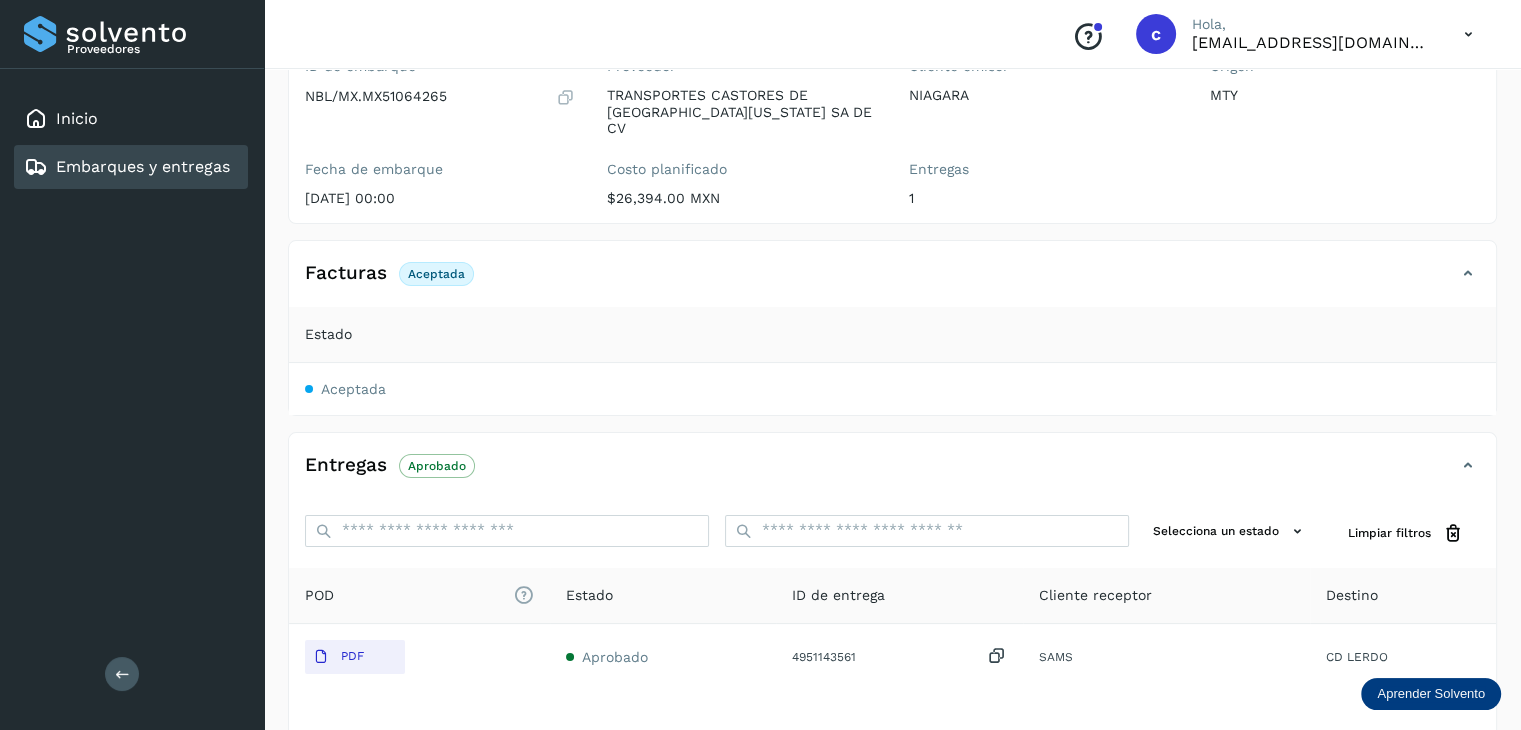 scroll, scrollTop: 200, scrollLeft: 0, axis: vertical 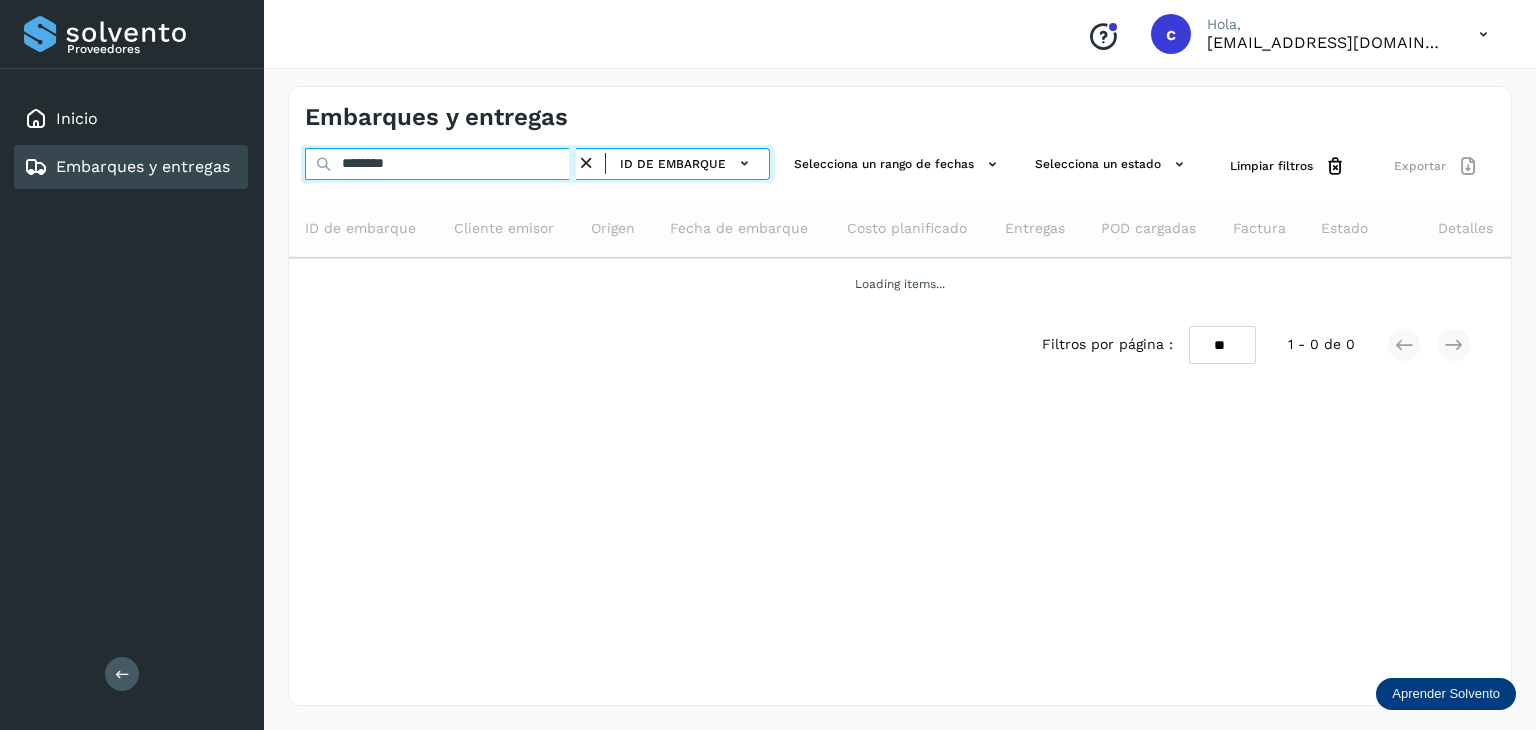 drag, startPoint x: 458, startPoint y: 153, endPoint x: 249, endPoint y: 155, distance: 209.00957 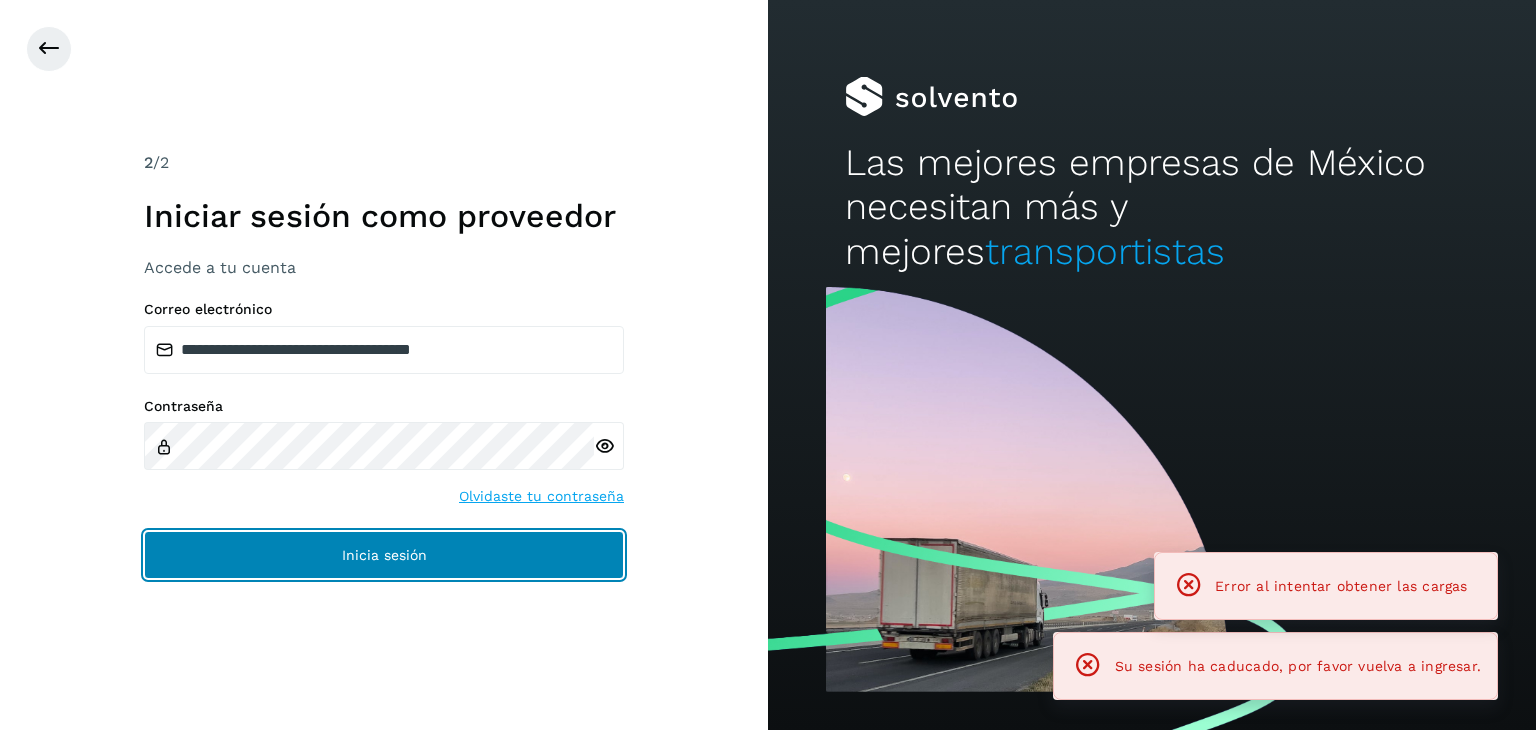 click on "Inicia sesión" at bounding box center (384, 555) 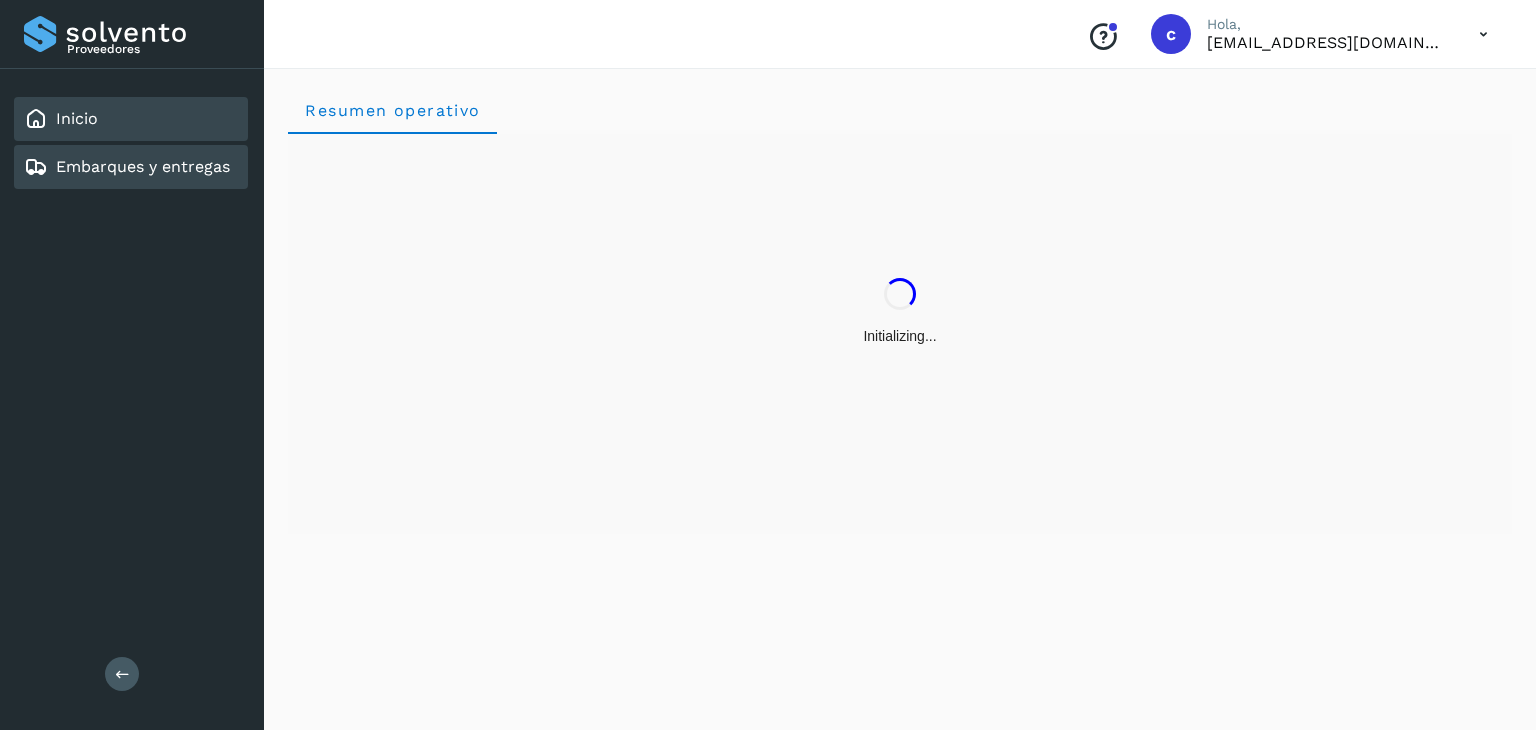 click on "Embarques y entregas" at bounding box center (143, 166) 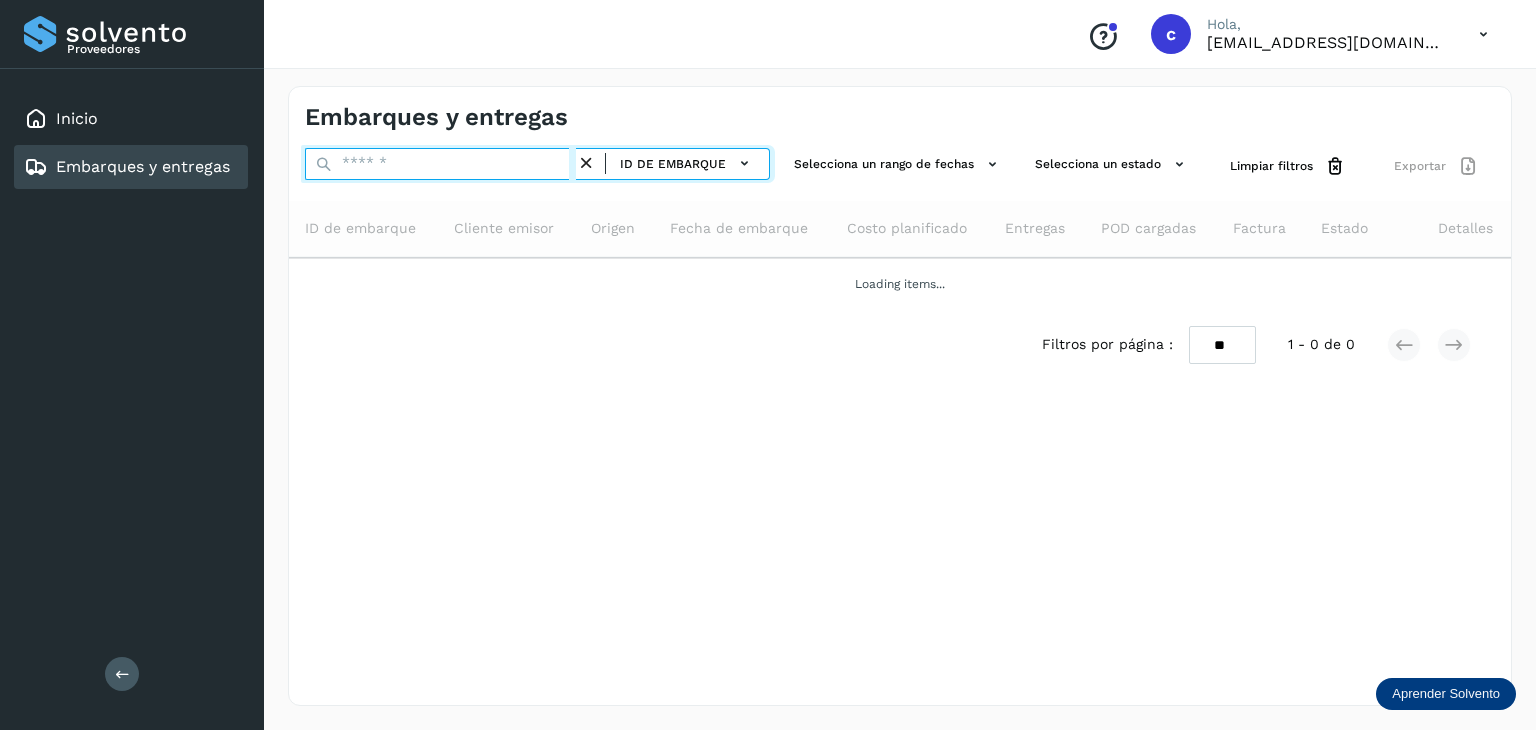 click at bounding box center (440, 164) 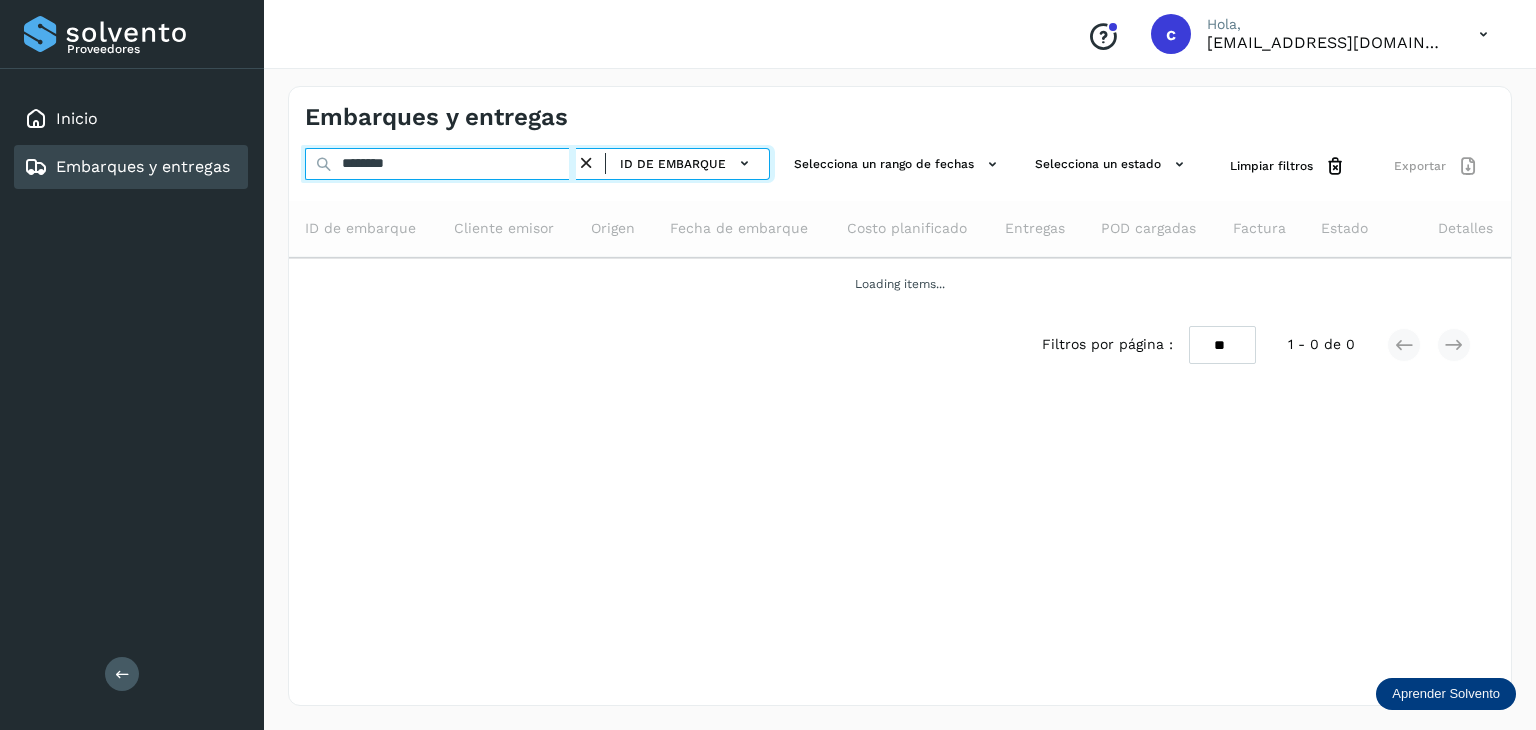 type on "********" 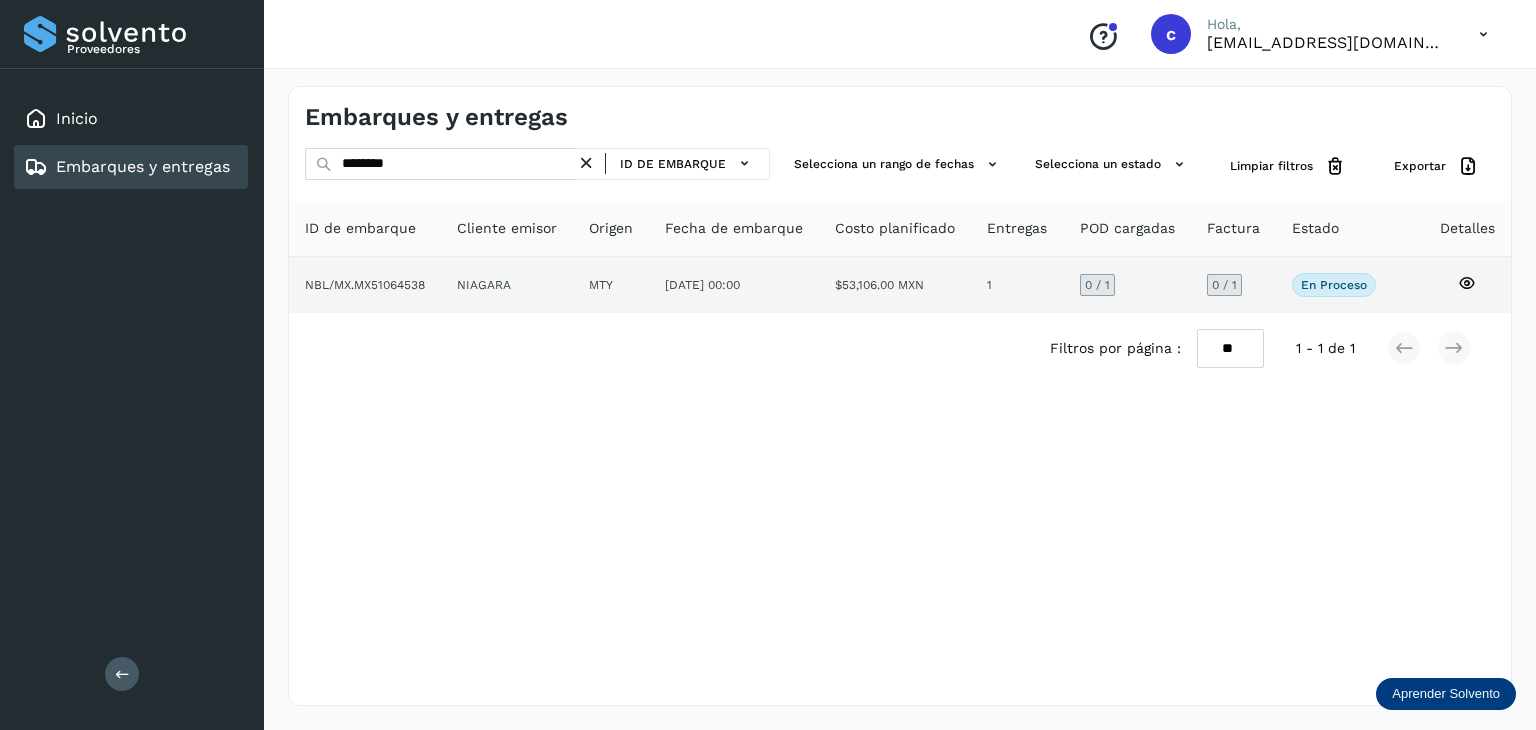 click 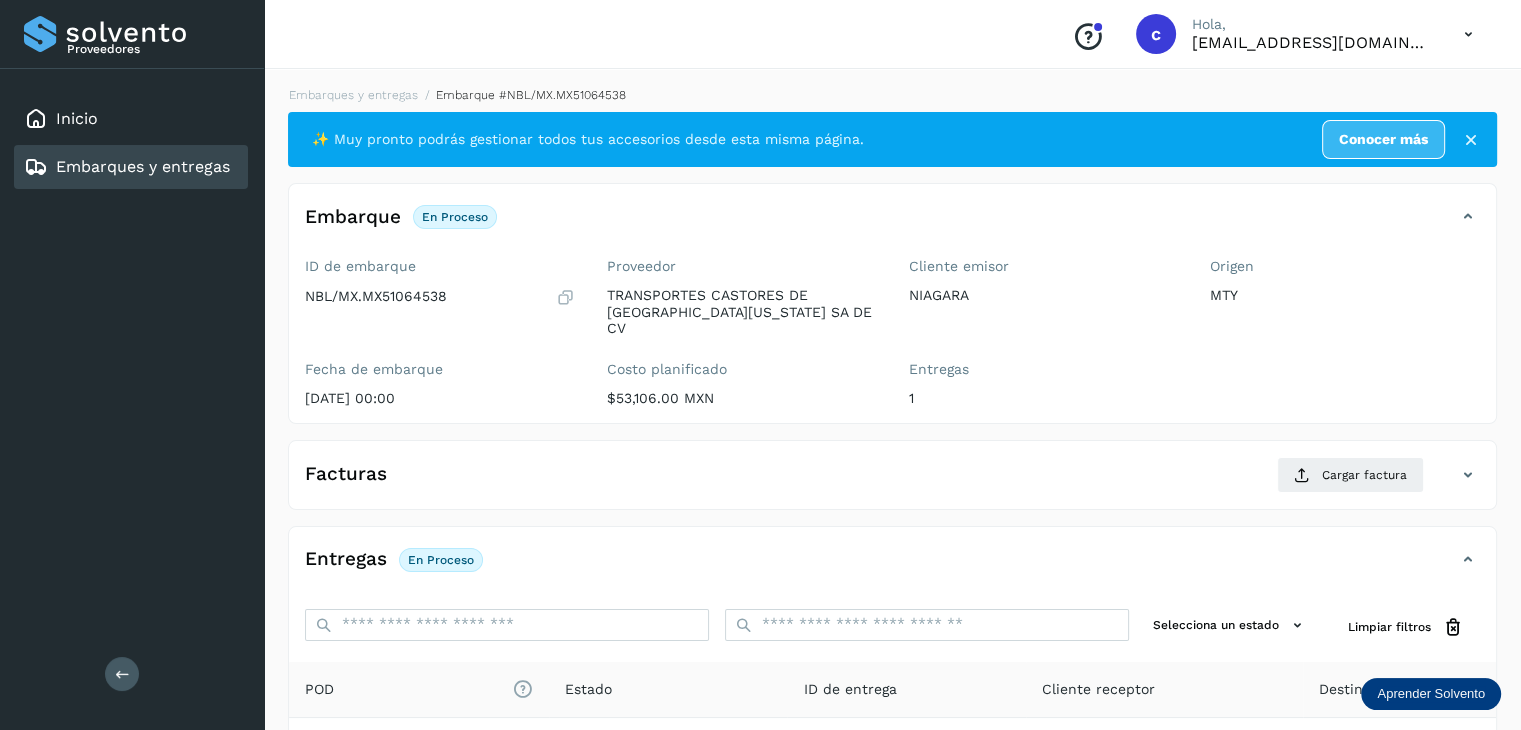 scroll, scrollTop: 200, scrollLeft: 0, axis: vertical 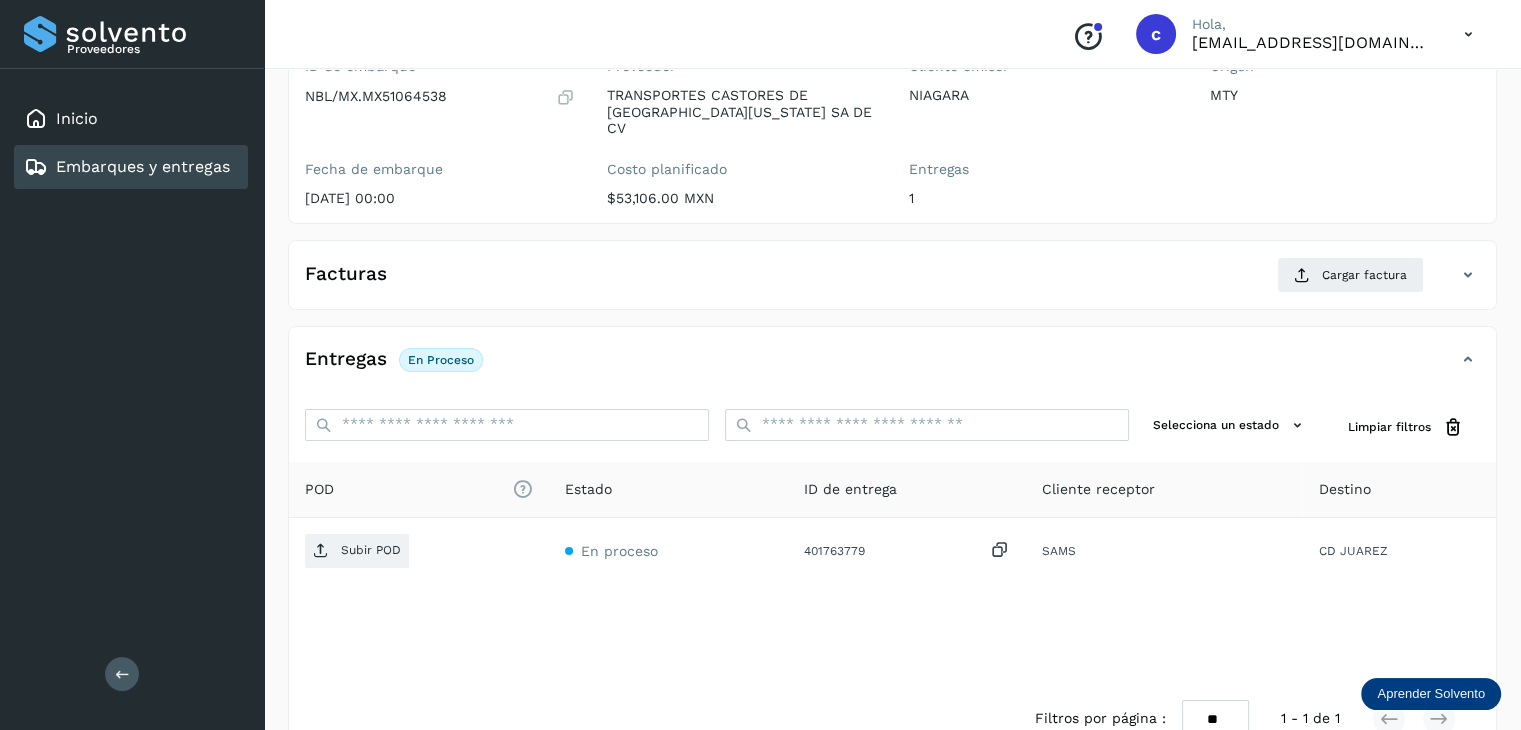click on "Embarques y entregas" at bounding box center [127, 167] 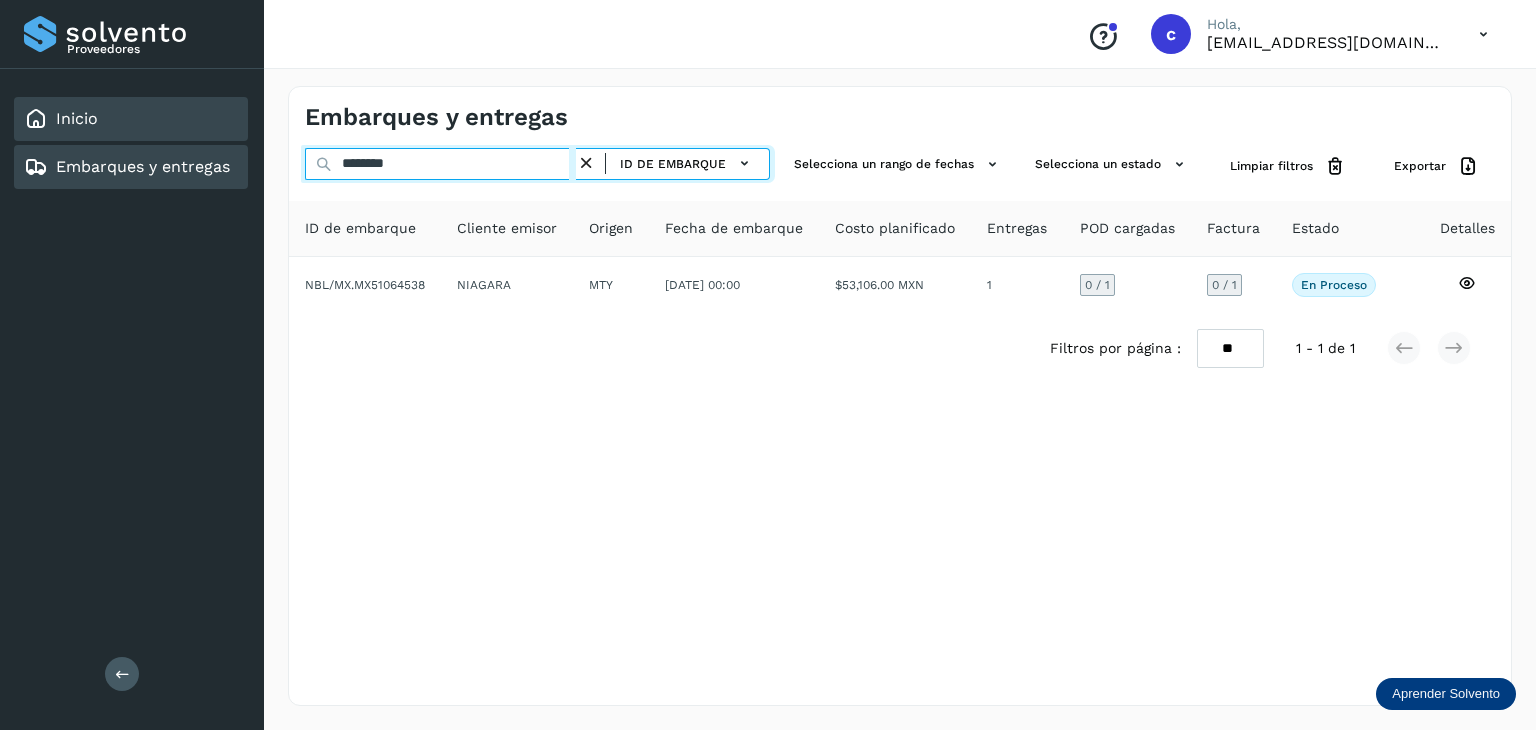 drag, startPoint x: 251, startPoint y: 158, endPoint x: 200, endPoint y: 139, distance: 54.42426 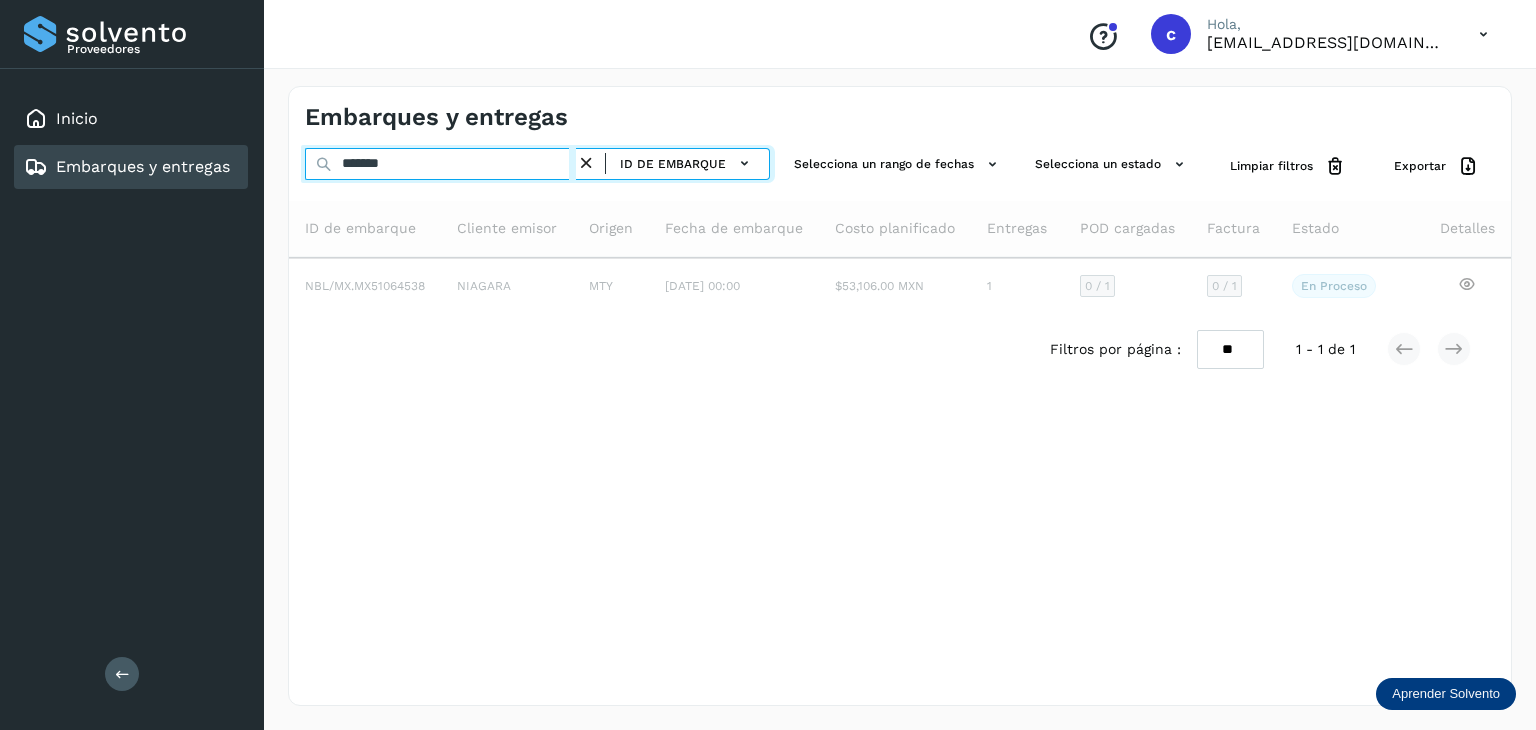 type on "********" 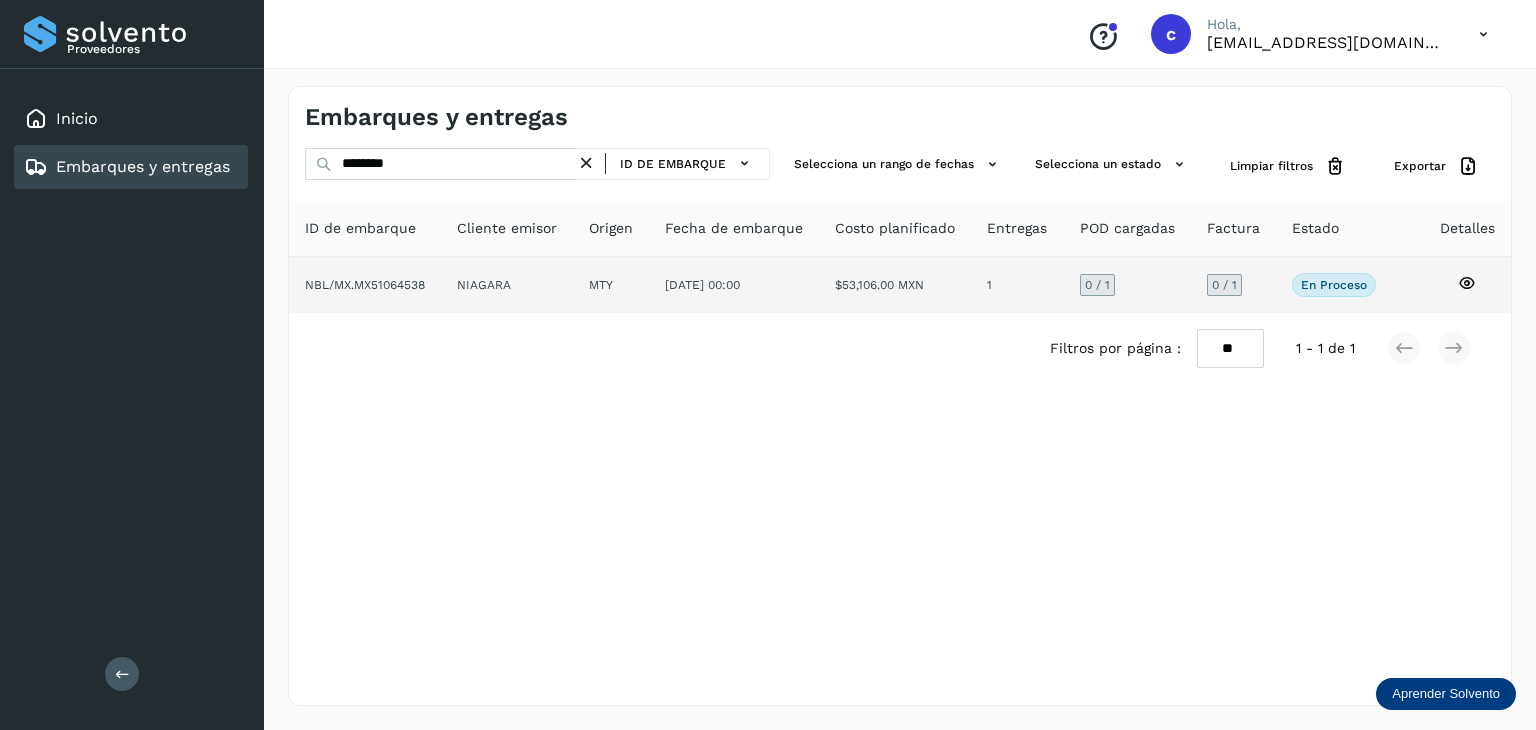 click 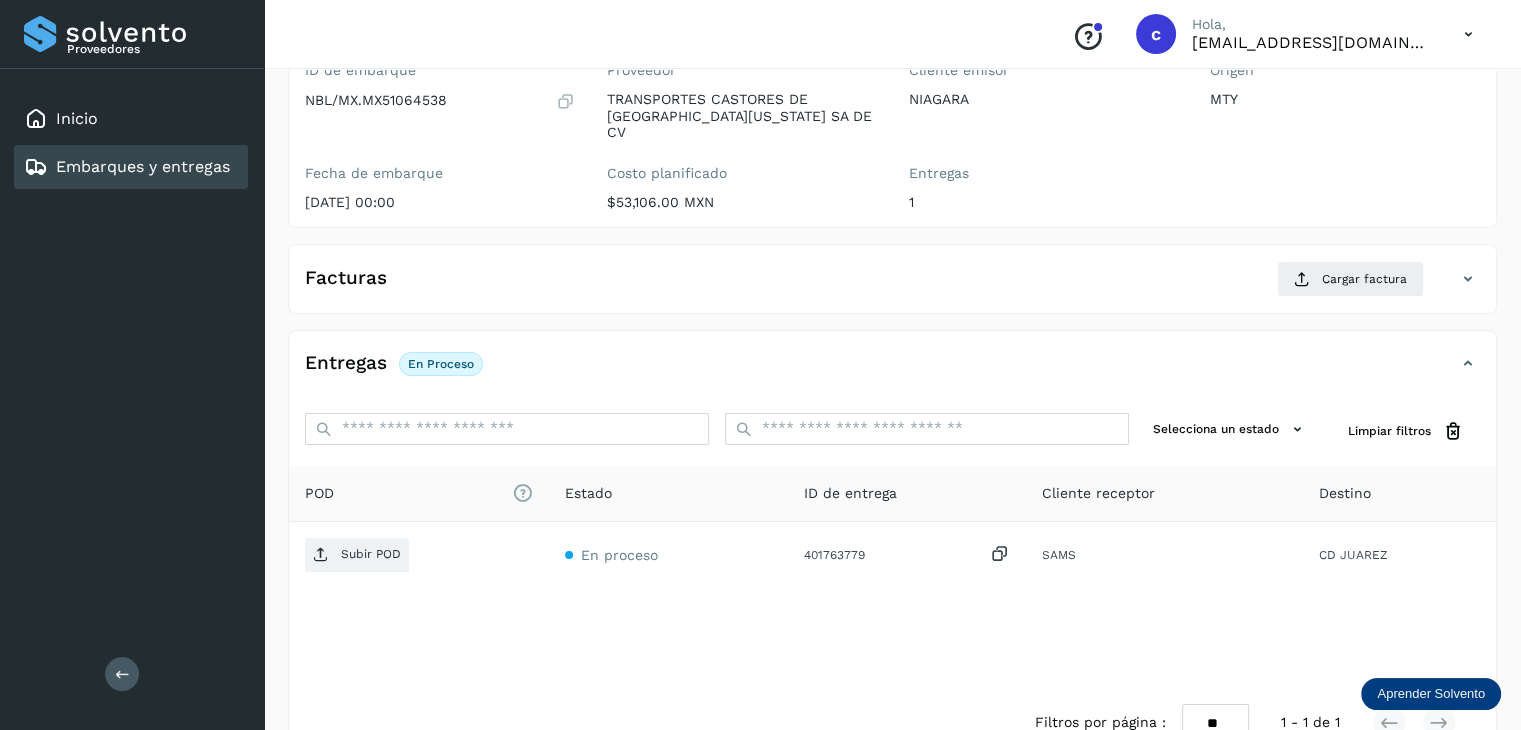 scroll, scrollTop: 200, scrollLeft: 0, axis: vertical 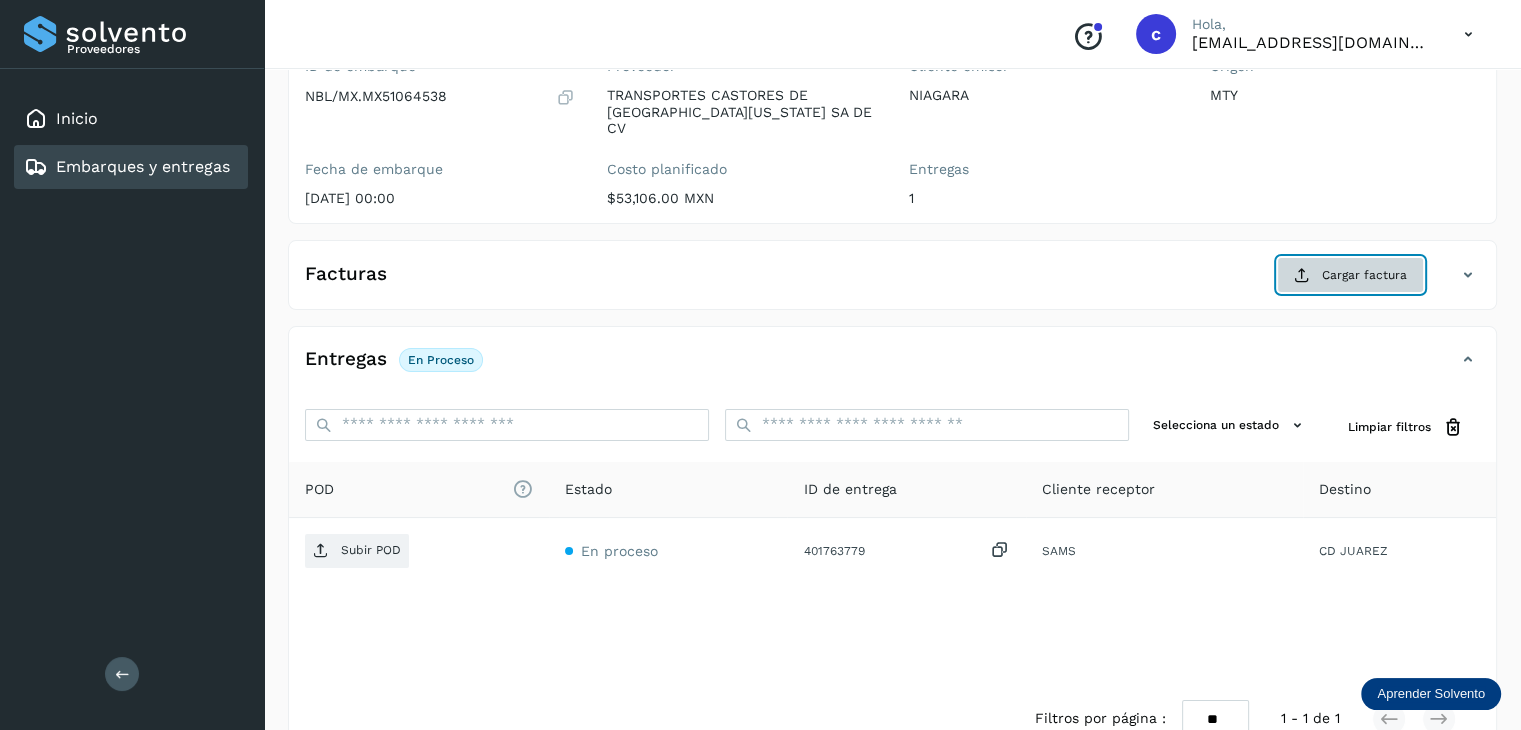 click on "Cargar factura" 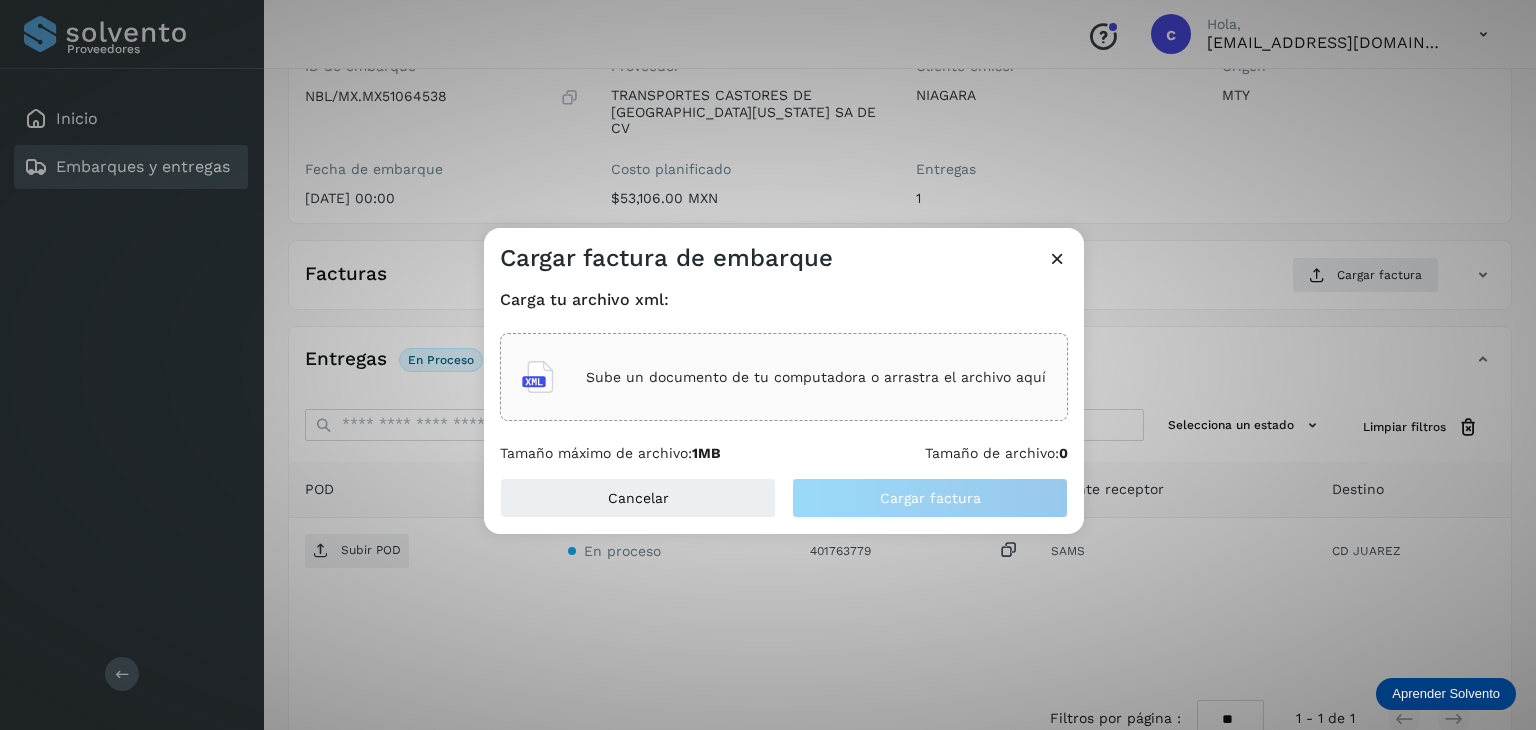 click on "Sube un documento de tu computadora o arrastra el archivo aquí" 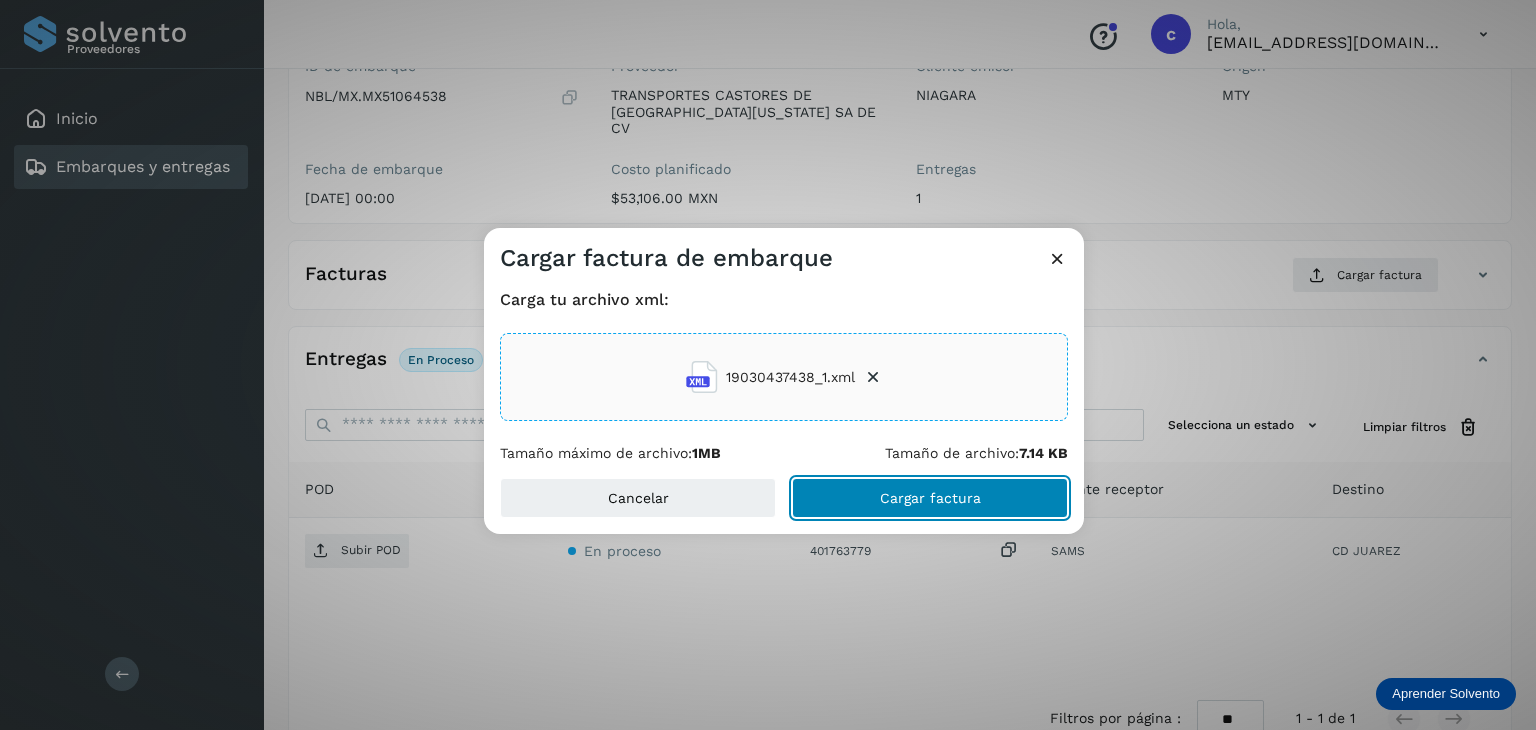 click on "Cargar factura" 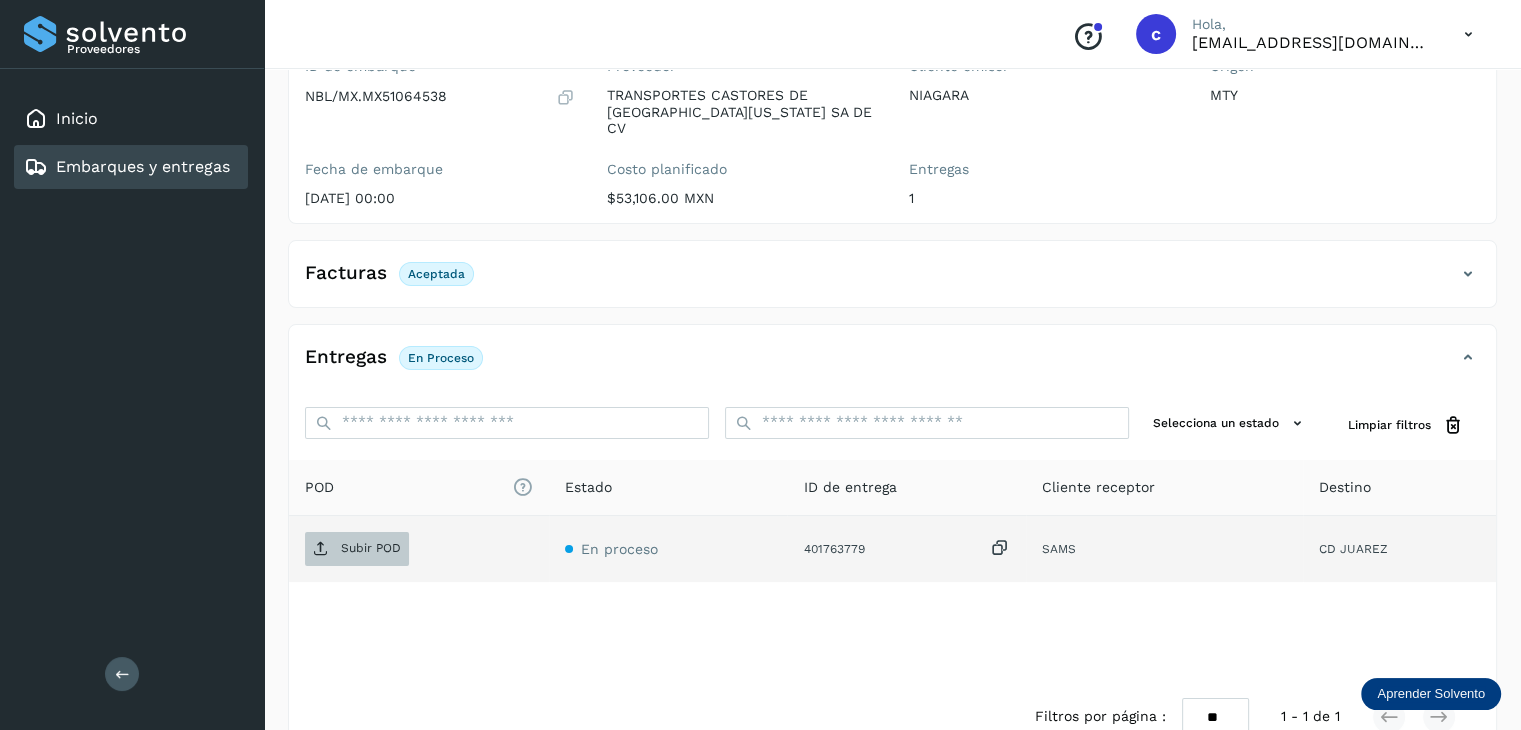 click on "Subir POD" at bounding box center (357, 549) 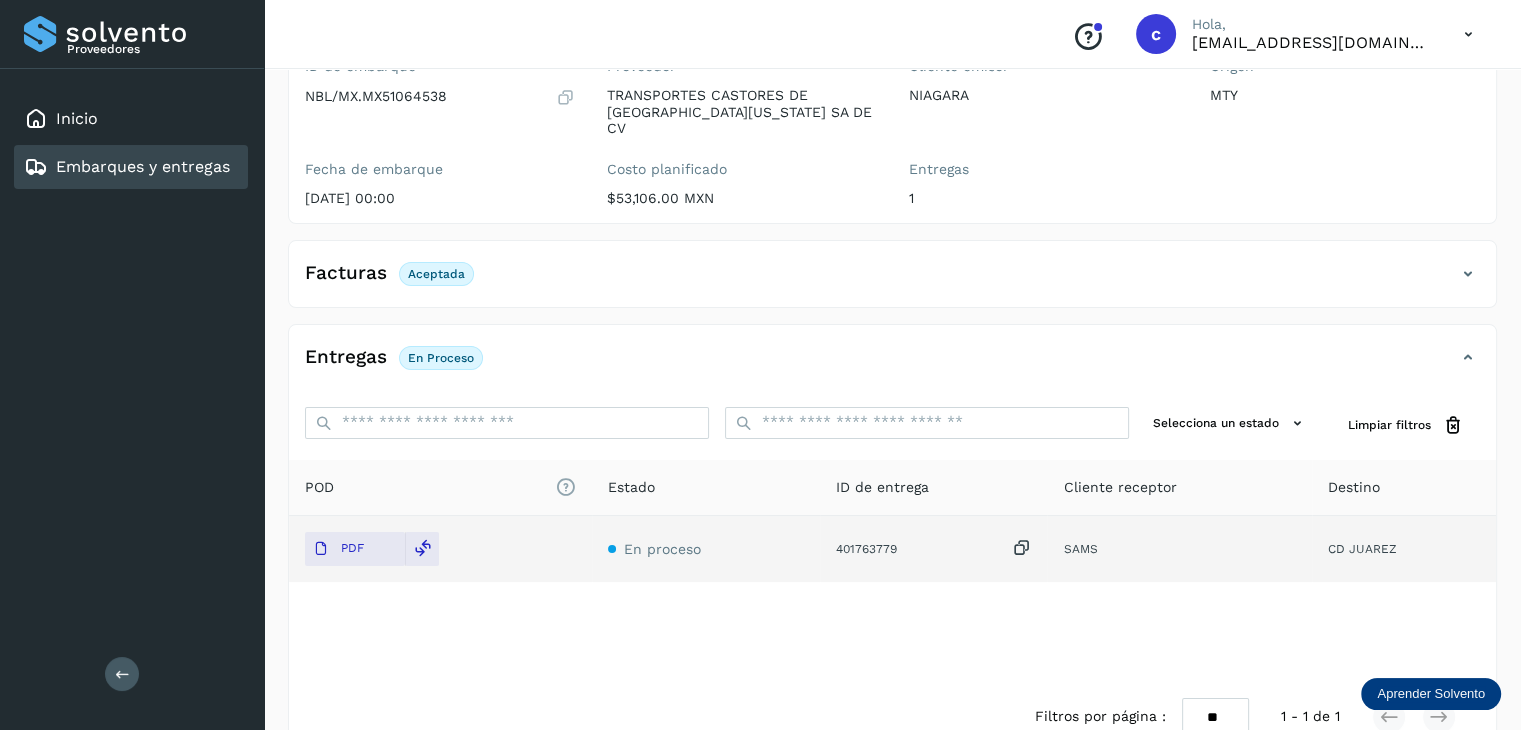 click on "Inicio Embarques y entregas" at bounding box center [132, 143] 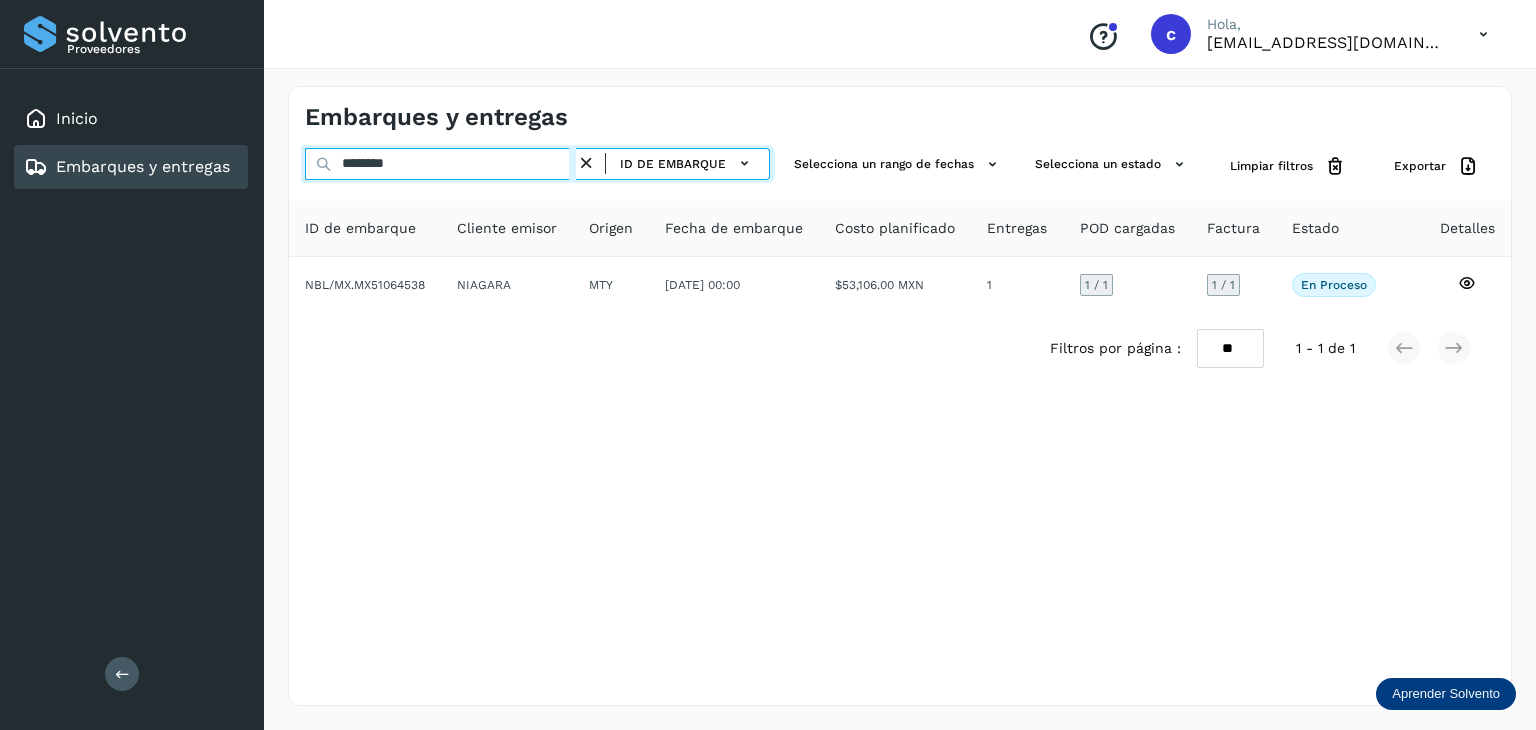 drag, startPoint x: 351, startPoint y: 156, endPoint x: 276, endPoint y: 159, distance: 75.059975 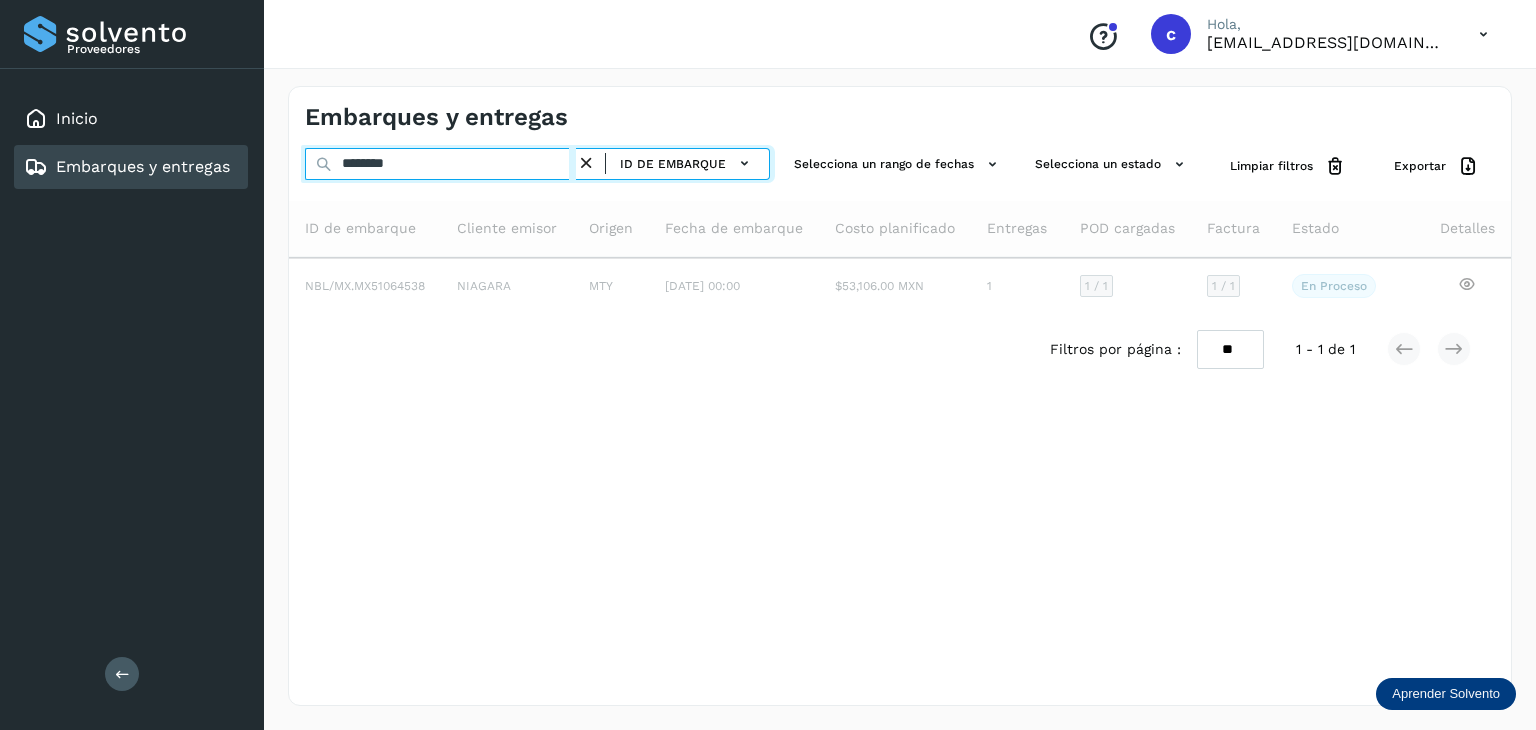 type on "********" 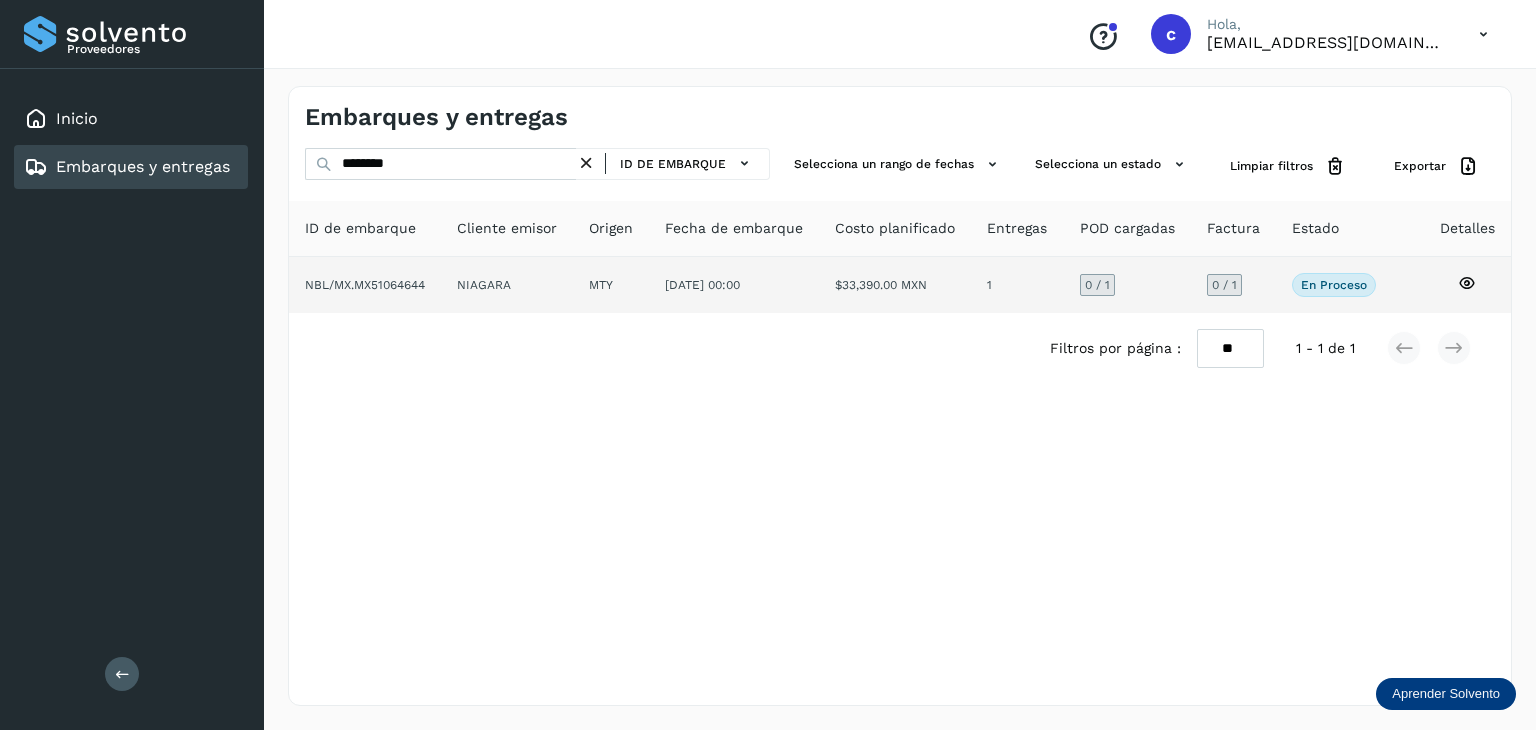 click 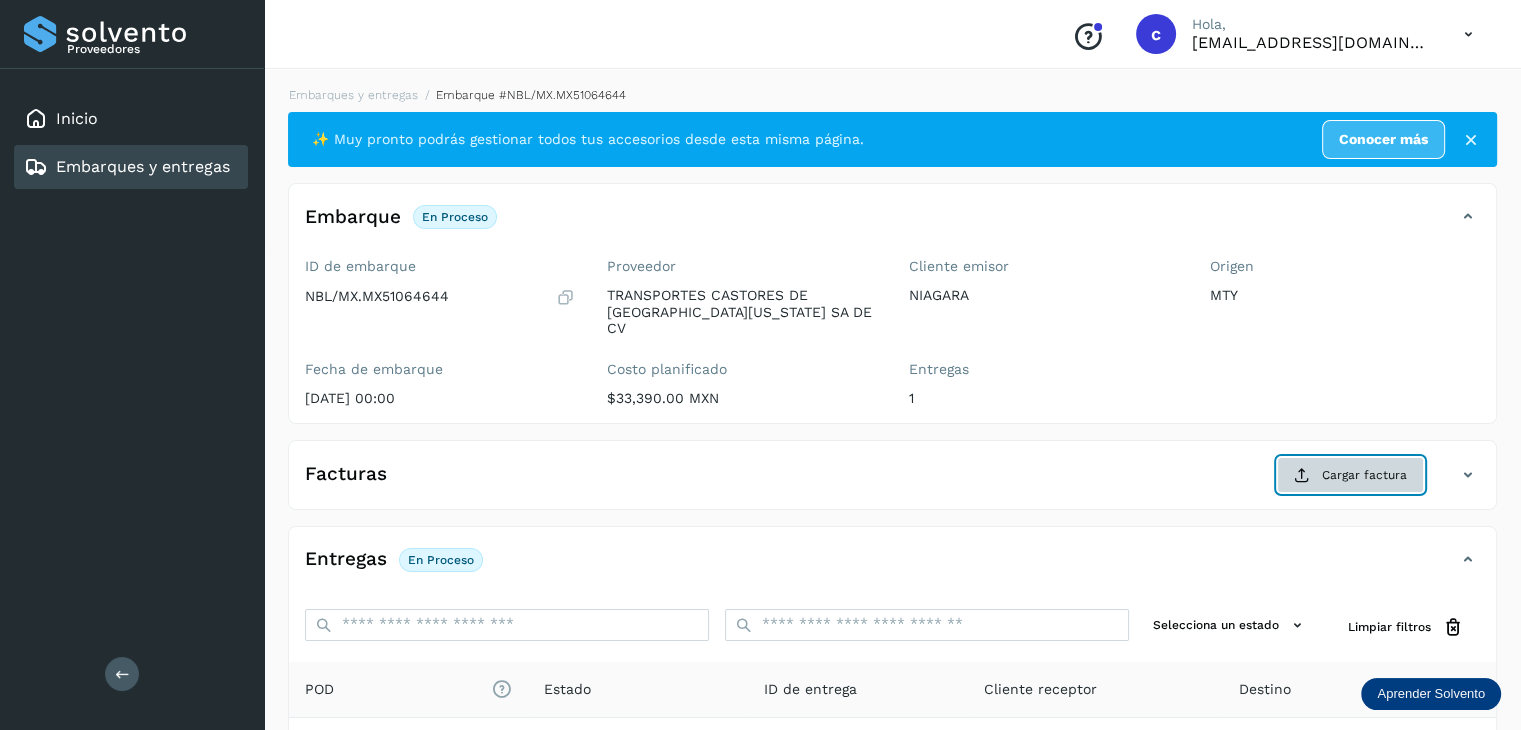 click on "Cargar factura" at bounding box center (1350, 475) 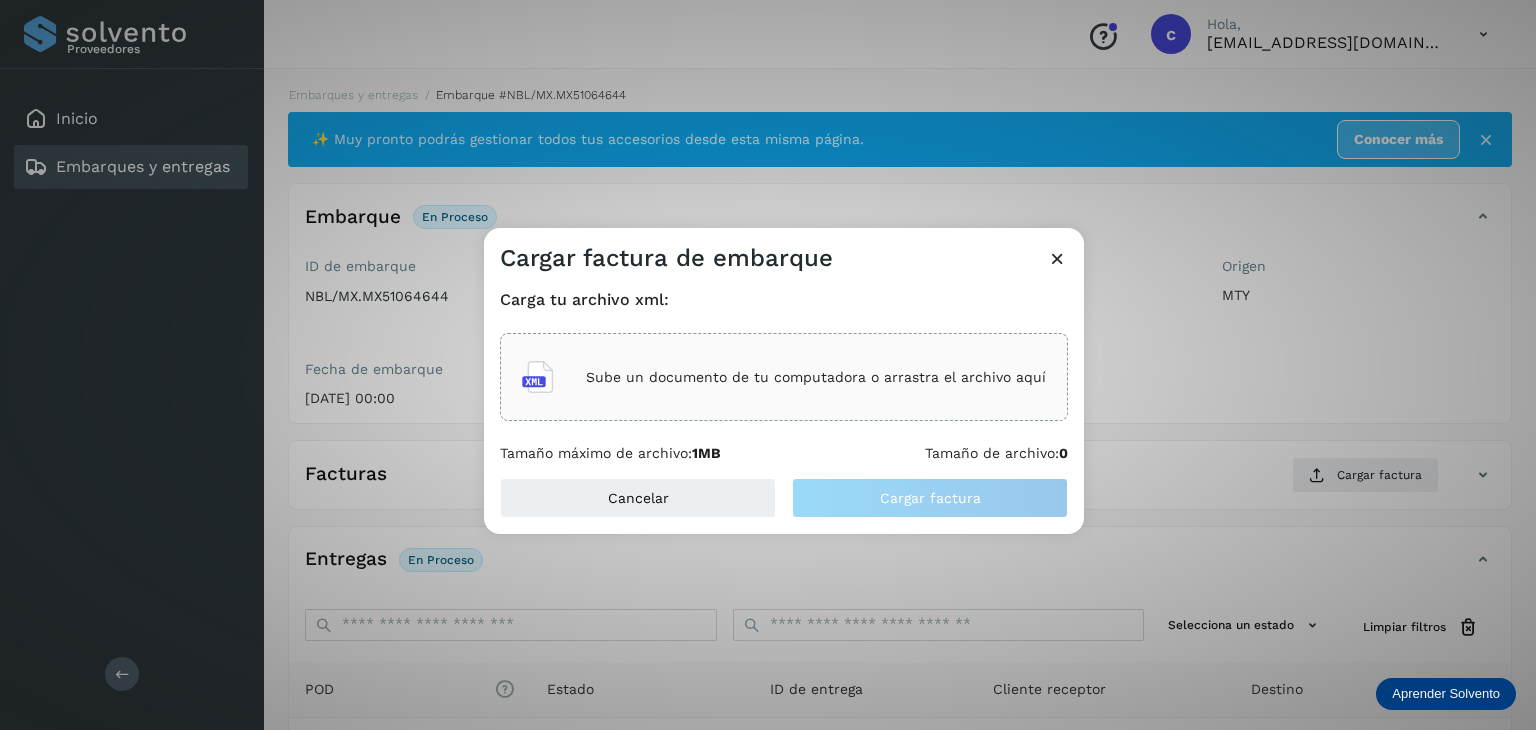 click on "Sube un documento de tu computadora o arrastra el archivo aquí" at bounding box center [784, 377] 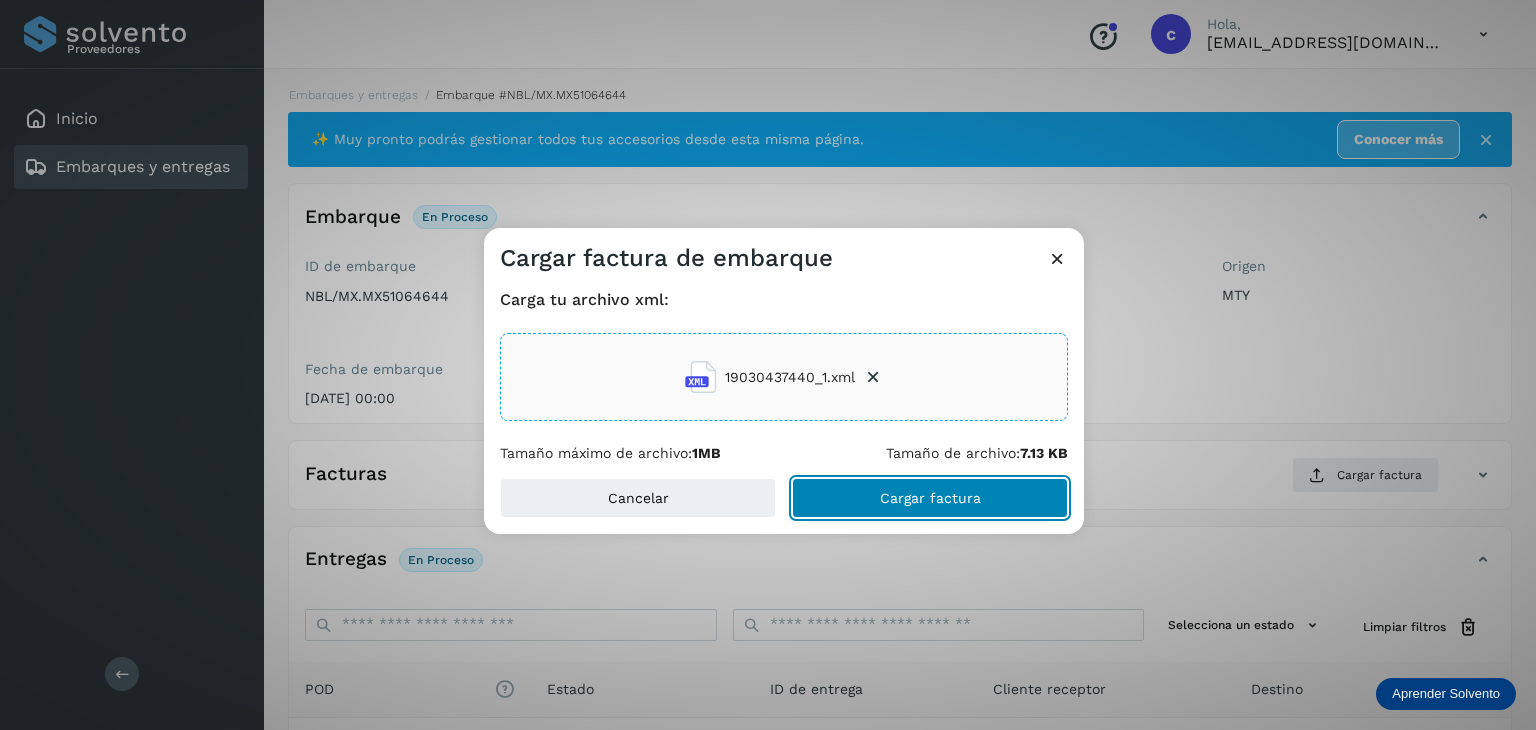 click on "Cargar factura" 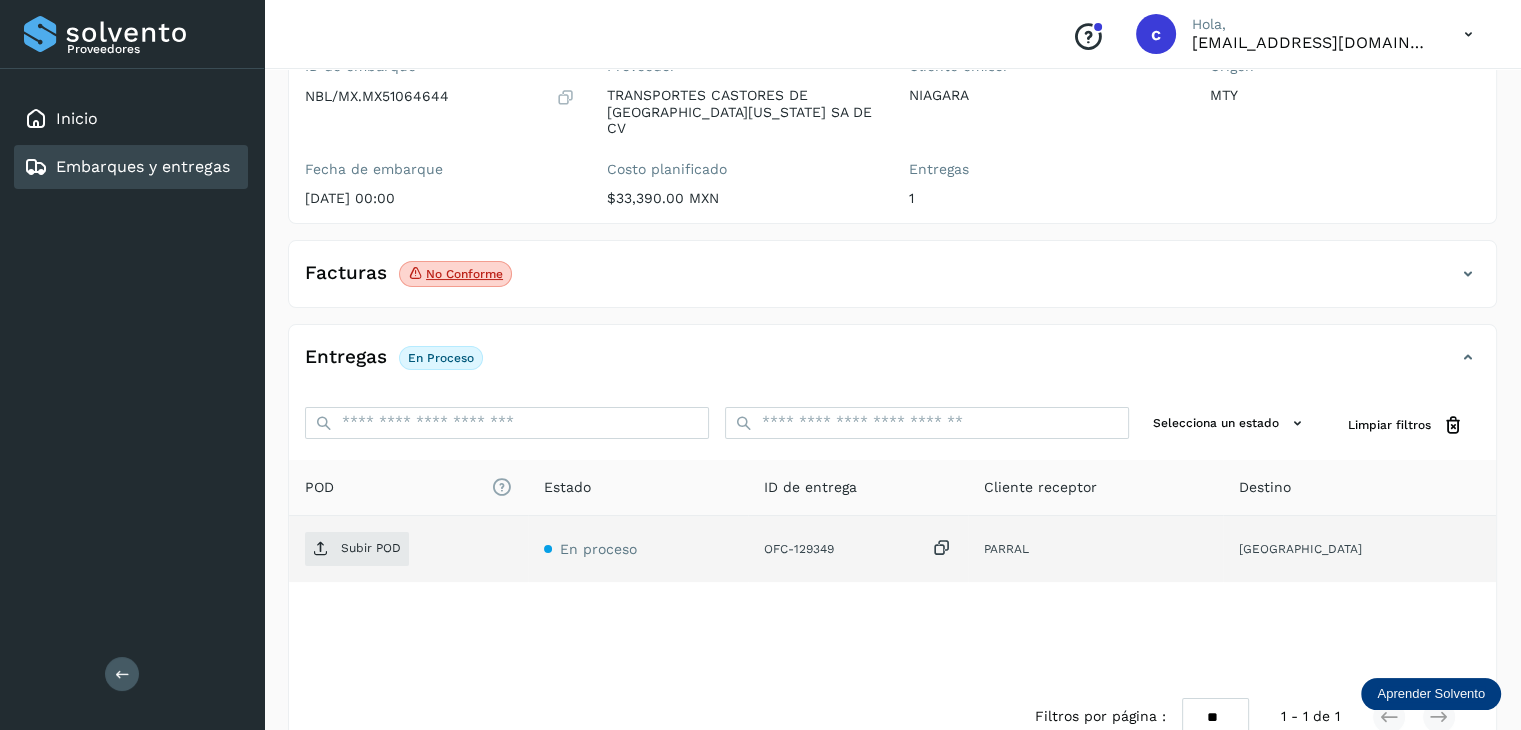 scroll, scrollTop: 100, scrollLeft: 0, axis: vertical 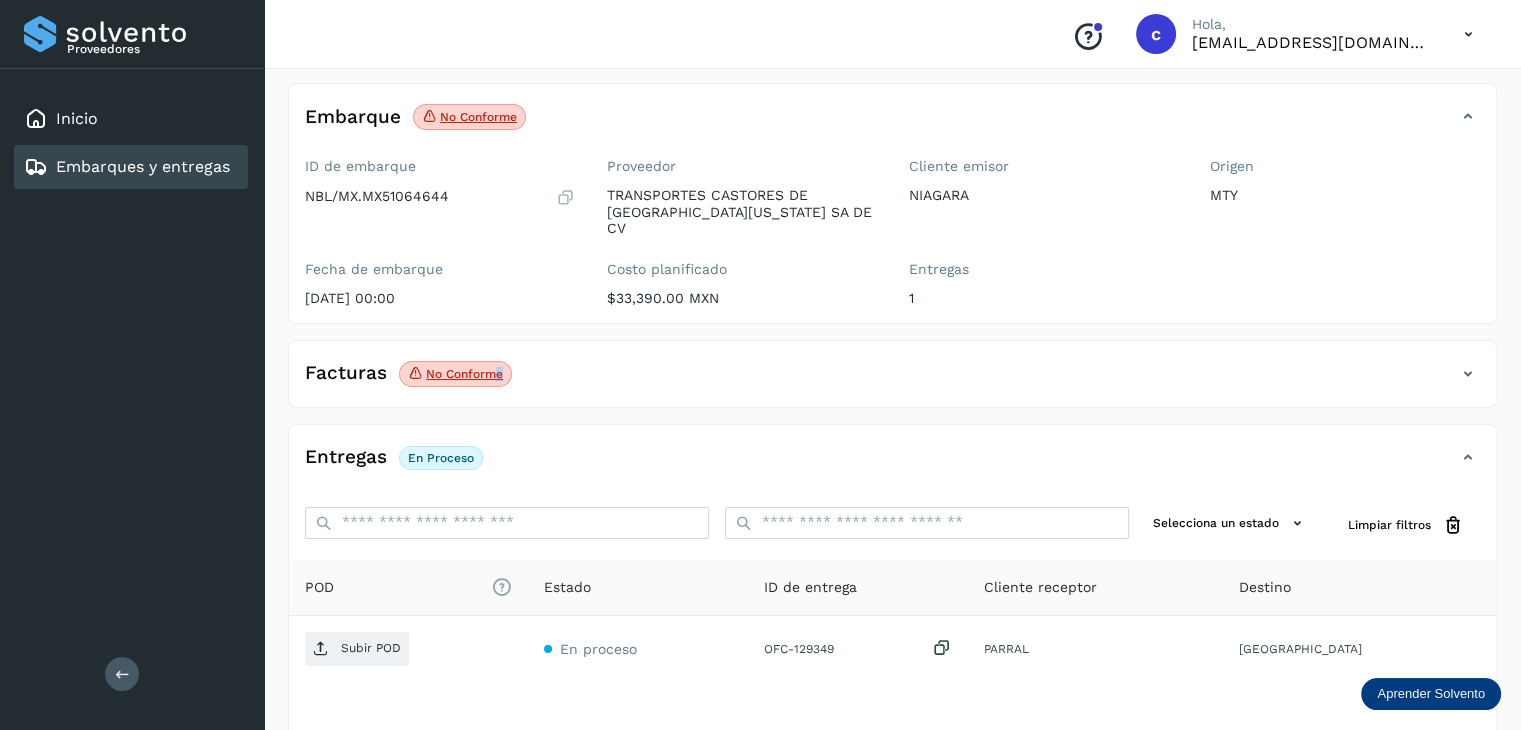drag, startPoint x: 504, startPoint y: 345, endPoint x: 474, endPoint y: 345, distance: 30 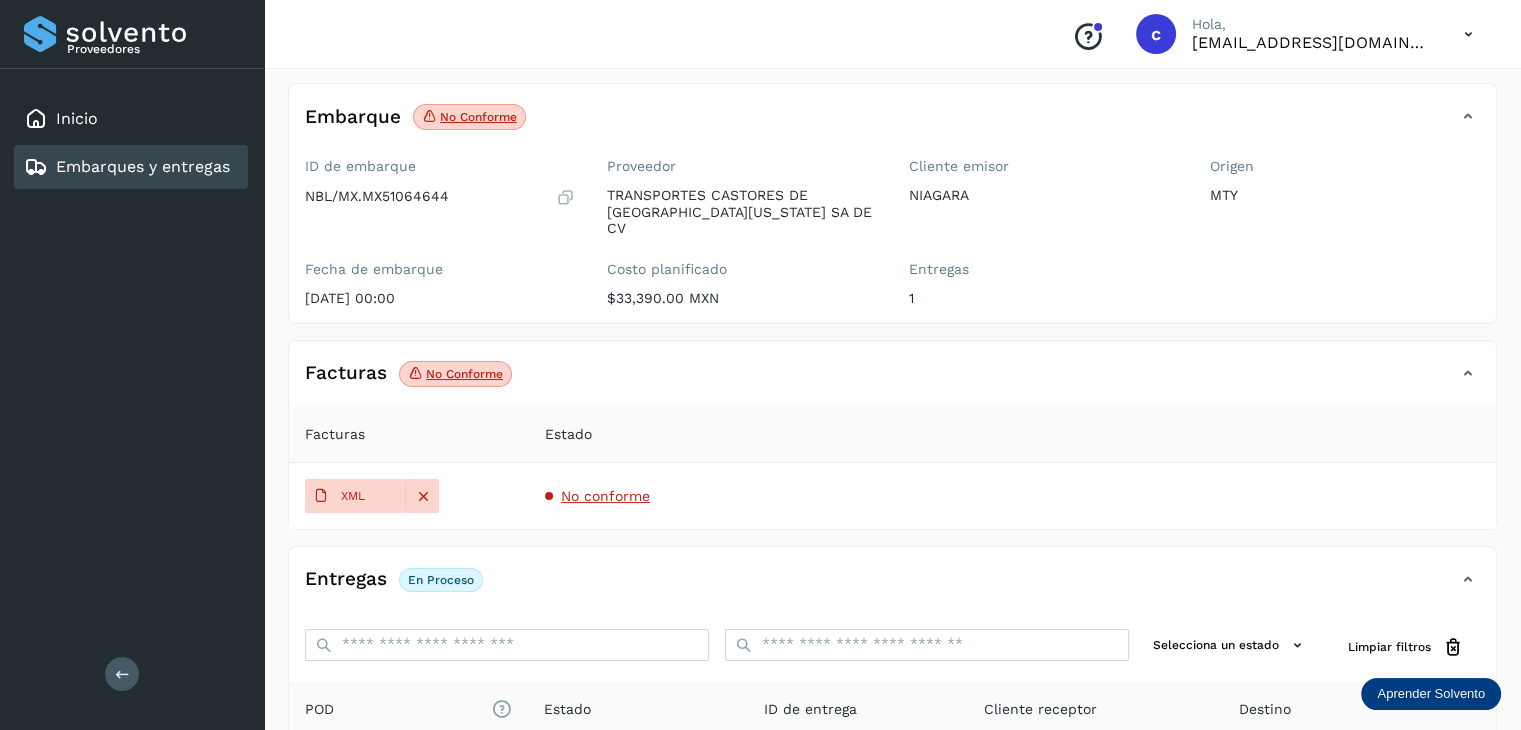 click on "No conforme" 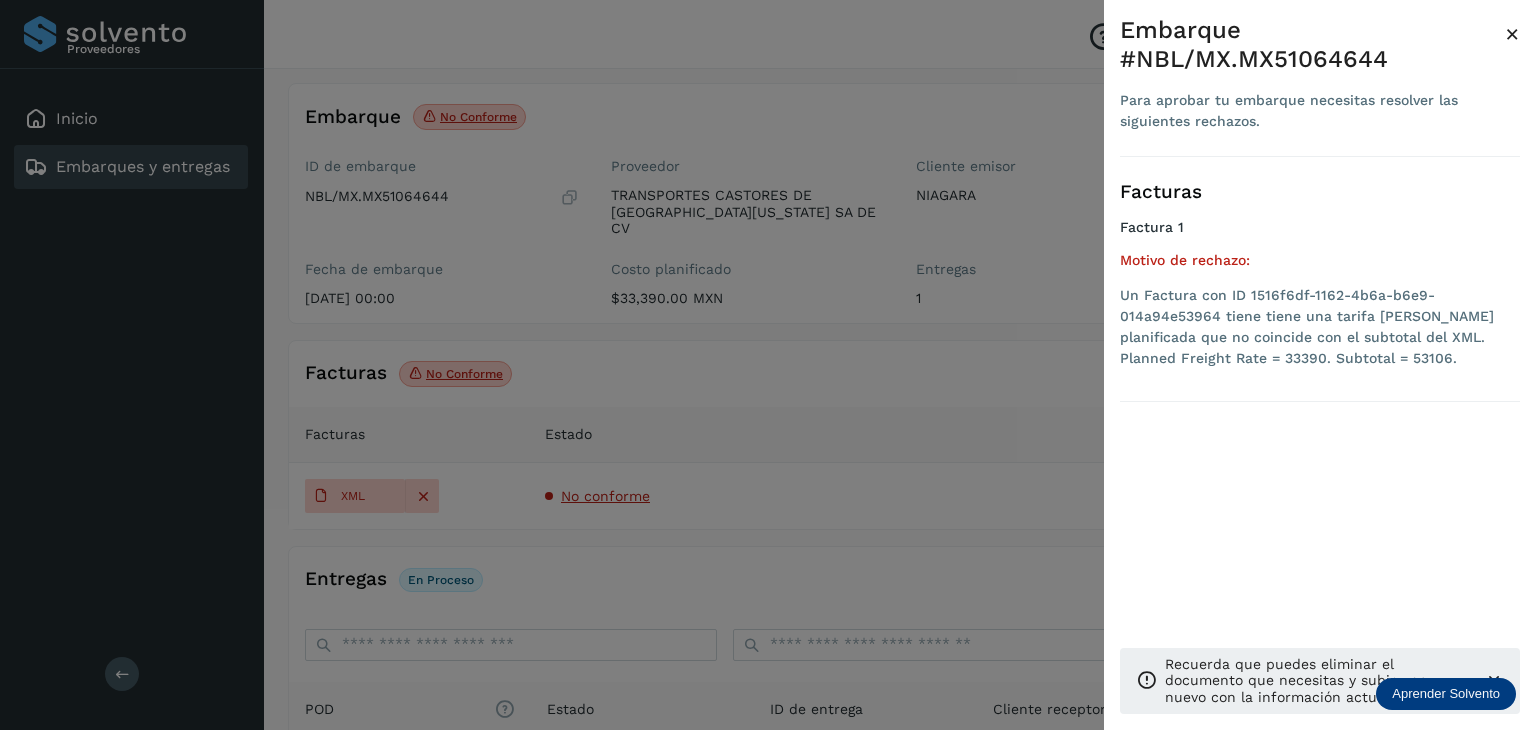click at bounding box center (768, 365) 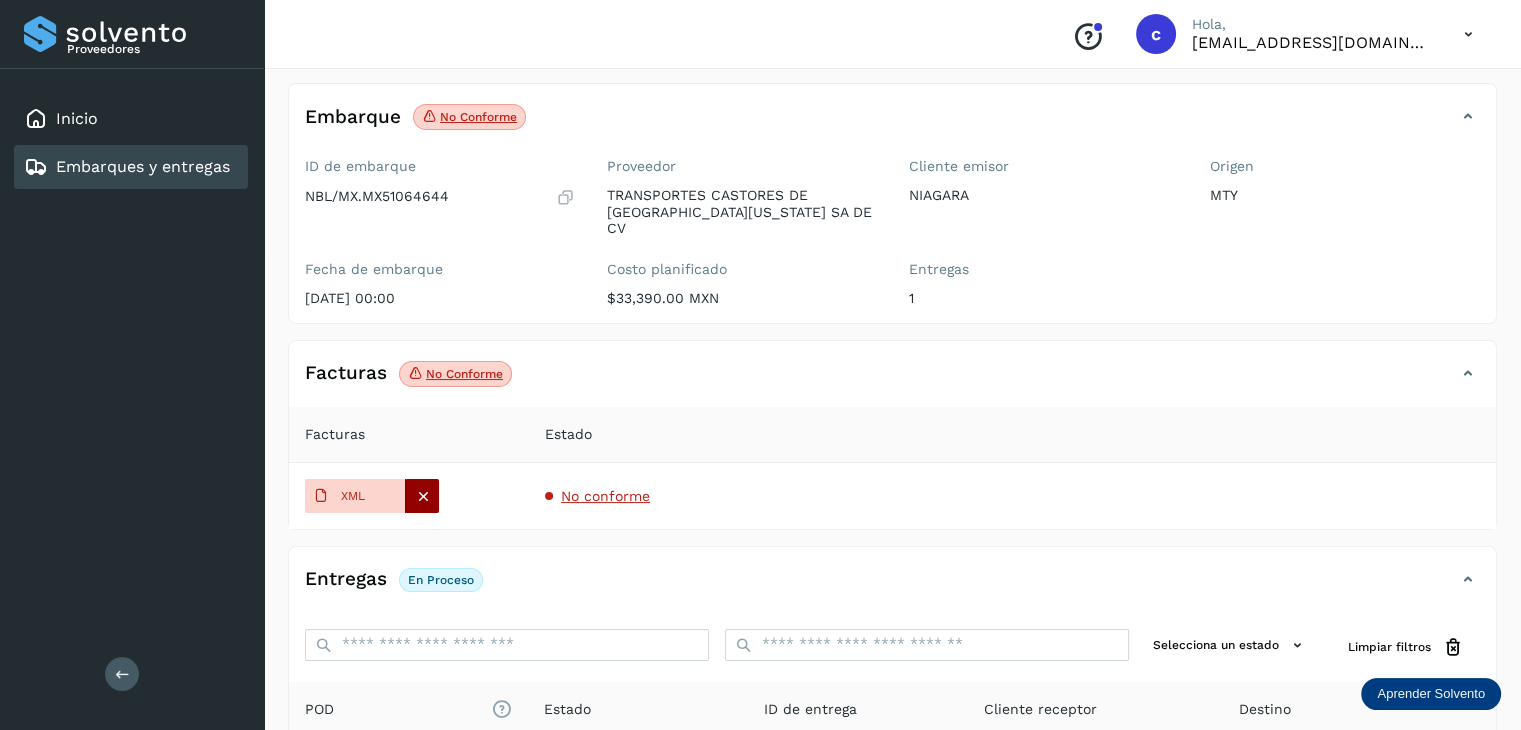click at bounding box center (423, 496) 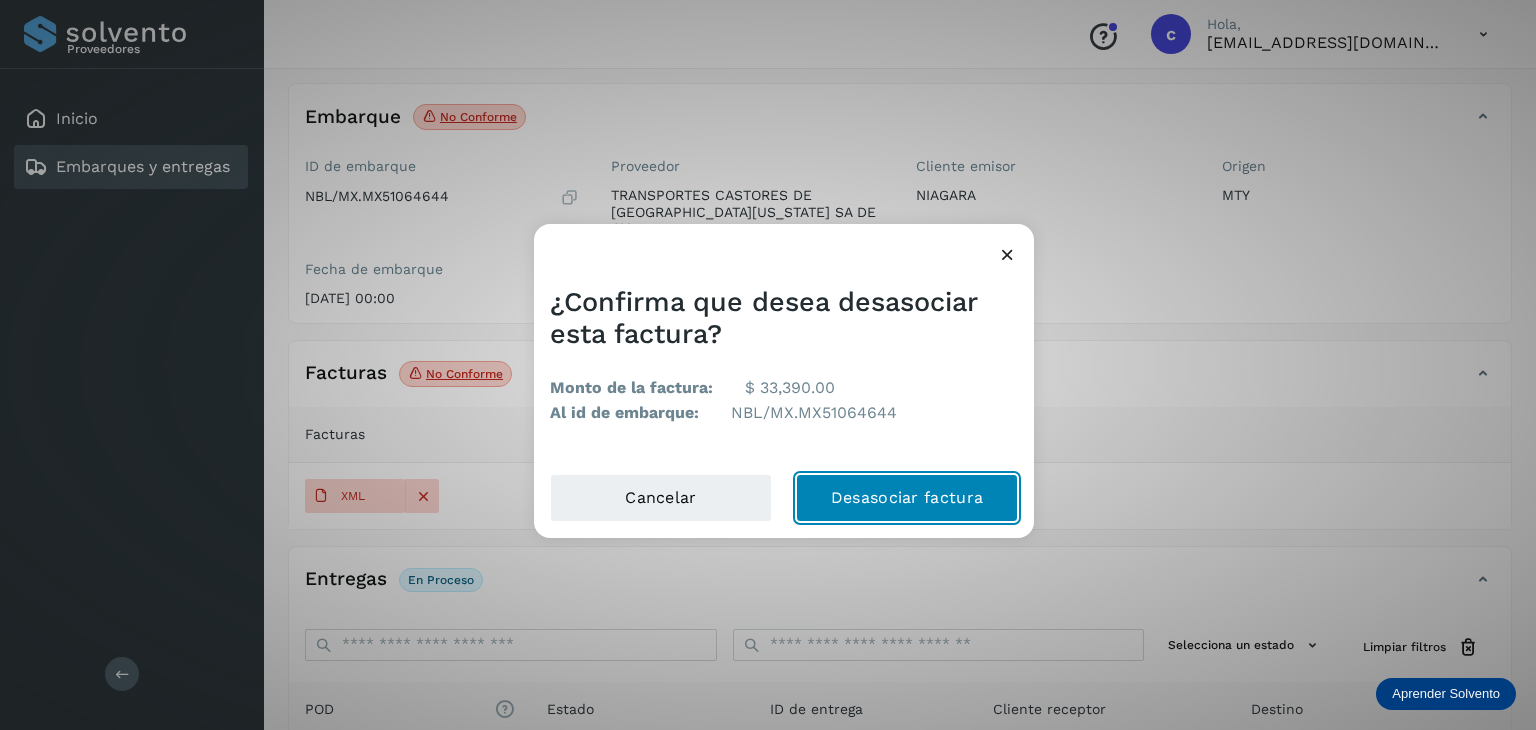 click on "Desasociar factura" 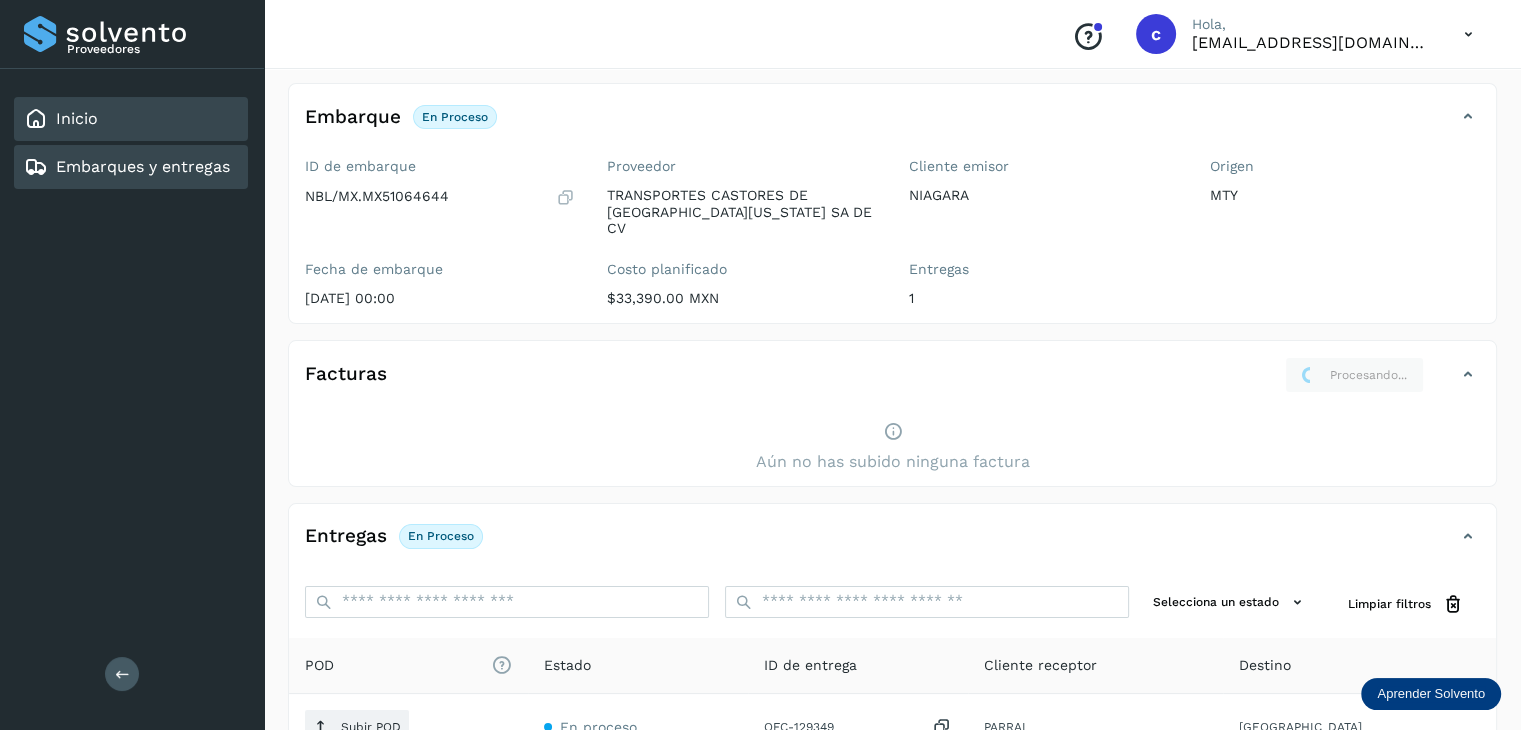 click on "Inicio" 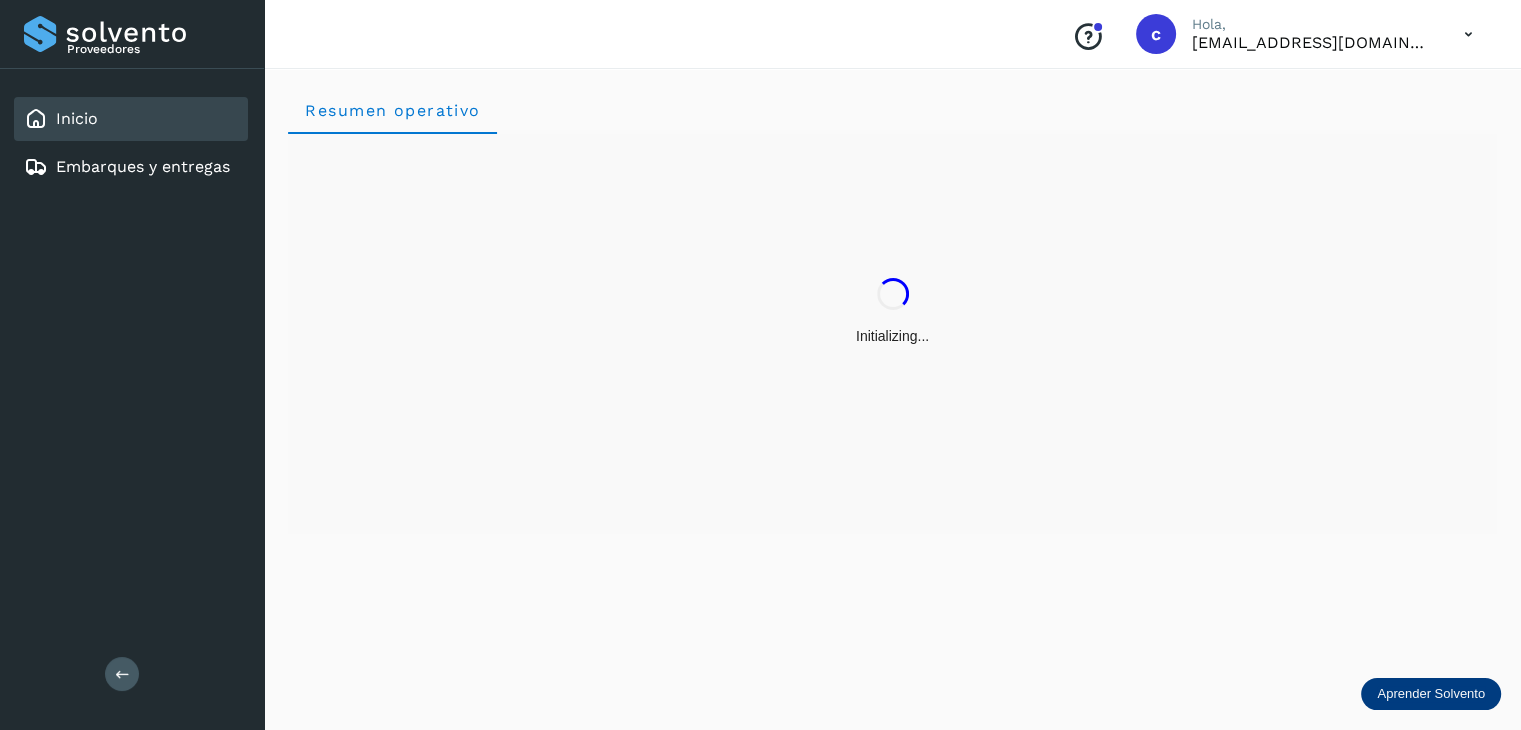 scroll, scrollTop: 0, scrollLeft: 0, axis: both 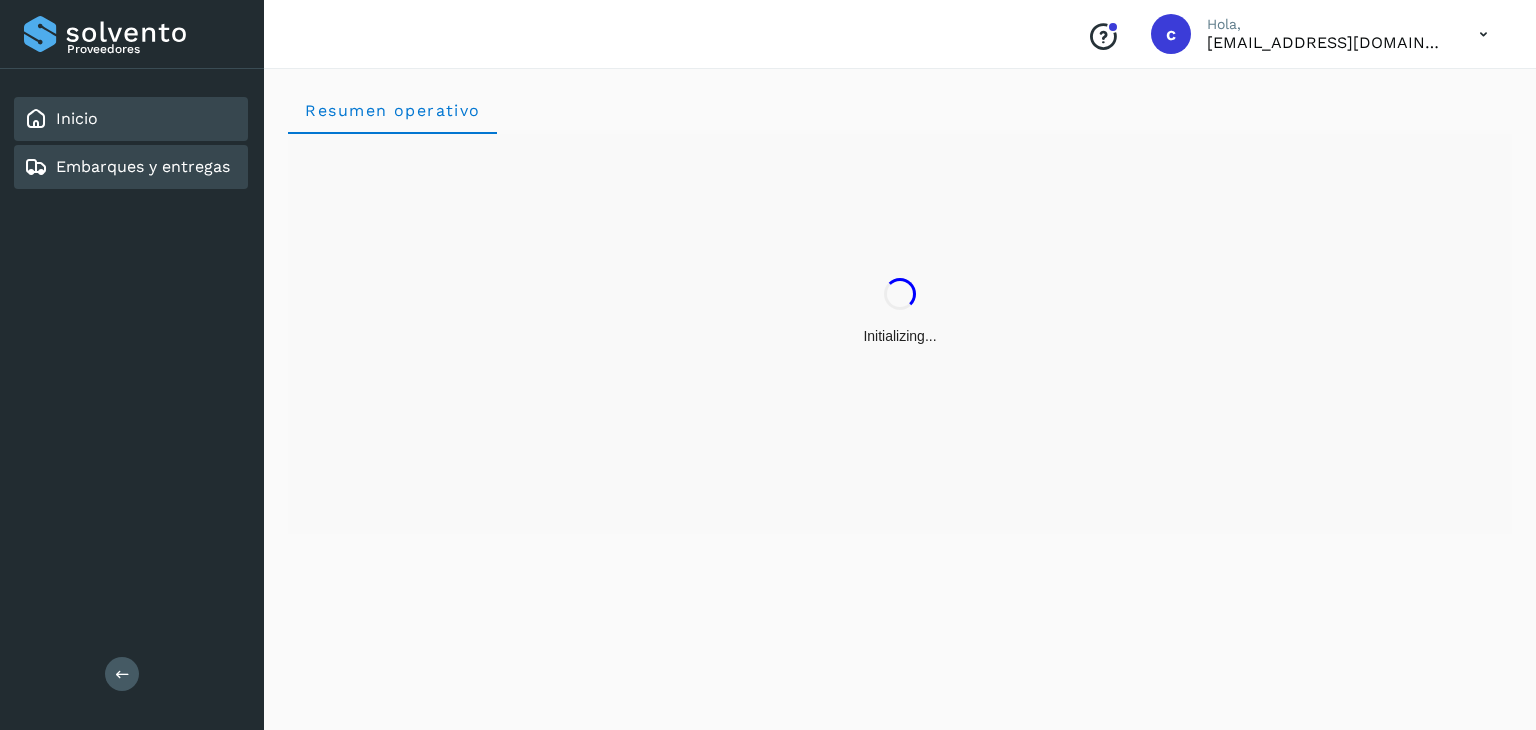 click on "Embarques y entregas" at bounding box center [143, 166] 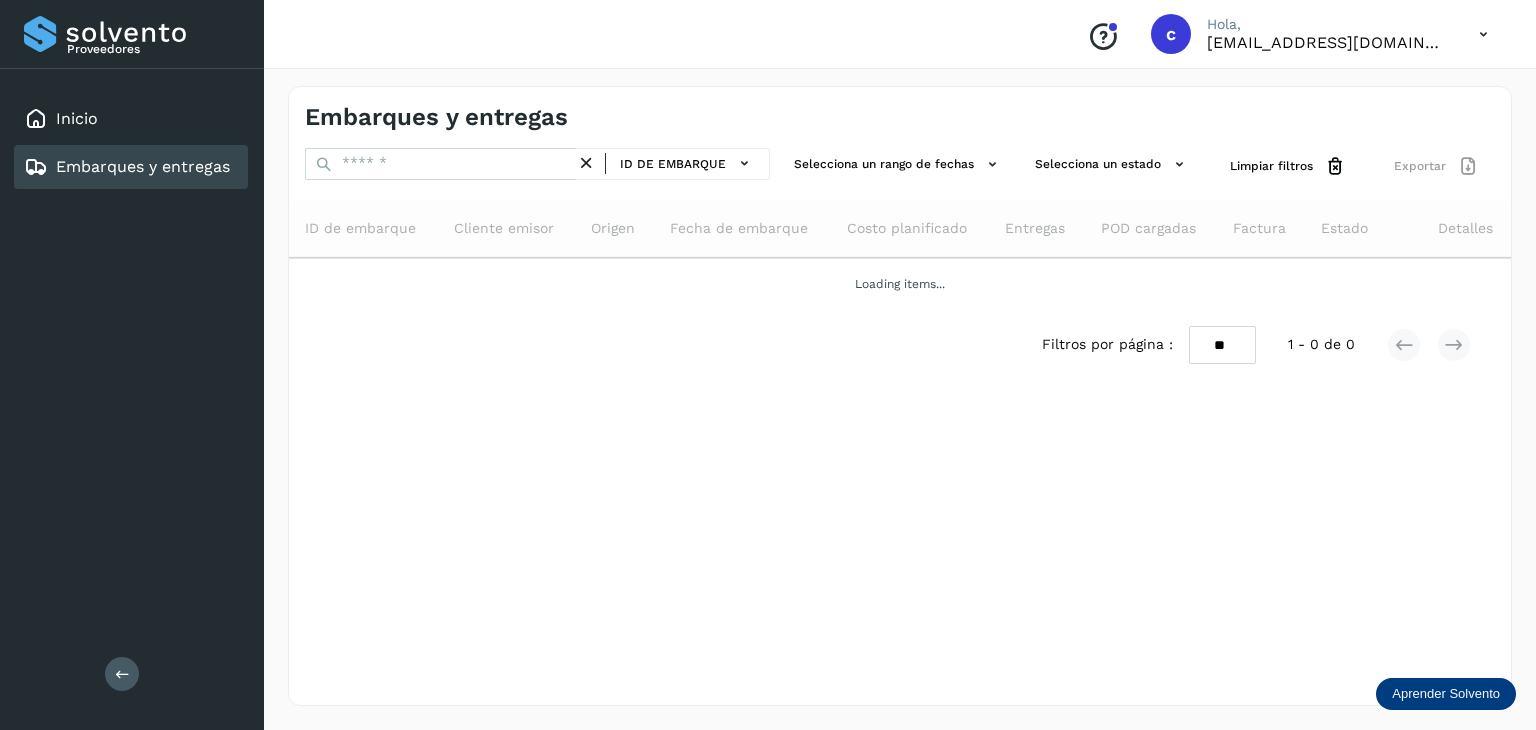 click on "Embarques y entregas" at bounding box center [143, 166] 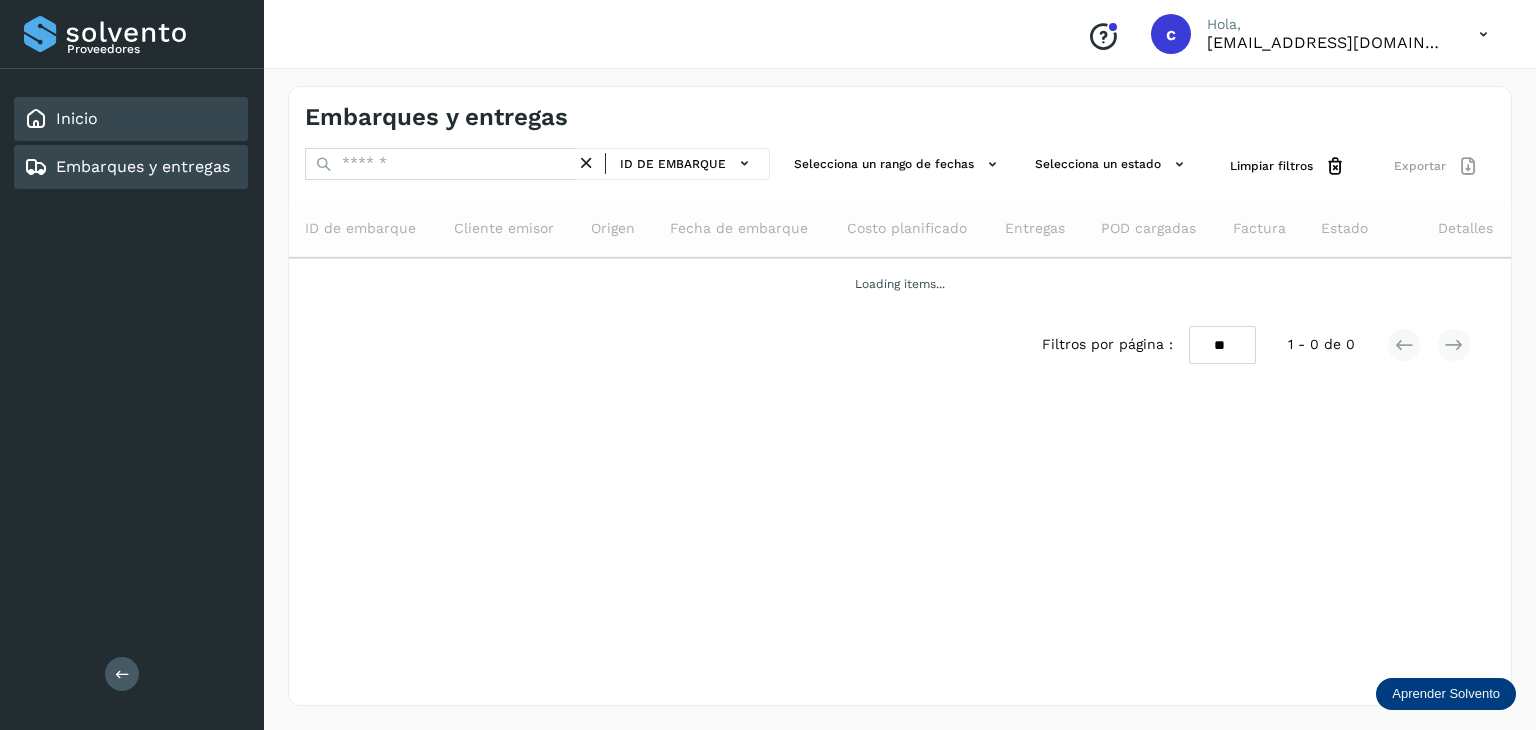 click on "Inicio" 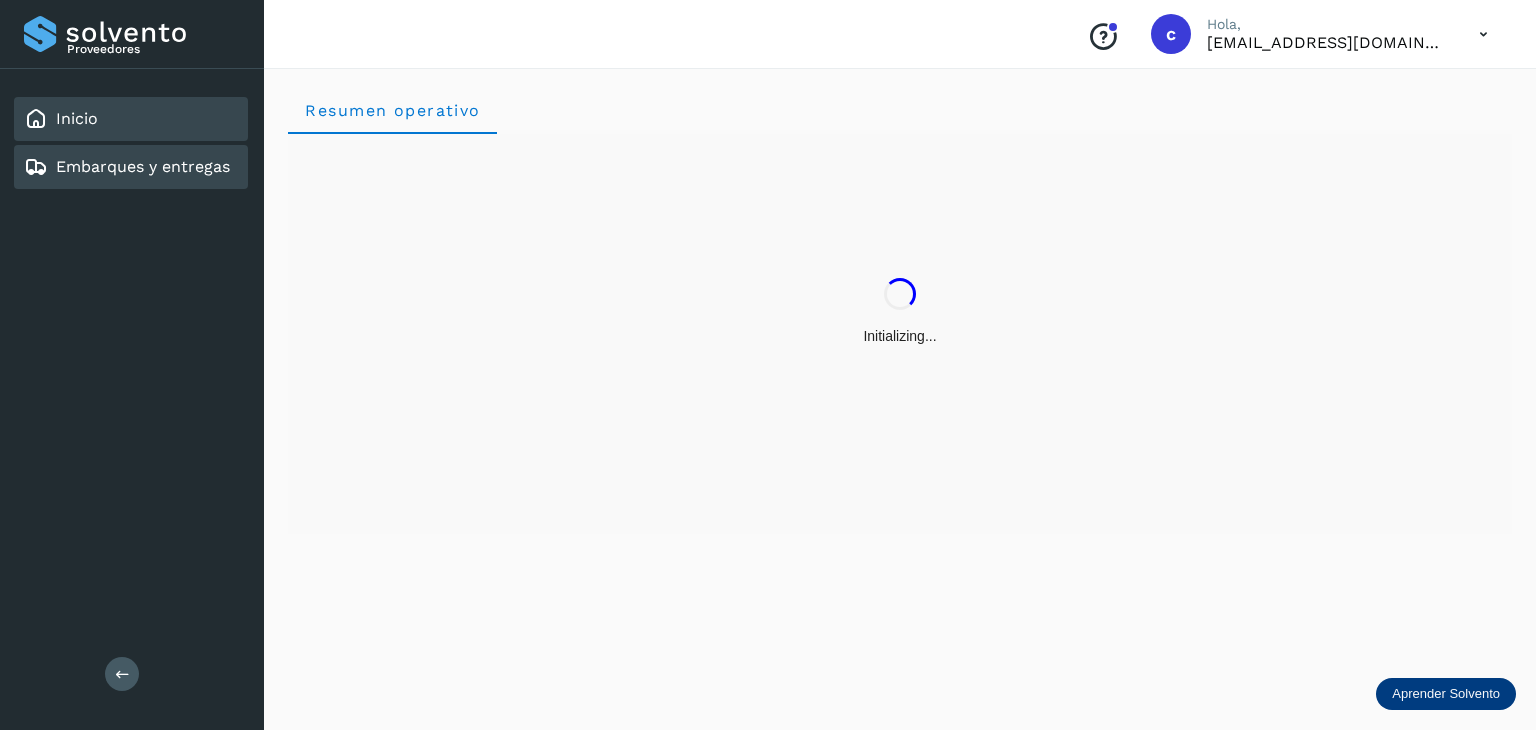 click on "Embarques y entregas" at bounding box center (143, 166) 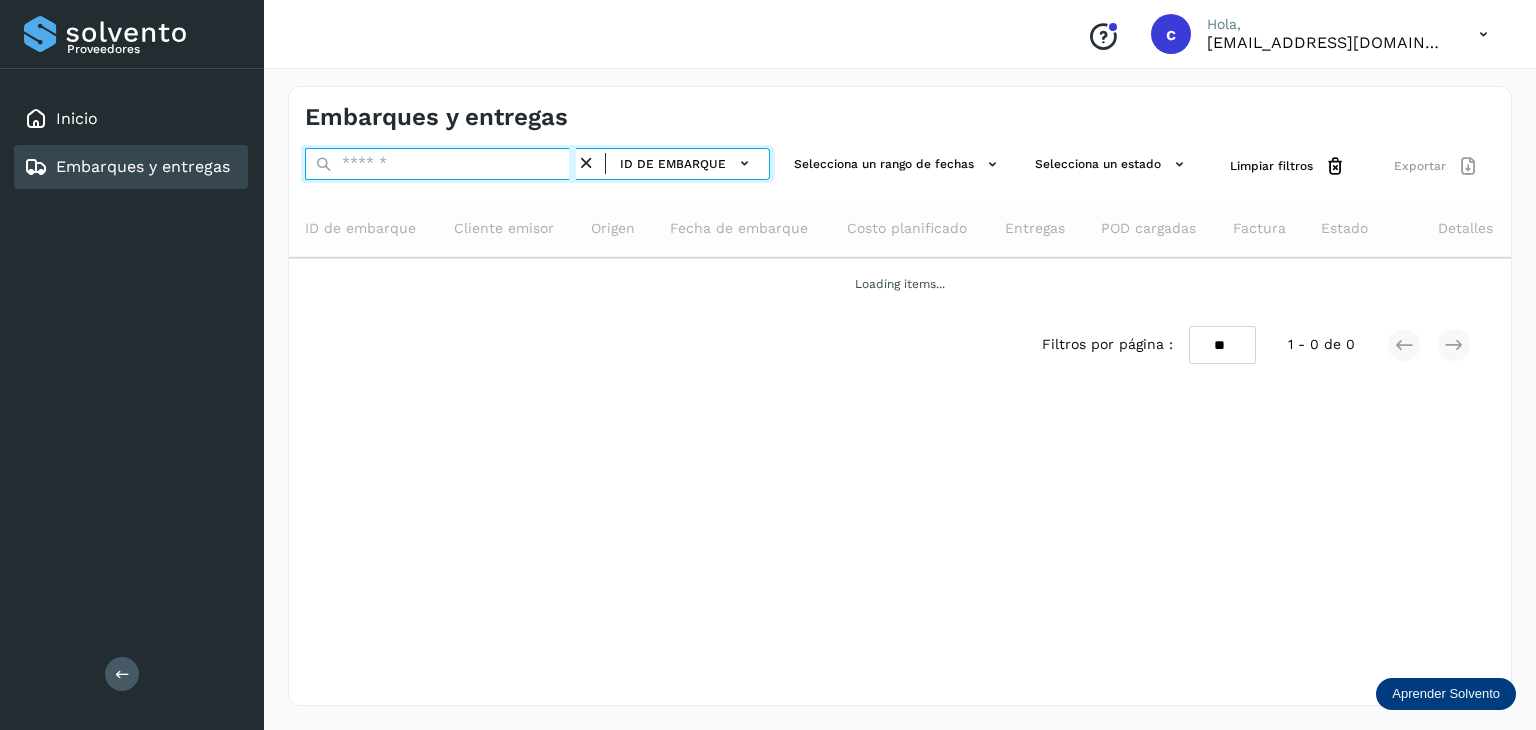 click at bounding box center [440, 164] 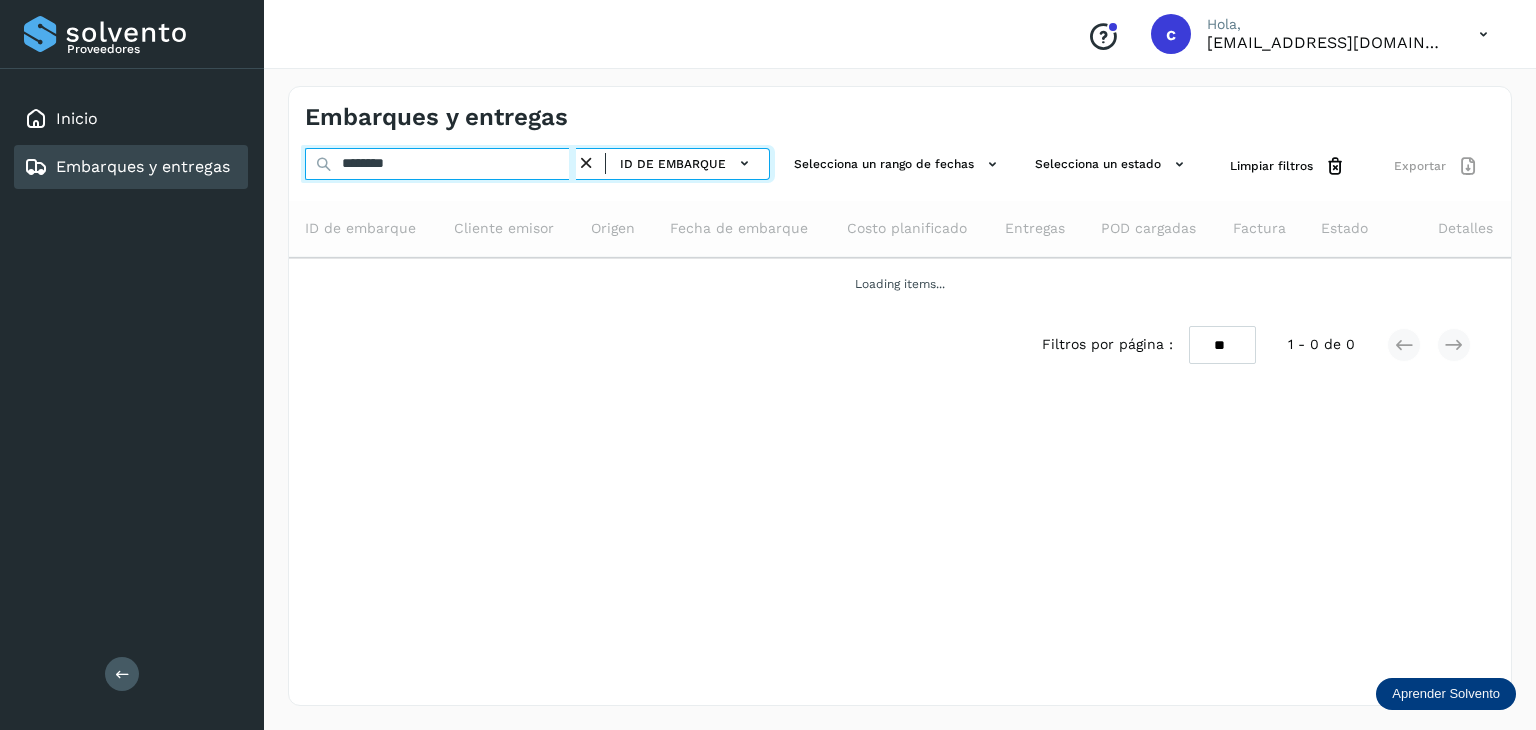 type on "********" 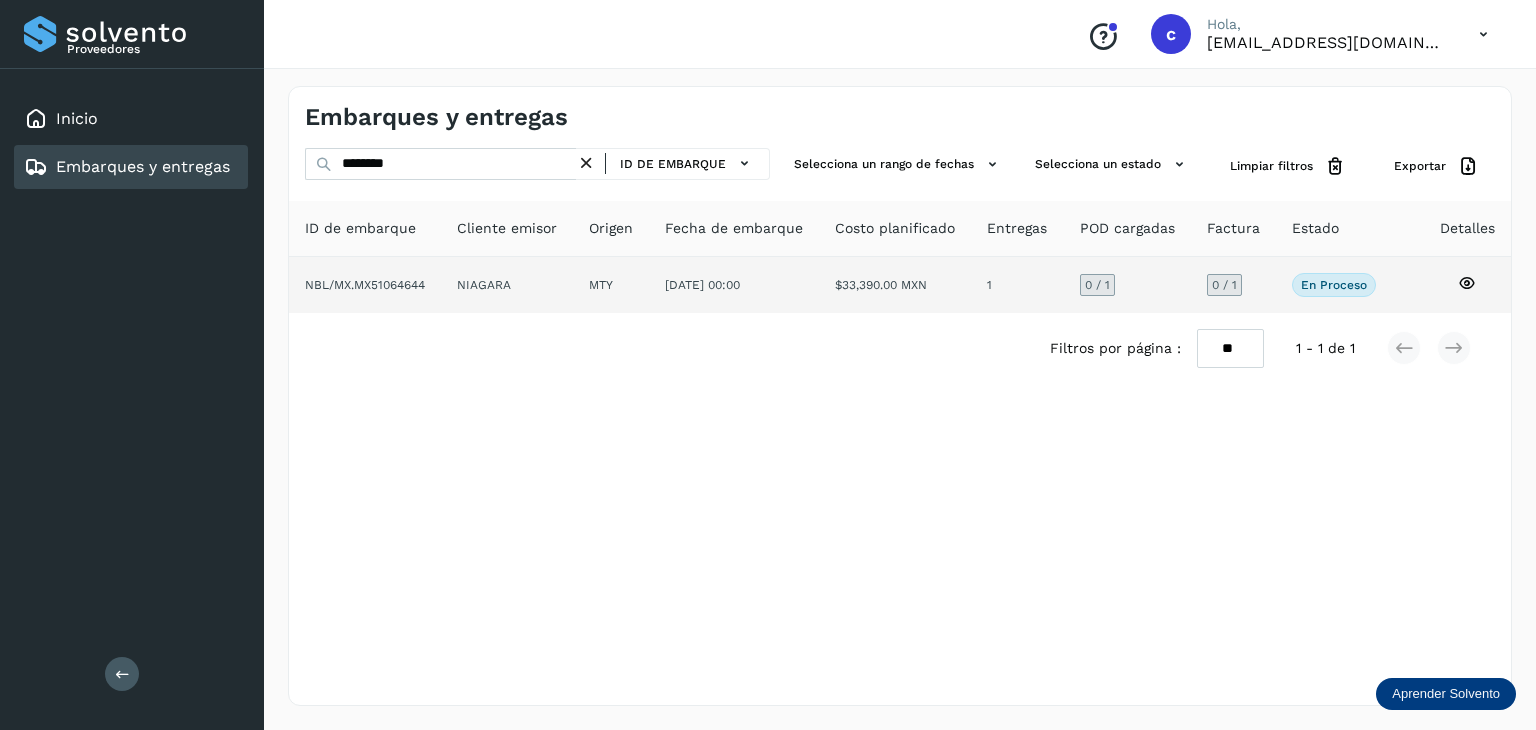 click 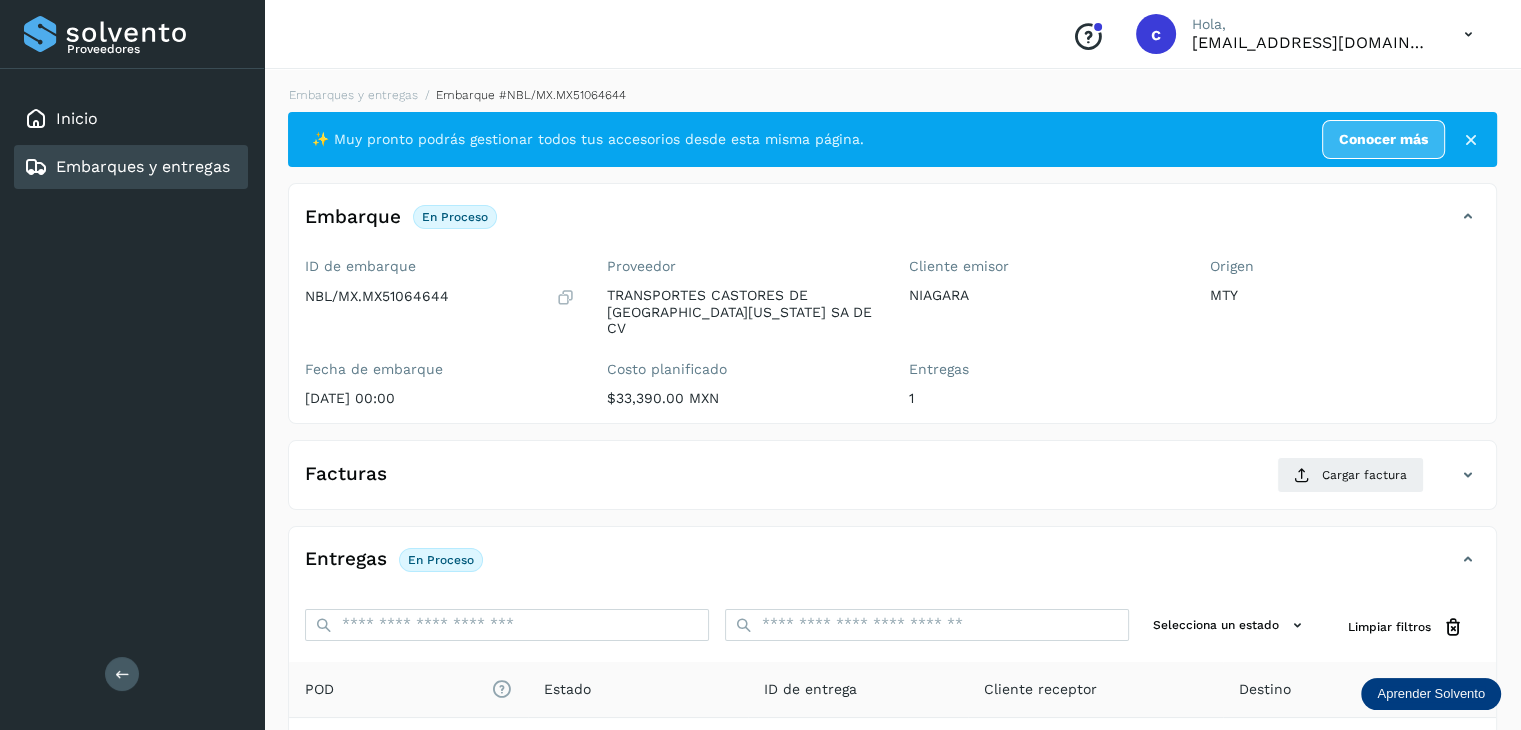 scroll, scrollTop: 0, scrollLeft: 0, axis: both 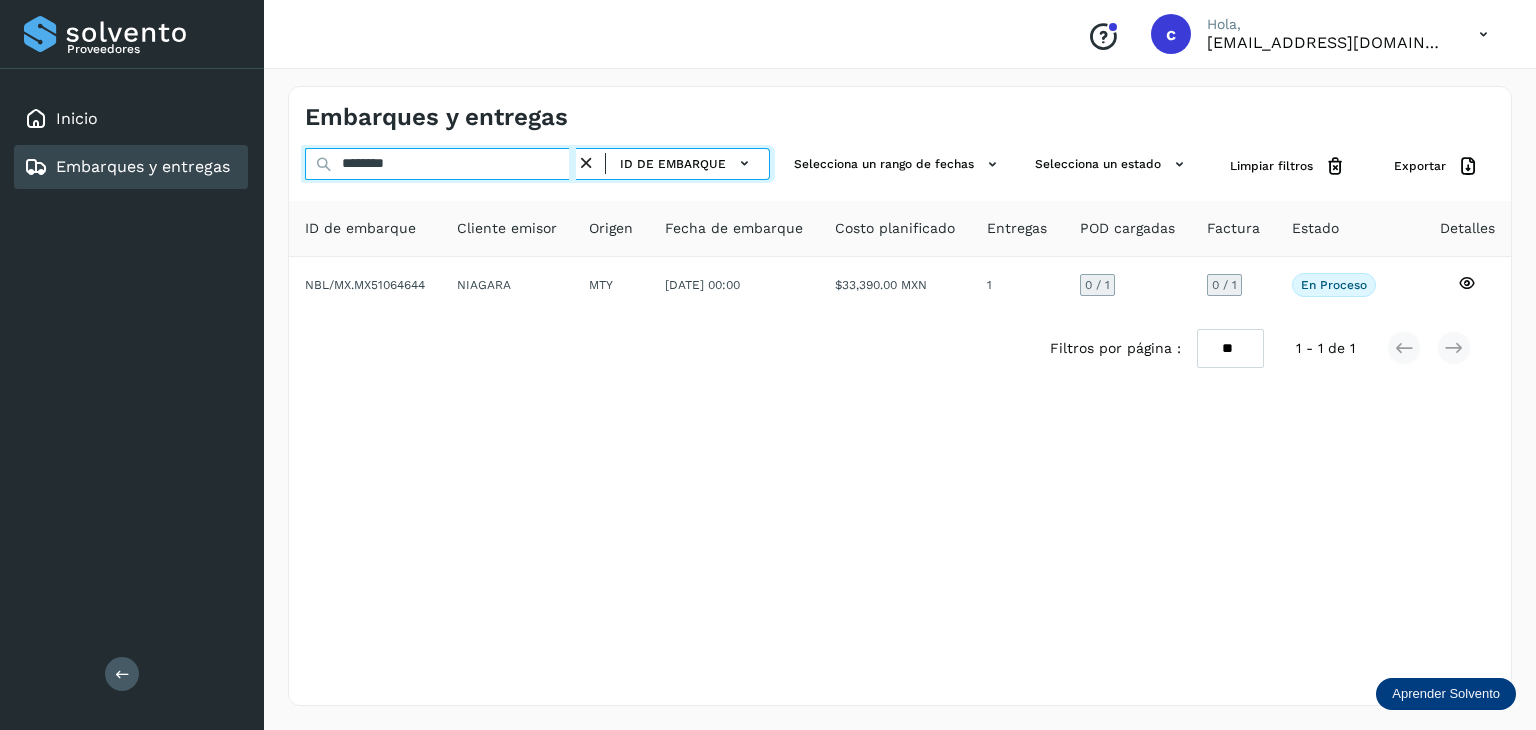 drag, startPoint x: 266, startPoint y: 155, endPoint x: 232, endPoint y: 144, distance: 35.735138 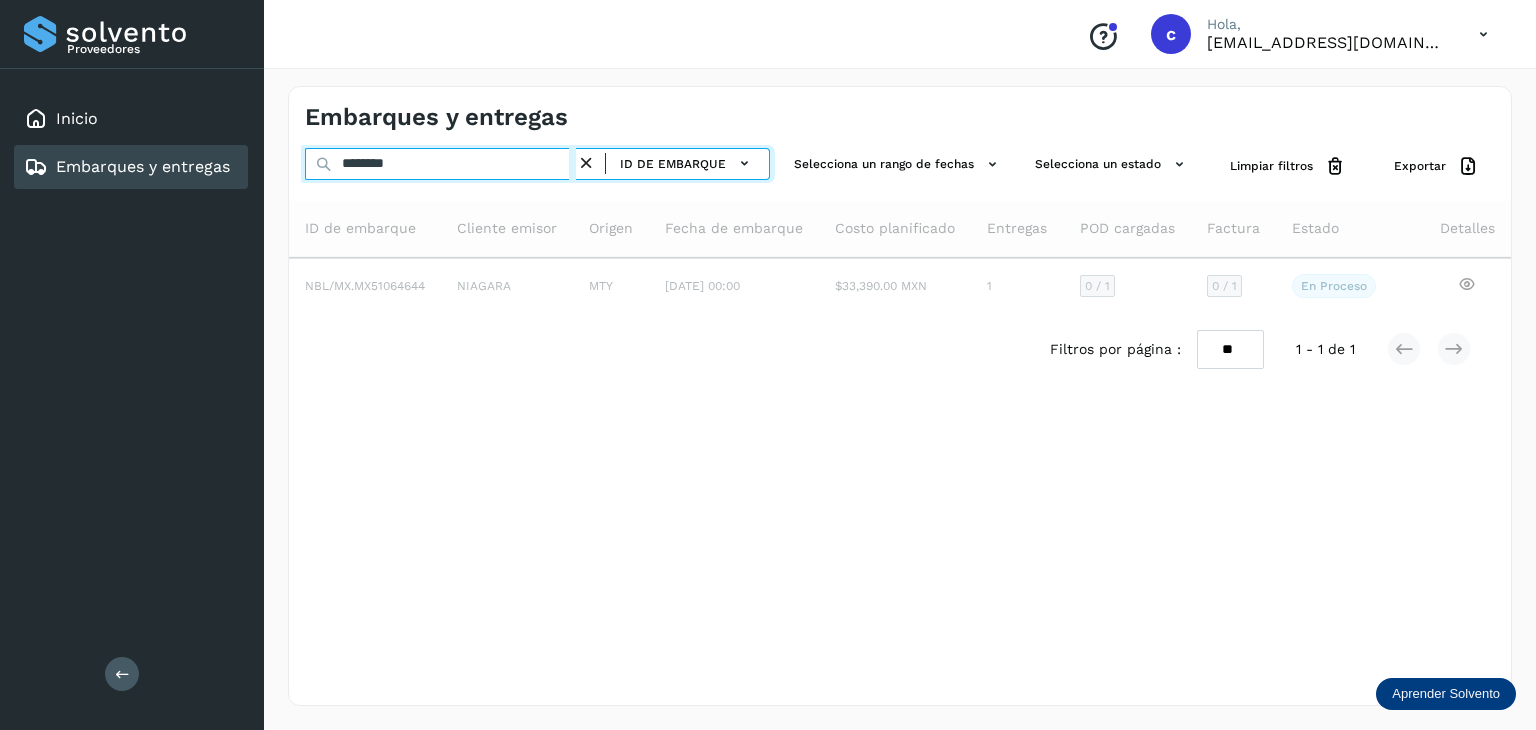 type on "********" 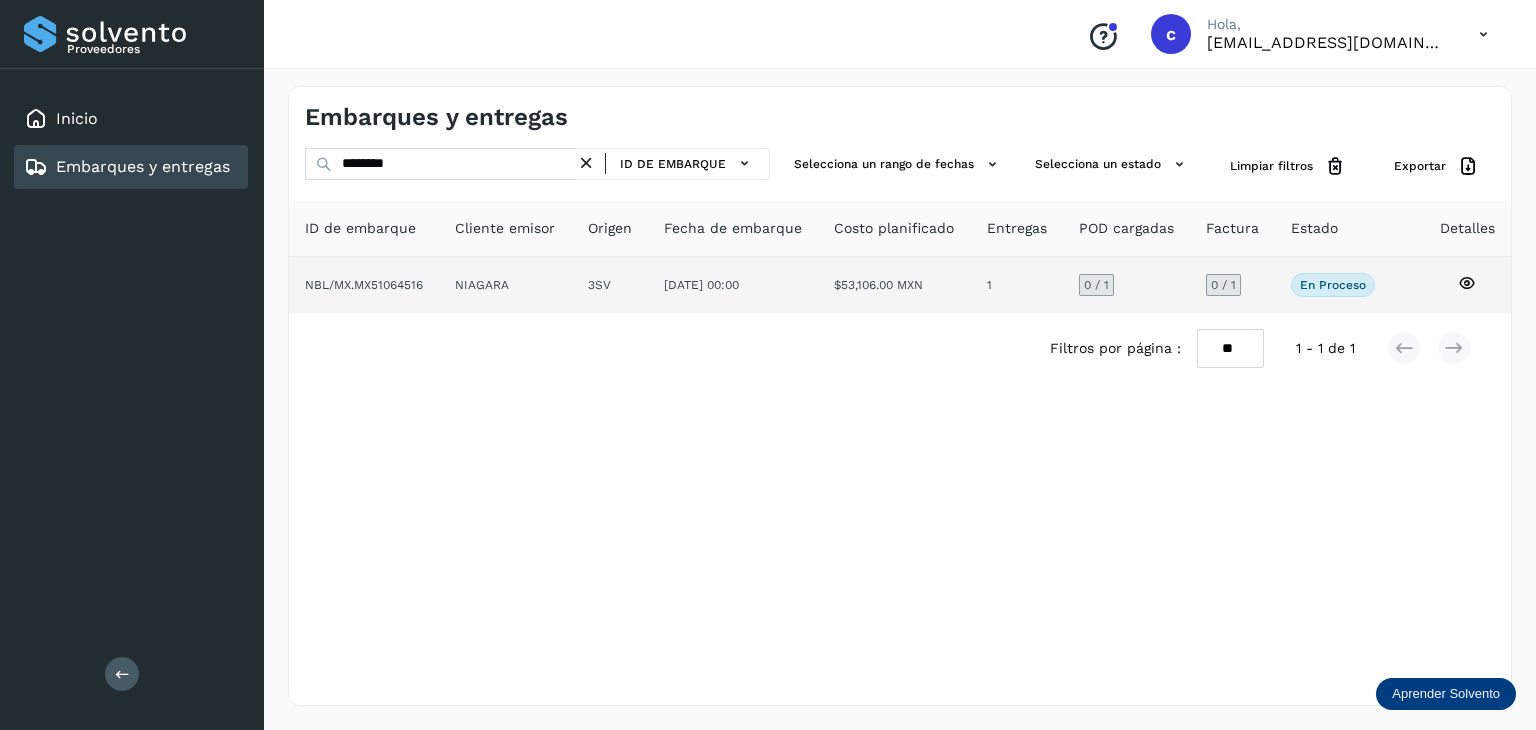 click 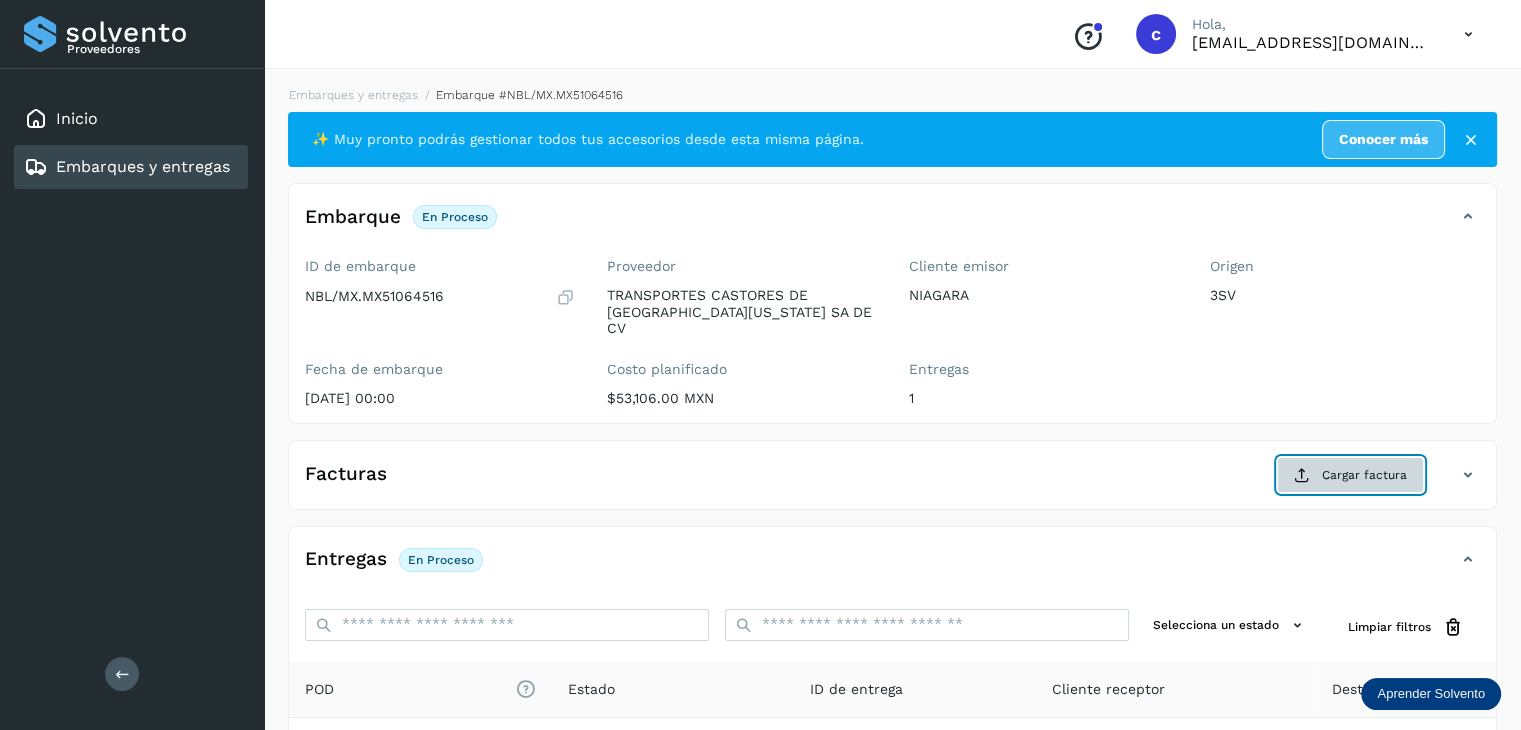 click on "Cargar factura" at bounding box center [1350, 475] 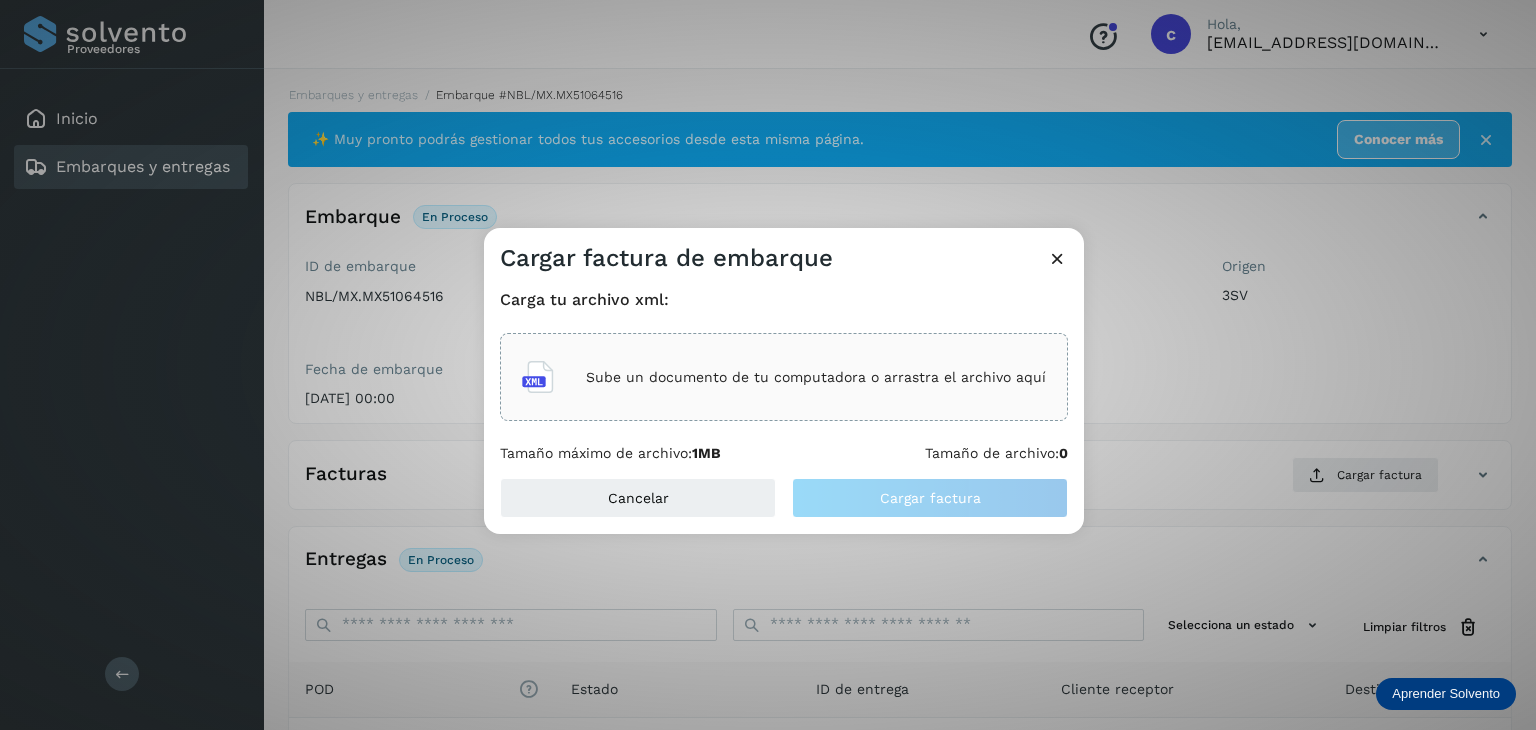 click on "Sube un documento de tu computadora o arrastra el archivo aquí" at bounding box center (816, 377) 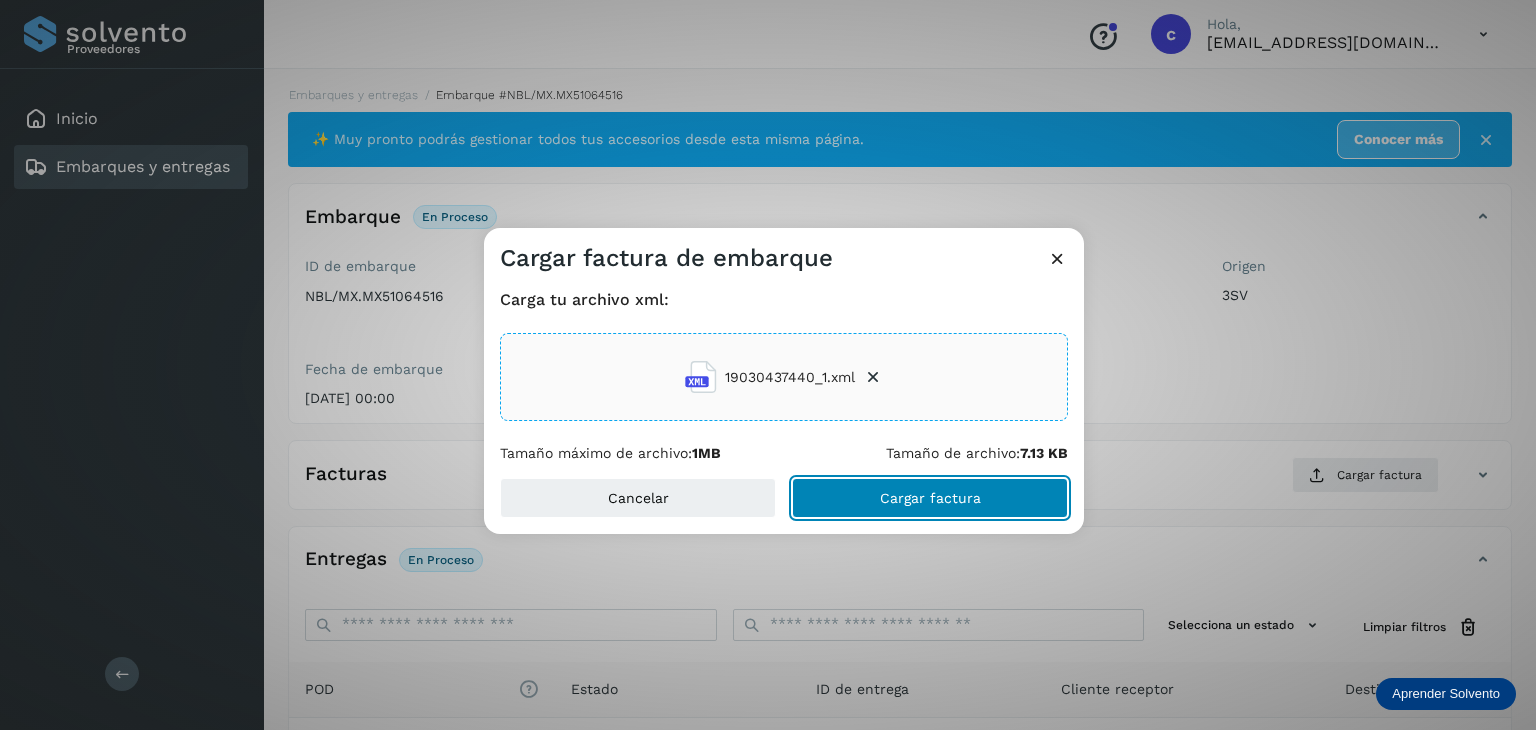 click on "Cargar factura" 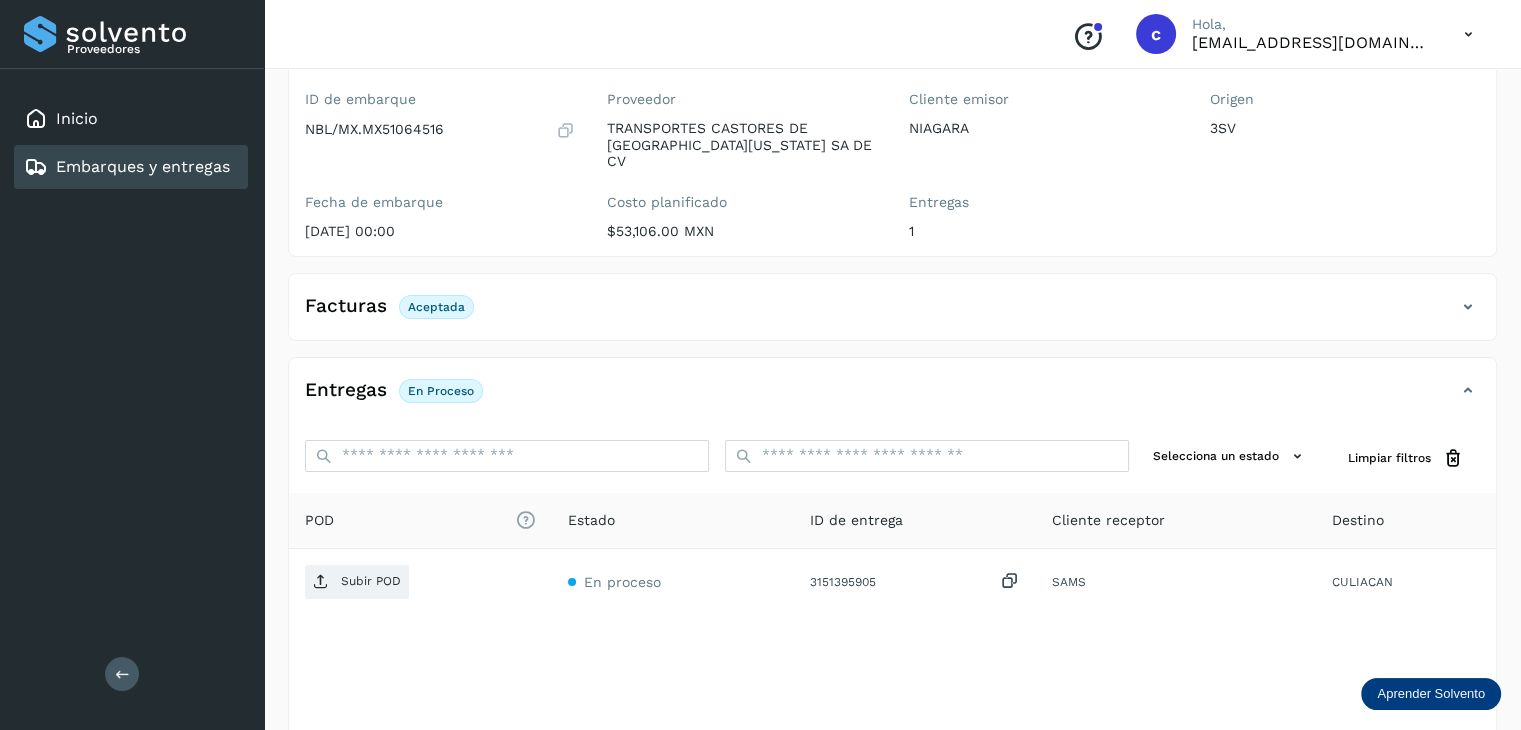 scroll, scrollTop: 229, scrollLeft: 0, axis: vertical 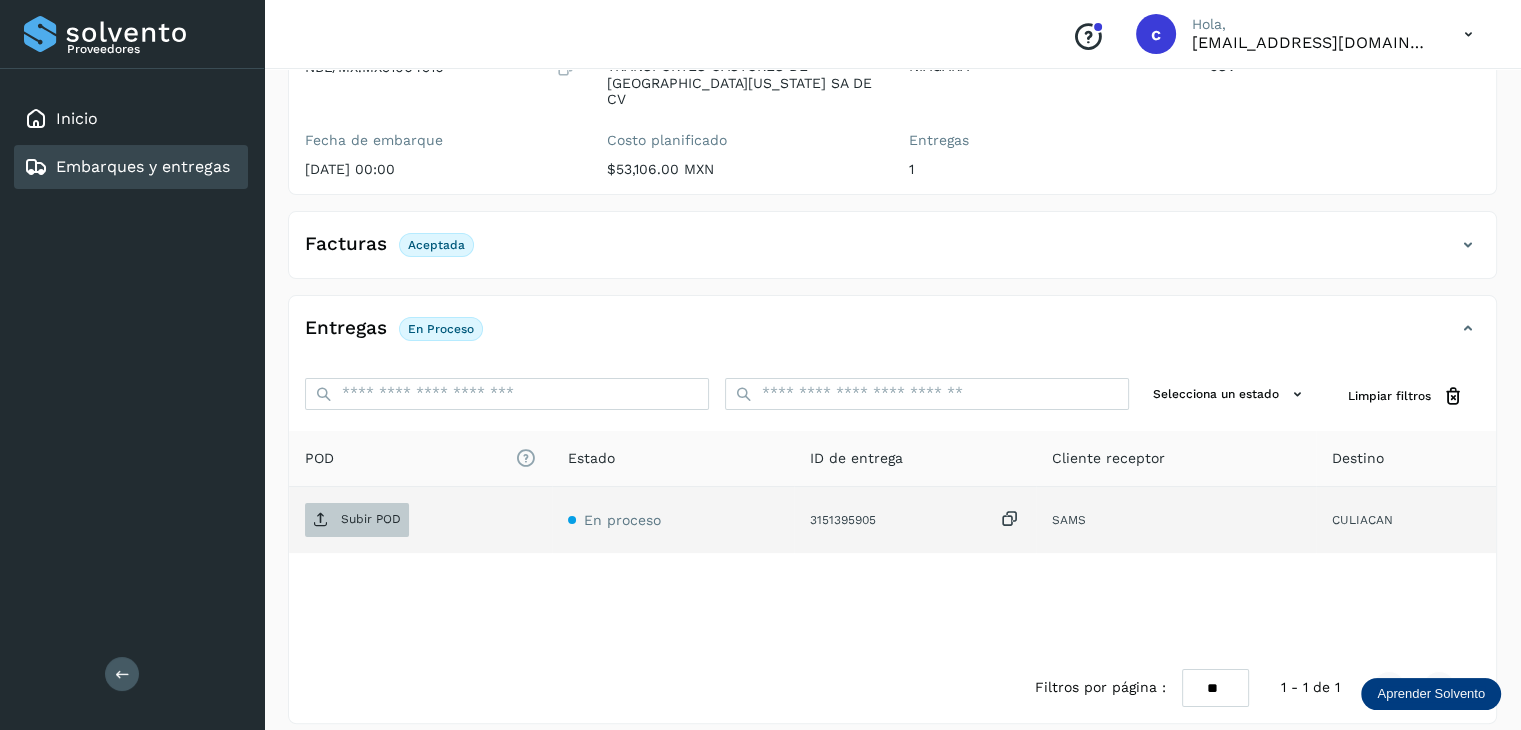 click on "Subir POD" at bounding box center [371, 519] 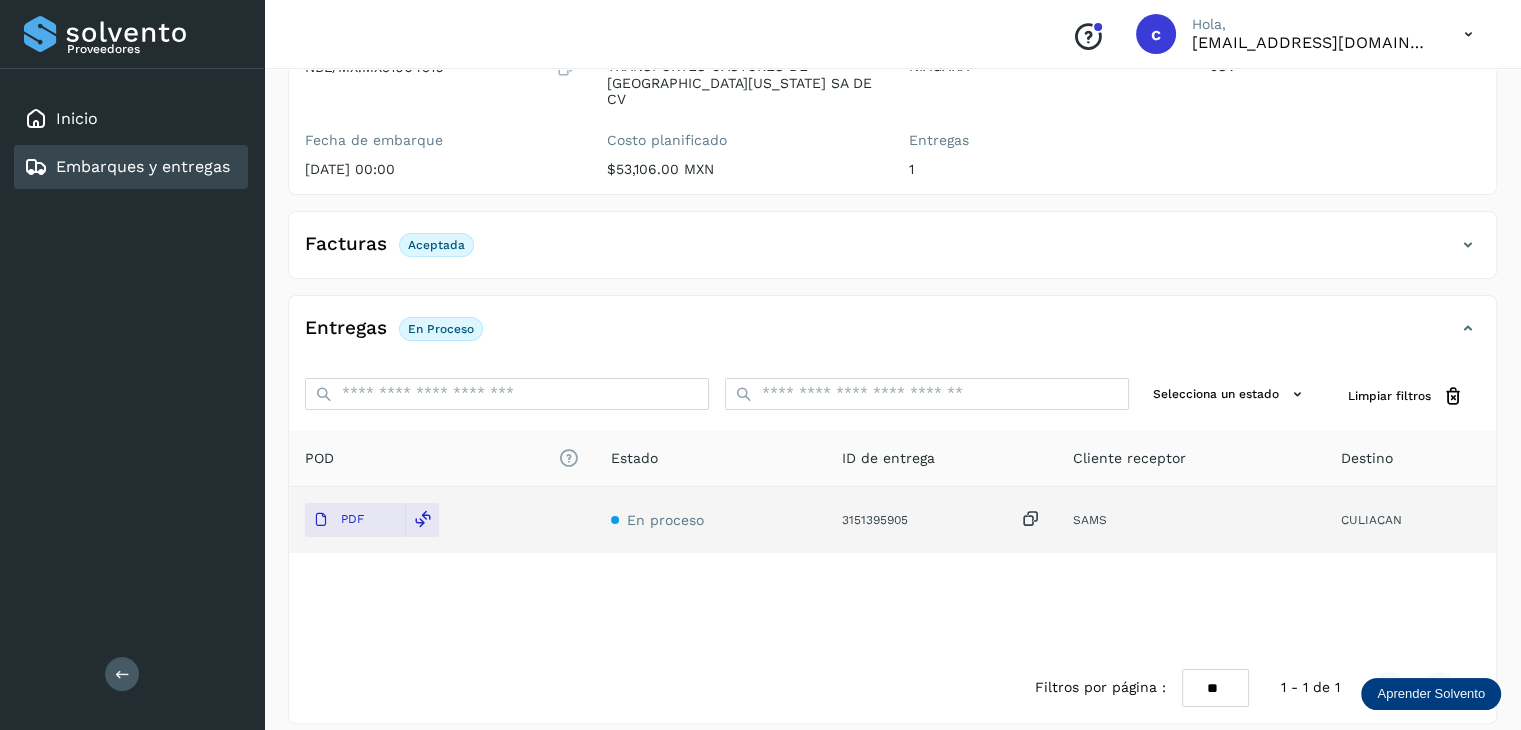 click on "Embarques y entregas" at bounding box center [127, 167] 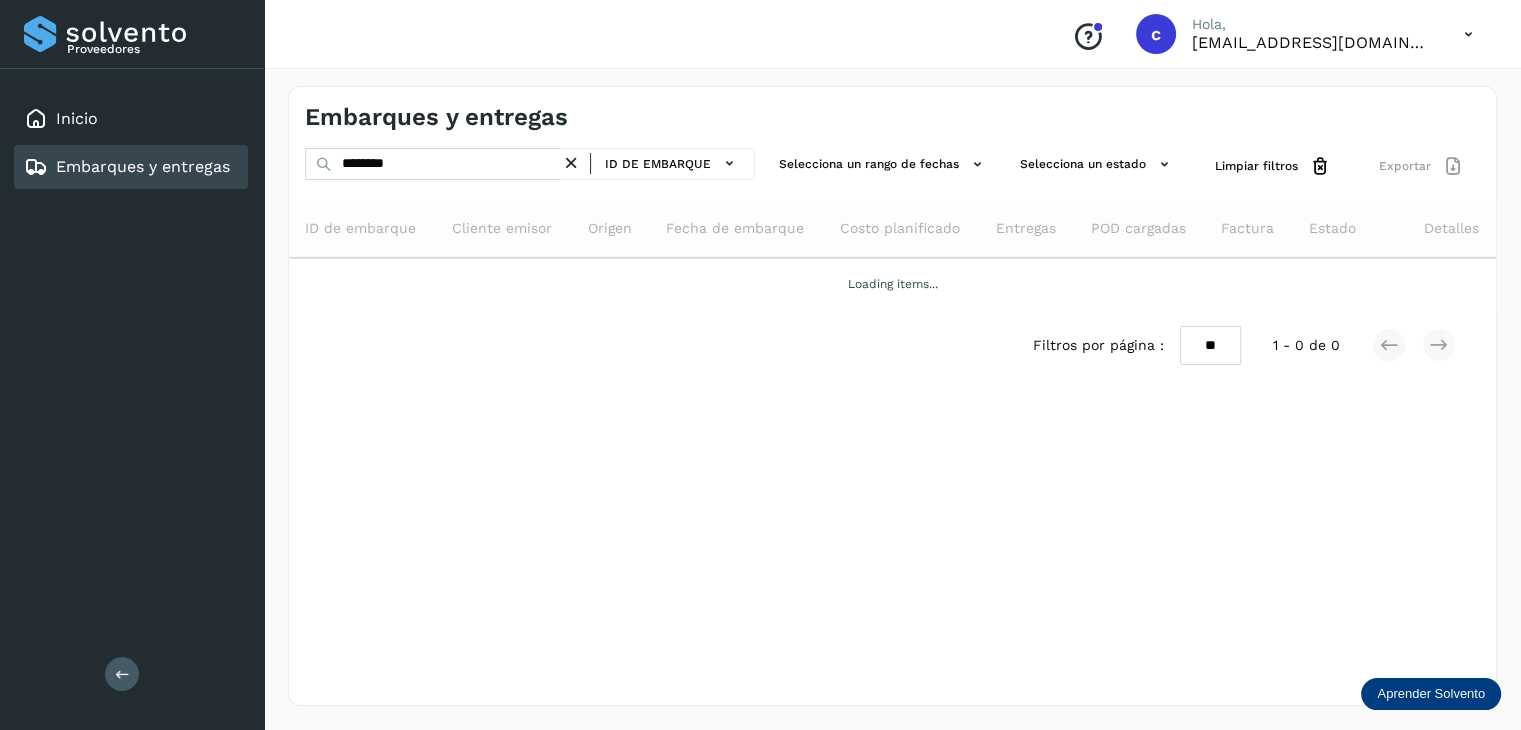scroll, scrollTop: 0, scrollLeft: 0, axis: both 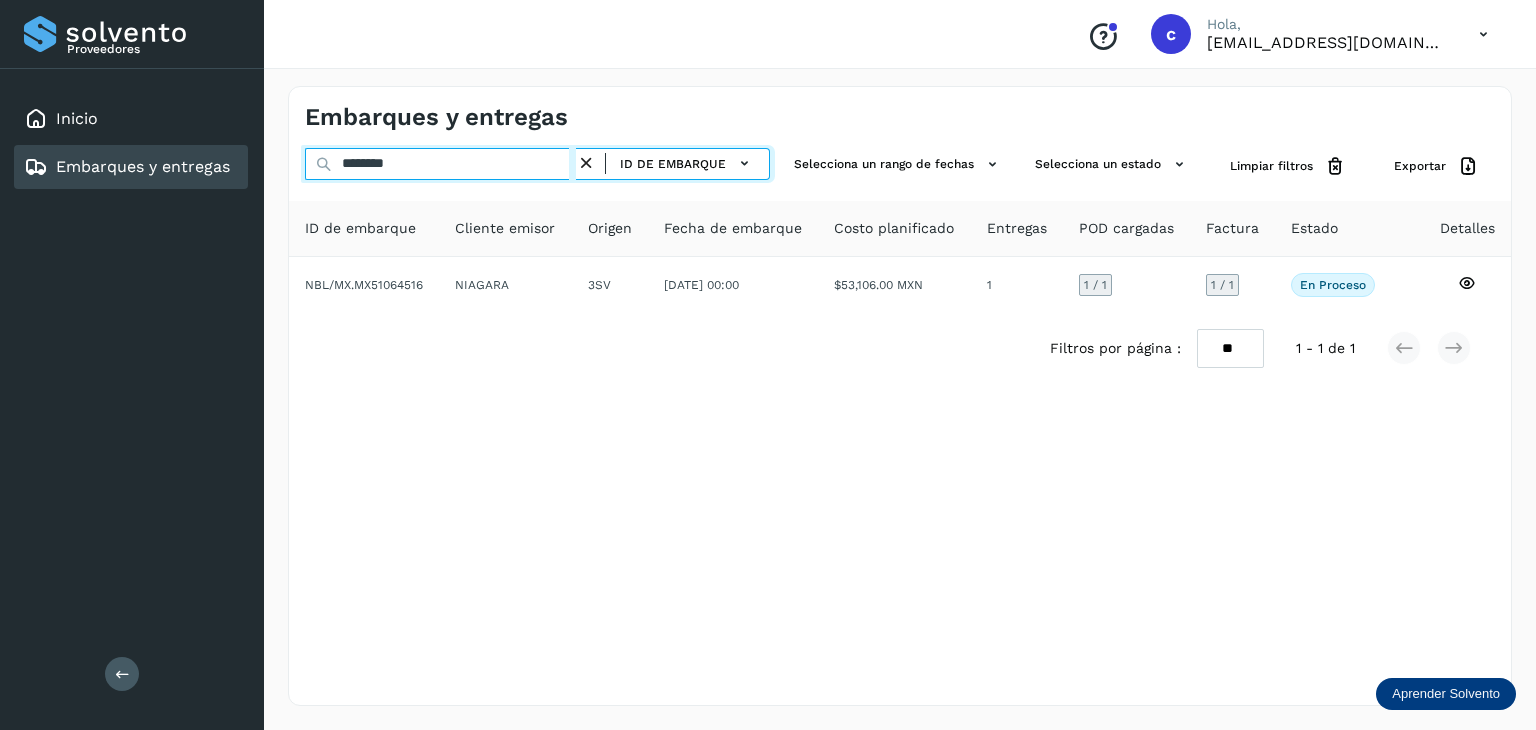 drag, startPoint x: 337, startPoint y: 167, endPoint x: 313, endPoint y: 173, distance: 24.738634 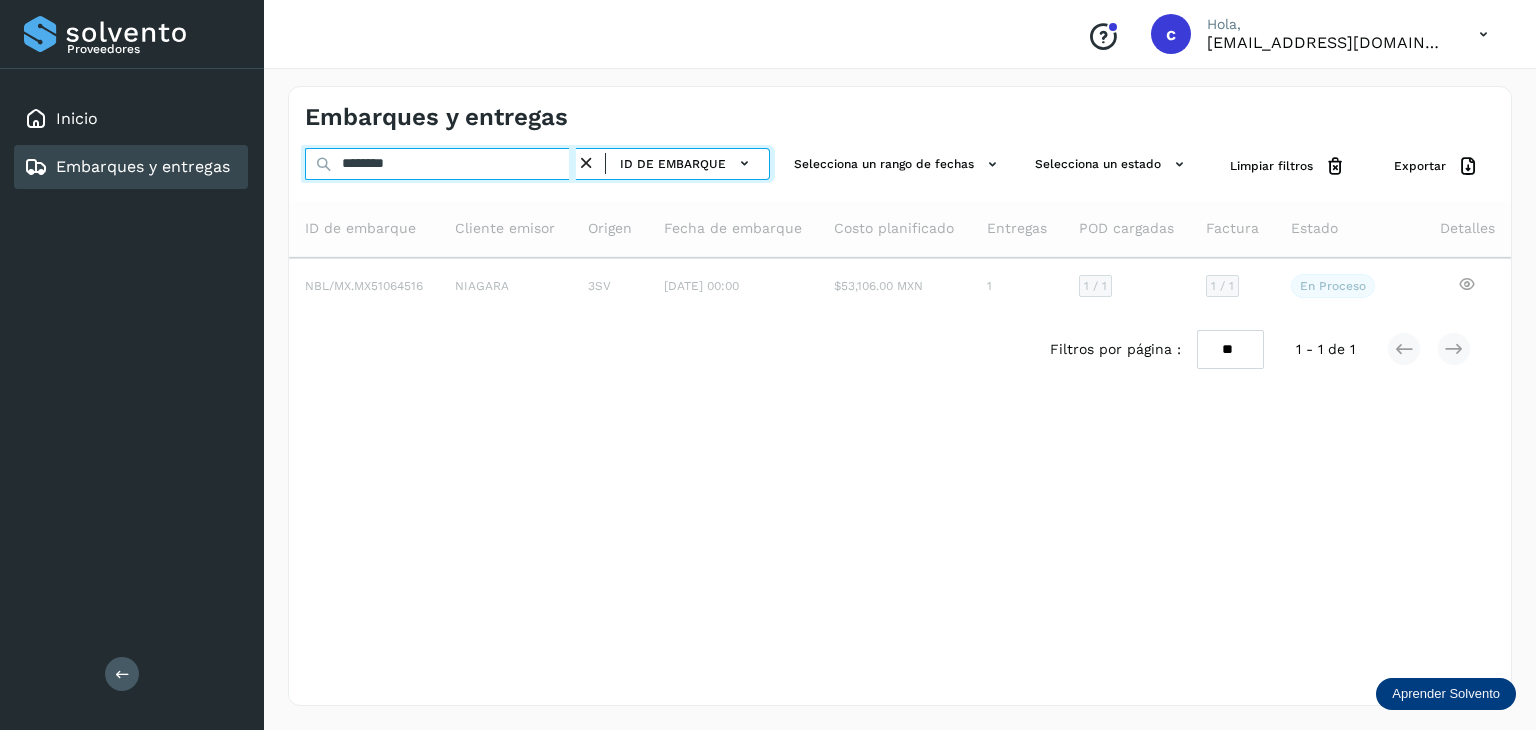 type on "********" 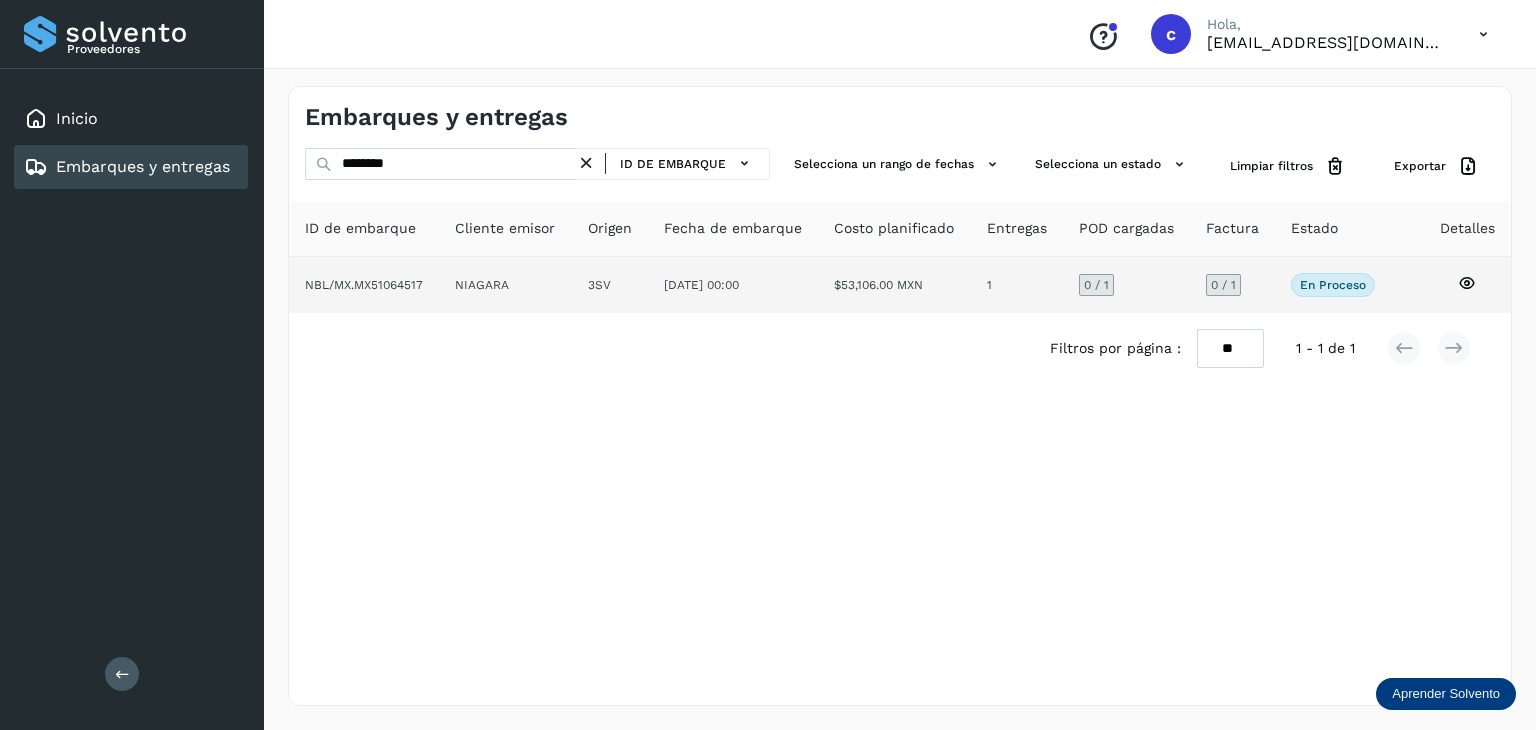 click 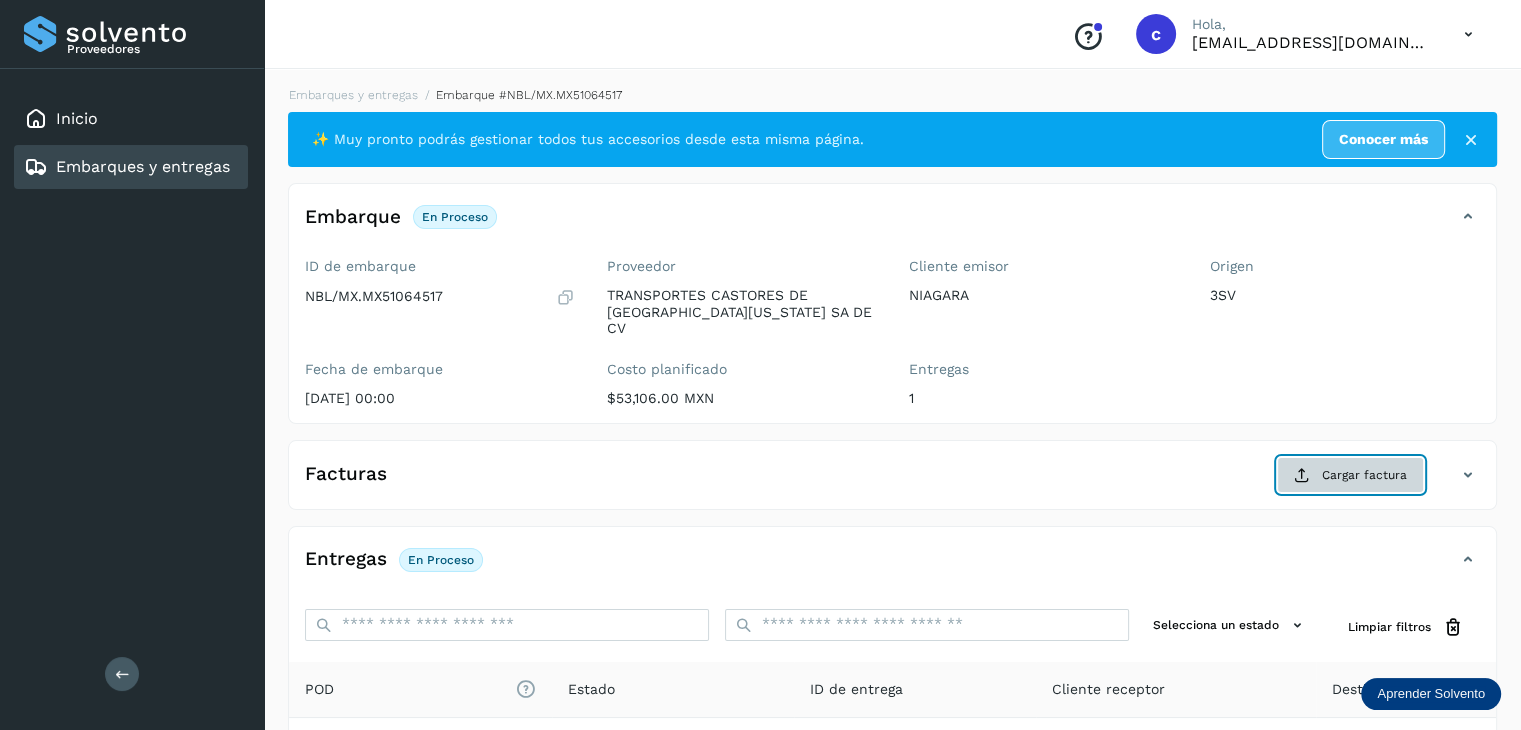 click on "Cargar factura" 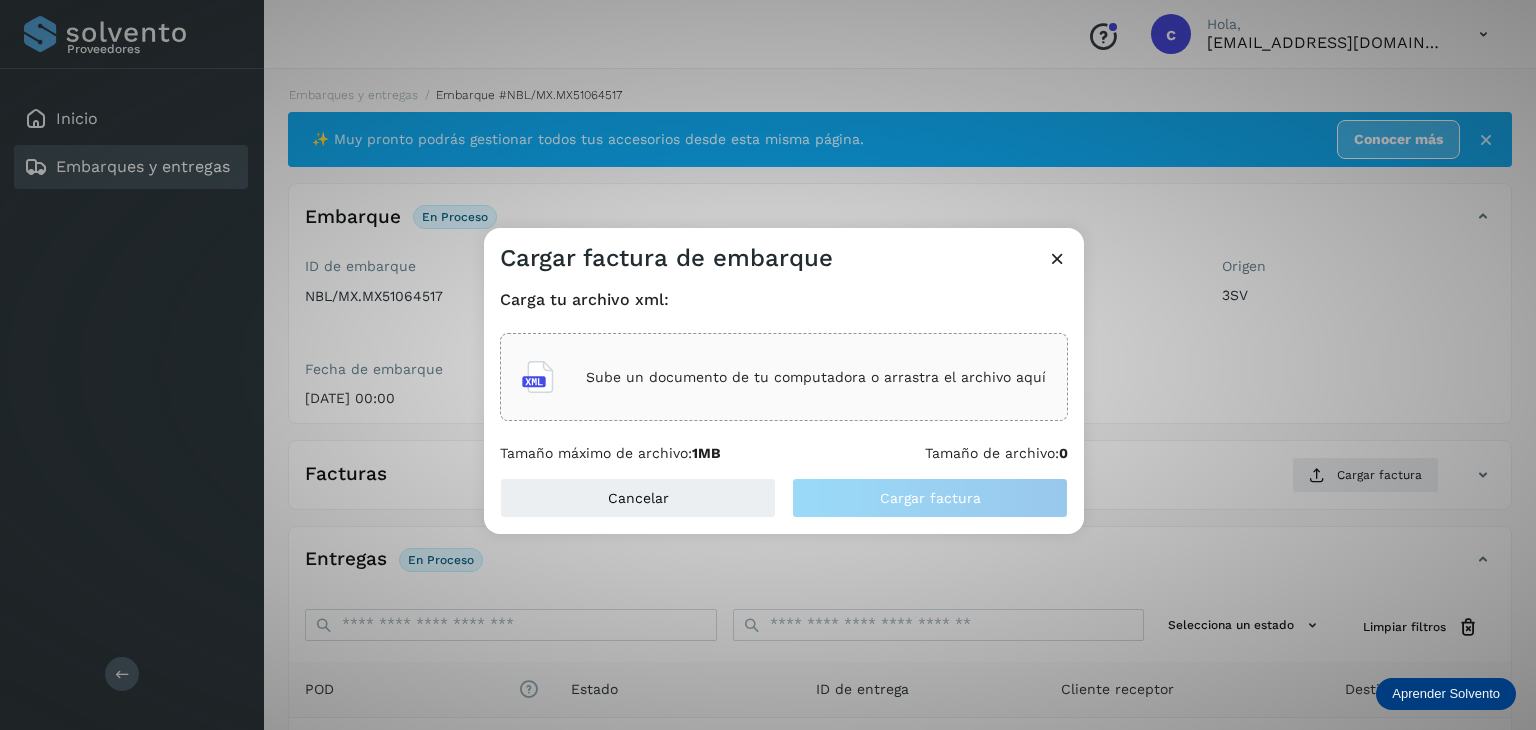 click on "Sube un documento de tu computadora o arrastra el archivo aquí" 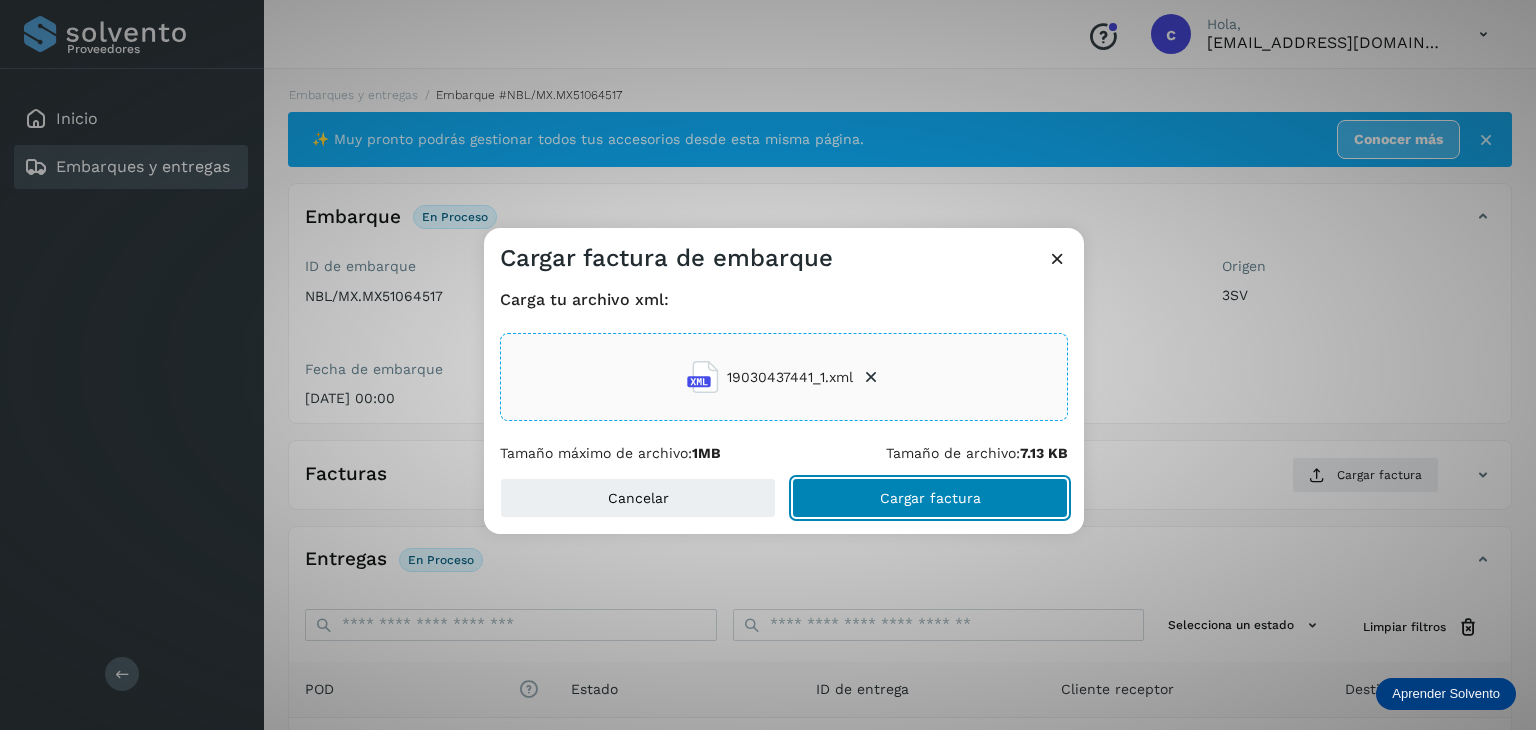 click on "Cargar factura" 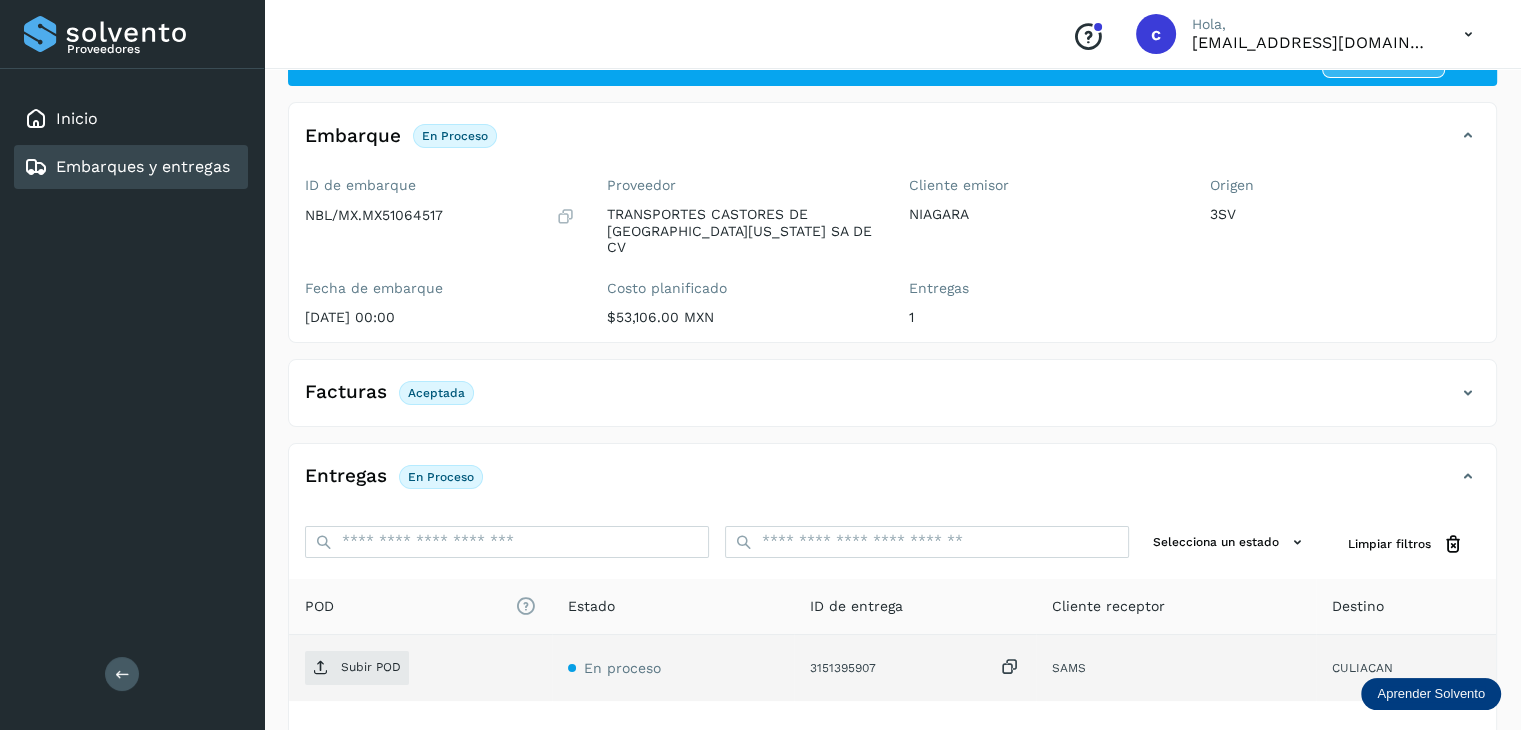scroll, scrollTop: 200, scrollLeft: 0, axis: vertical 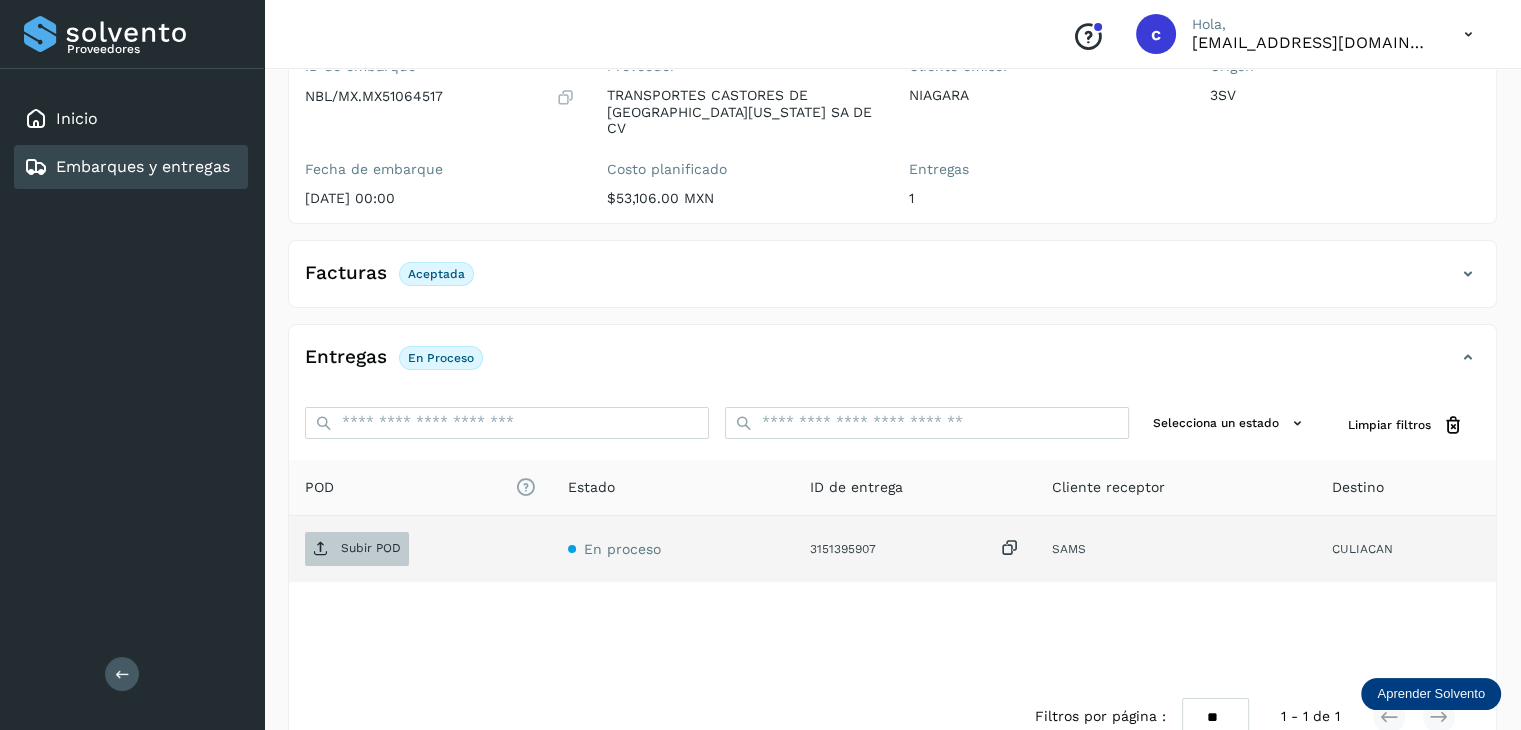 click on "Subir POD" at bounding box center (371, 548) 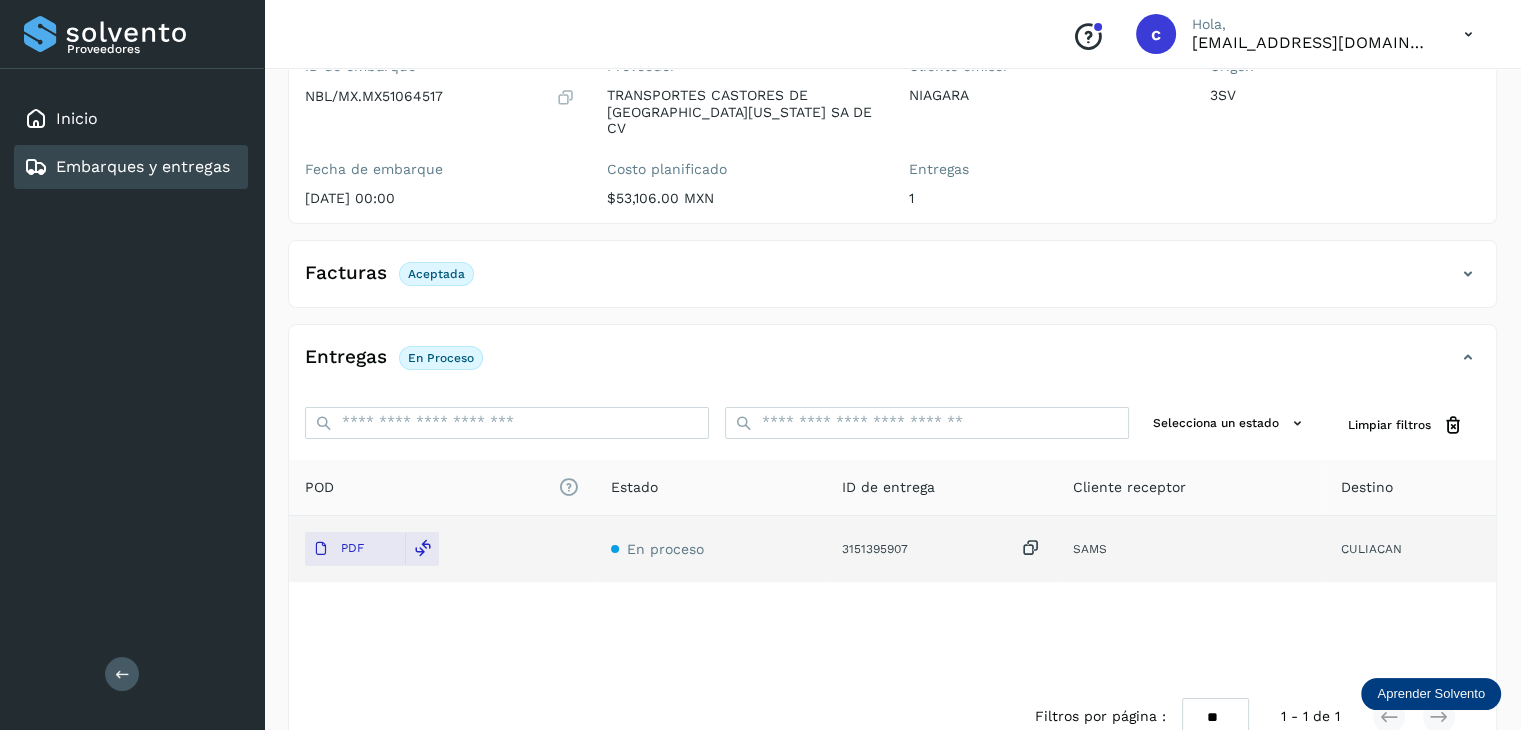 scroll, scrollTop: 229, scrollLeft: 0, axis: vertical 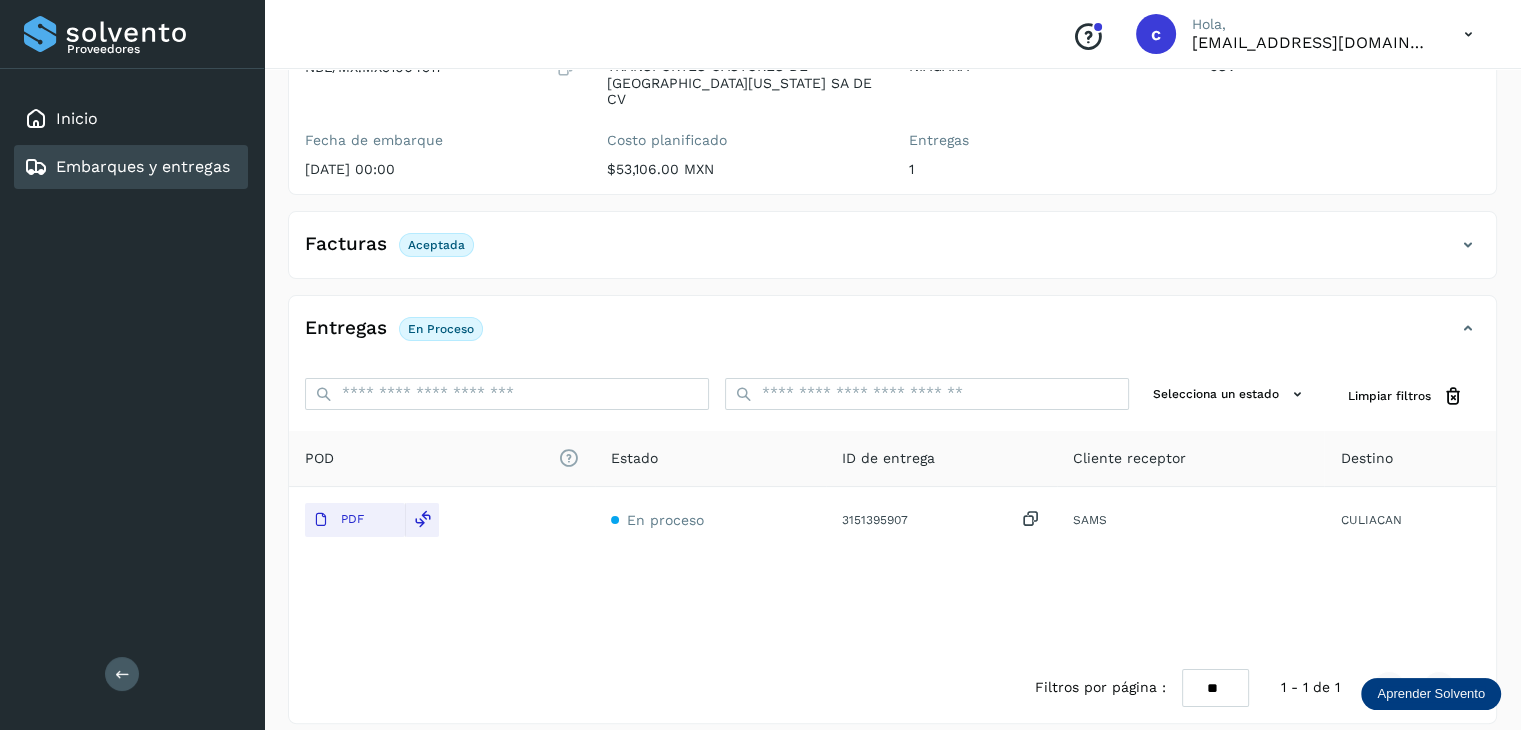 drag, startPoint x: 182, startPoint y: 171, endPoint x: 261, endPoint y: 190, distance: 81.25269 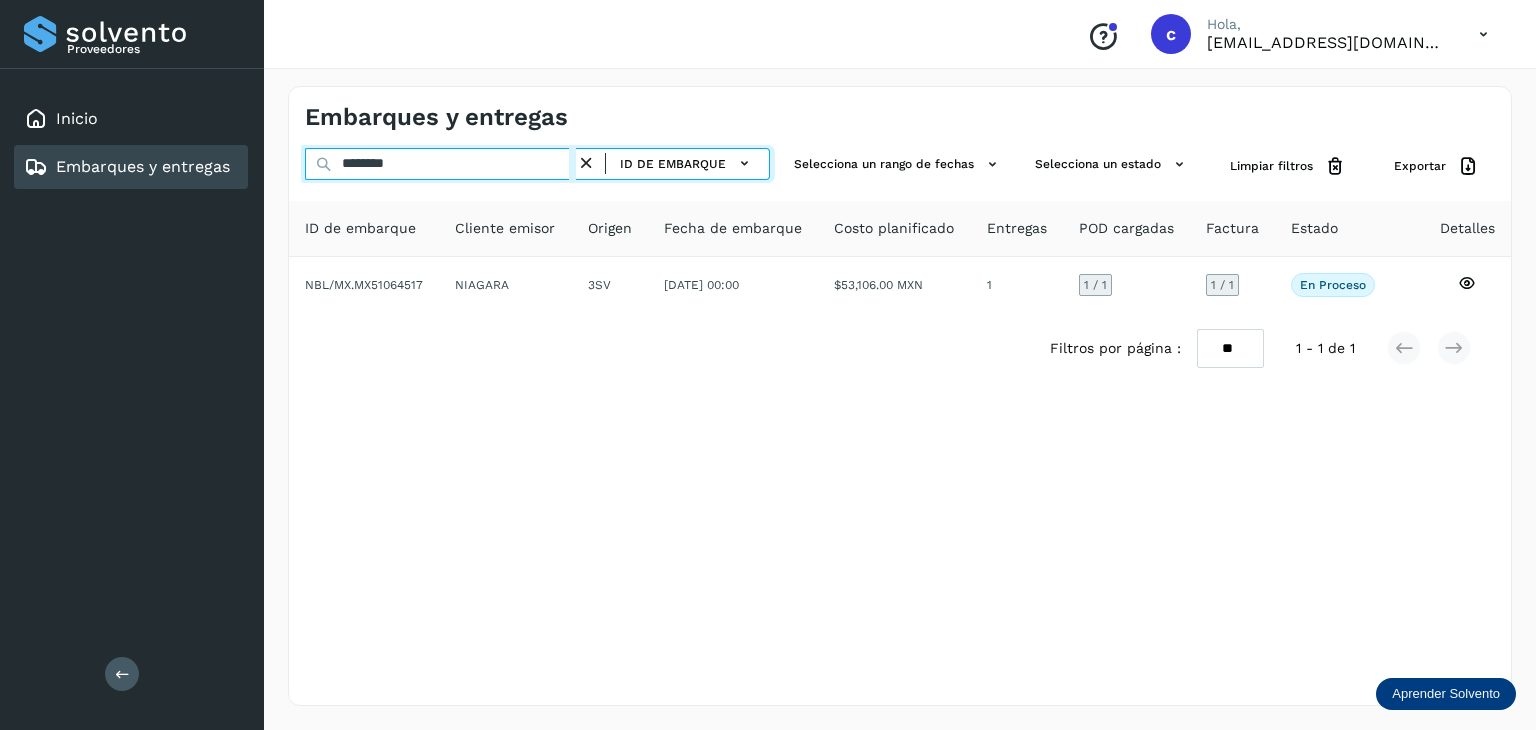 drag, startPoint x: 420, startPoint y: 169, endPoint x: 316, endPoint y: 158, distance: 104.58012 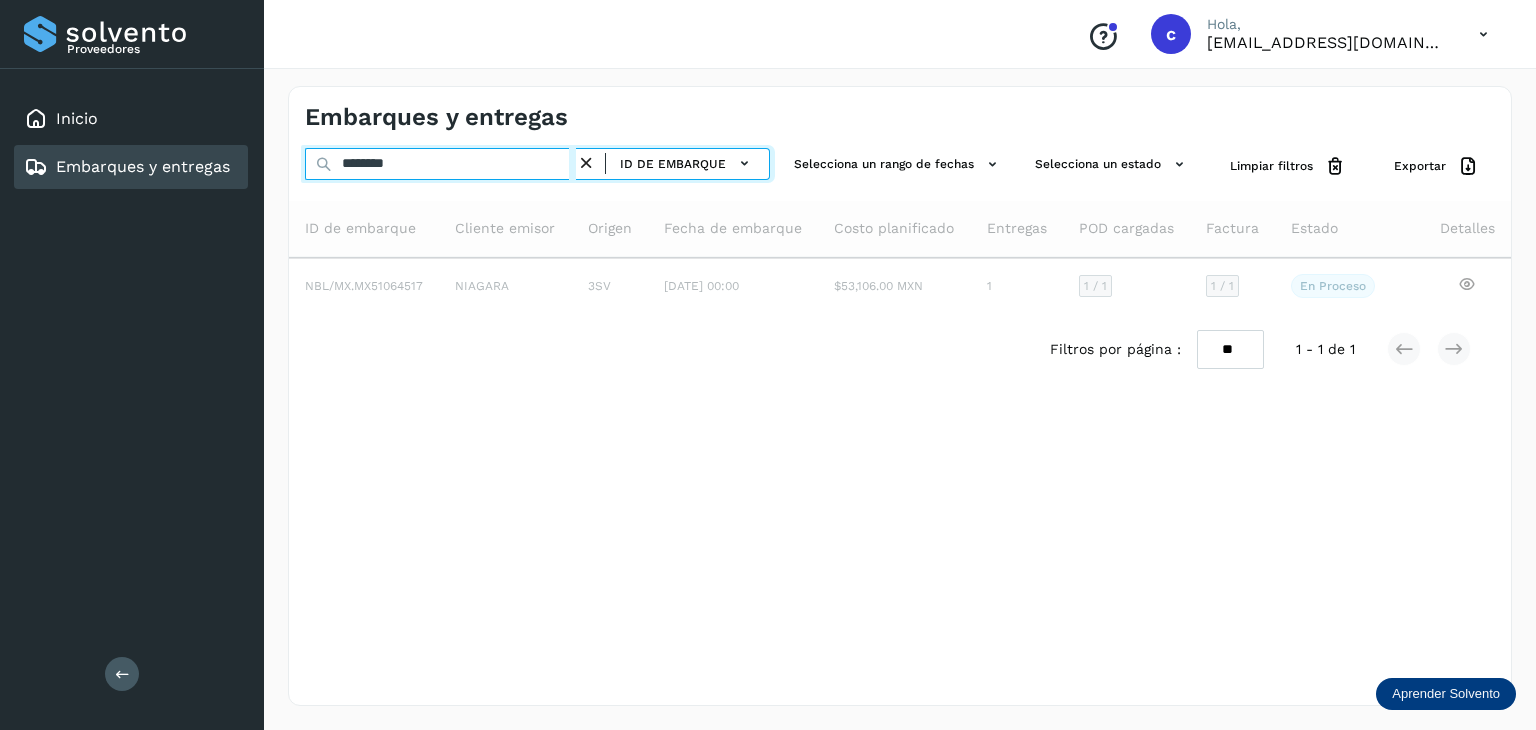 type on "********" 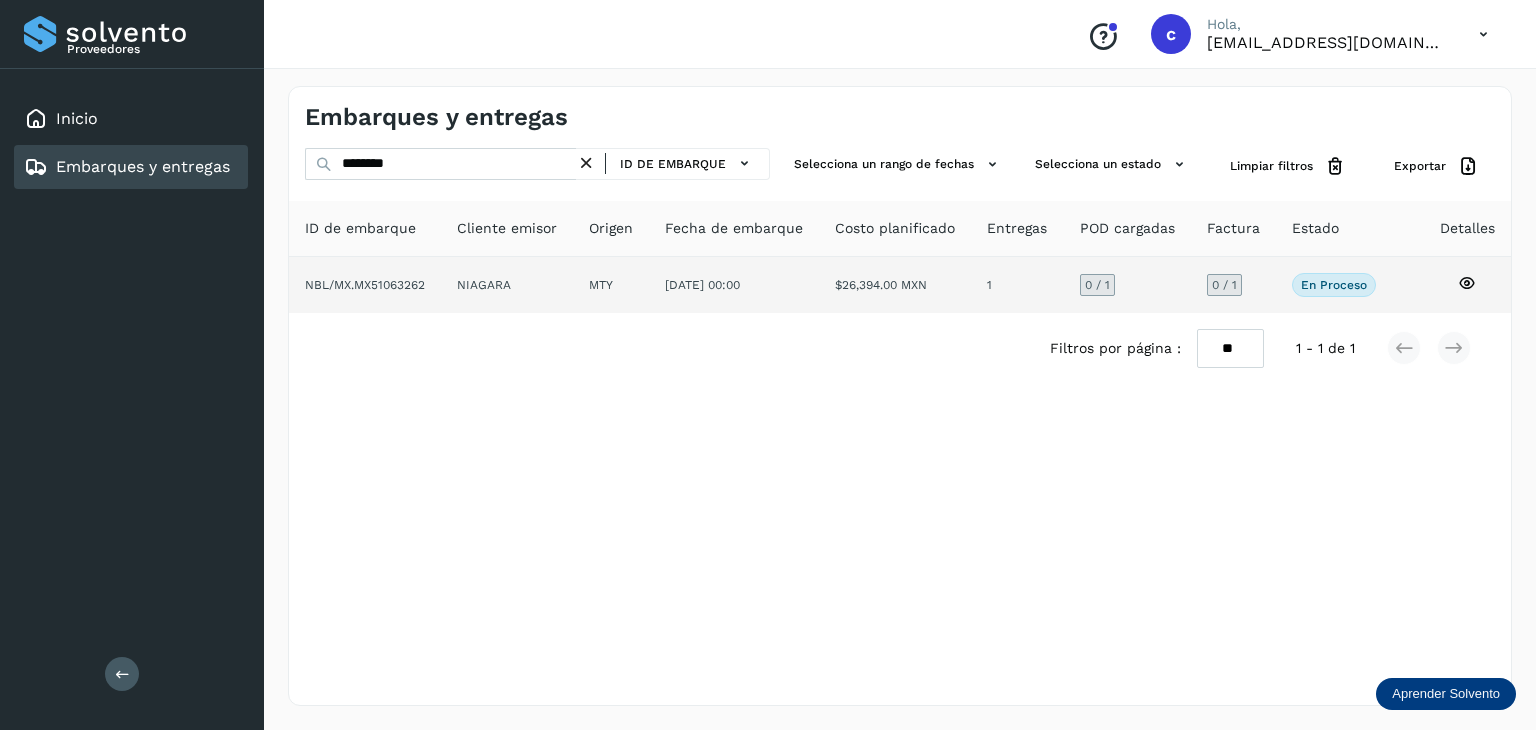 click 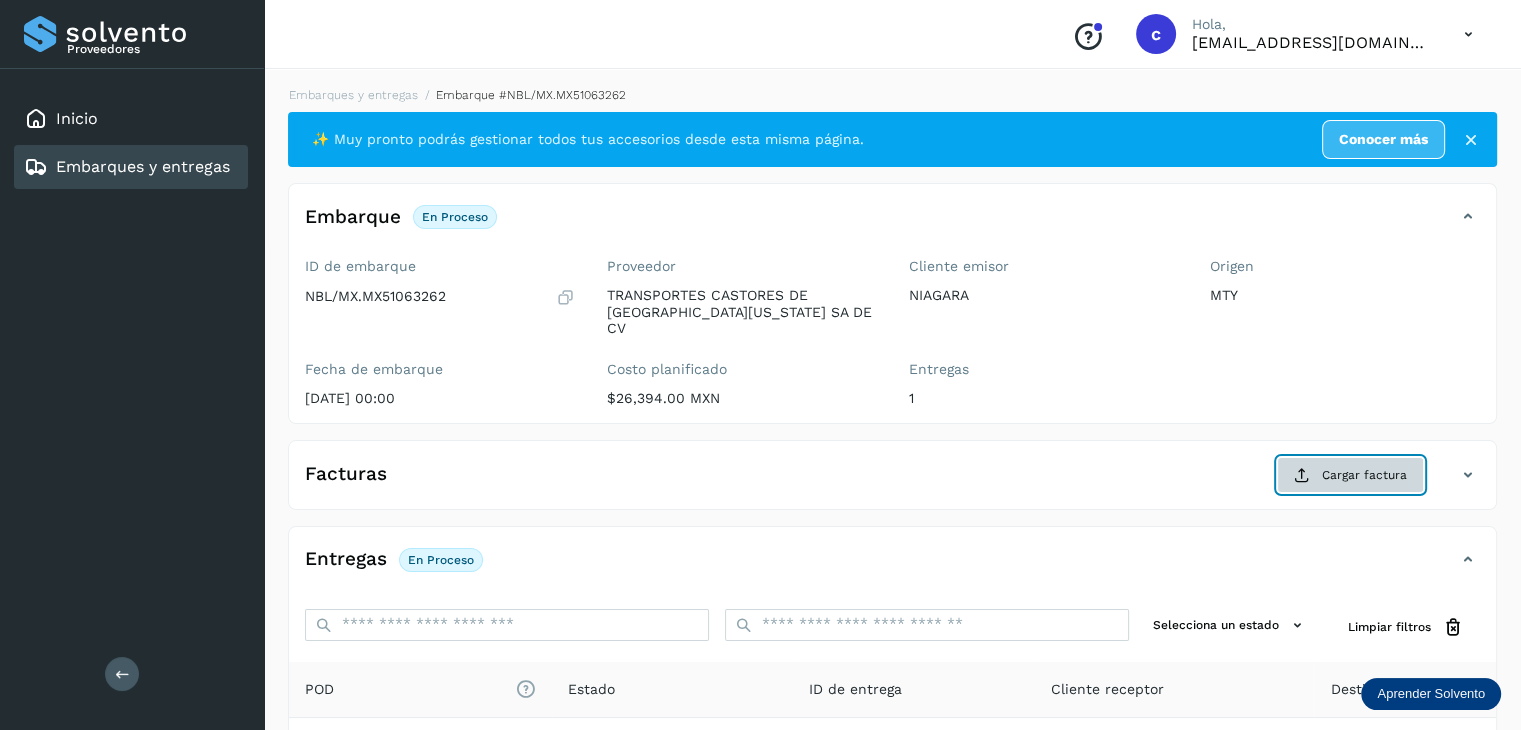 click on "Cargar factura" 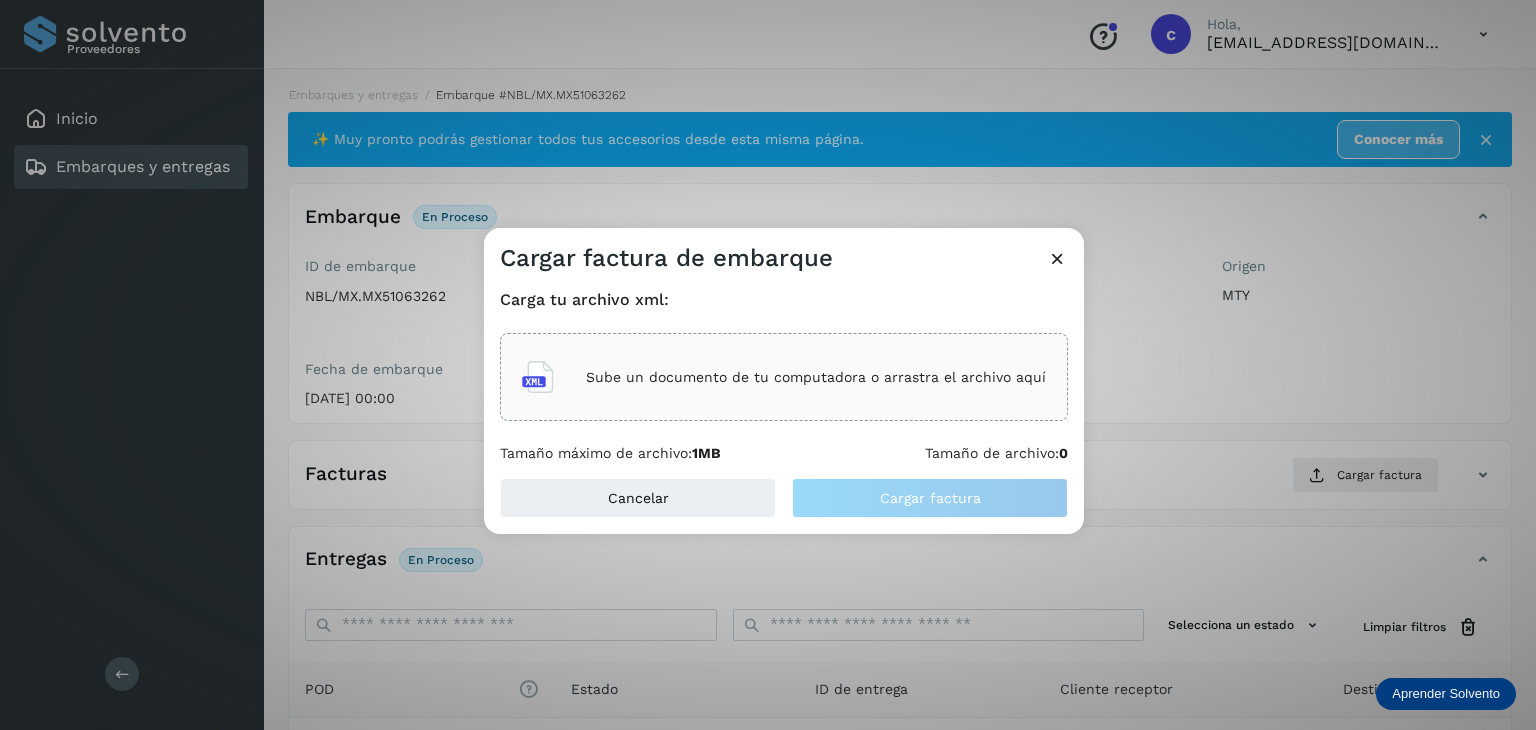 click on "Sube un documento de tu computadora o arrastra el archivo aquí" at bounding box center (816, 377) 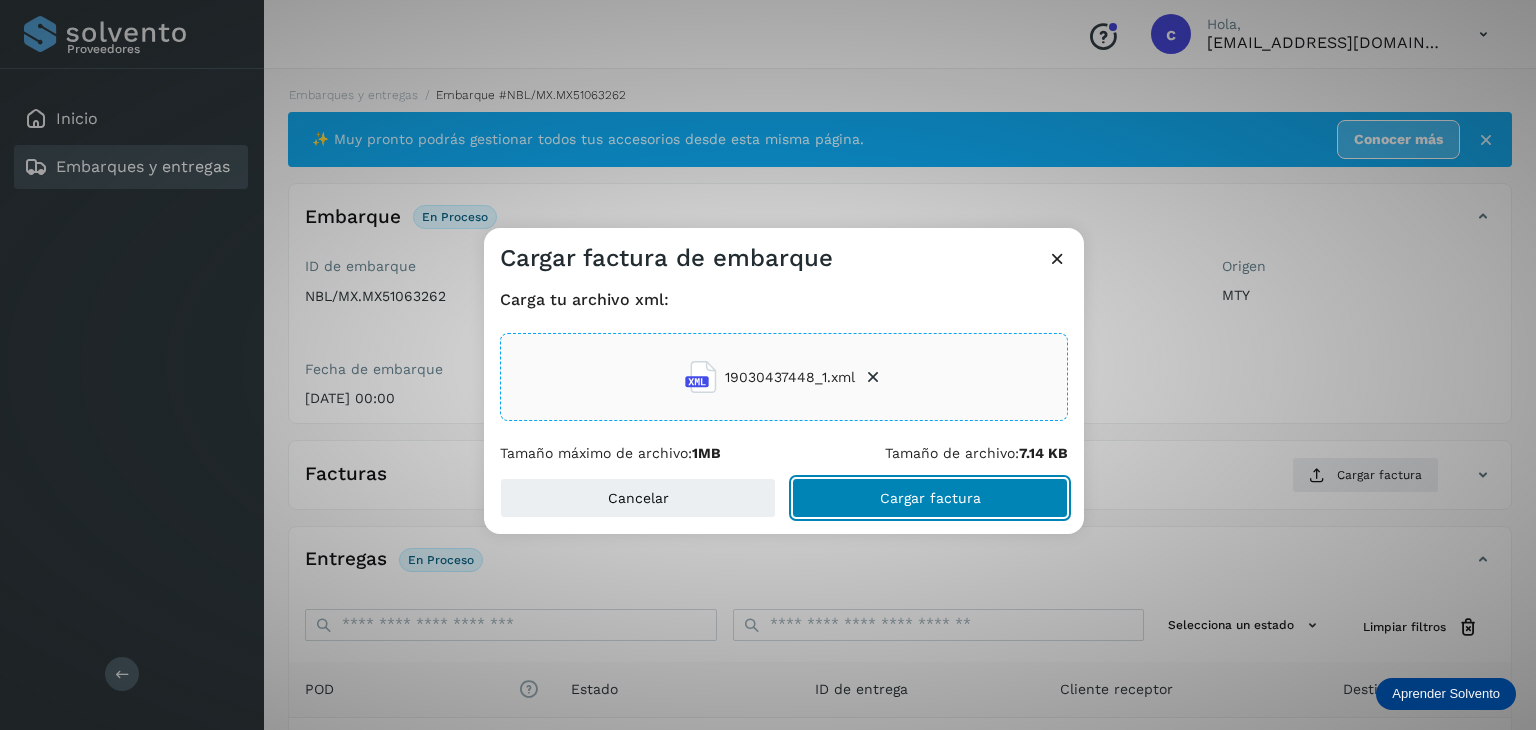 click on "Cargar factura" 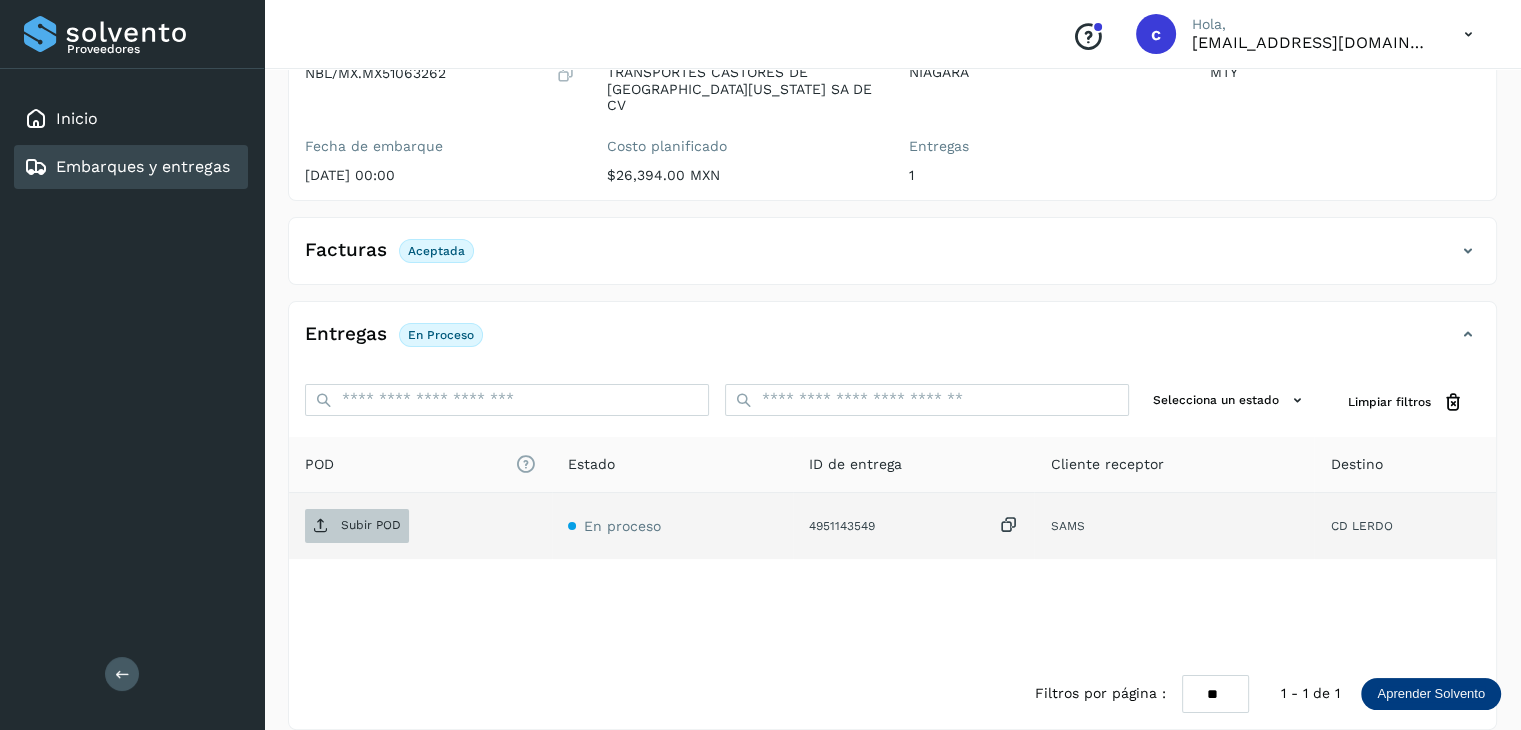 scroll, scrollTop: 229, scrollLeft: 0, axis: vertical 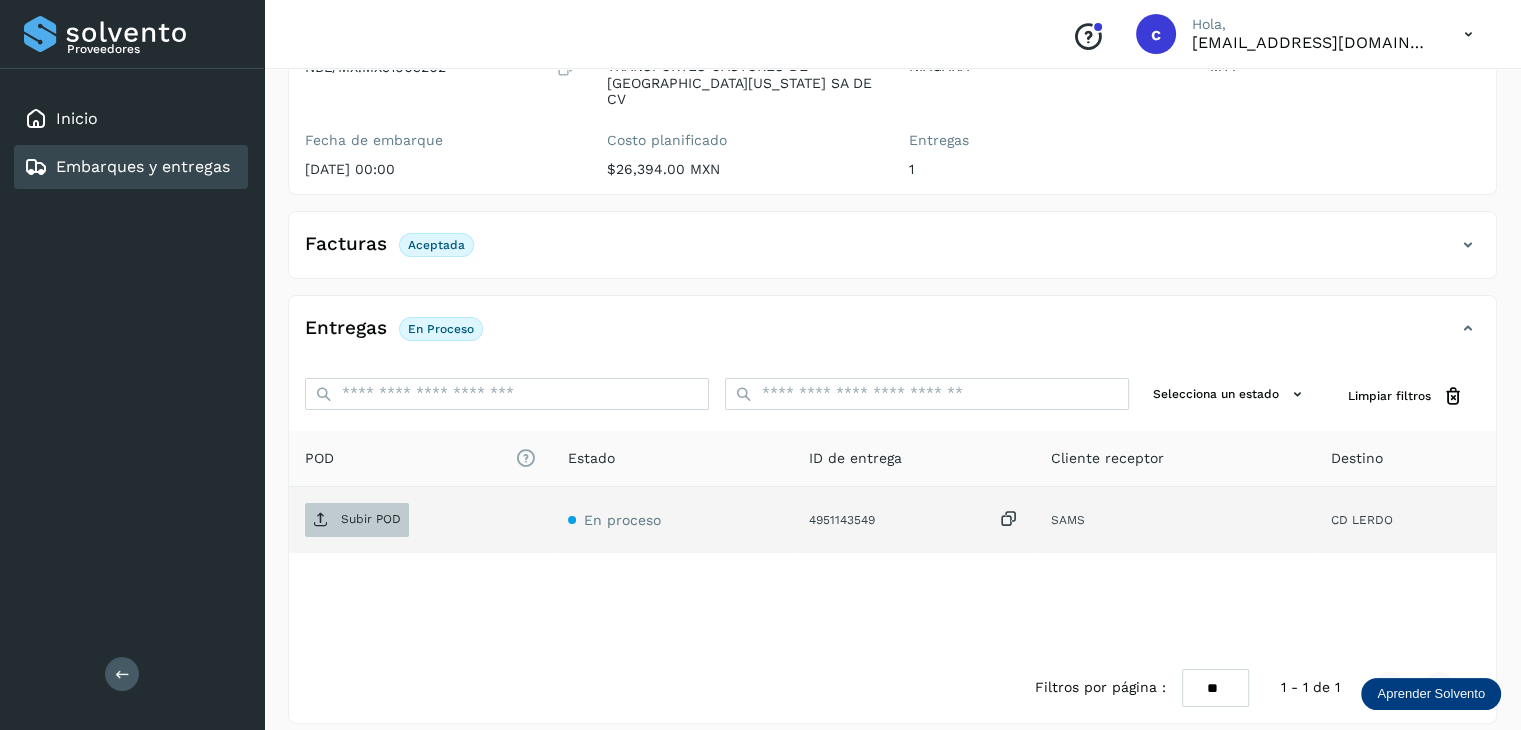 click on "Subir POD" at bounding box center (357, 520) 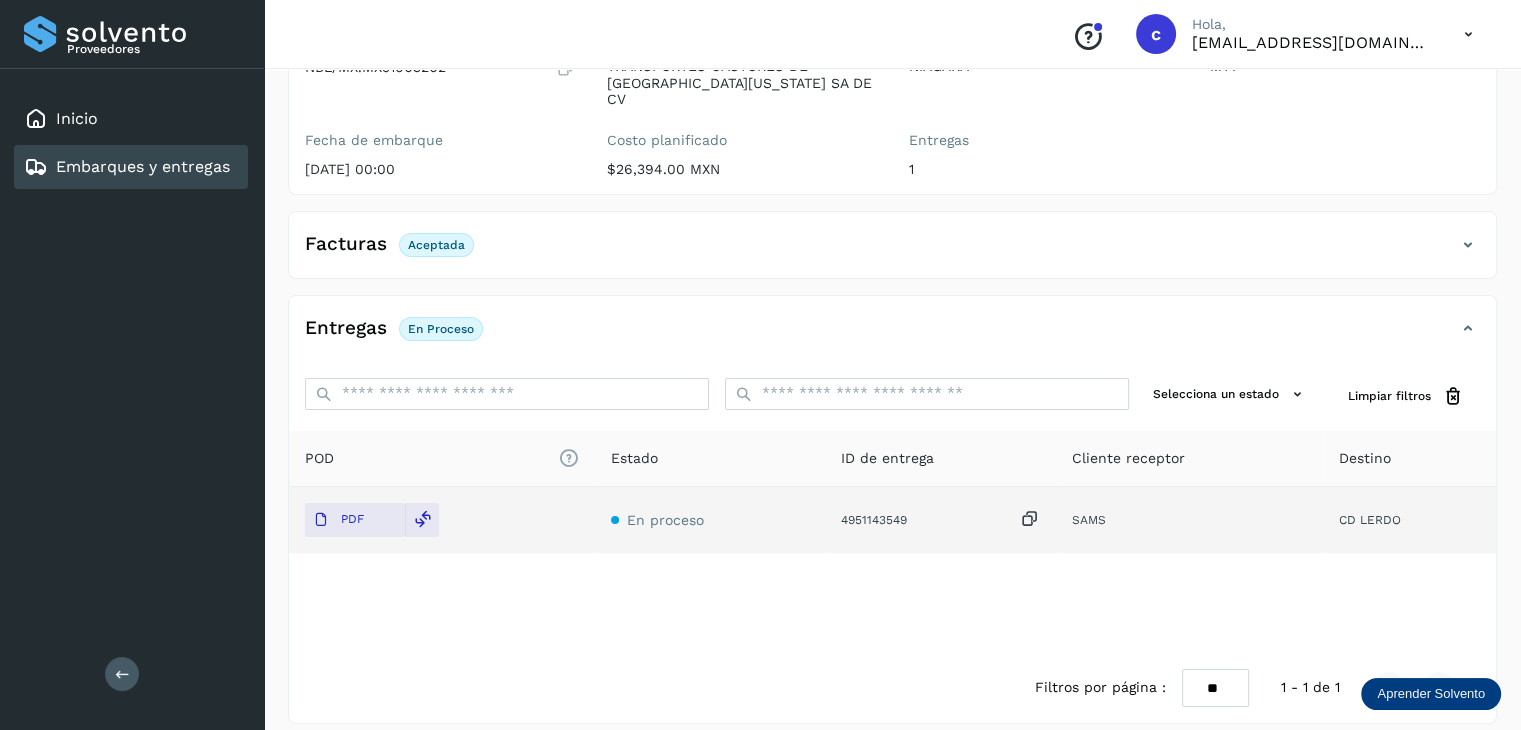 click on "Embarques y entregas" 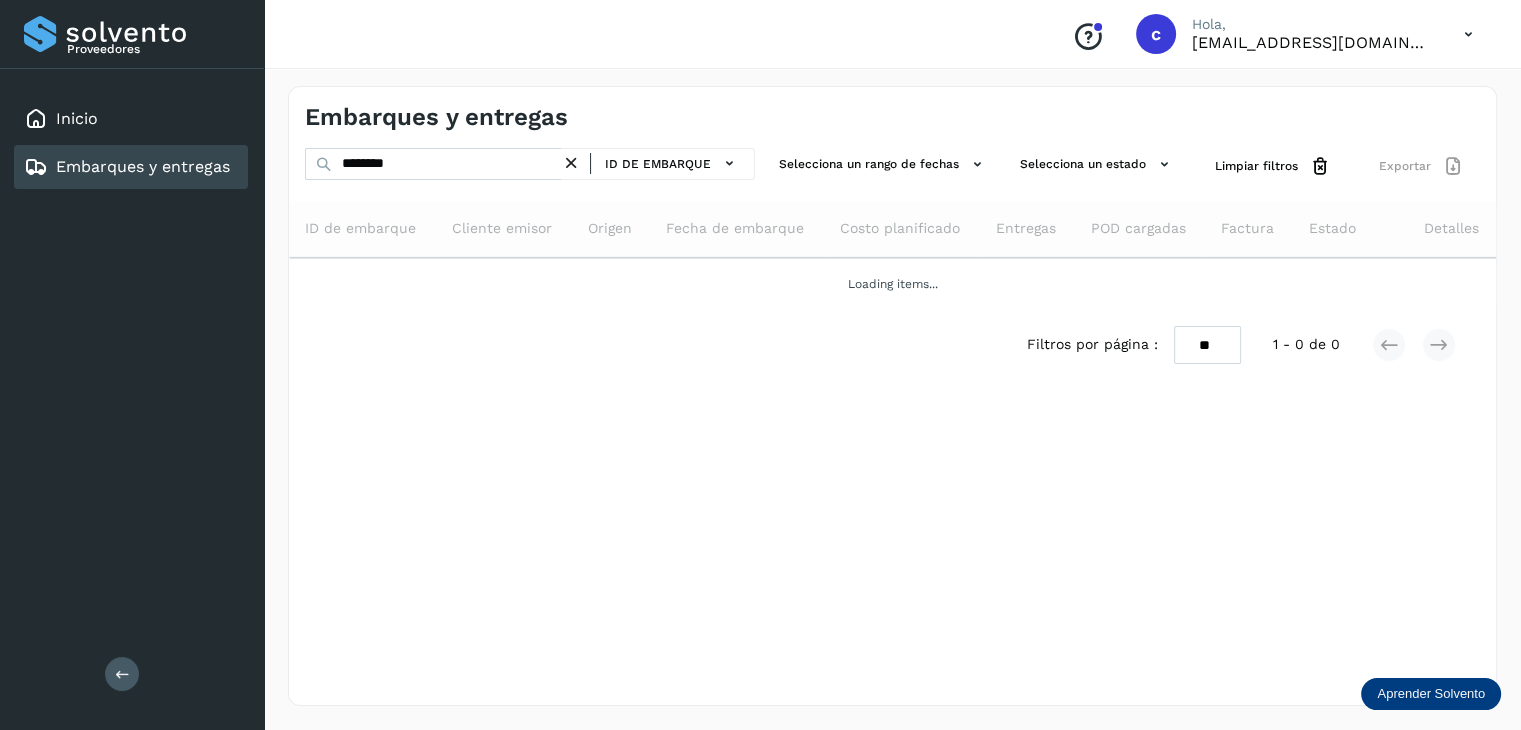 scroll, scrollTop: 0, scrollLeft: 0, axis: both 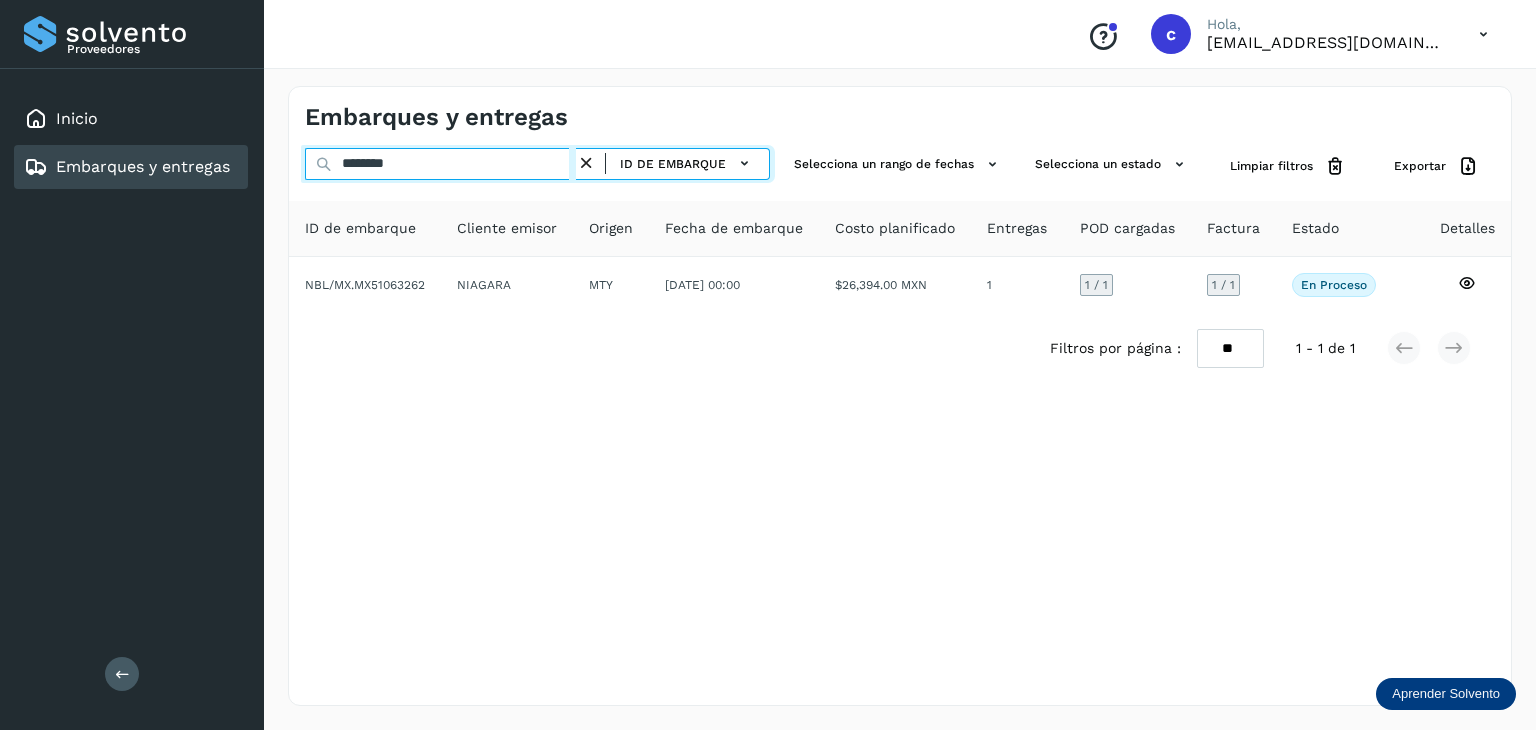 drag, startPoint x: 425, startPoint y: 169, endPoint x: 249, endPoint y: 144, distance: 177.76671 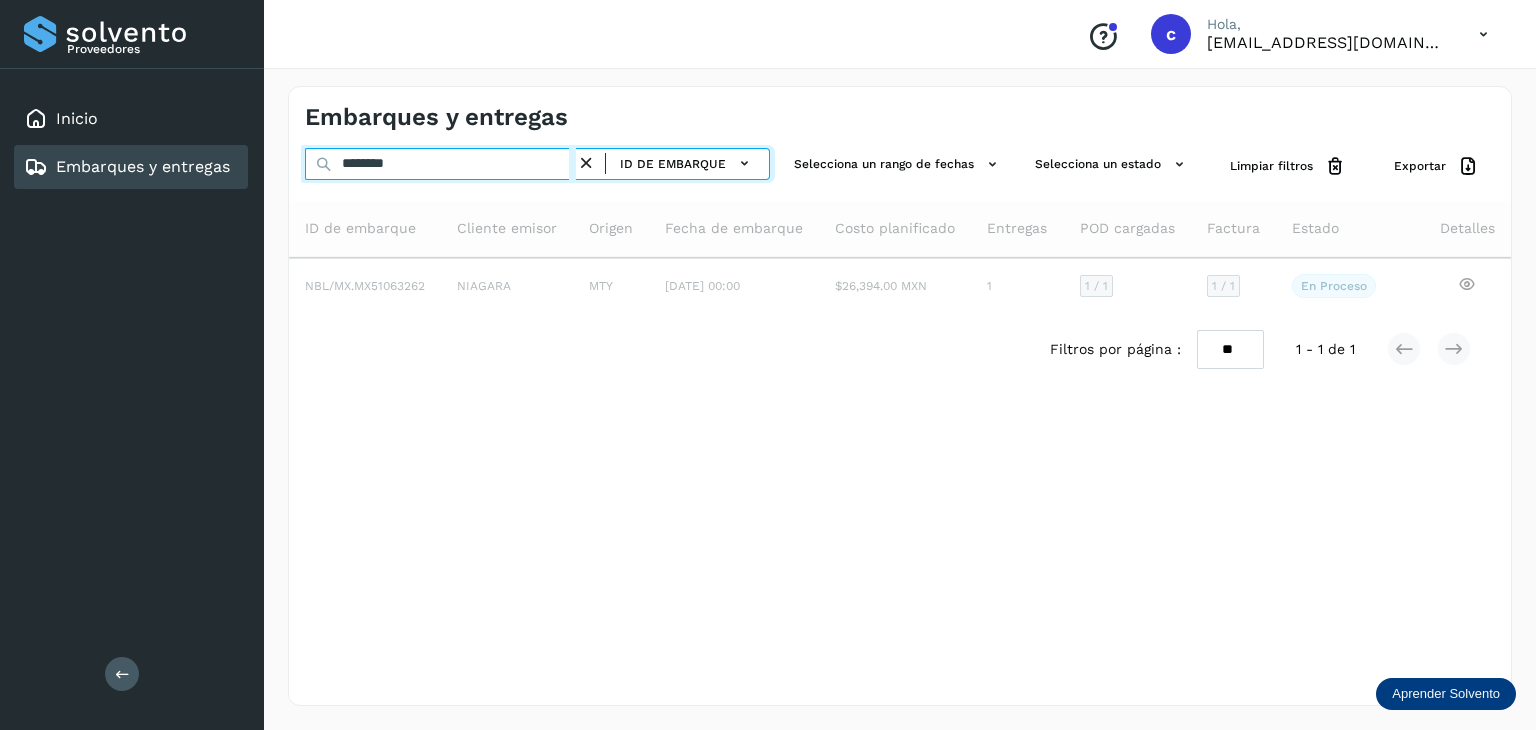 type on "********" 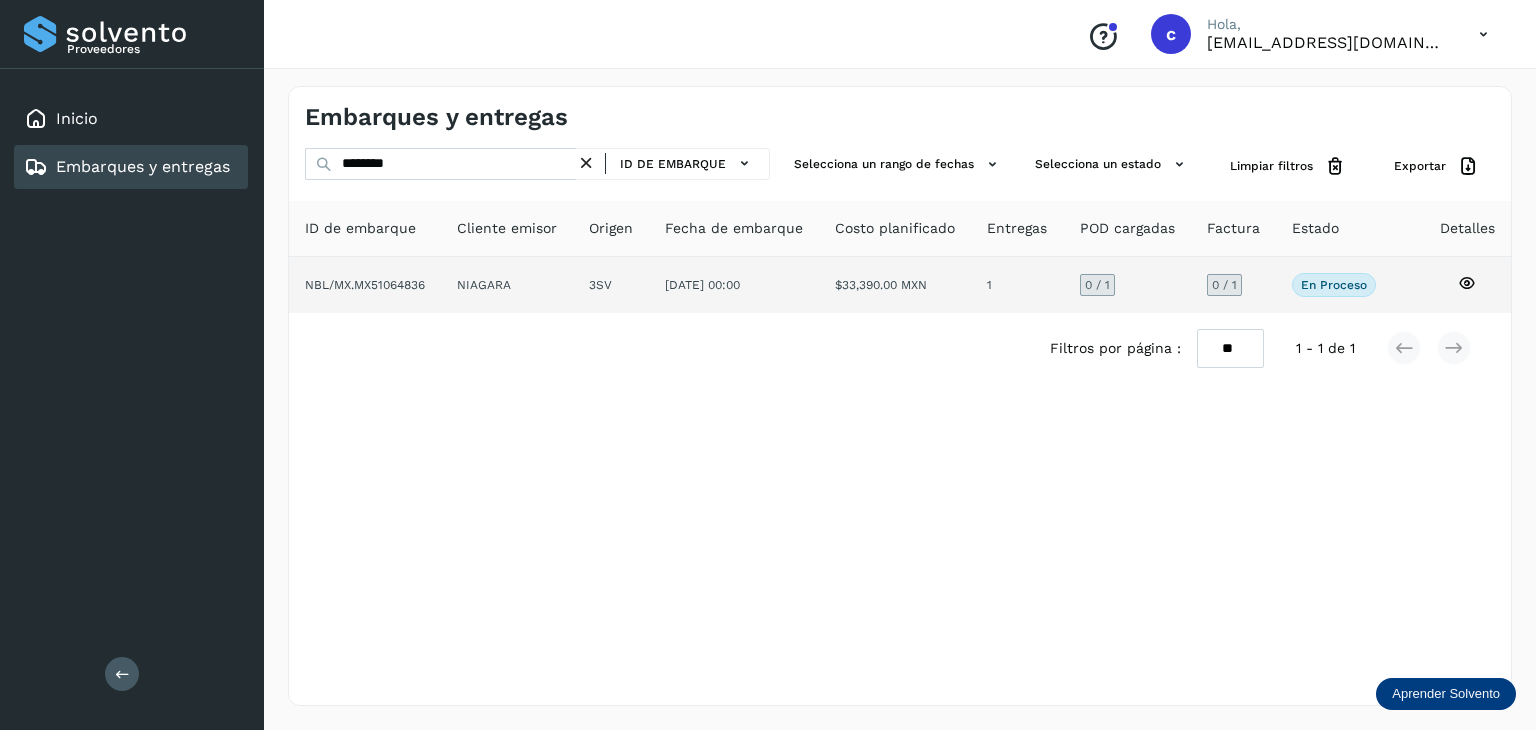 click 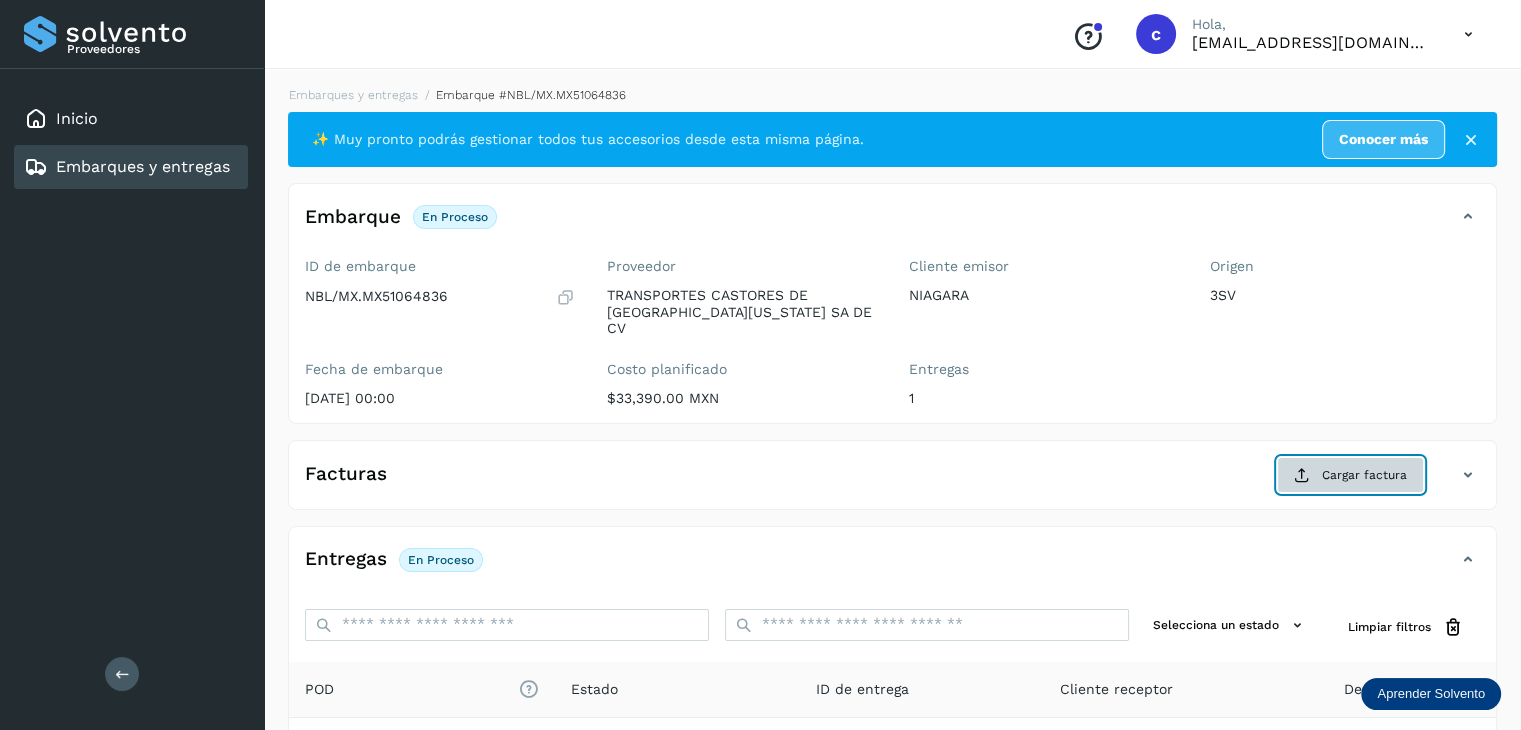 click on "Cargar factura" 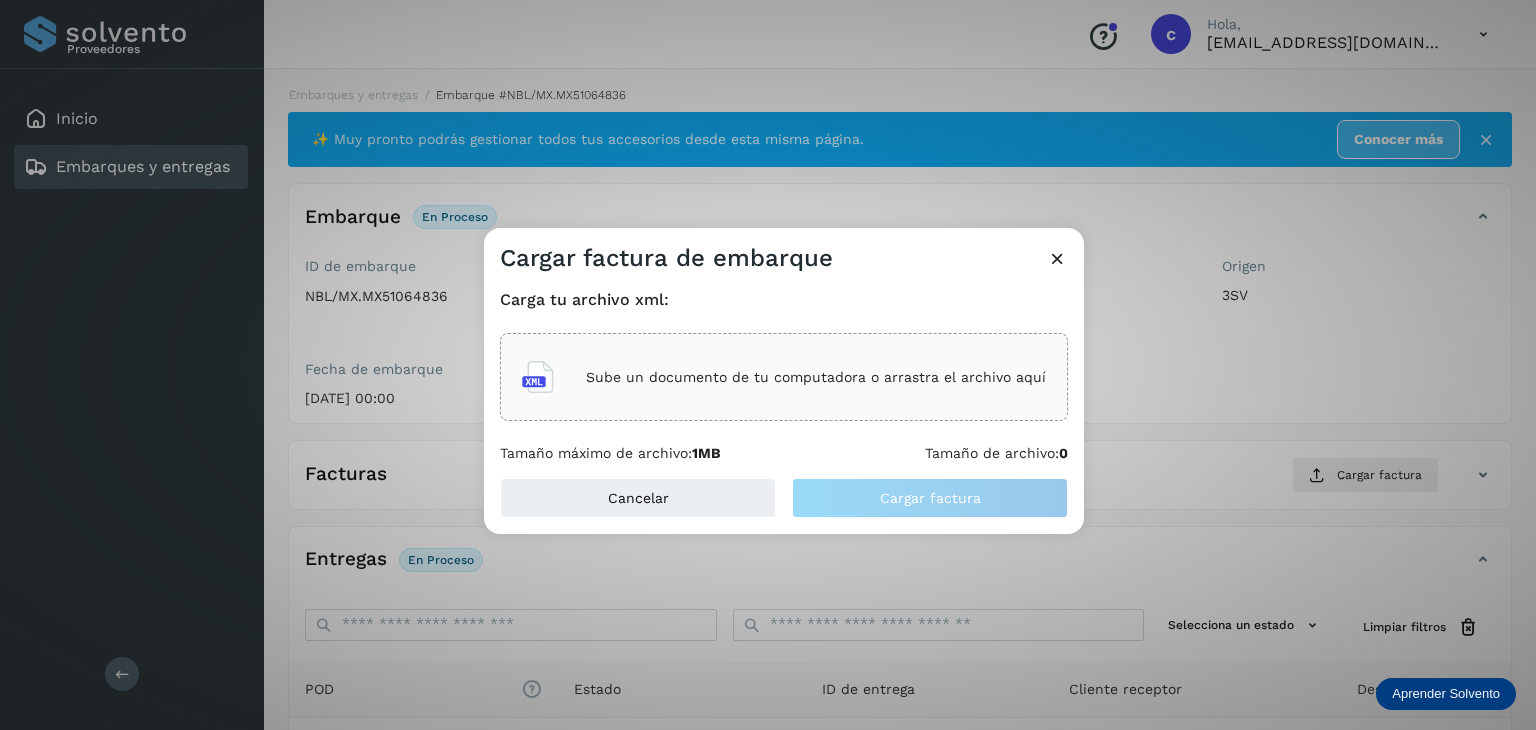 click on "Sube un documento de tu computadora o arrastra el archivo aquí" at bounding box center (816, 377) 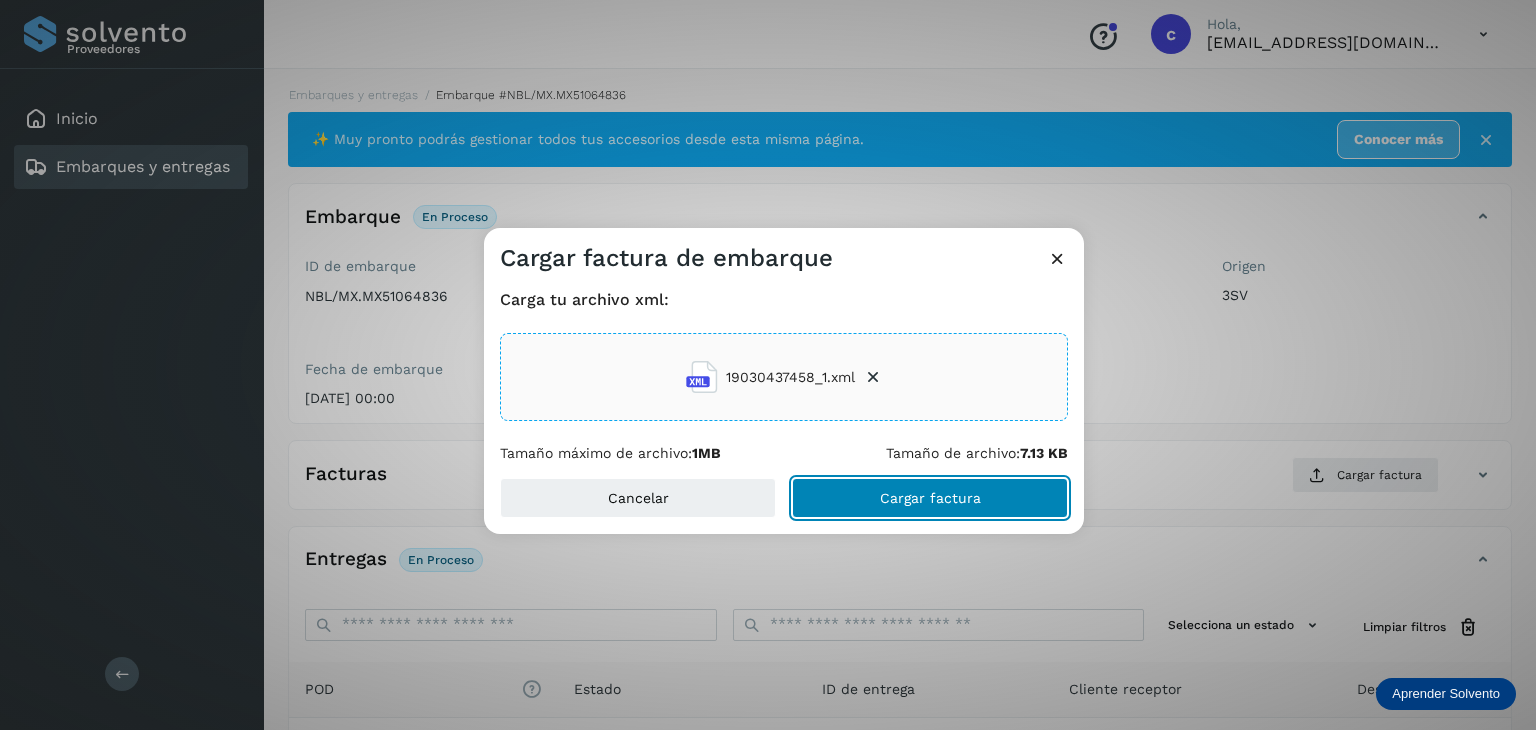 click on "Cargar factura" 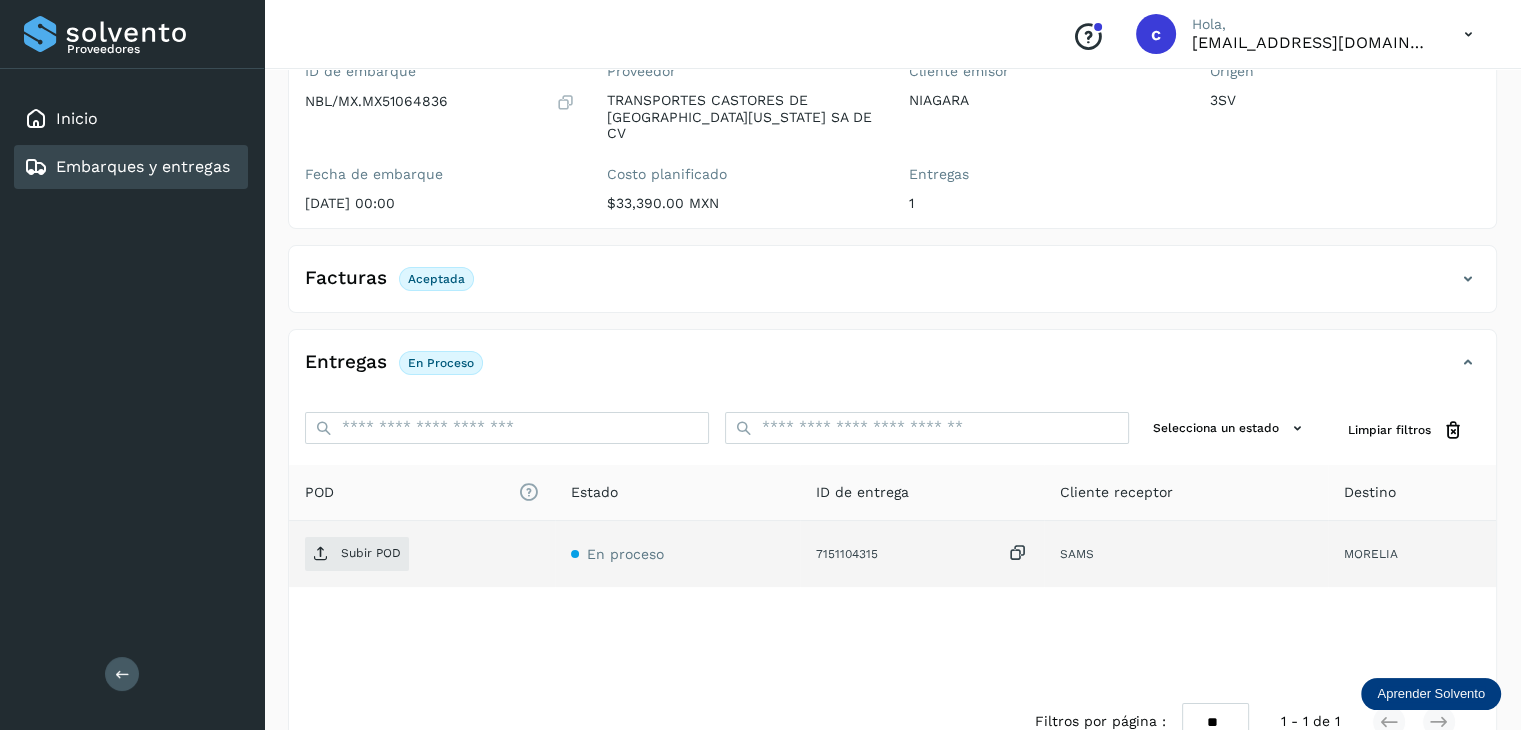 scroll, scrollTop: 200, scrollLeft: 0, axis: vertical 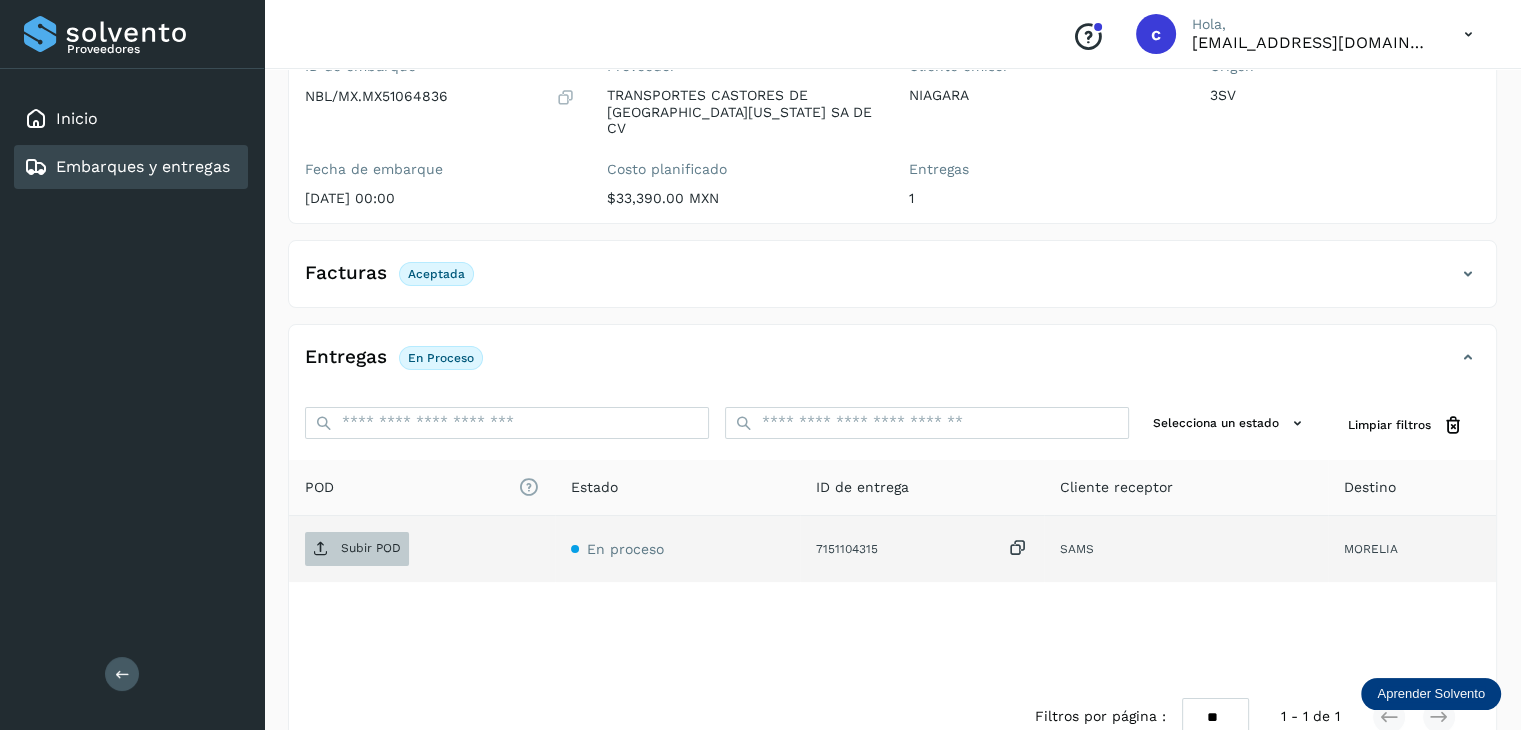 click on "Subir POD" at bounding box center (371, 548) 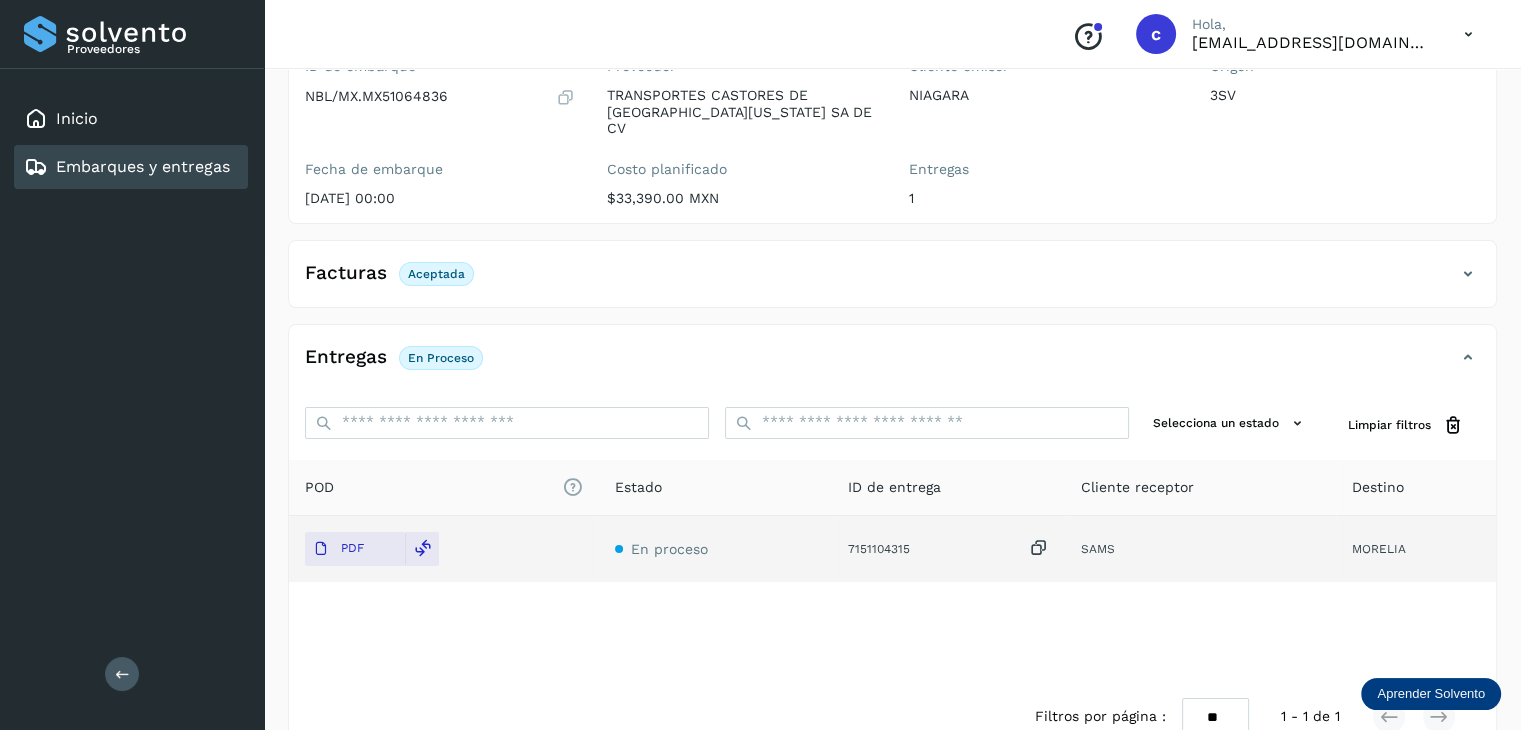 click on "Embarques y entregas" at bounding box center (127, 167) 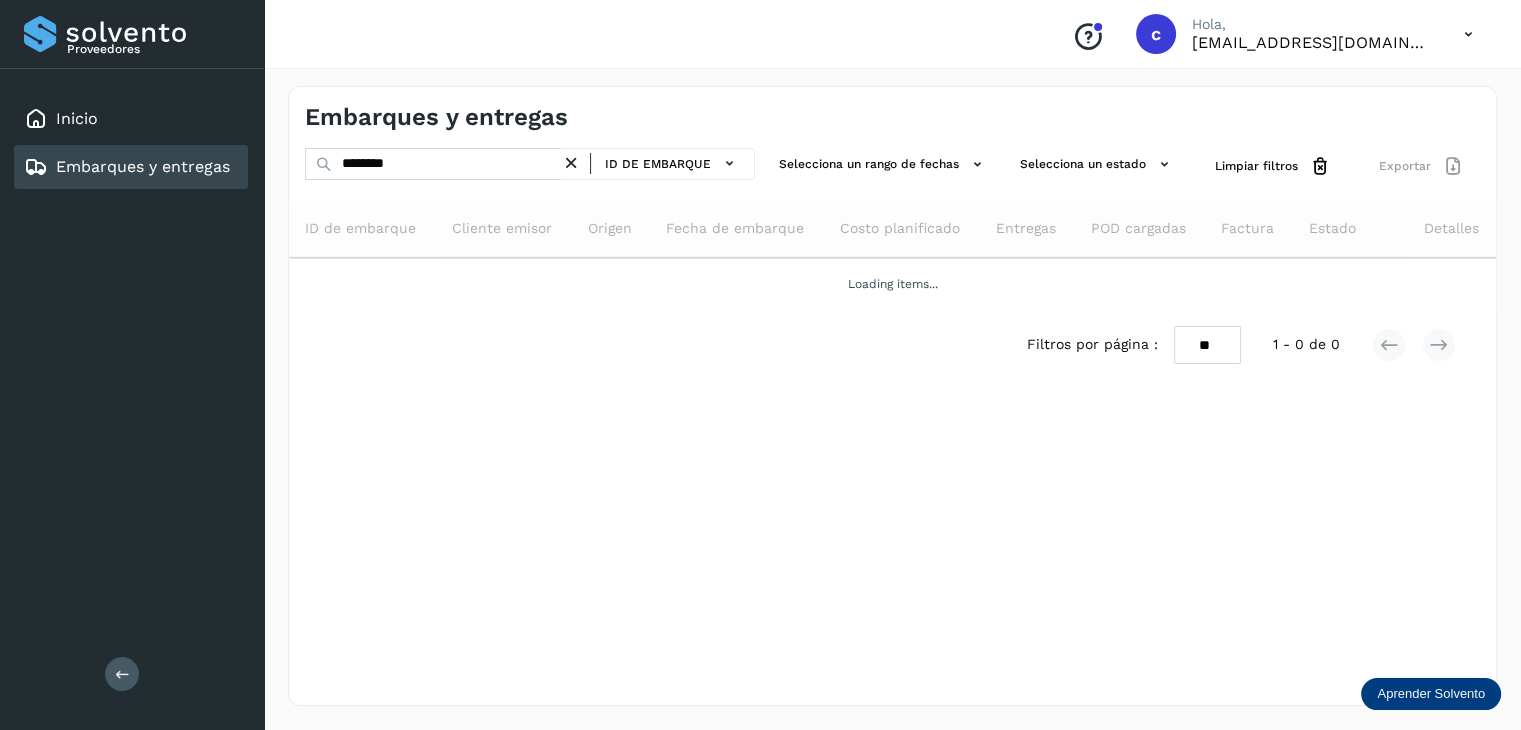 scroll, scrollTop: 0, scrollLeft: 0, axis: both 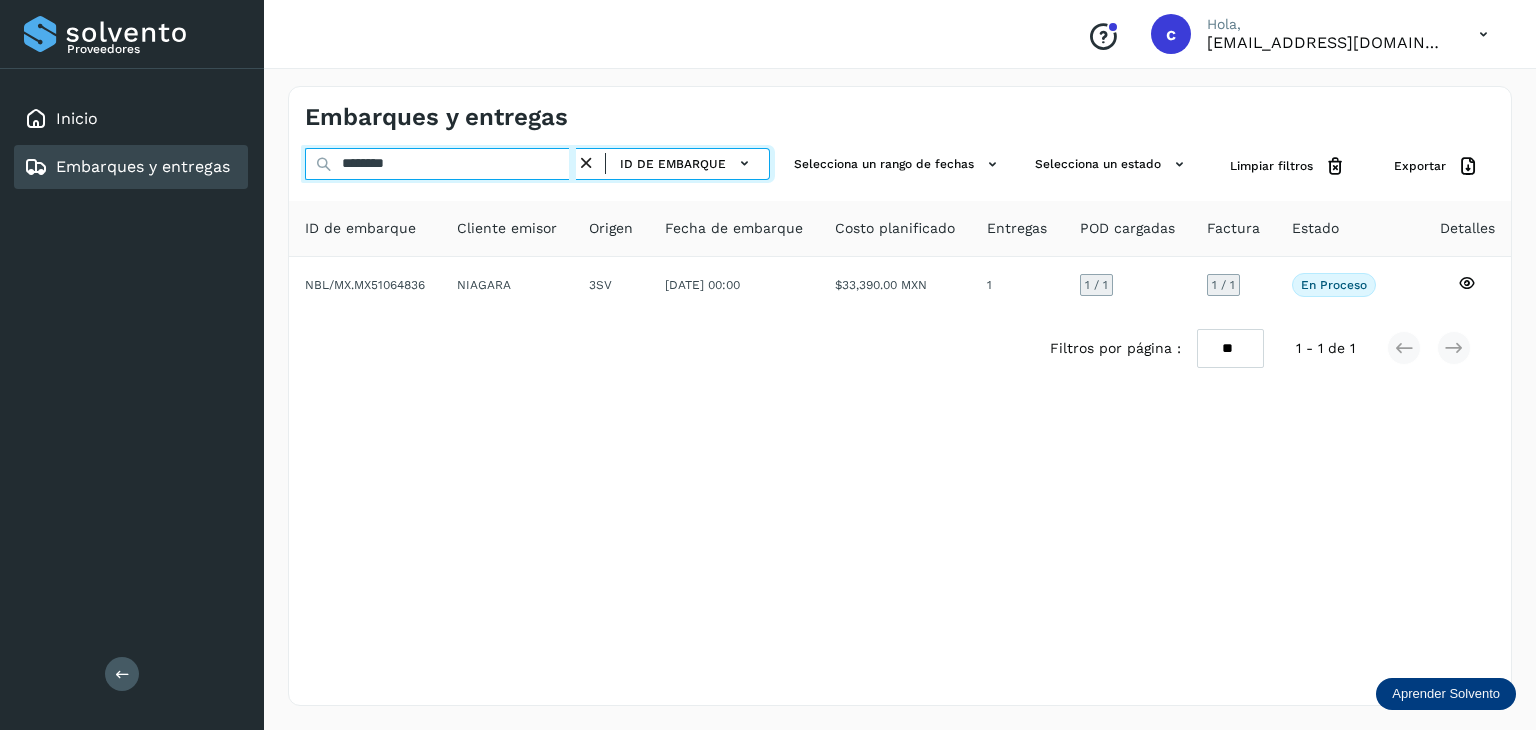 drag, startPoint x: 256, startPoint y: 160, endPoint x: 200, endPoint y: 169, distance: 56.718605 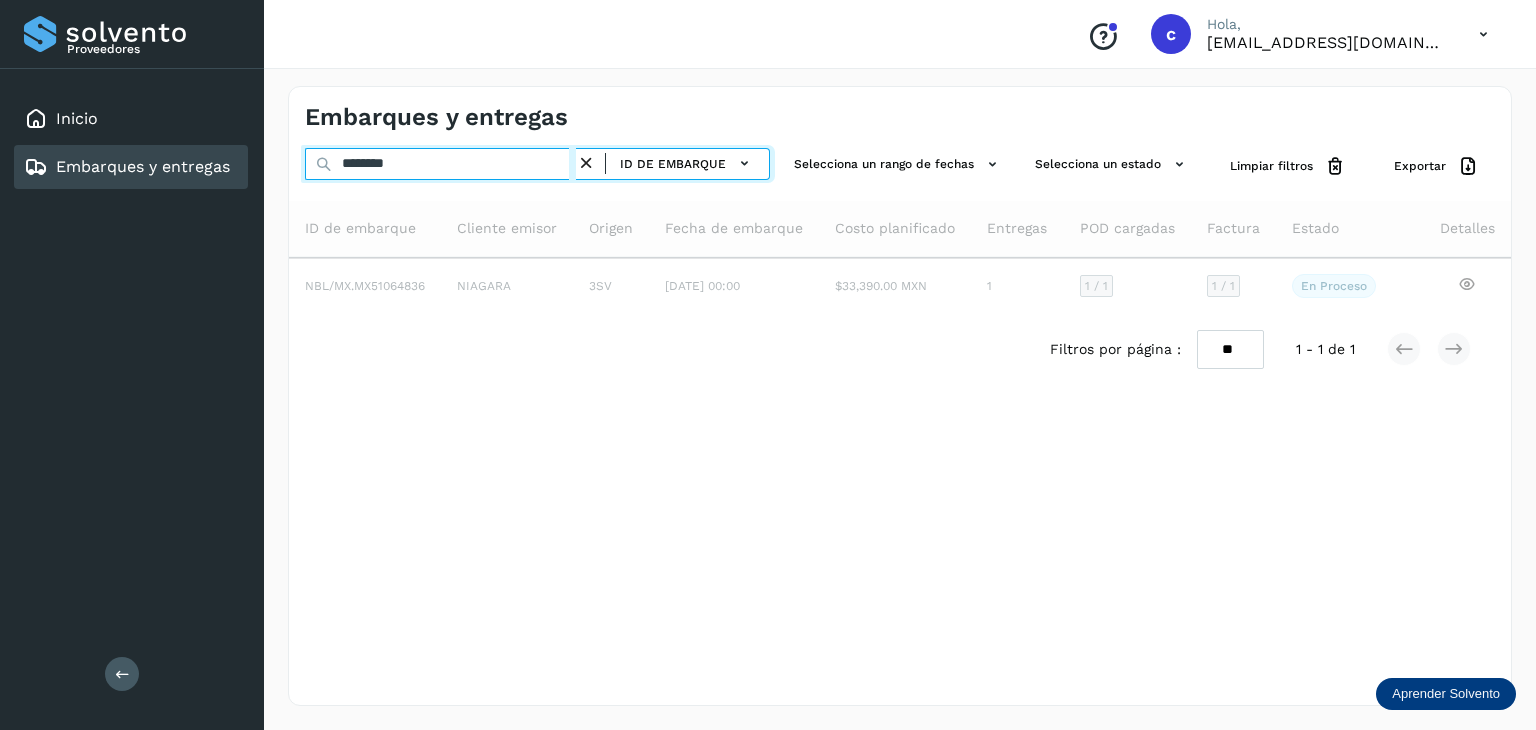 type on "********" 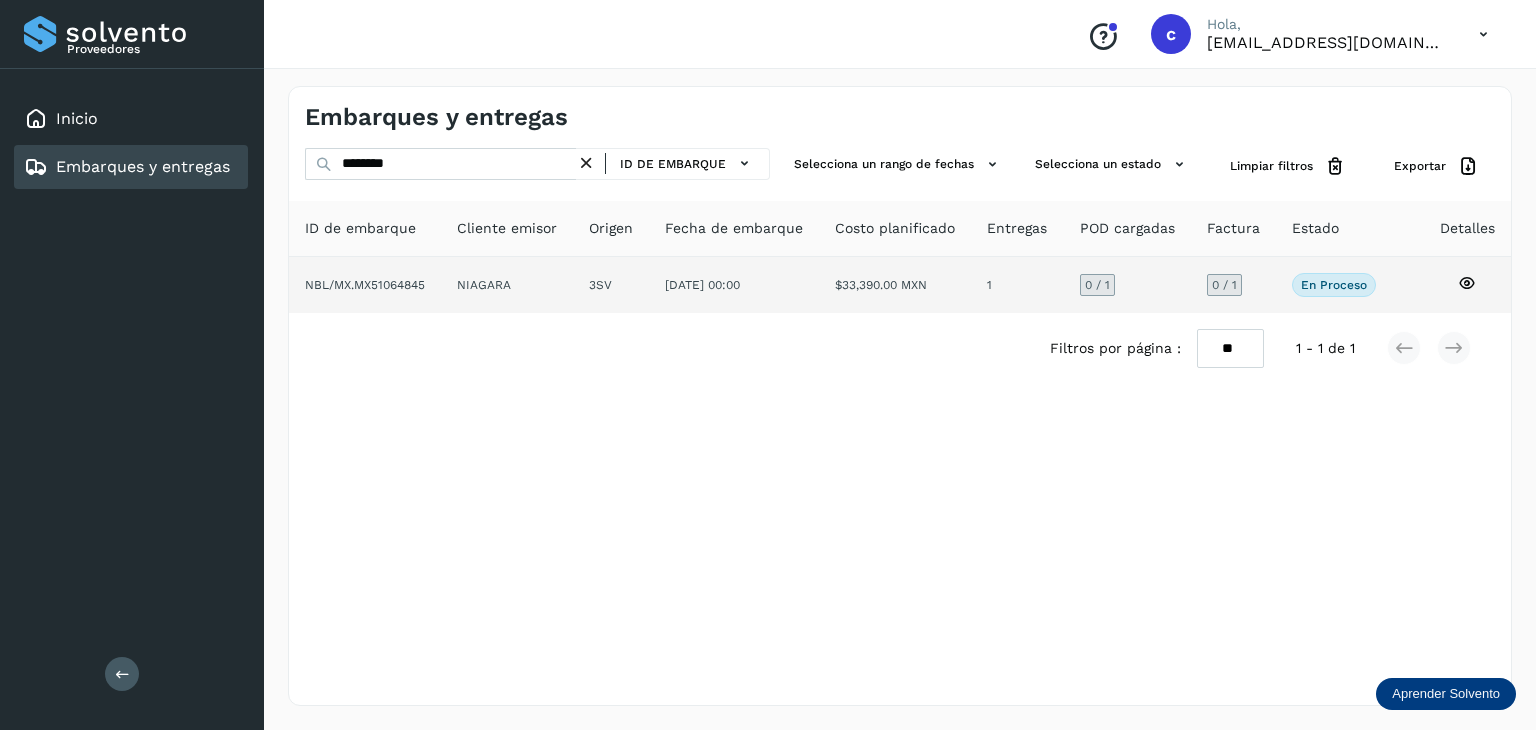 click 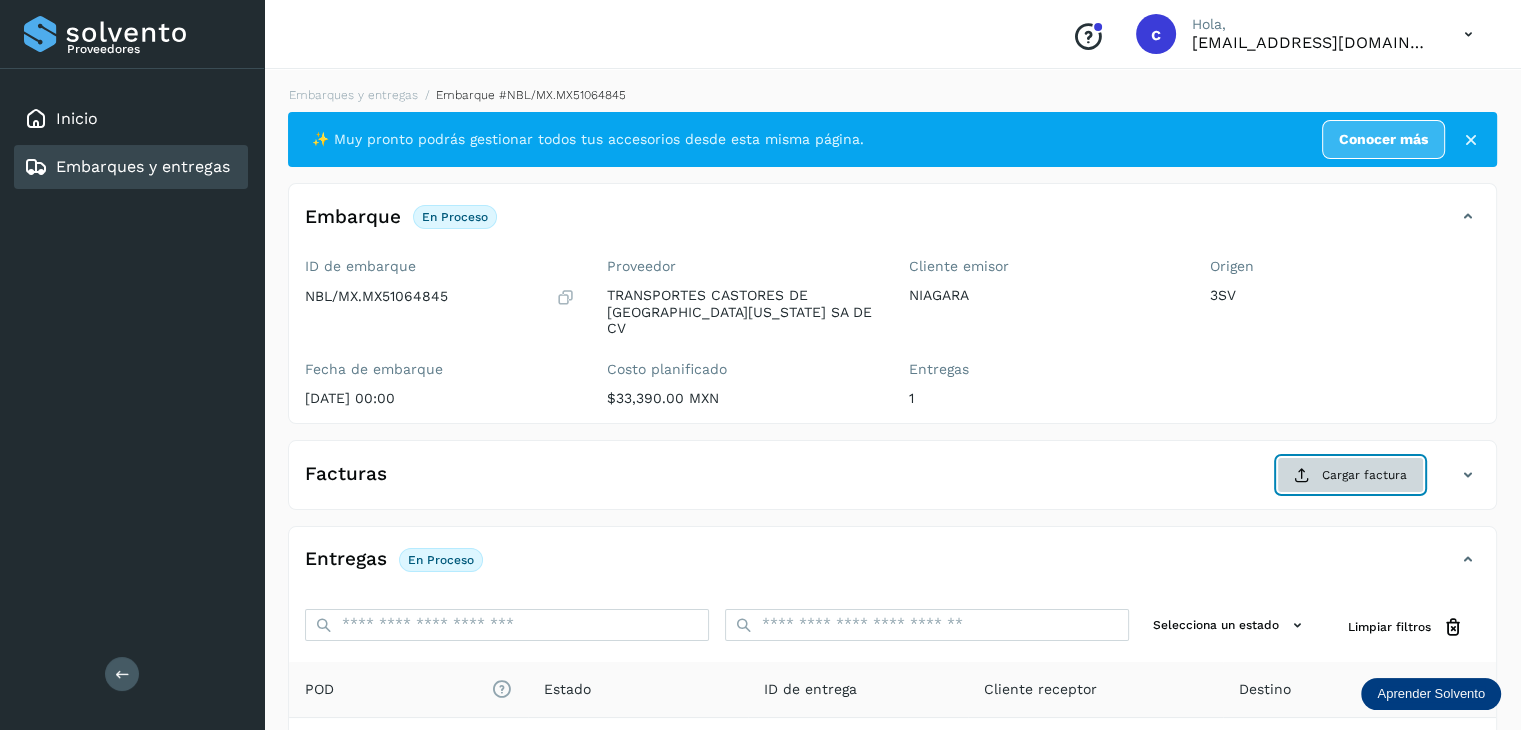 click on "Cargar factura" 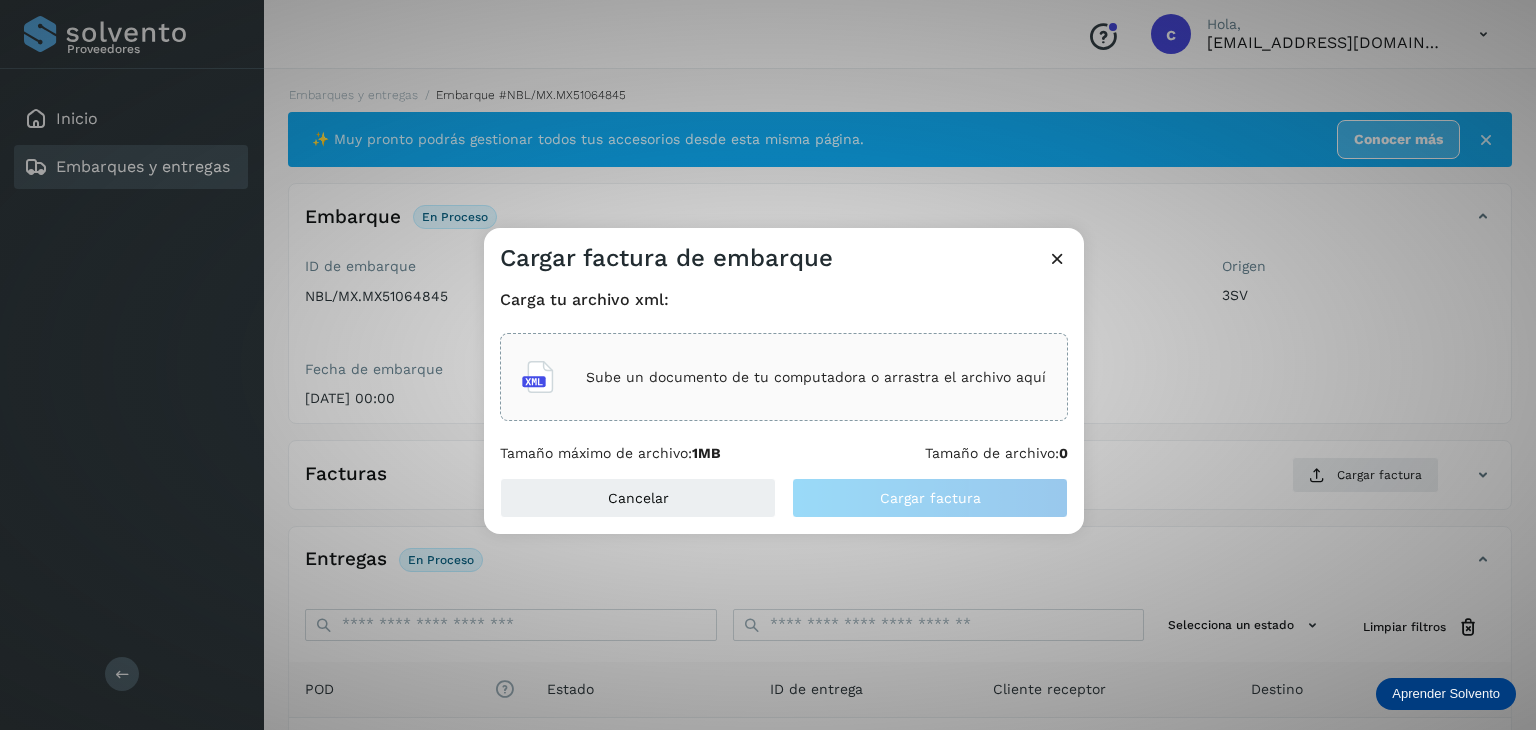 click on "Sube un documento de tu computadora o arrastra el archivo aquí" at bounding box center (816, 377) 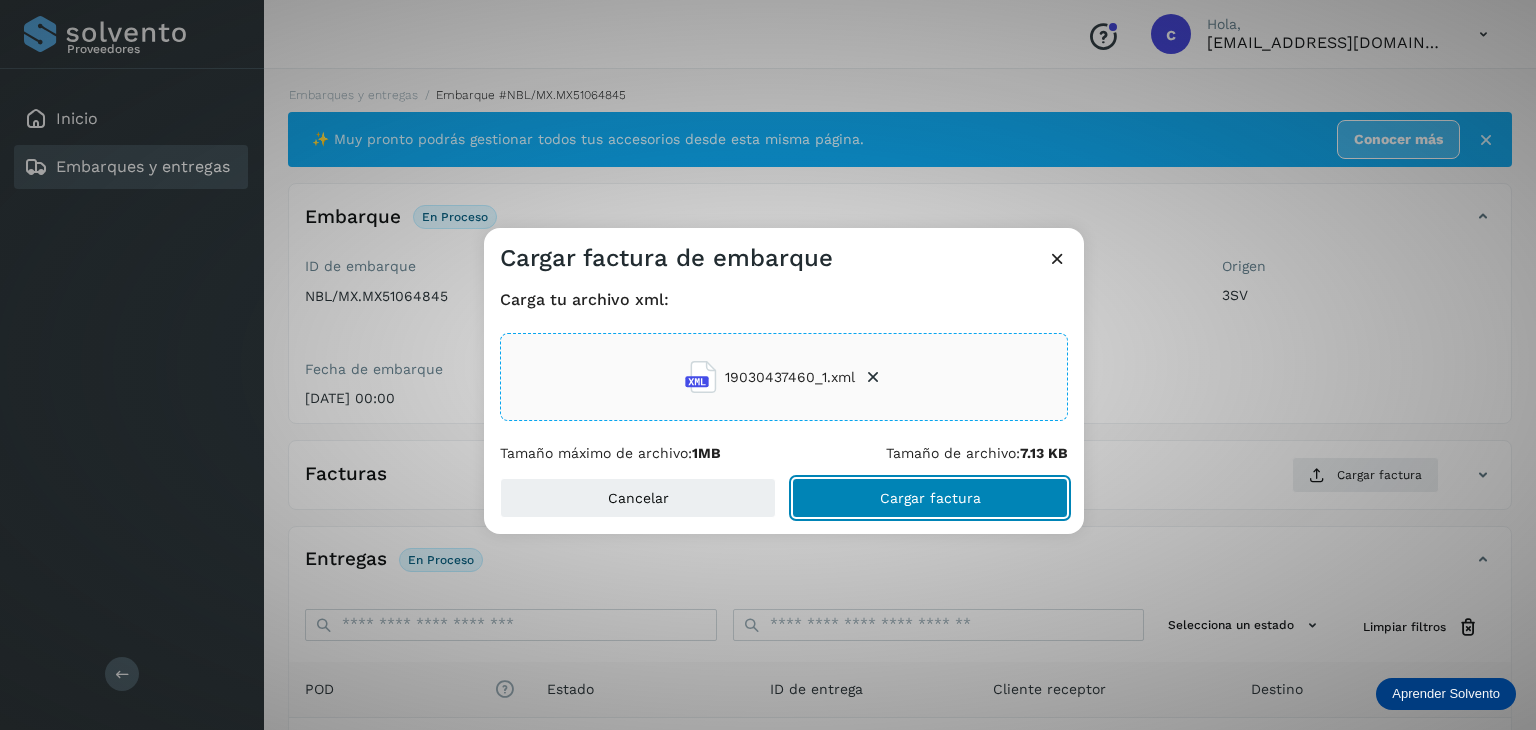 click on "Cargar factura" 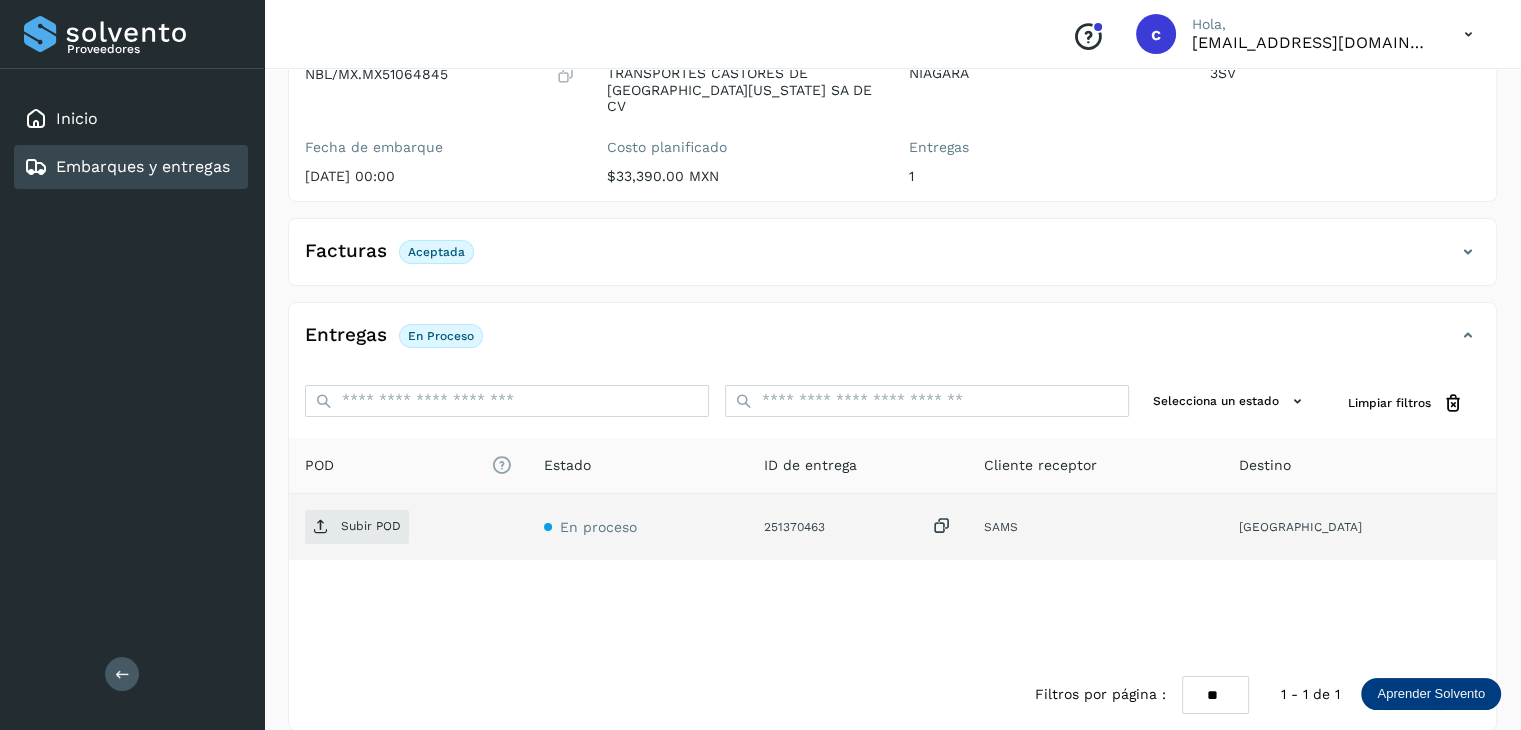 scroll, scrollTop: 229, scrollLeft: 0, axis: vertical 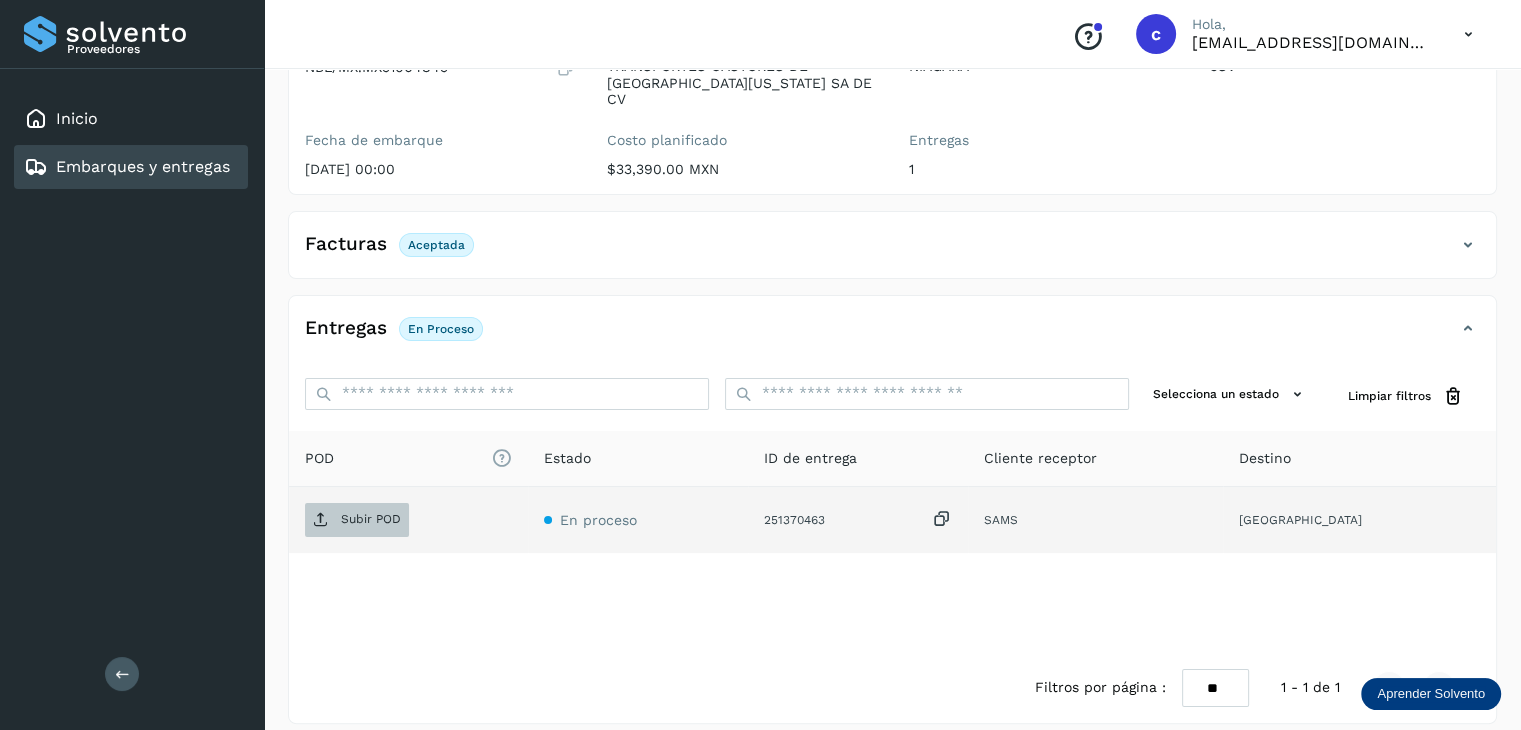click on "Subir POD" at bounding box center [357, 520] 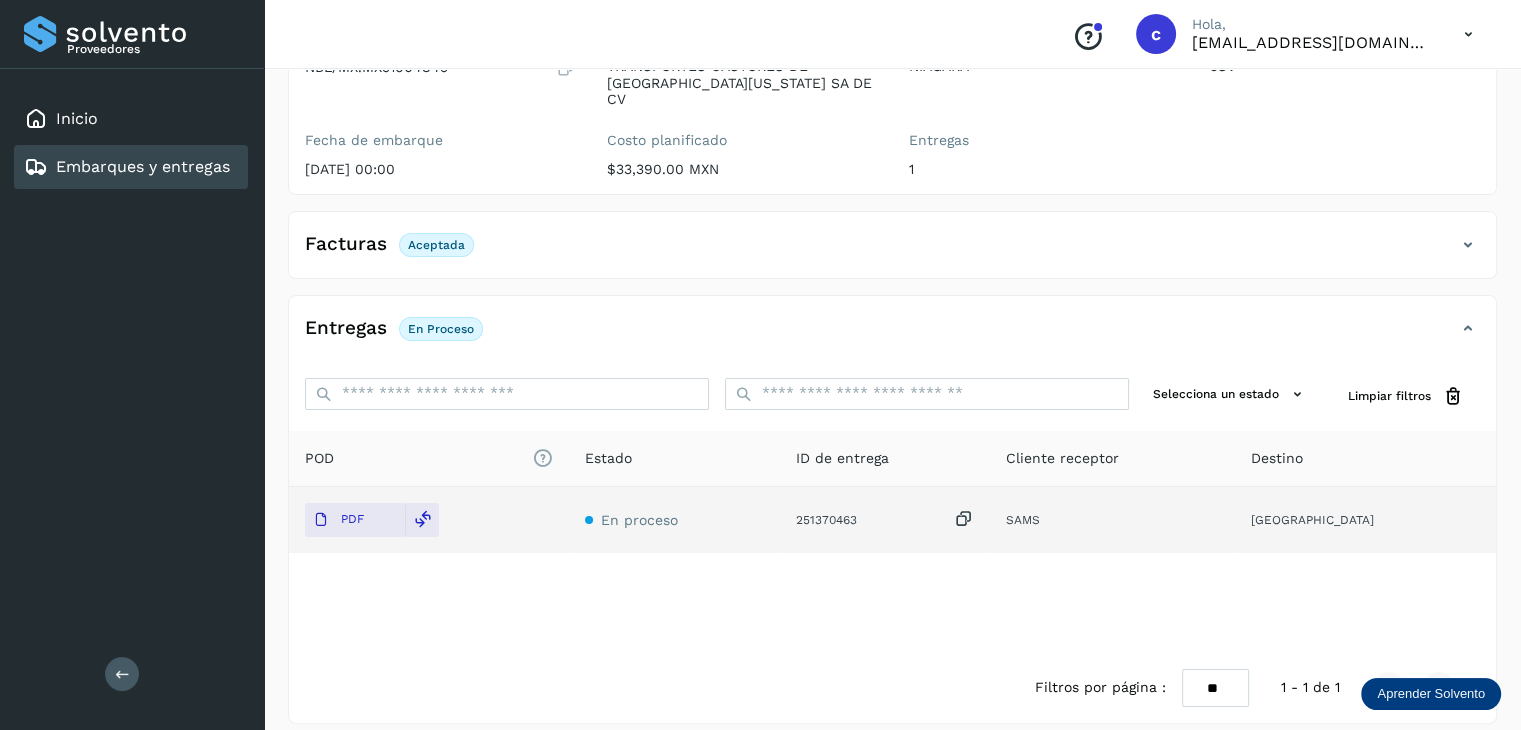 click on "Embarques y entregas" at bounding box center (143, 166) 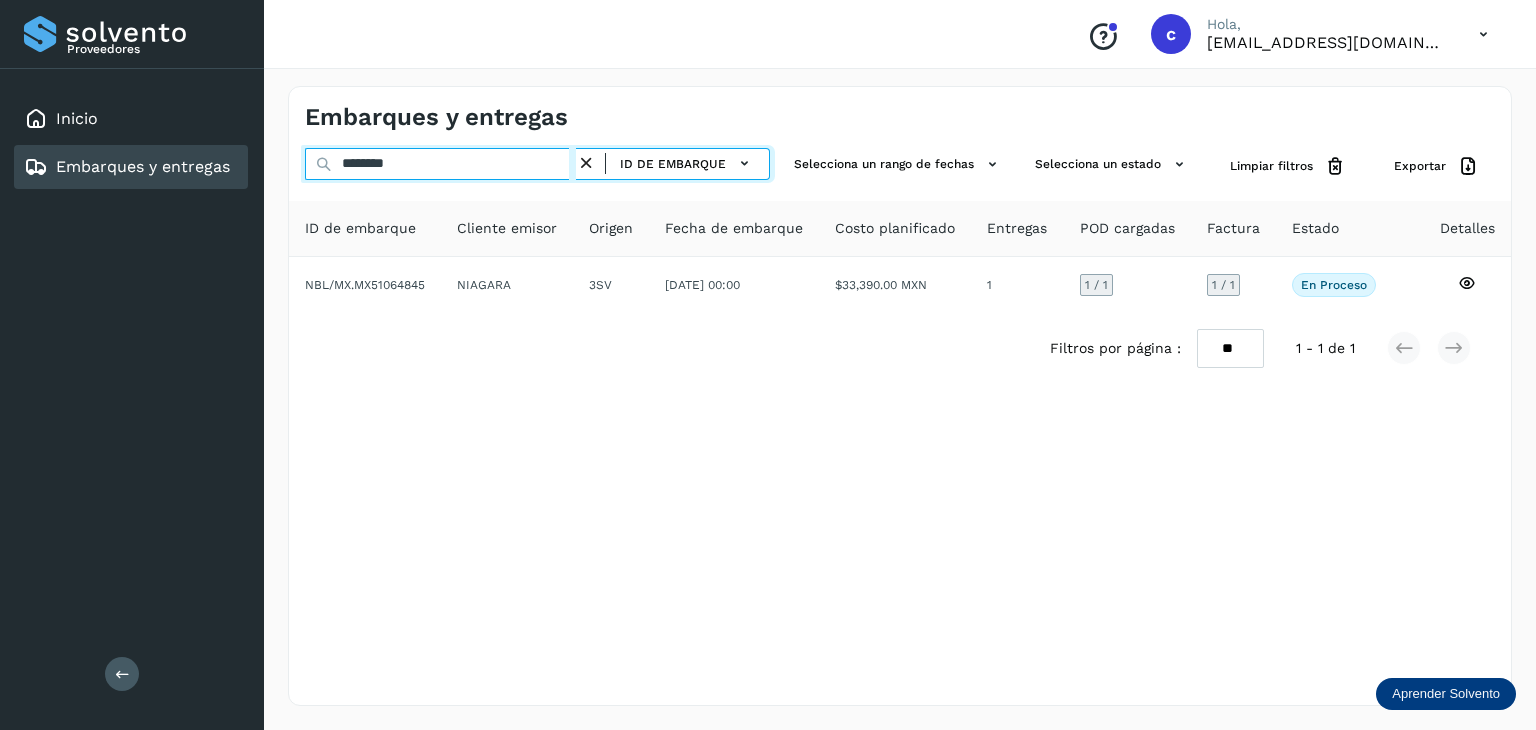 drag, startPoint x: 435, startPoint y: 167, endPoint x: 263, endPoint y: 153, distance: 172.56883 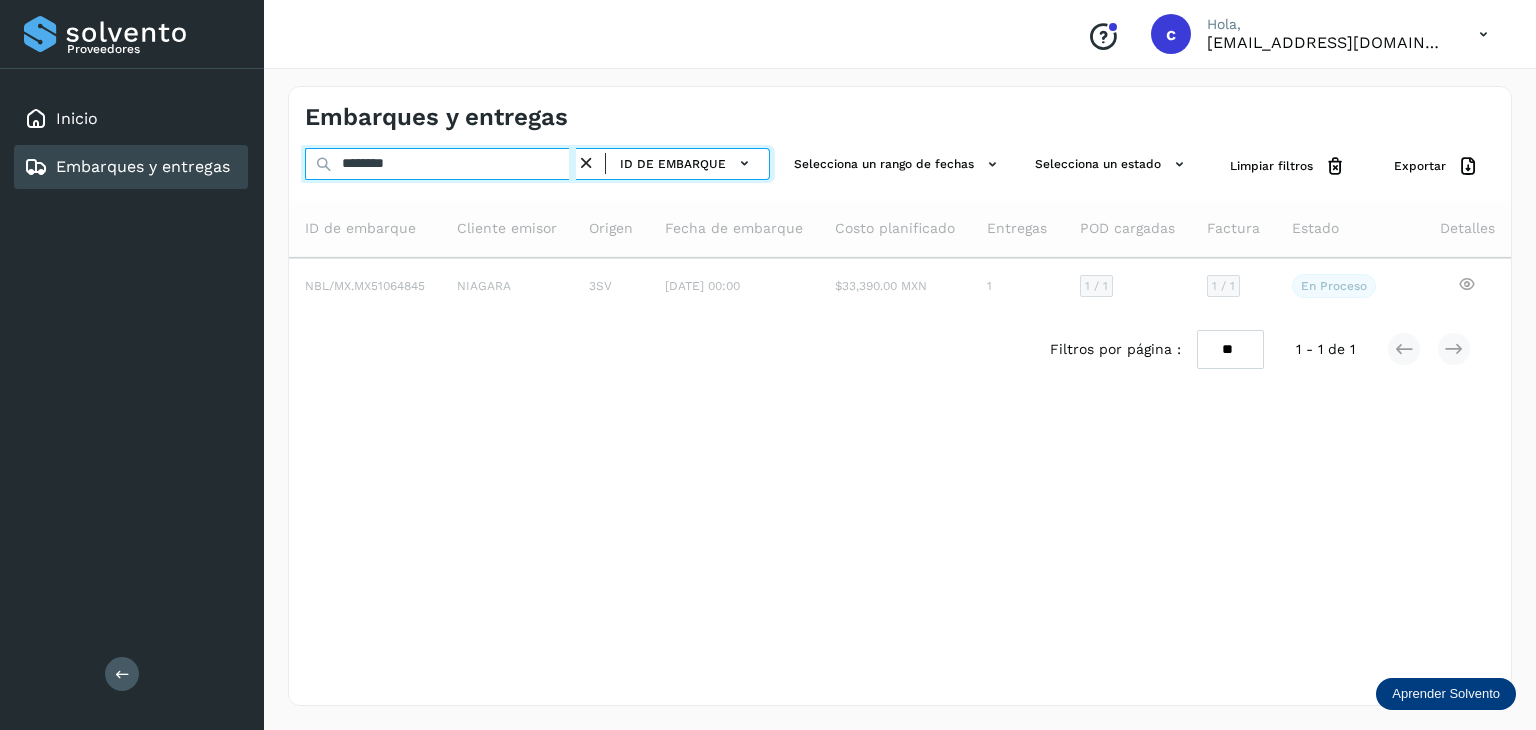 type on "********" 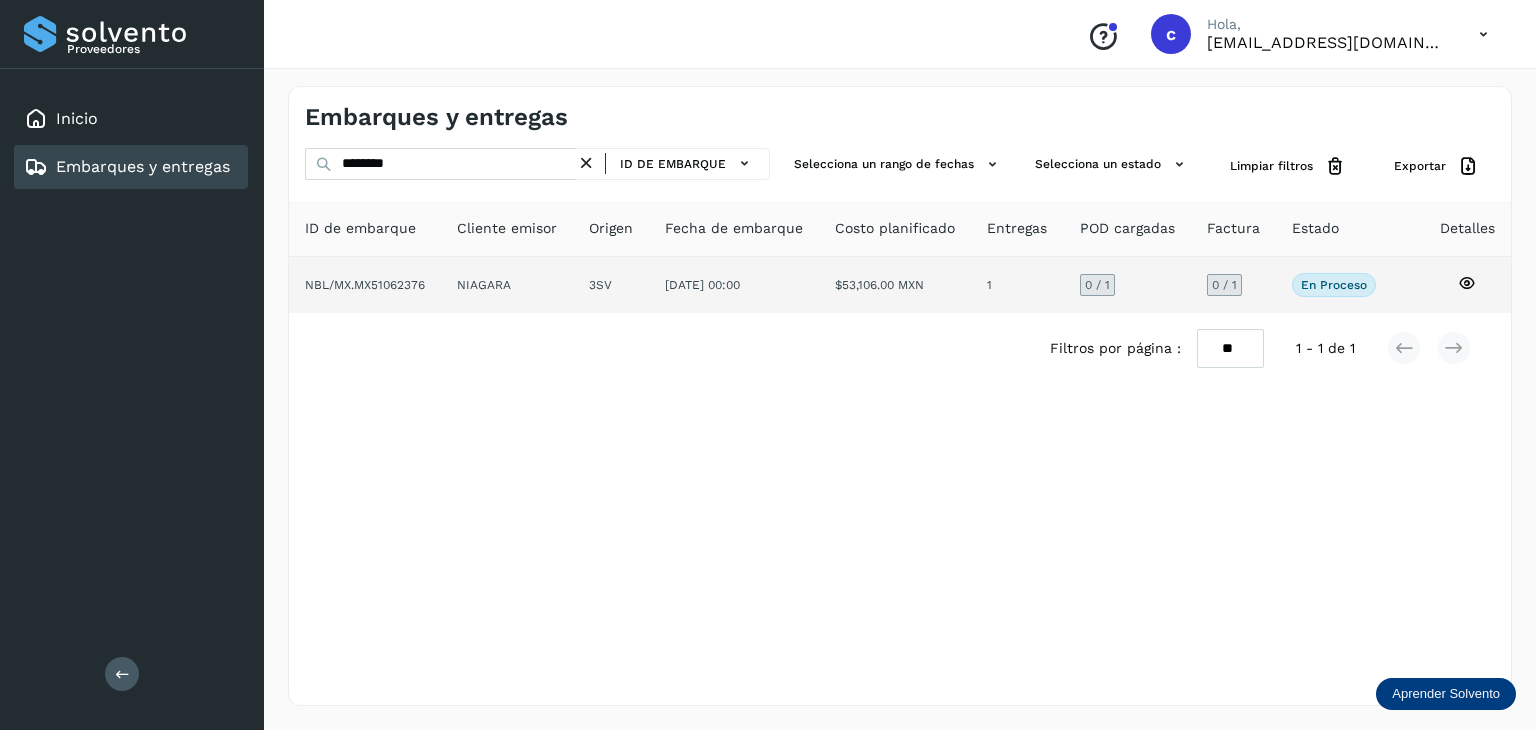 click 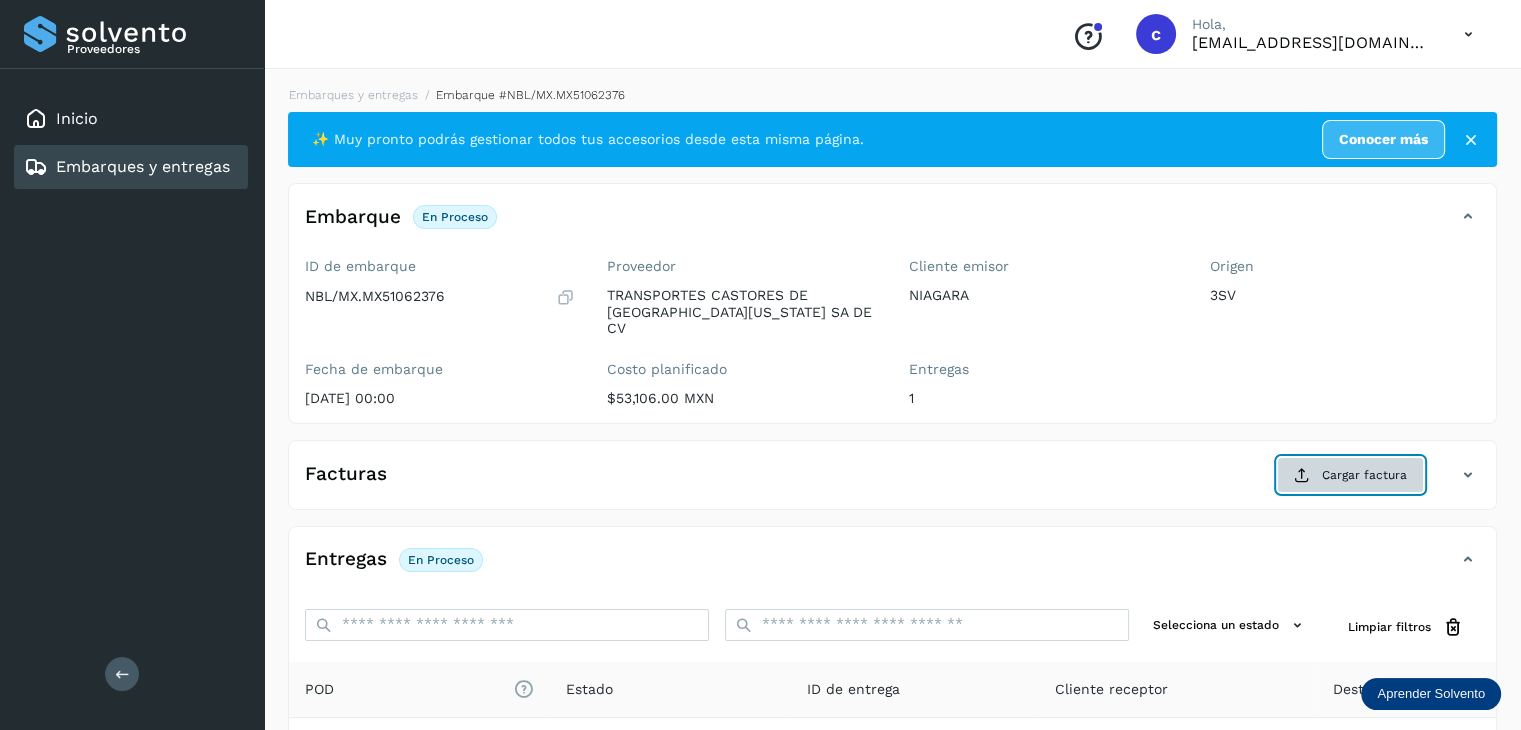 click on "Cargar factura" 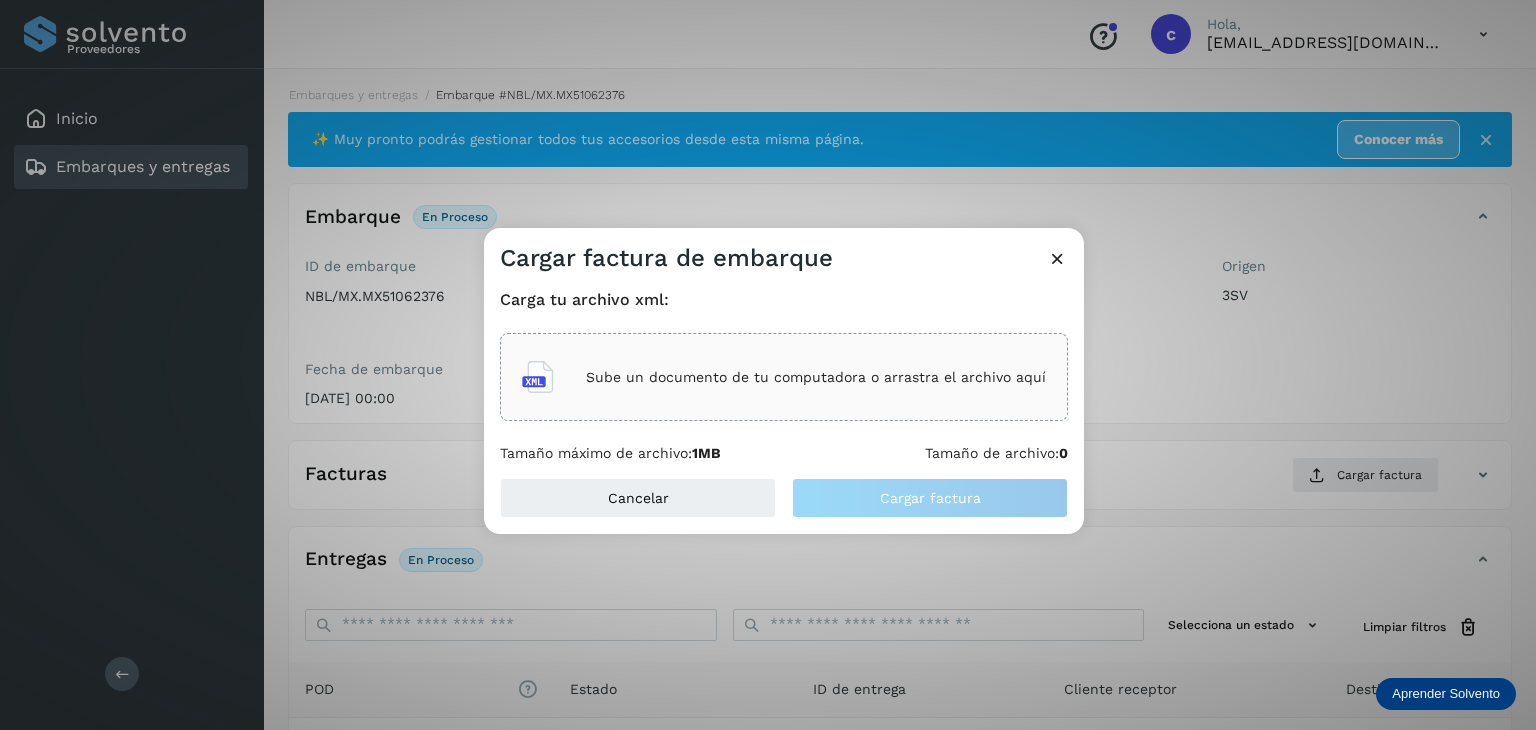click on "Sube un documento de tu computadora o arrastra el archivo aquí" at bounding box center [816, 377] 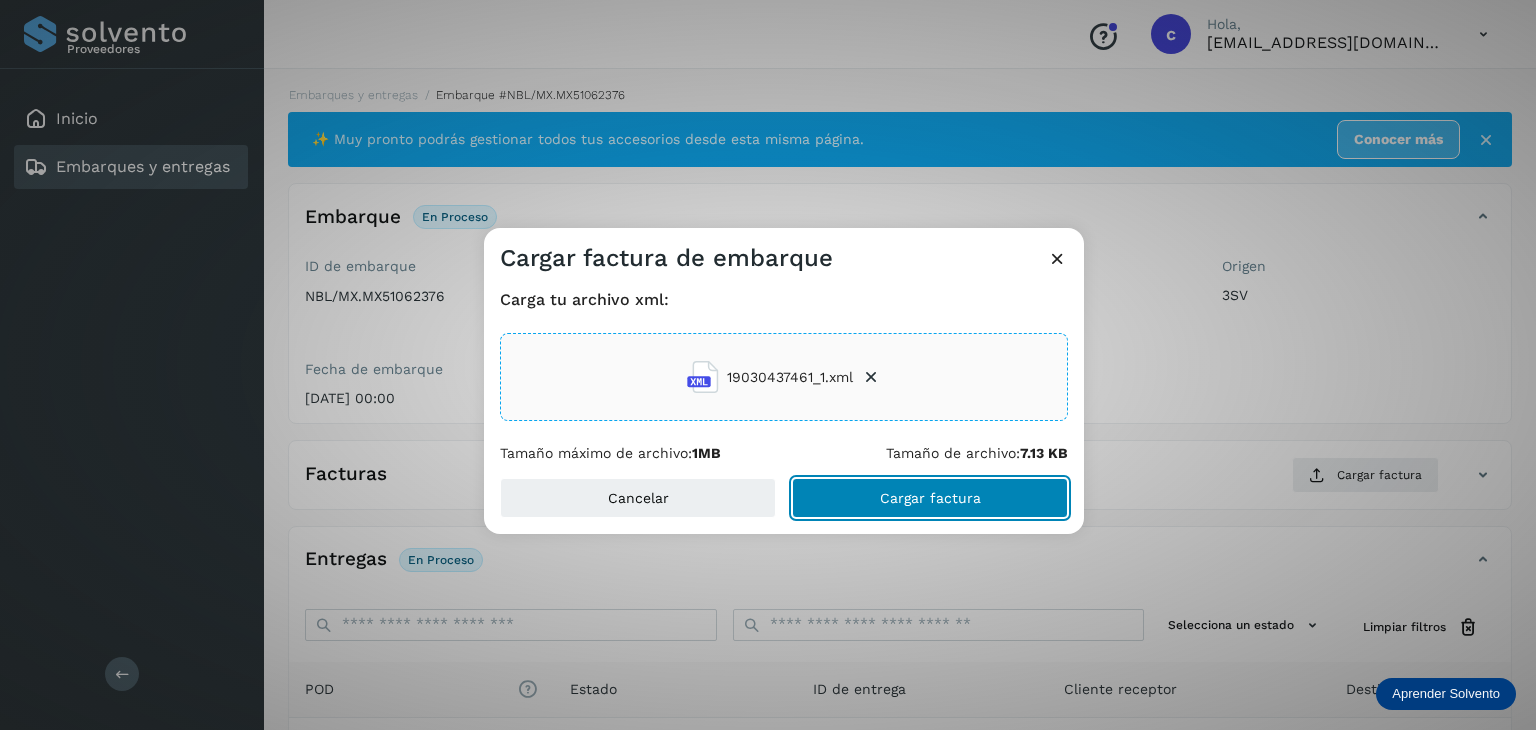 click on "Cargar factura" 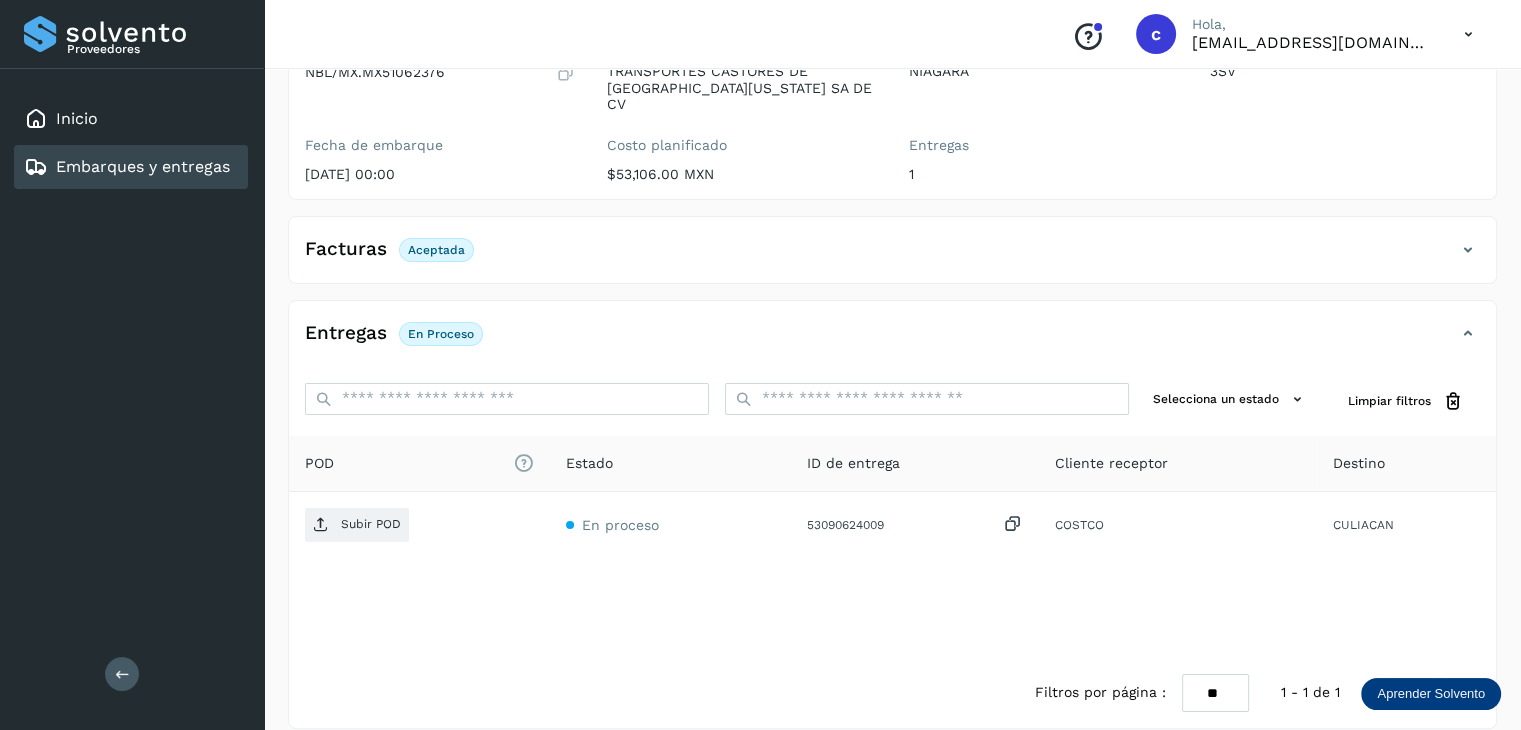 scroll, scrollTop: 229, scrollLeft: 0, axis: vertical 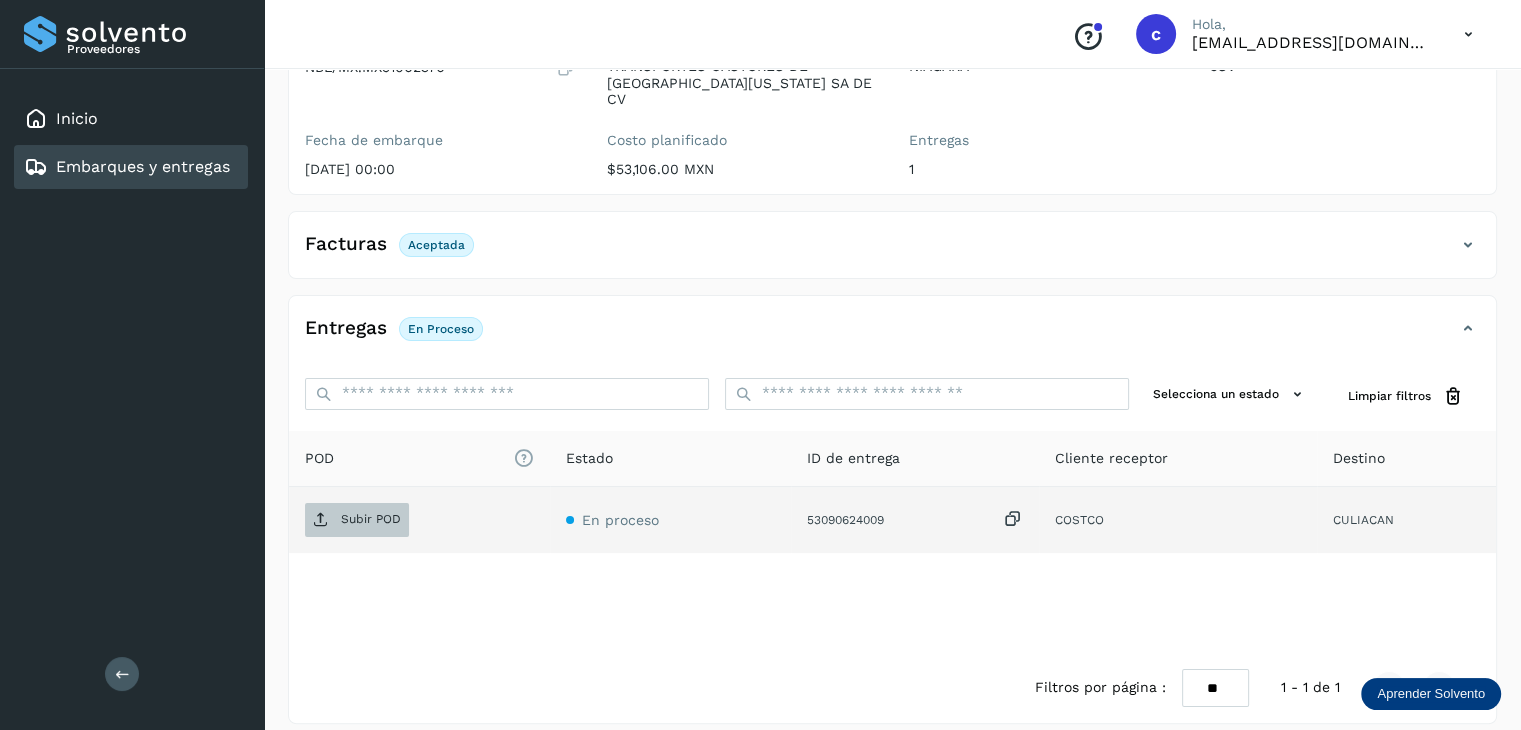 click on "Subir POD" at bounding box center (357, 520) 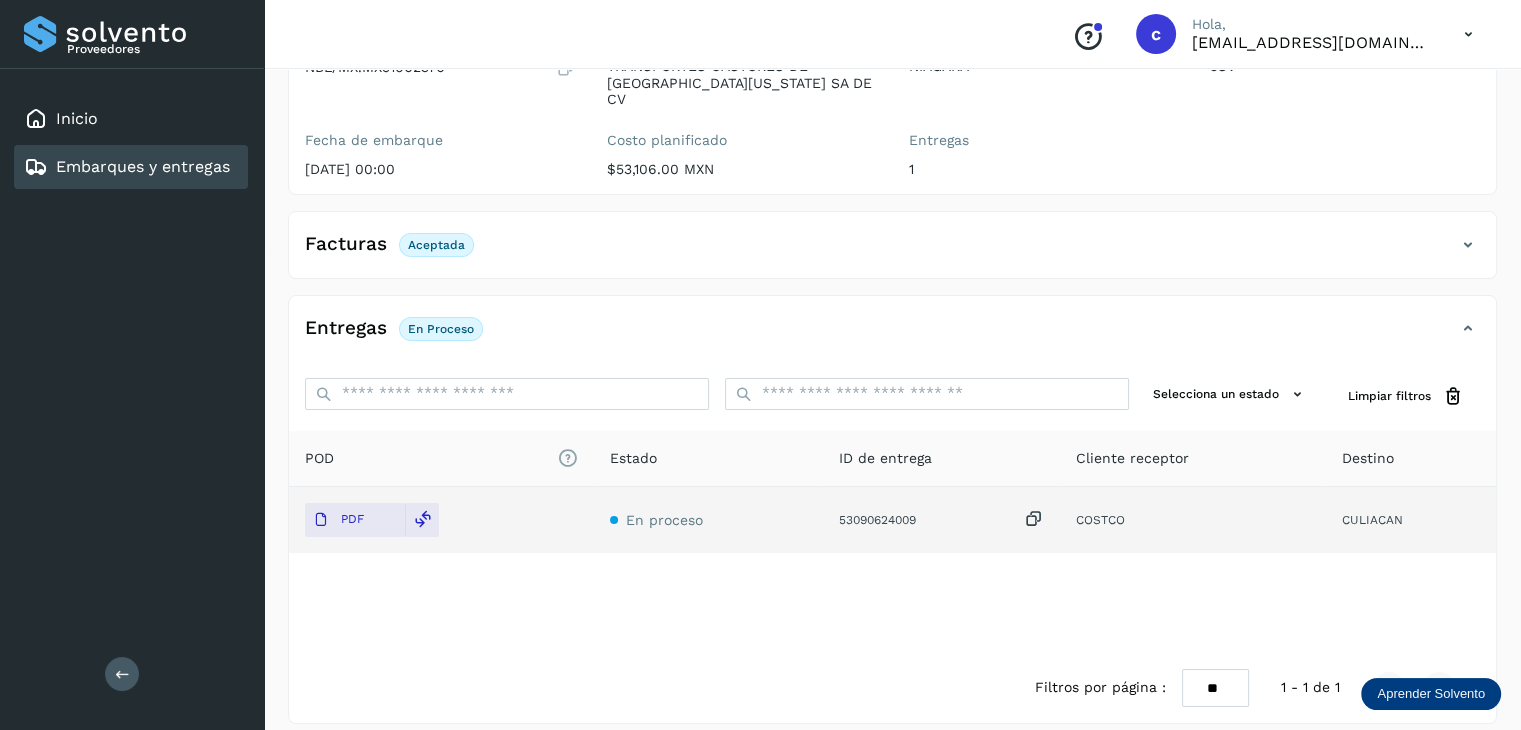click on "Embarques y entregas" at bounding box center [143, 166] 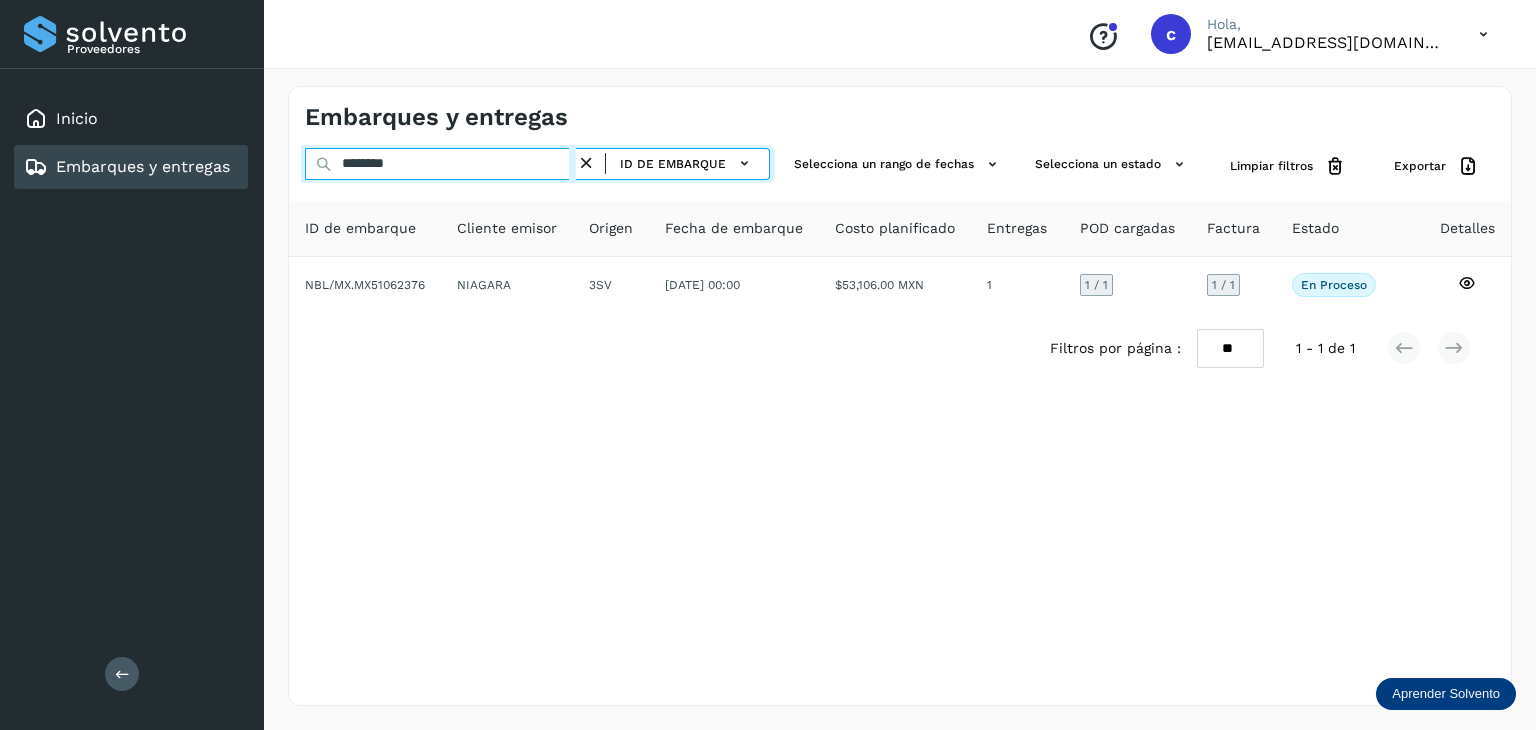 click on "Proveedores Inicio Embarques y entregas Salir
Conoce nuestros beneficios
c Hola, [EMAIL_ADDRESS][DOMAIN_NAME] Embarques y entregas ******** ID de embarque Selecciona un rango de fechas  Selecciona un estado Limpiar filtros Exportar ID de embarque Cliente emisor Origen Fecha de embarque Costo planificado Entregas POD cargadas Factura Estado Detalles NBL/MX.MX51062376 NIAGARA 3SV [DATE] 00:00  $53,106.00 MXN  1 1  / 1 1 / 1 En proceso
Verifica el estado de la factura o entregas asociadas a este embarque
Filtros por página : ** ** ** 1 - 1 de 1" 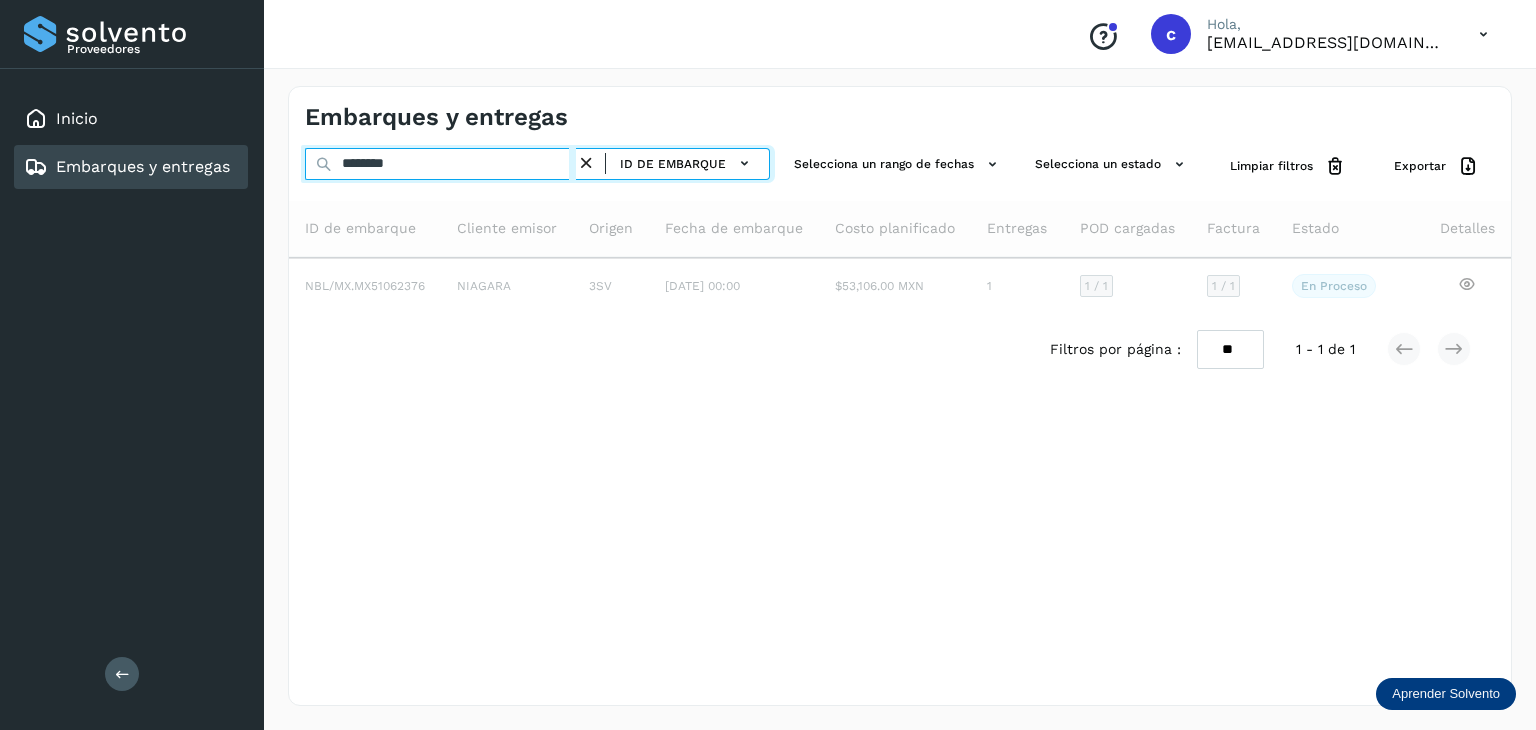 type on "********" 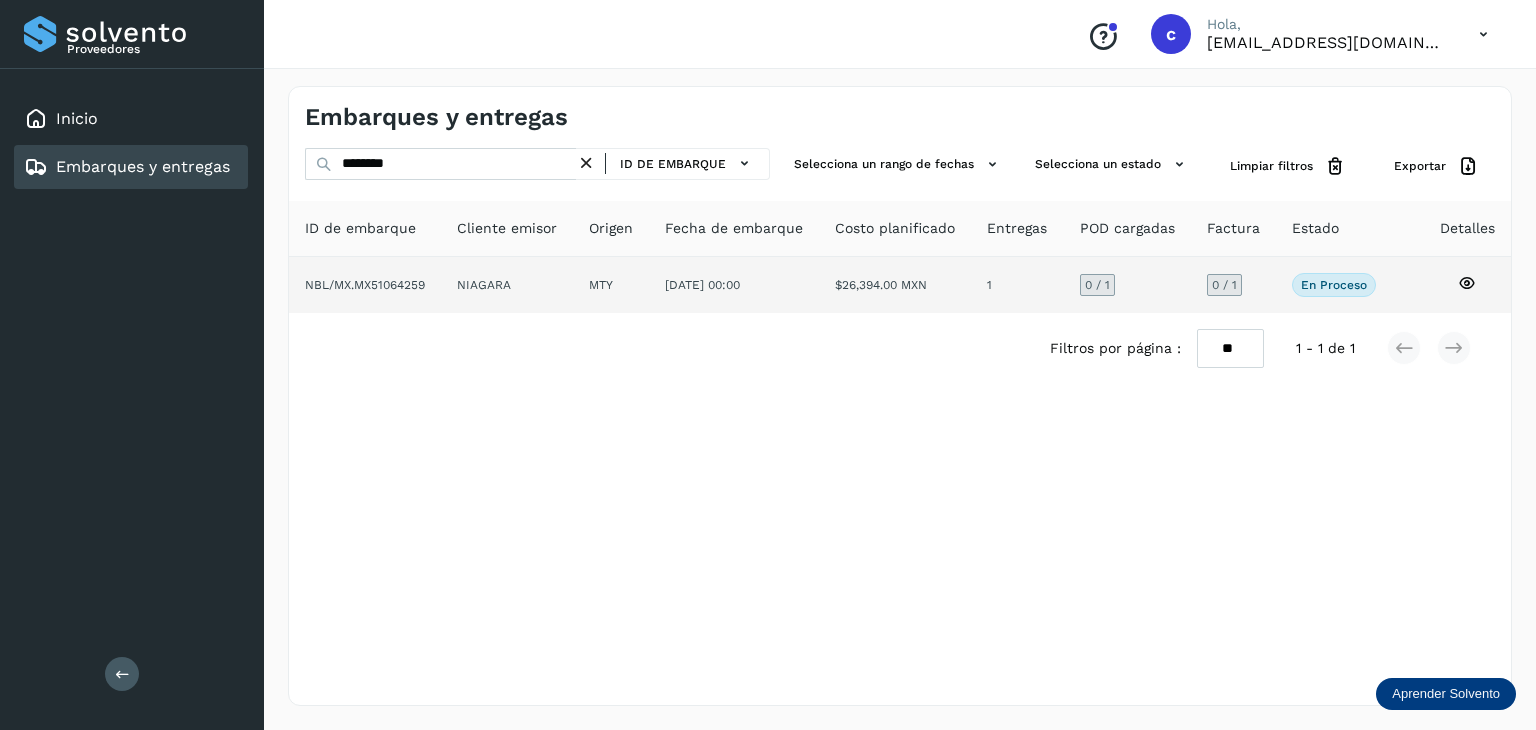 click 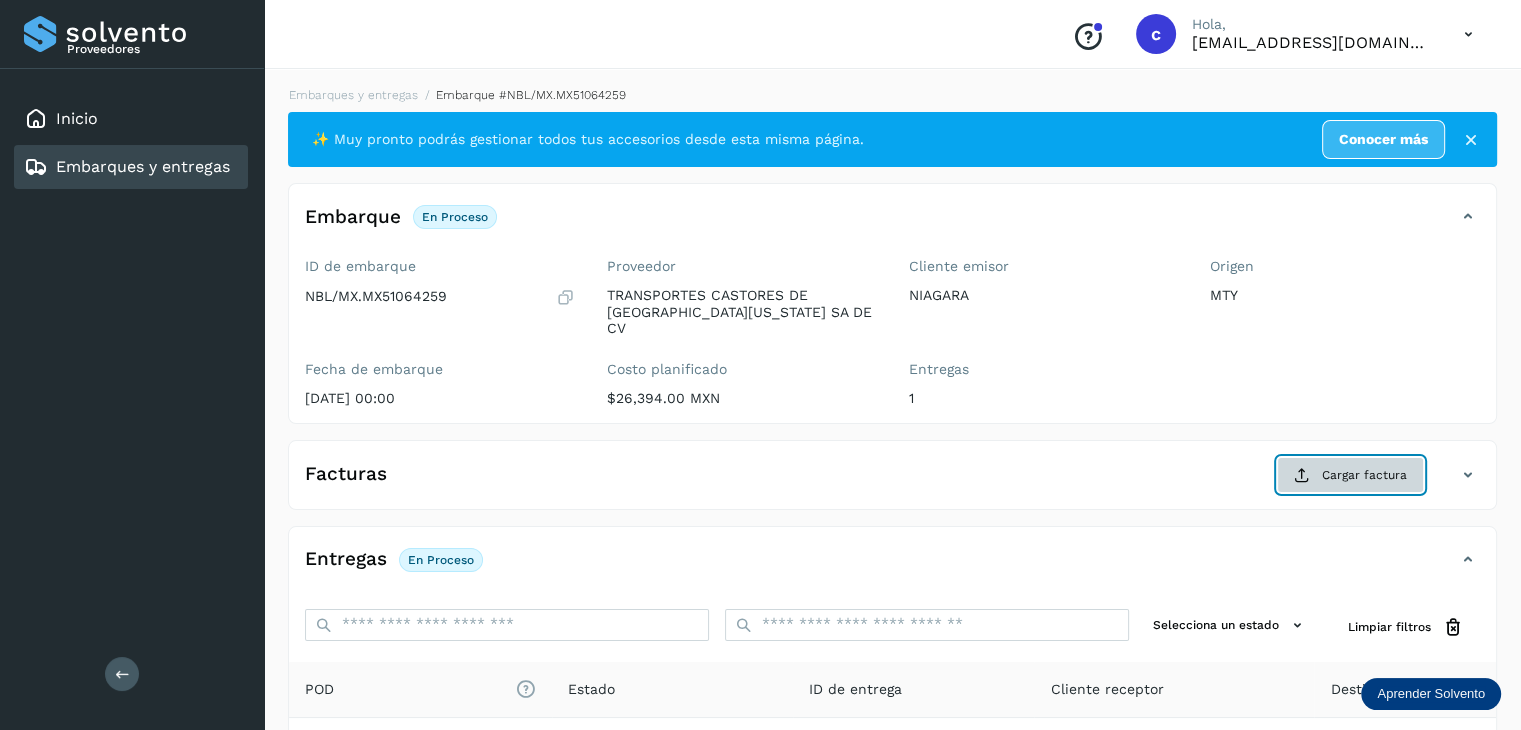click on "Cargar factura" 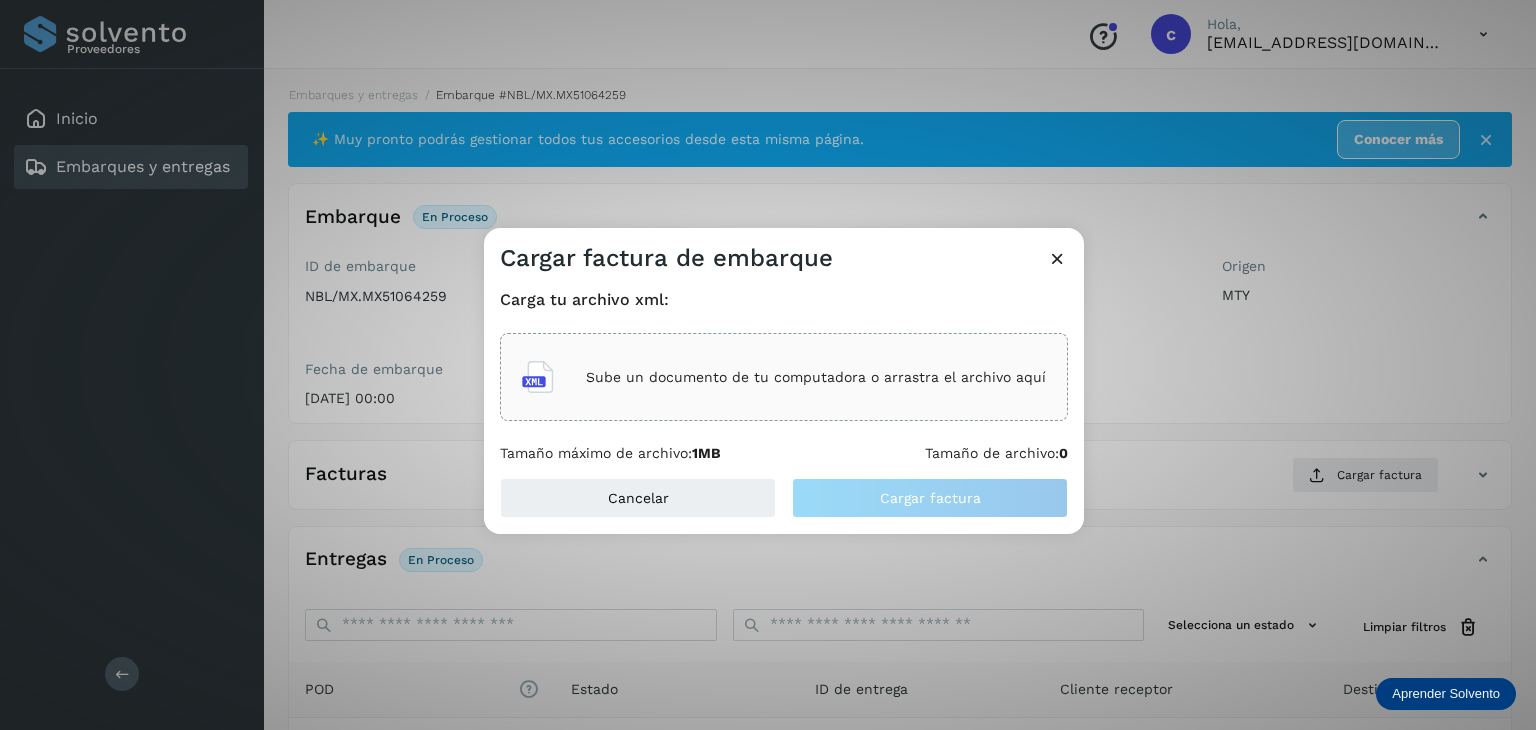 click on "Sube un documento de tu computadora o arrastra el archivo aquí" 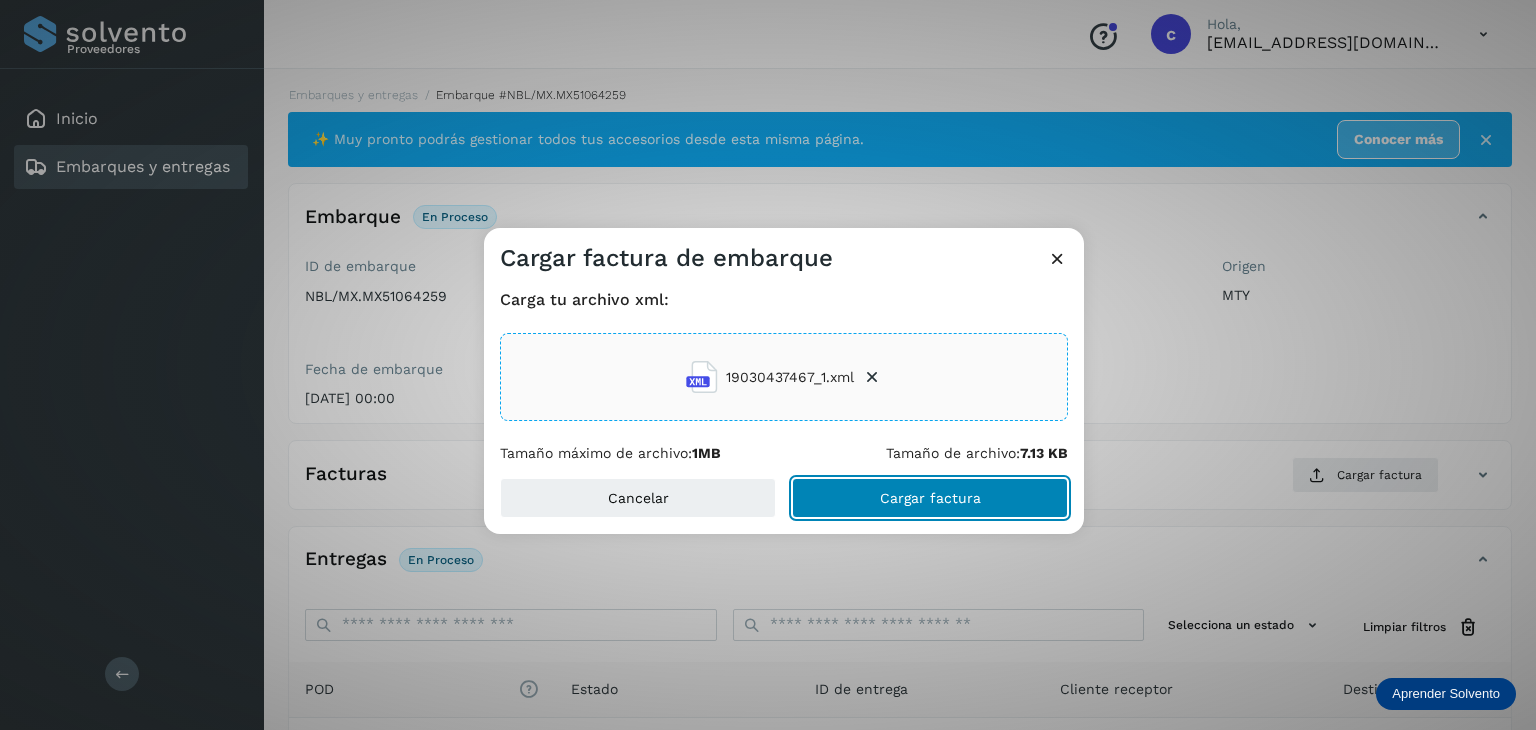 click on "Cargar factura" 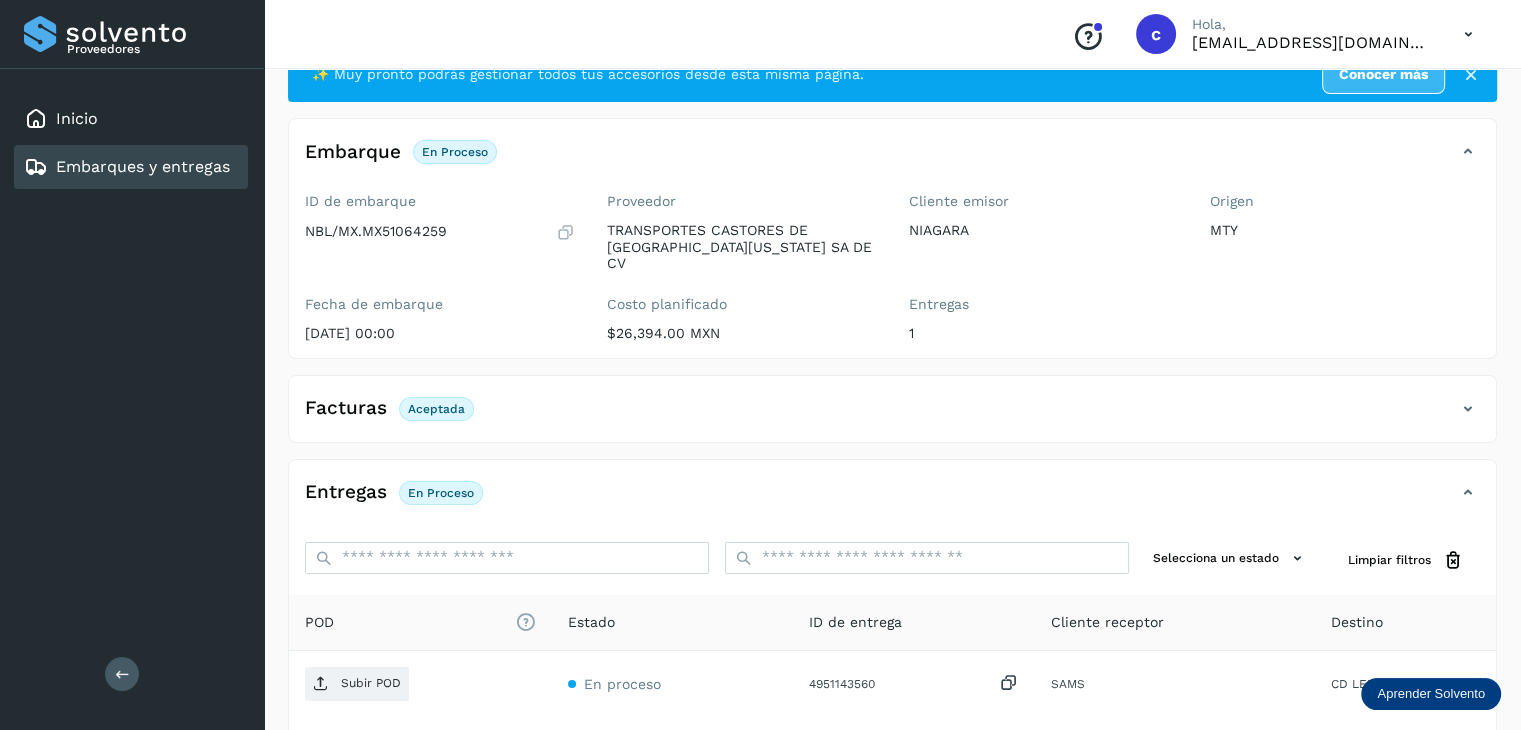 scroll, scrollTop: 100, scrollLeft: 0, axis: vertical 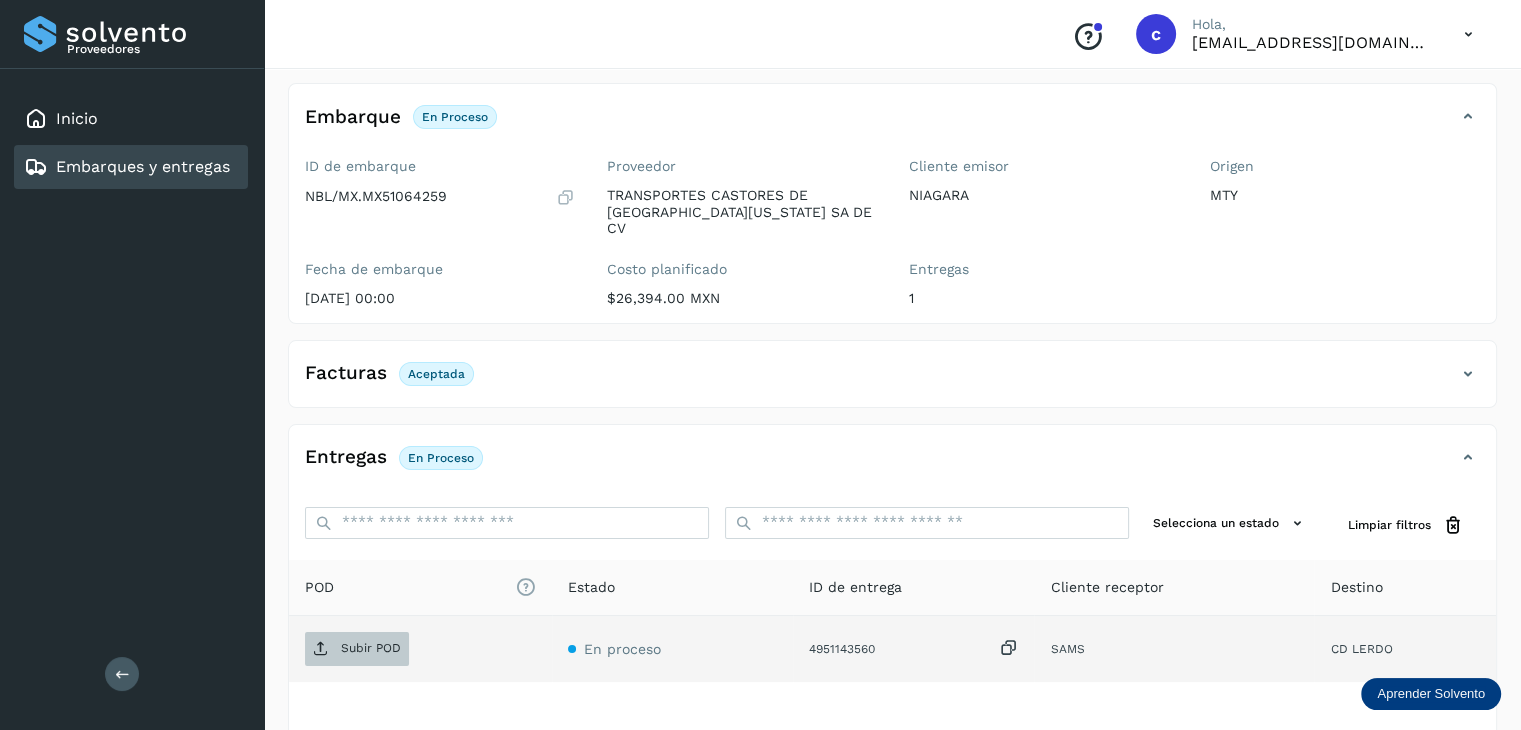 click on "Subir POD" at bounding box center [371, 648] 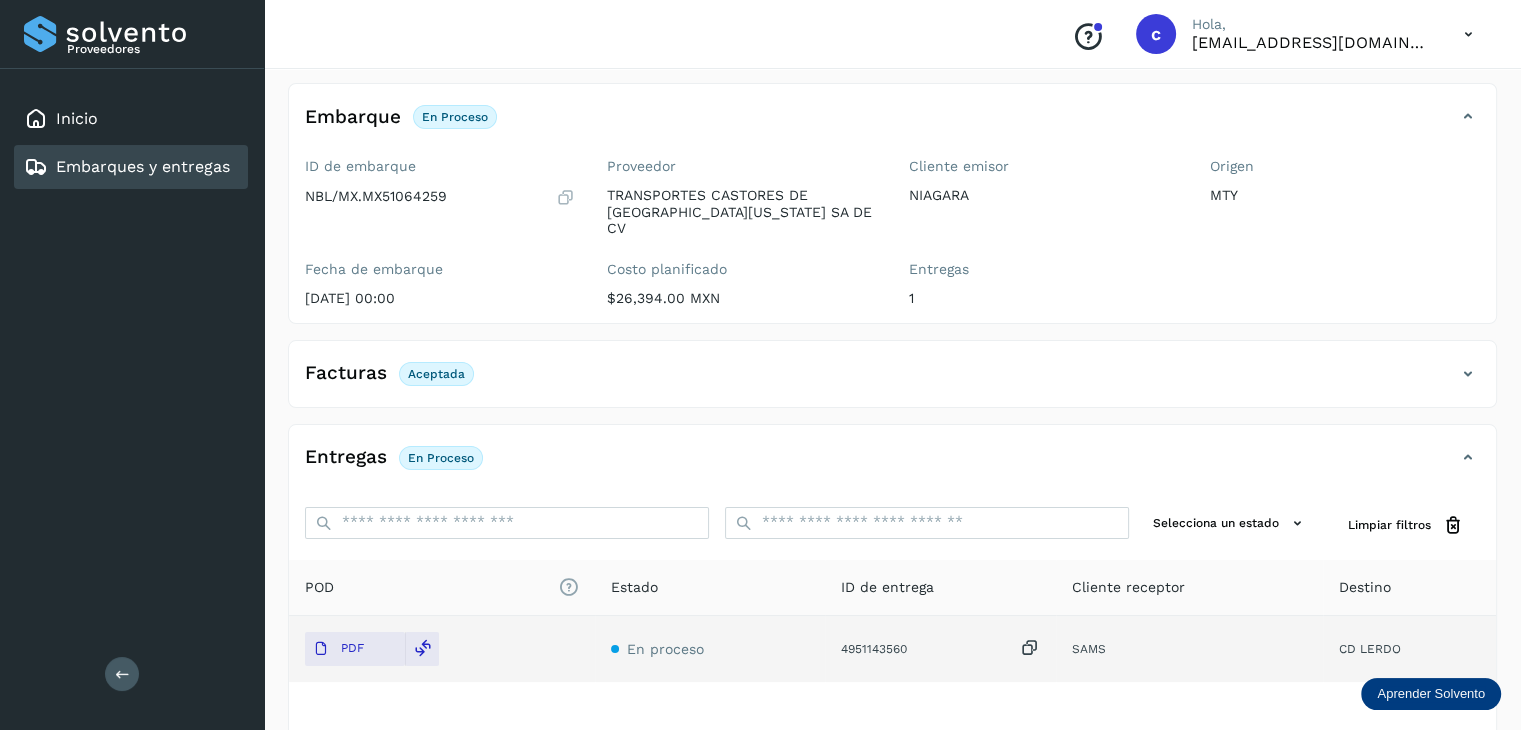 click on "Embarques y entregas" at bounding box center [143, 166] 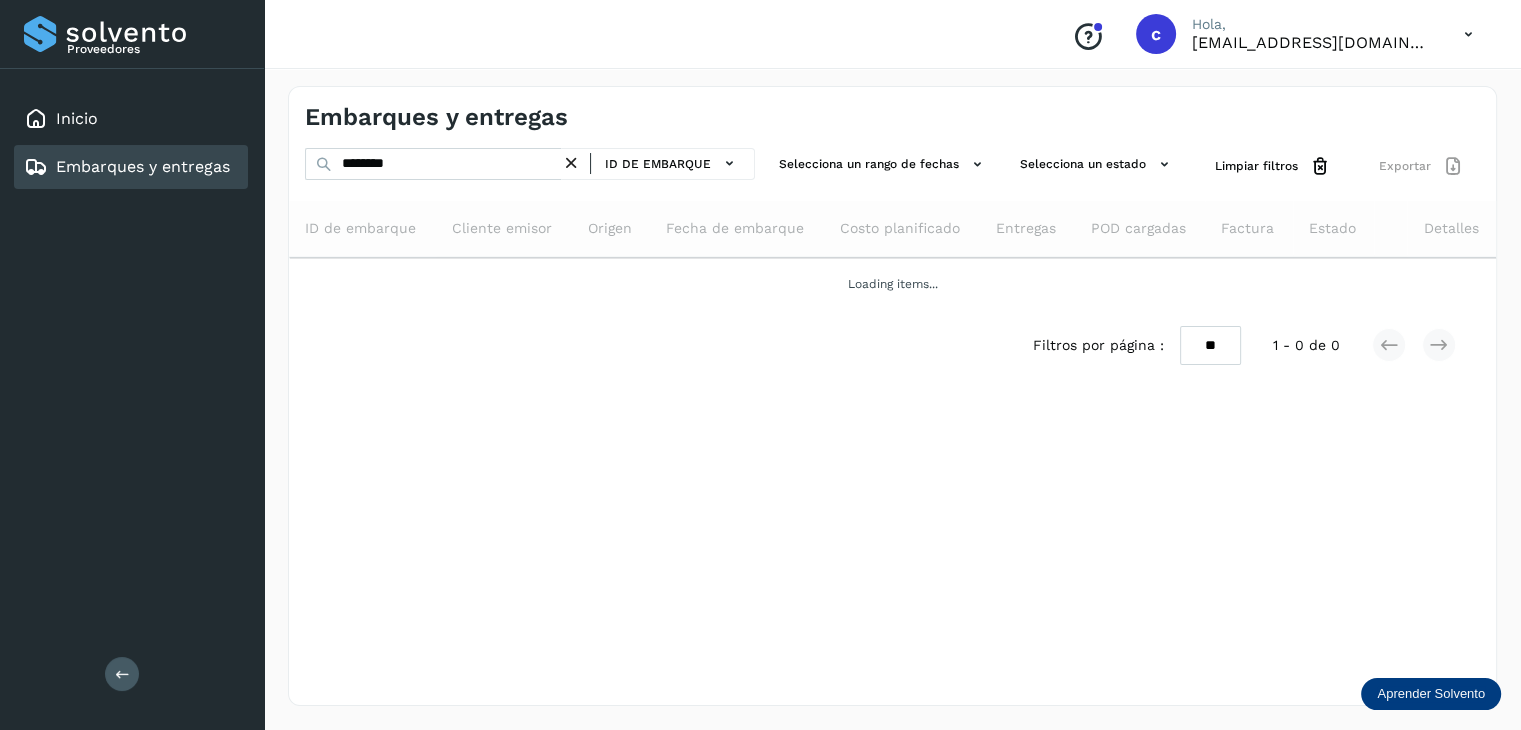 scroll, scrollTop: 0, scrollLeft: 0, axis: both 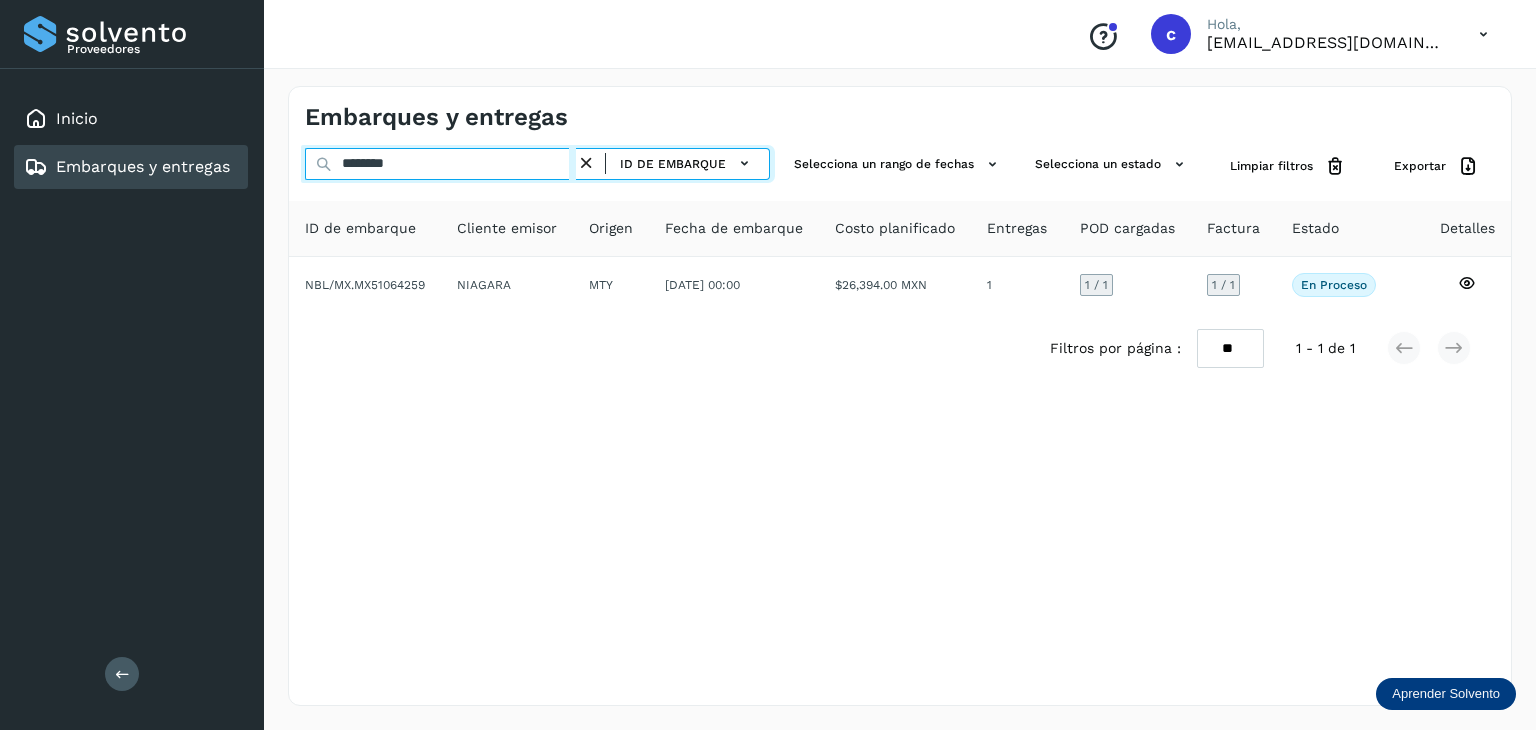 drag, startPoint x: 414, startPoint y: 169, endPoint x: 329, endPoint y: 165, distance: 85.09406 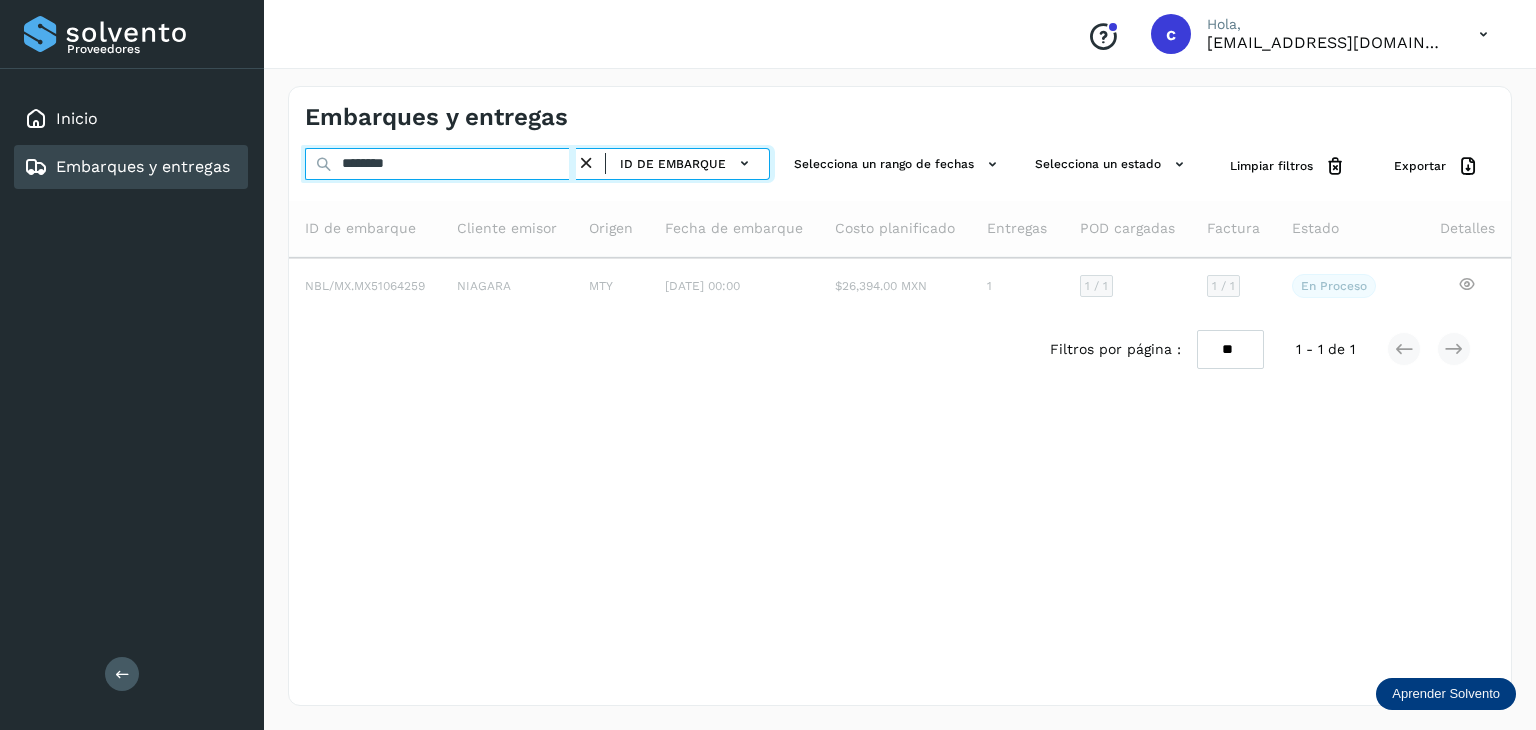 type on "********" 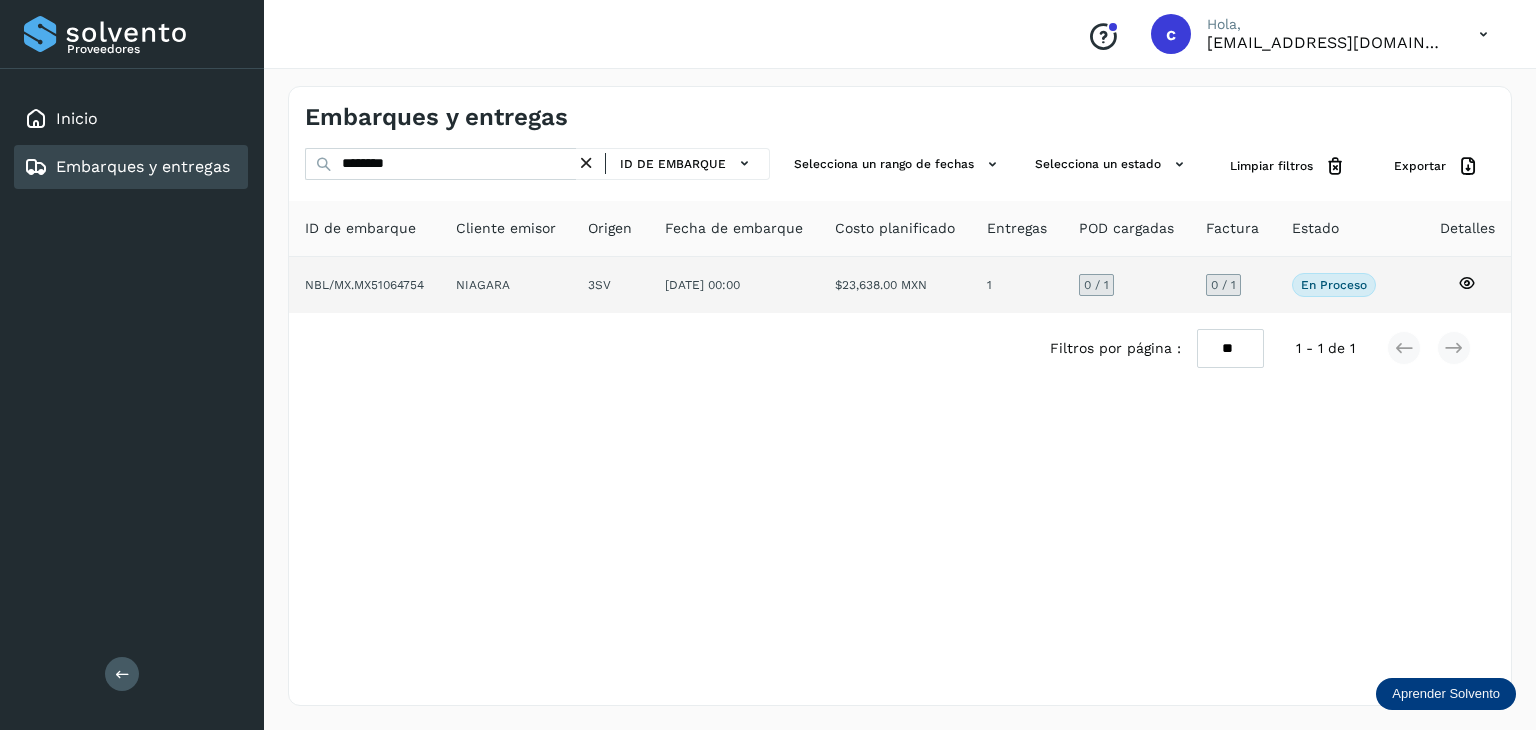 click 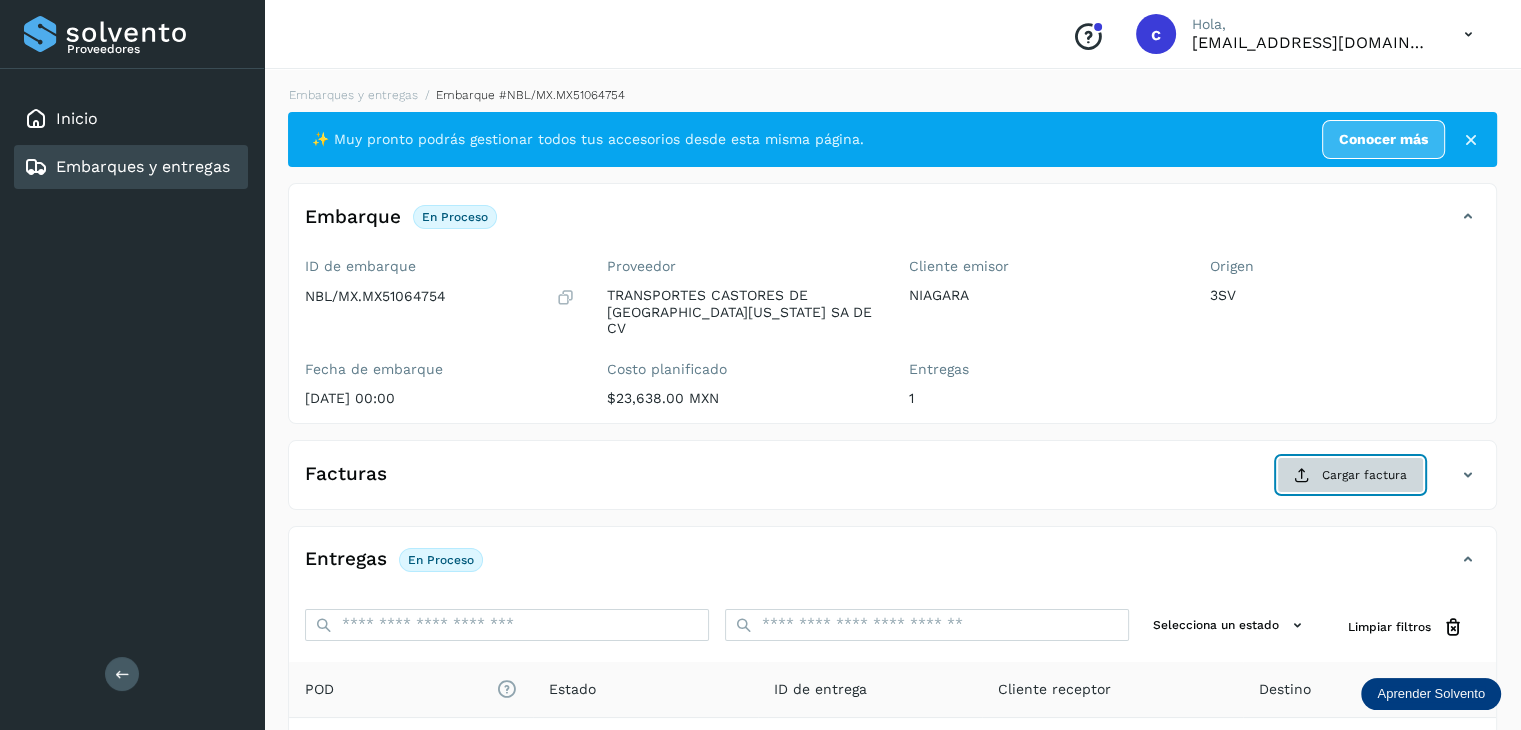 click on "Cargar factura" 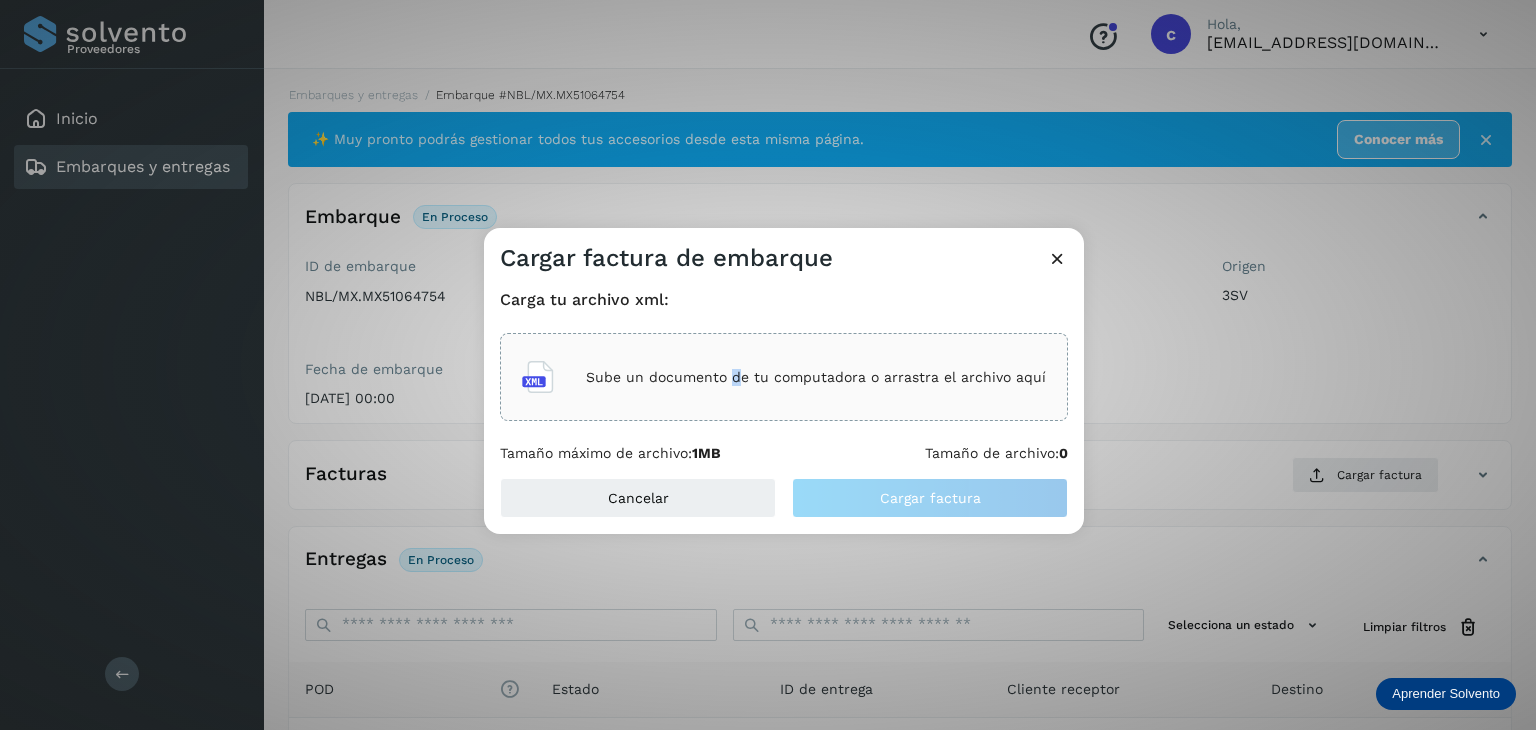 click on "Sube un documento de tu computadora o arrastra el archivo aquí" at bounding box center (816, 377) 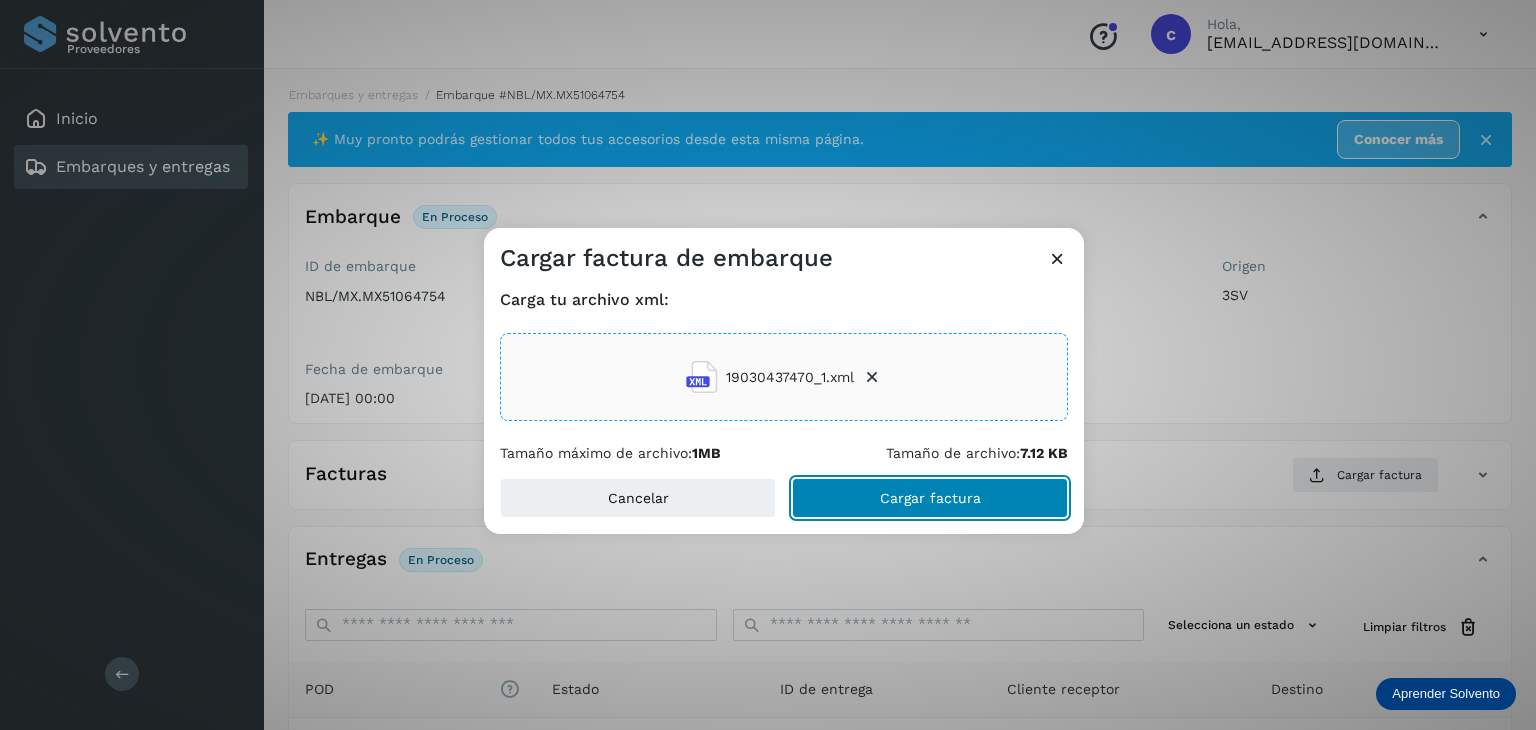 click on "Cargar factura" 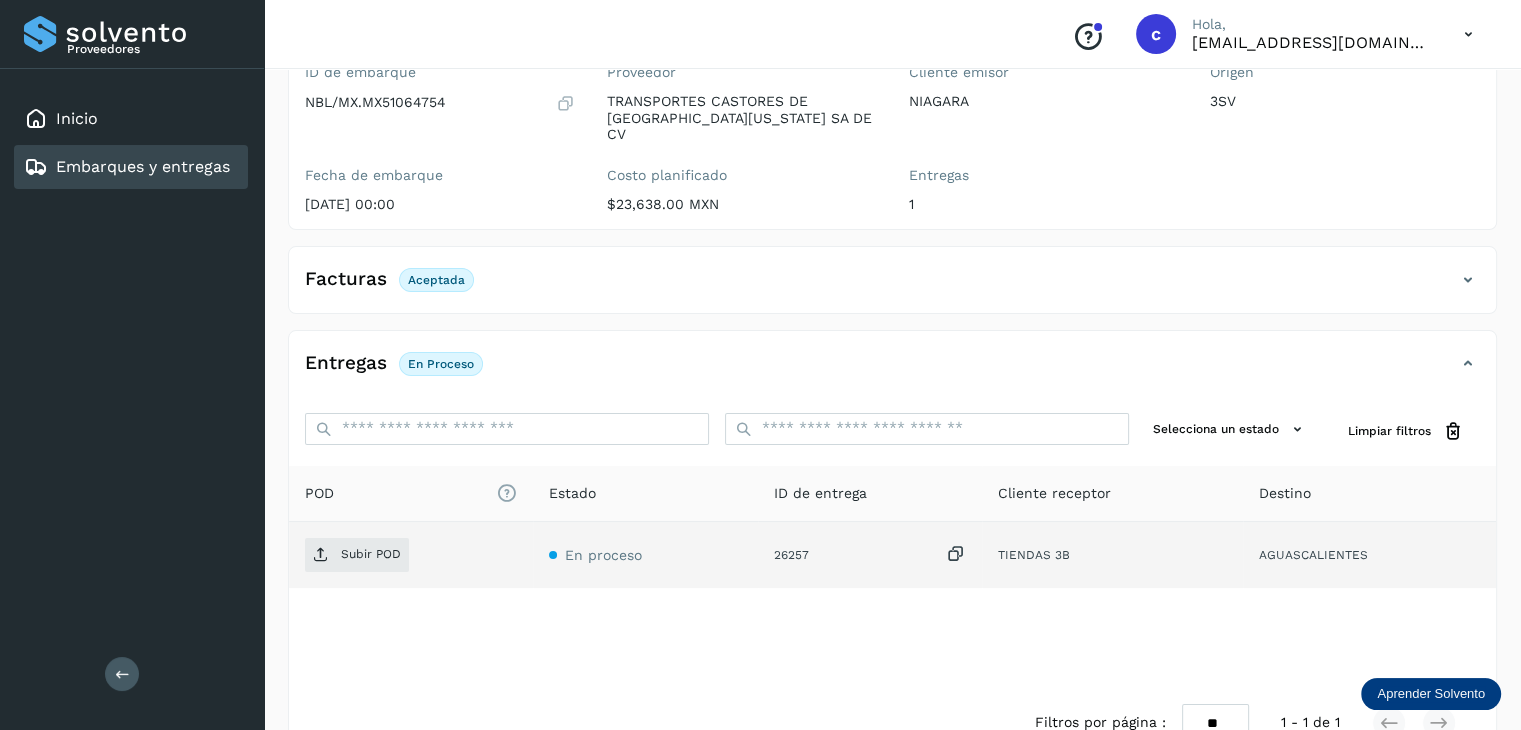 scroll, scrollTop: 200, scrollLeft: 0, axis: vertical 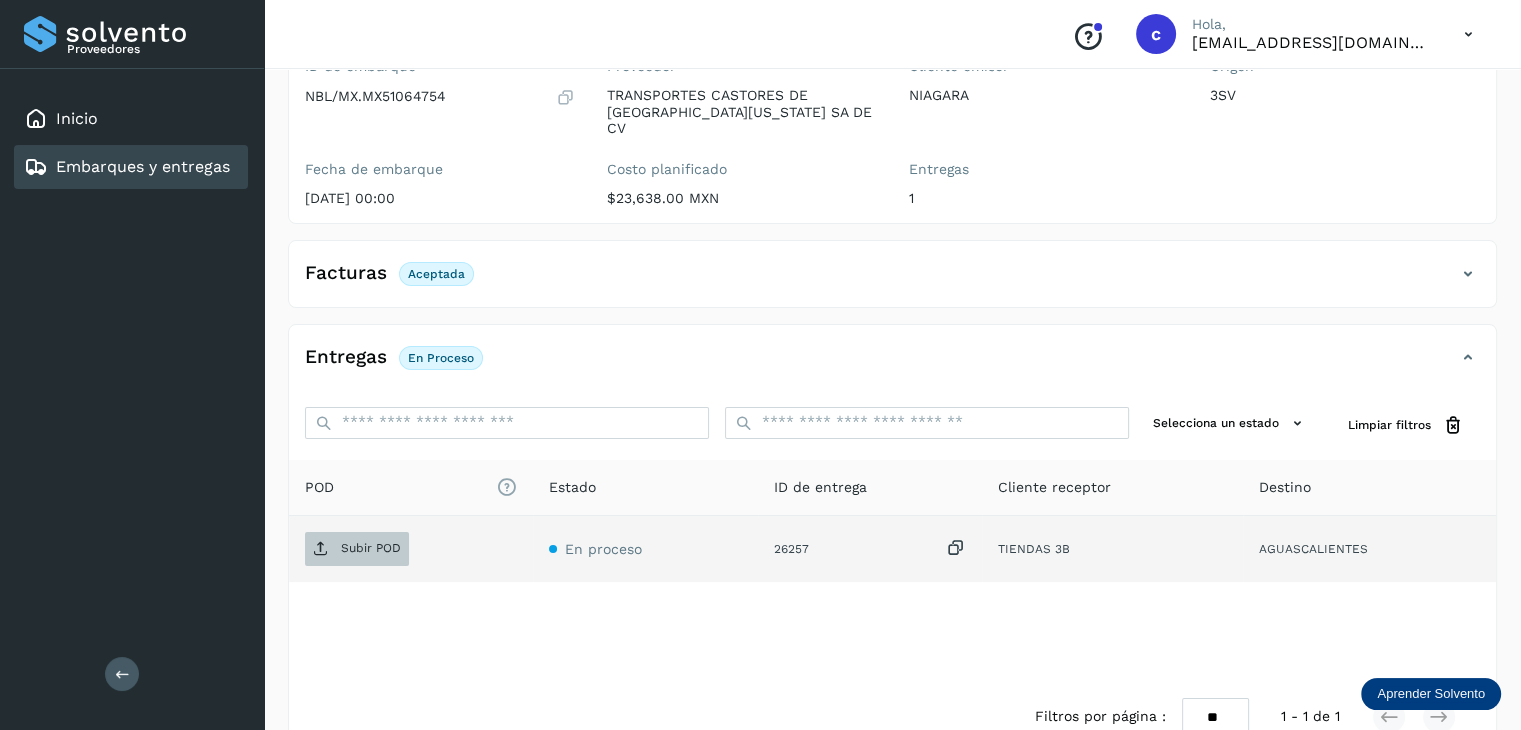 click on "Subir POD" at bounding box center (371, 548) 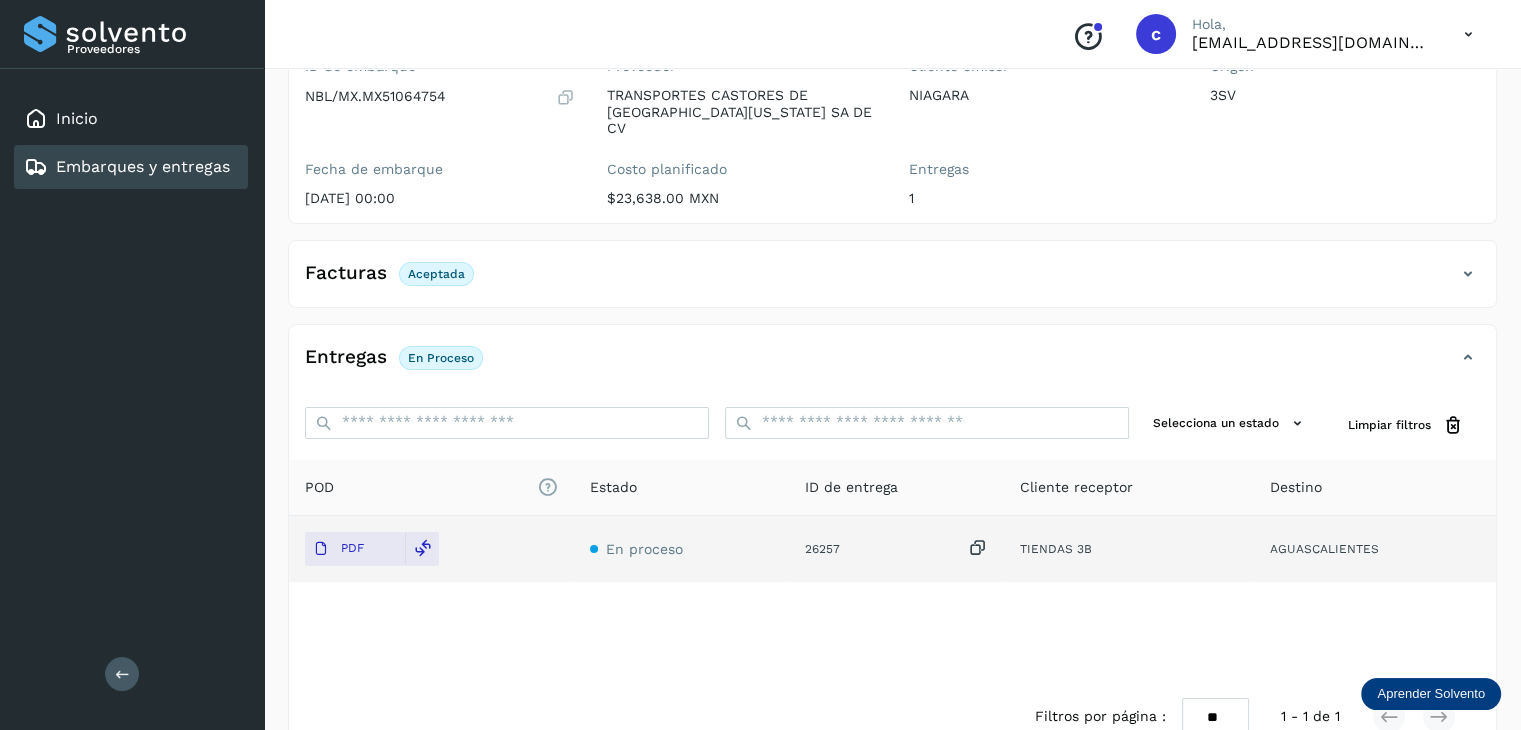 click on "Embarques y entregas" at bounding box center [143, 166] 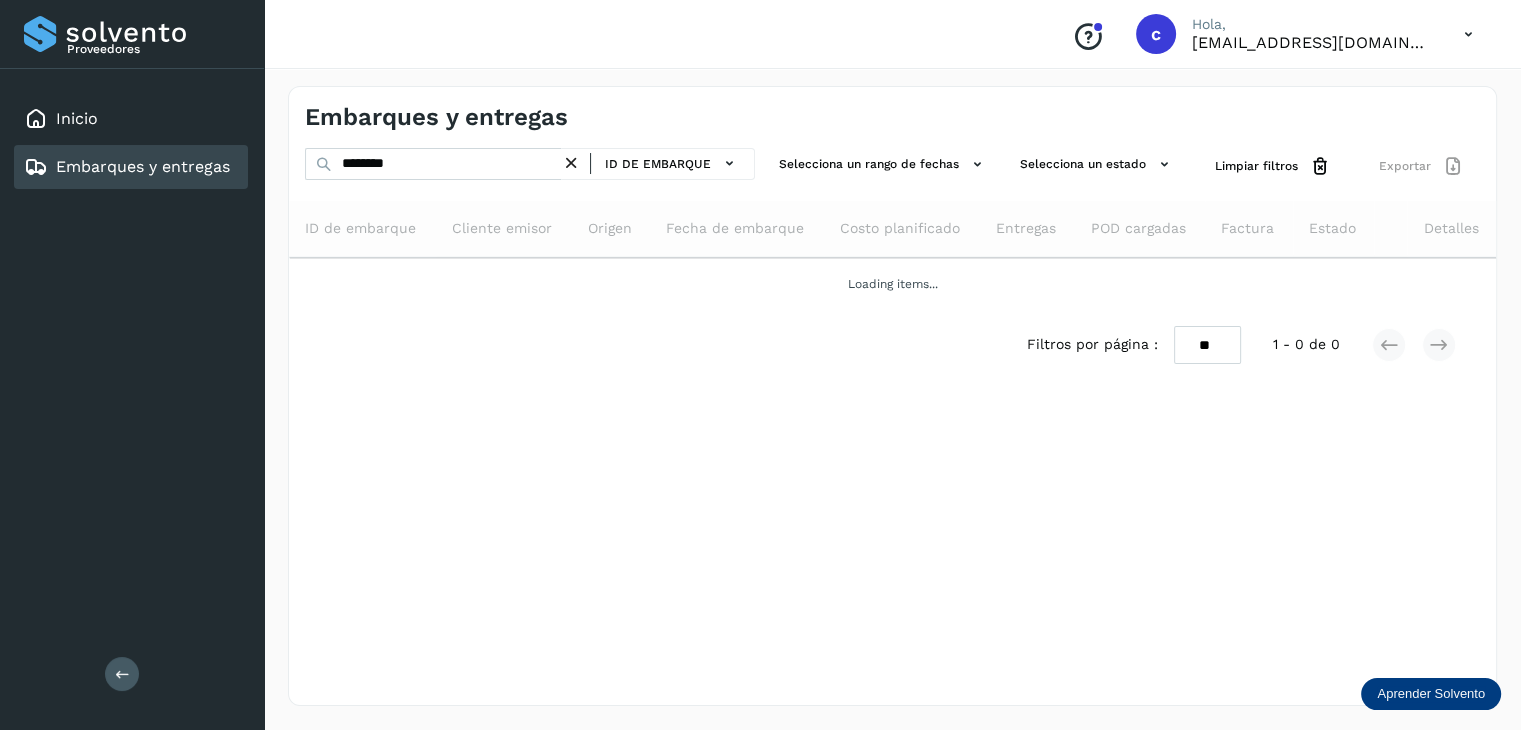 scroll, scrollTop: 0, scrollLeft: 0, axis: both 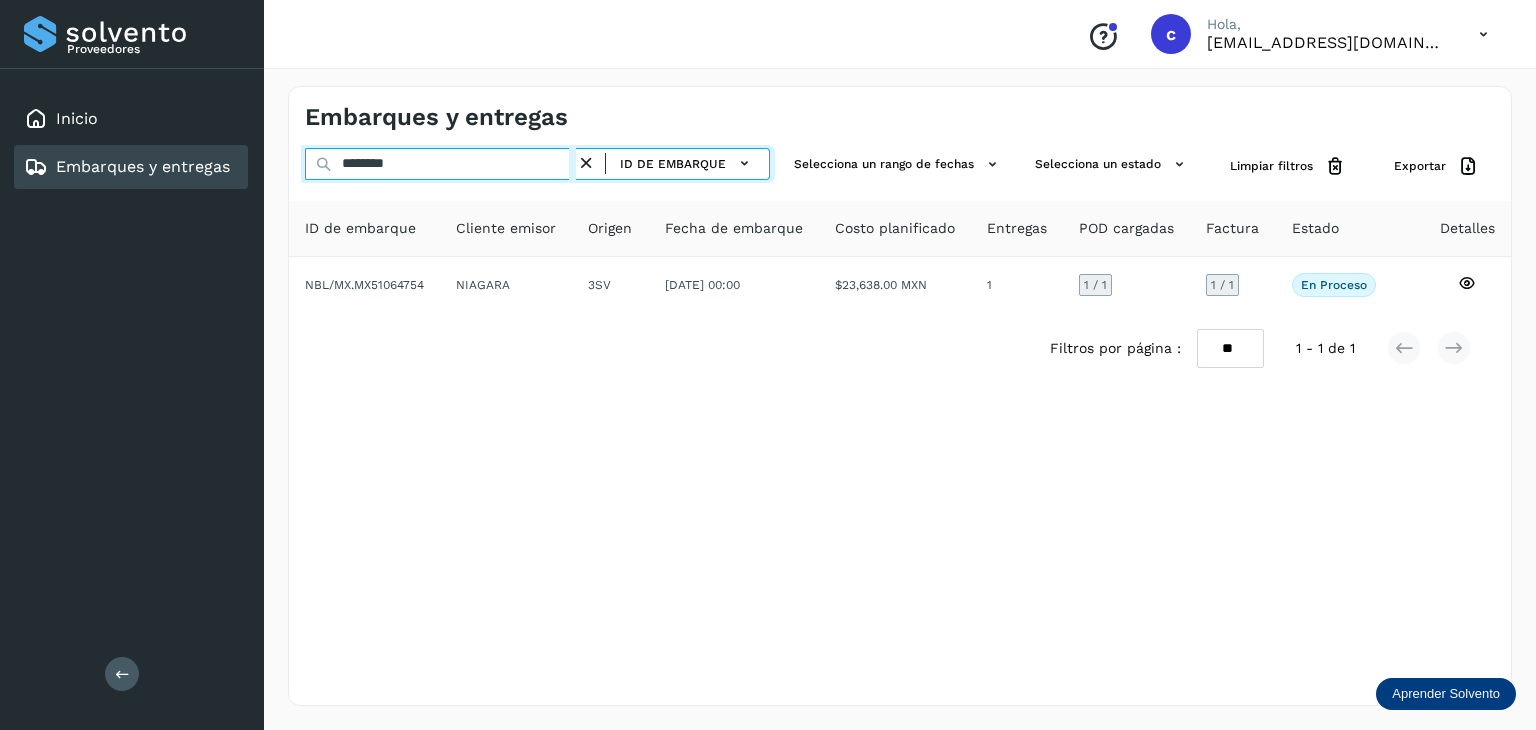 drag, startPoint x: 419, startPoint y: 161, endPoint x: 286, endPoint y: 153, distance: 133.24039 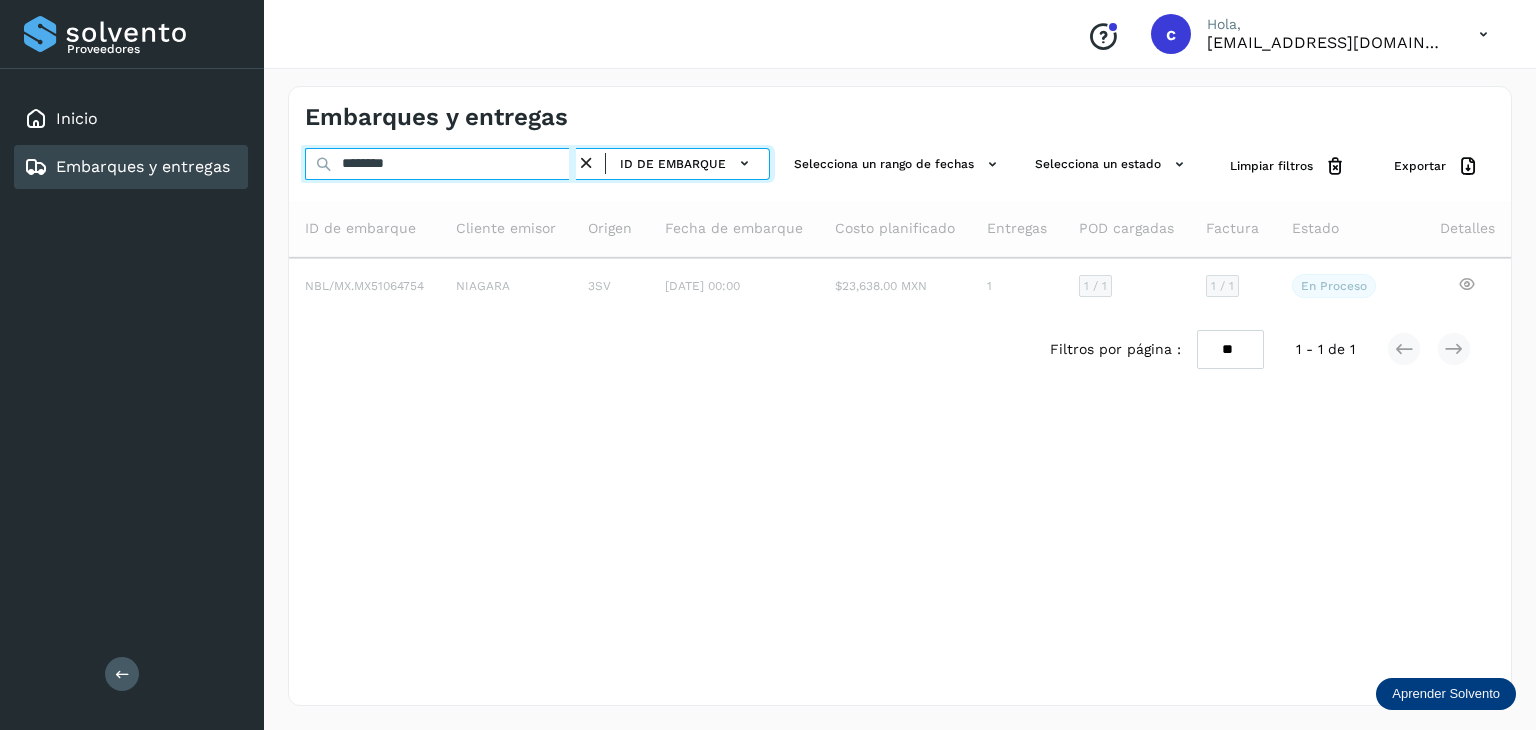 type on "********" 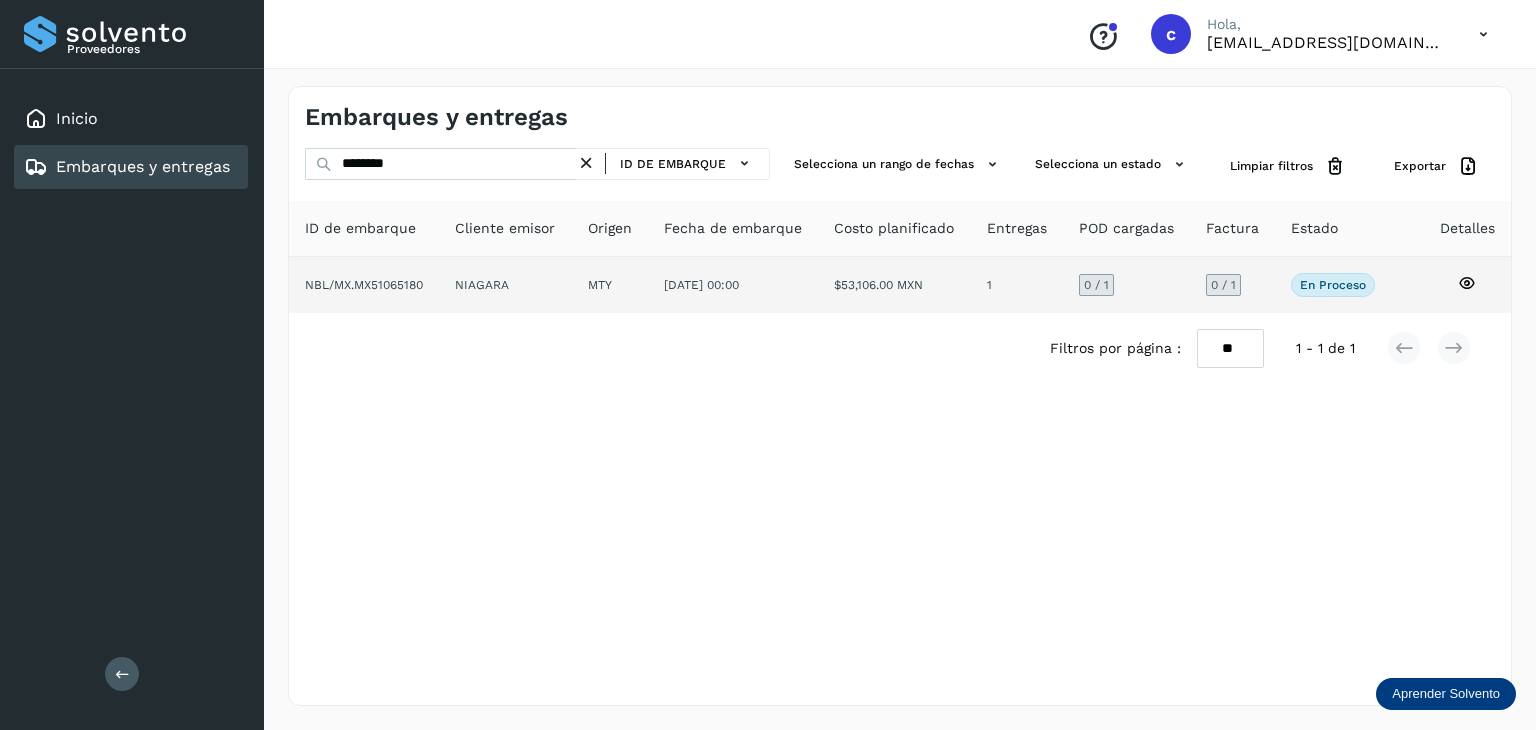 click 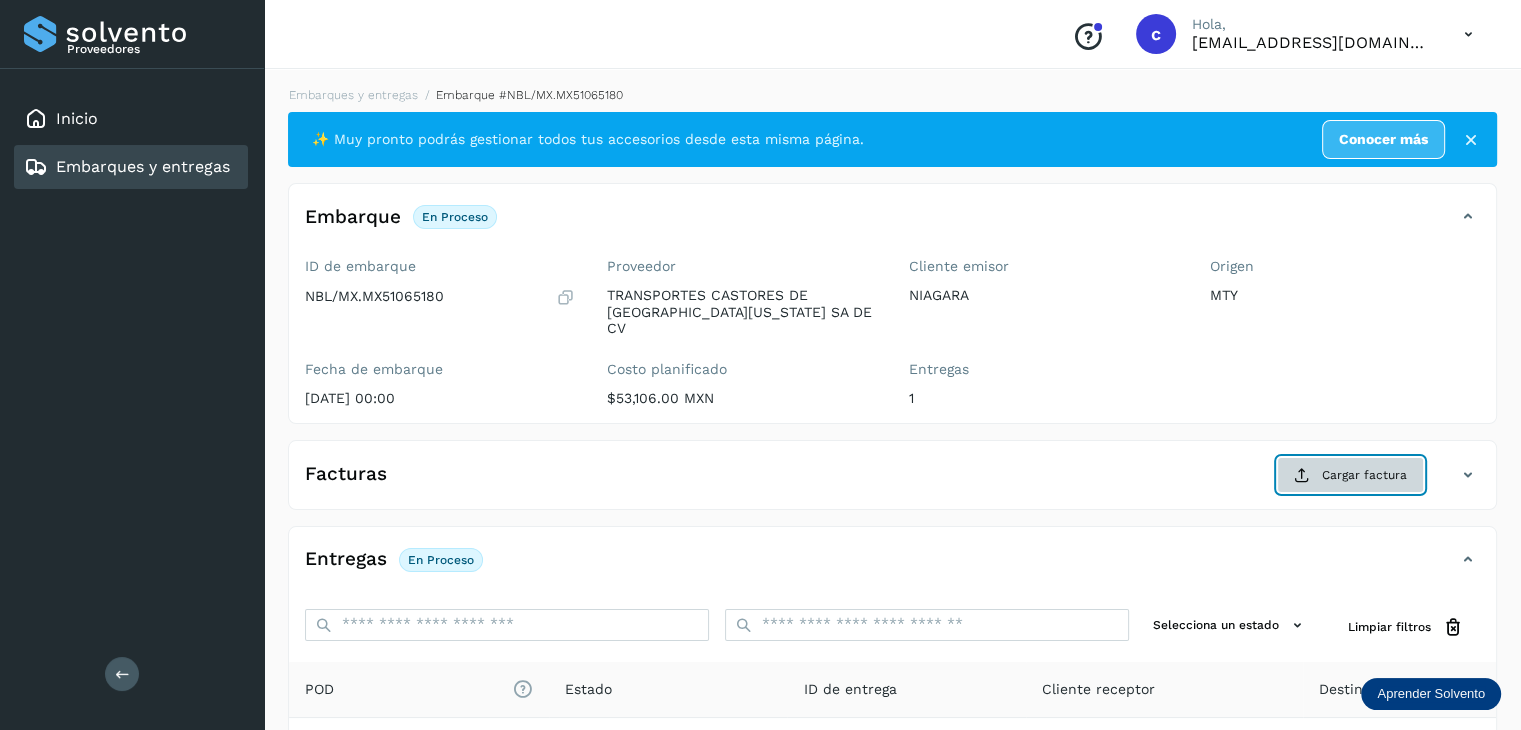 click on "Cargar factura" 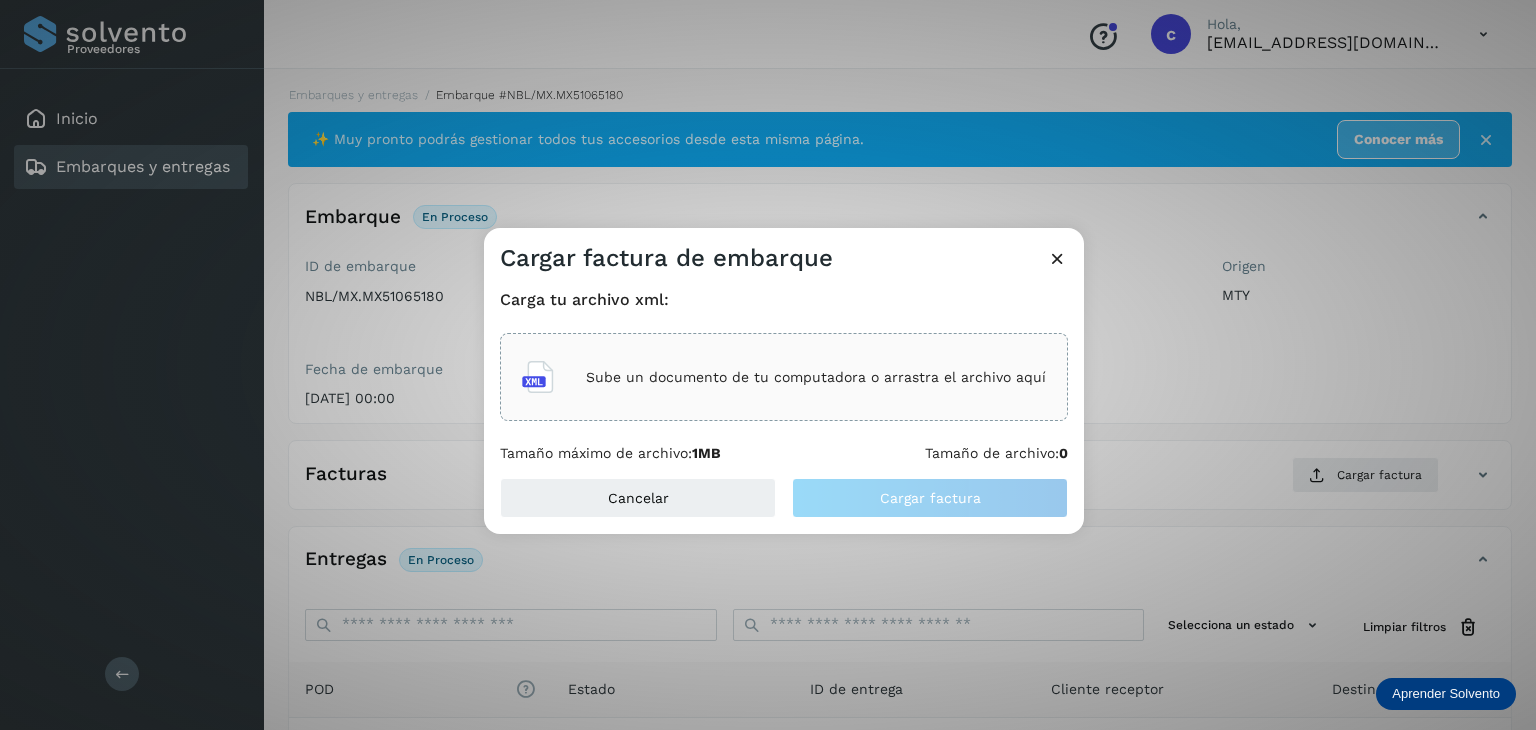click on "Sube un documento de tu computadora o arrastra el archivo aquí" at bounding box center (816, 377) 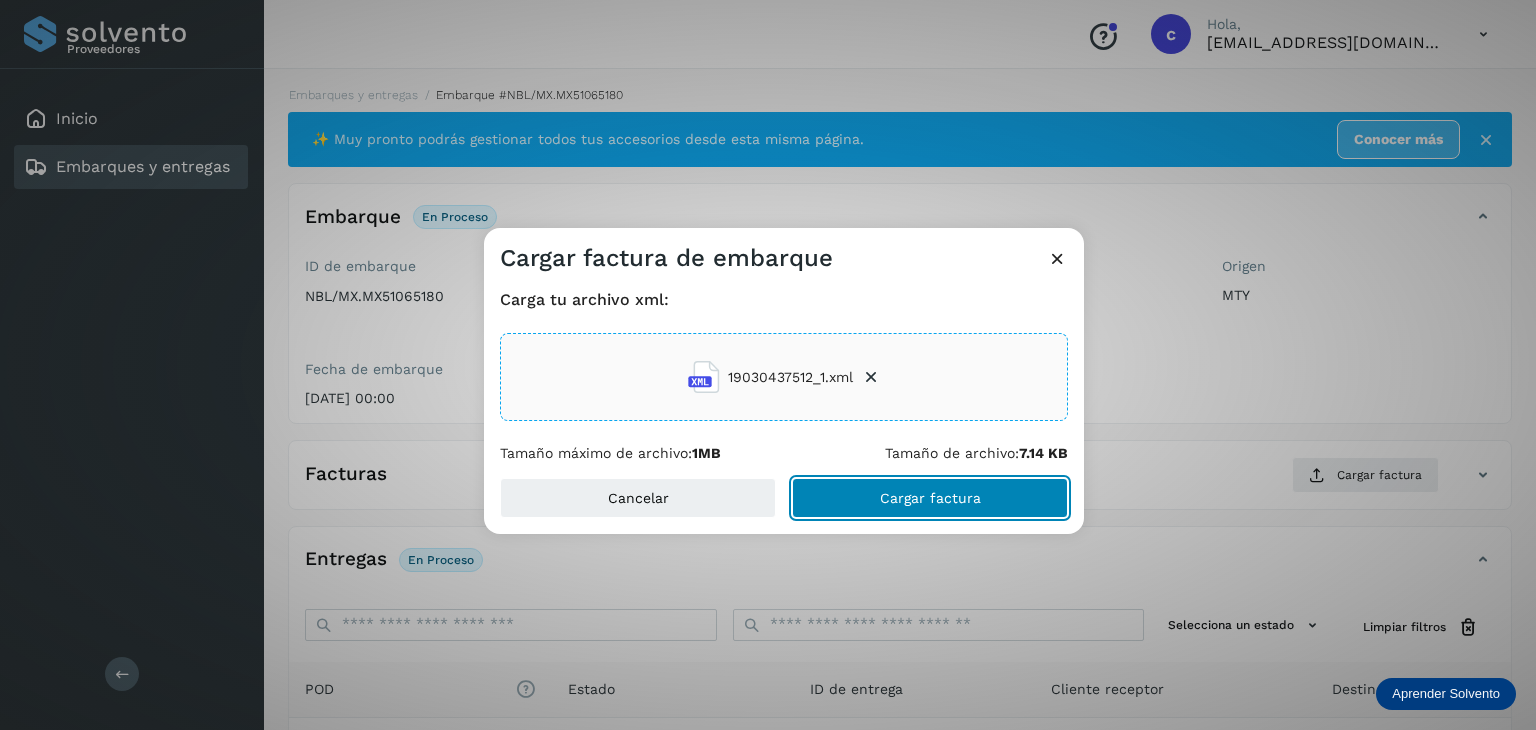 click on "Cargar factura" 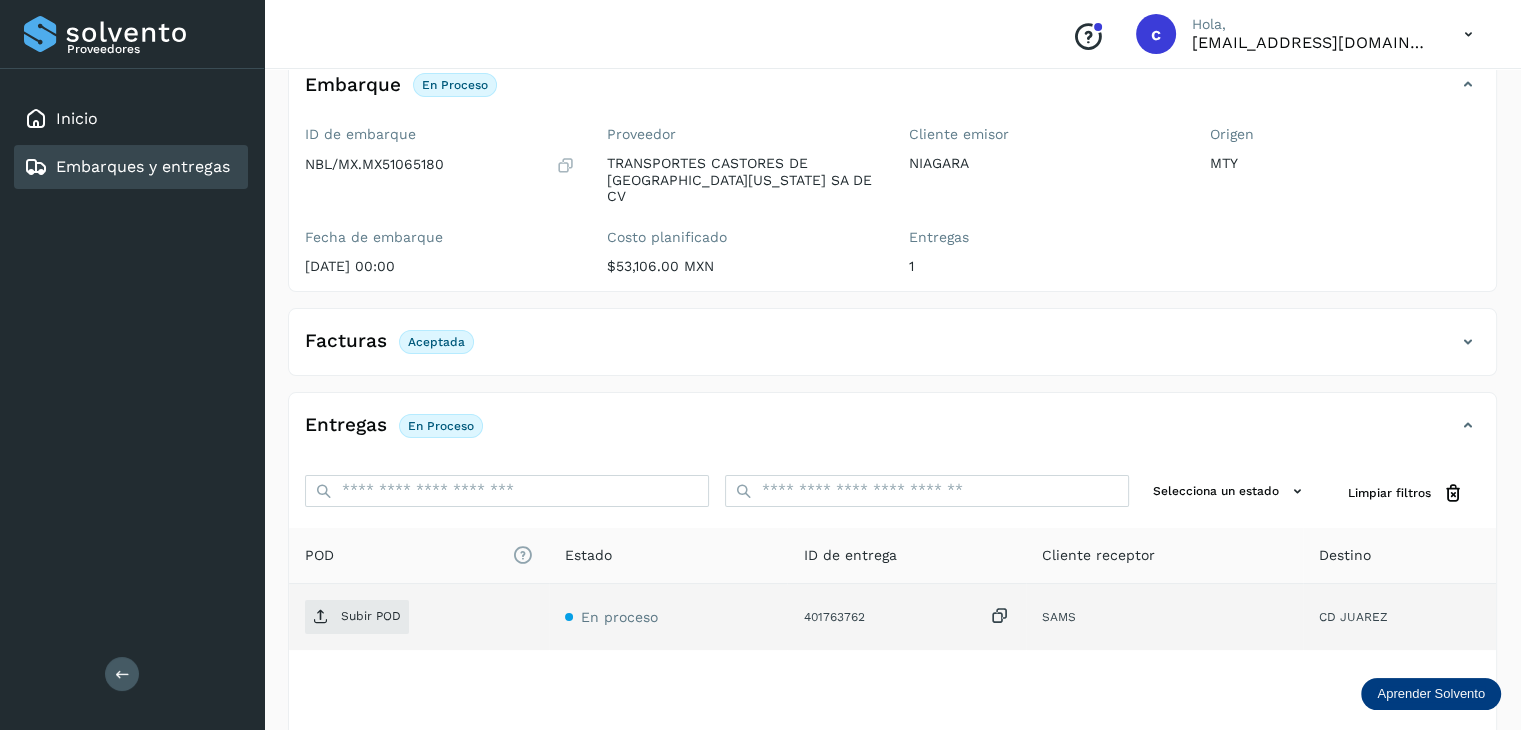 scroll, scrollTop: 200, scrollLeft: 0, axis: vertical 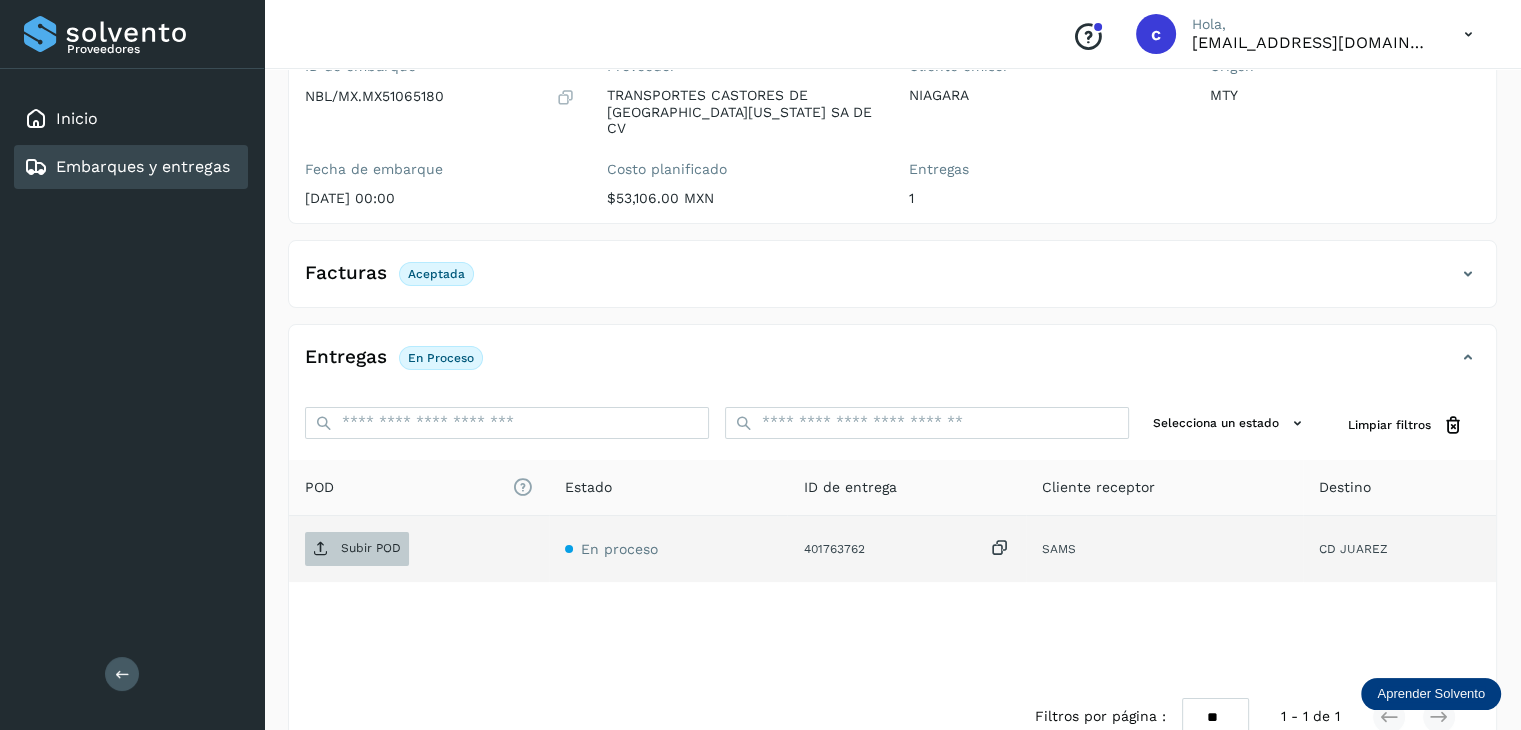 click on "Subir POD" at bounding box center [371, 548] 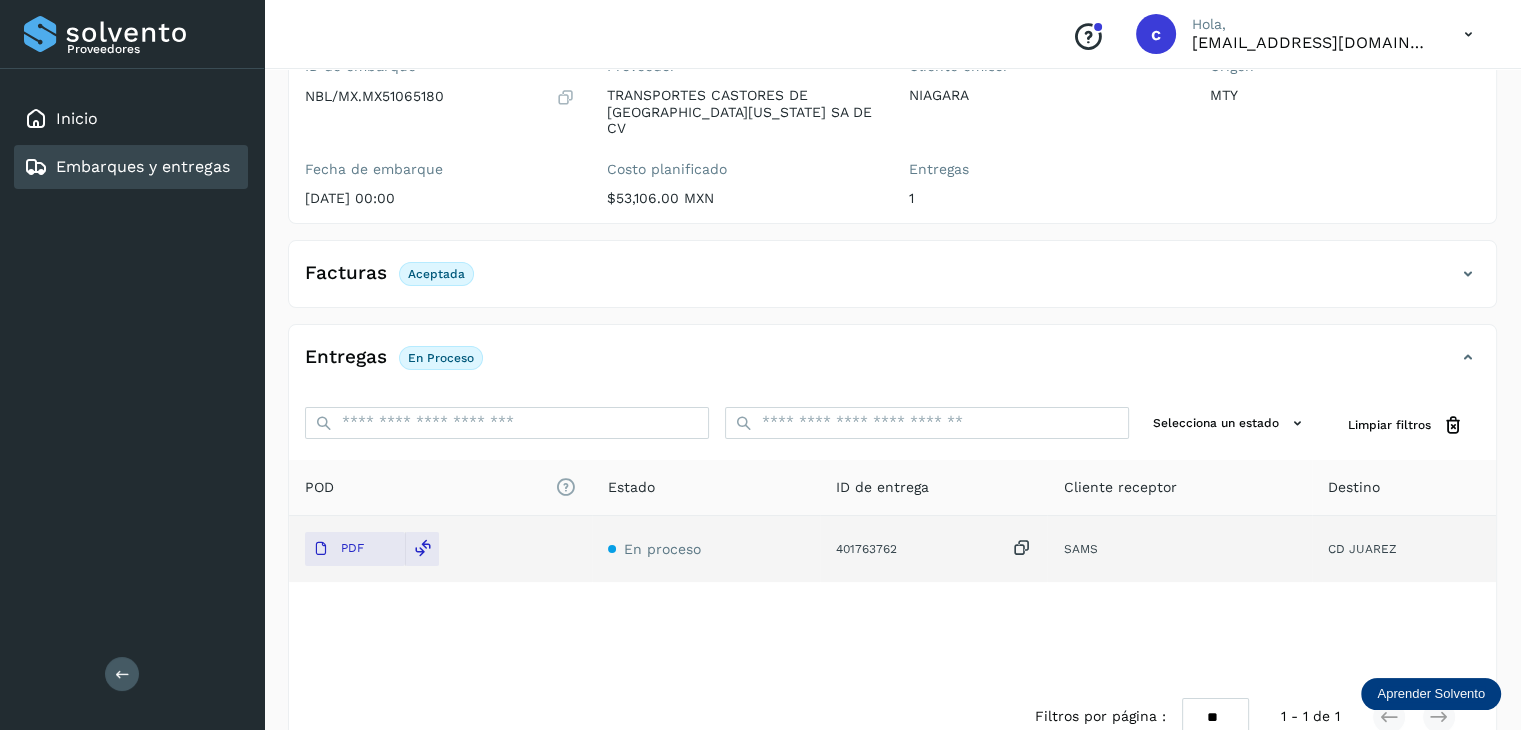 click on "Embarques y entregas" at bounding box center [143, 166] 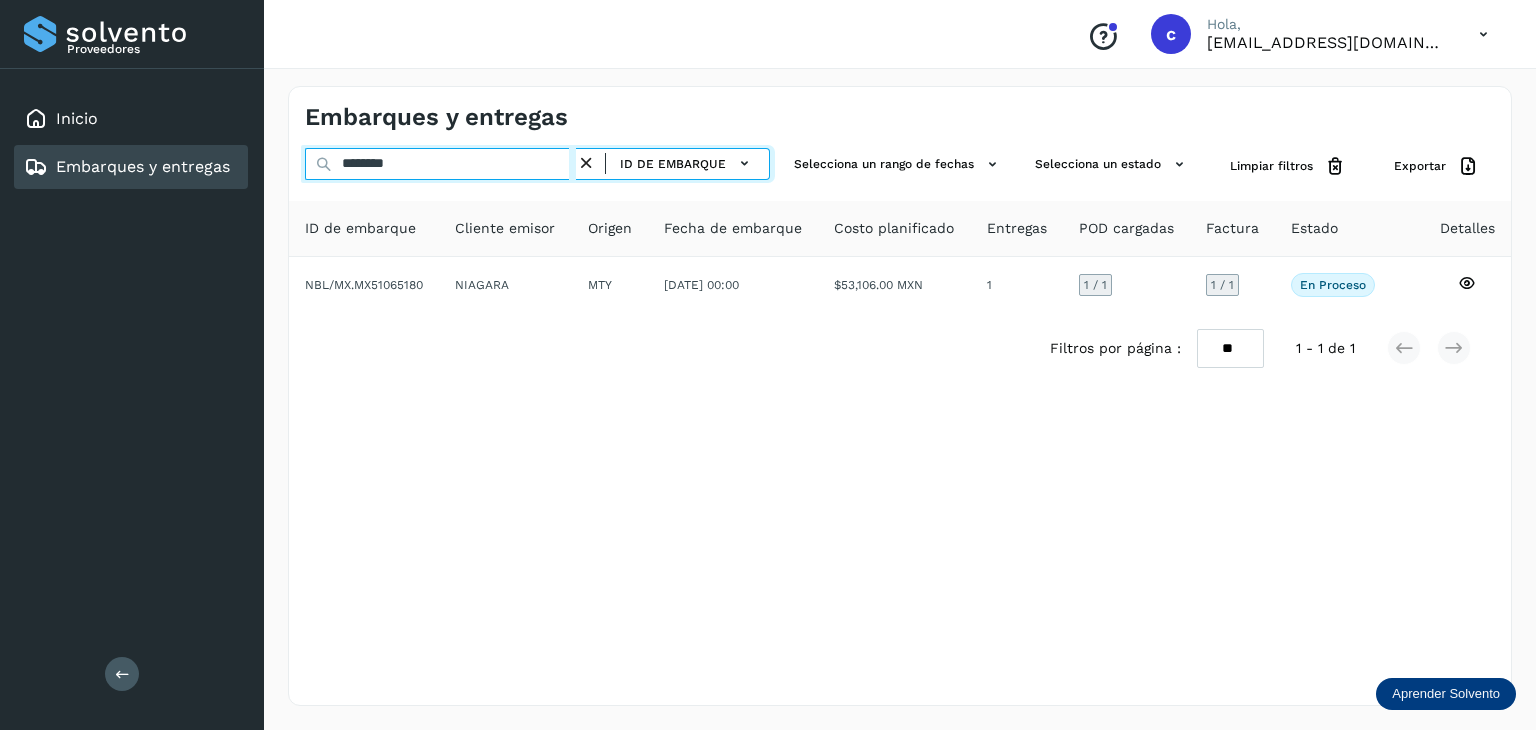 drag, startPoint x: 380, startPoint y: 153, endPoint x: 316, endPoint y: 148, distance: 64.195015 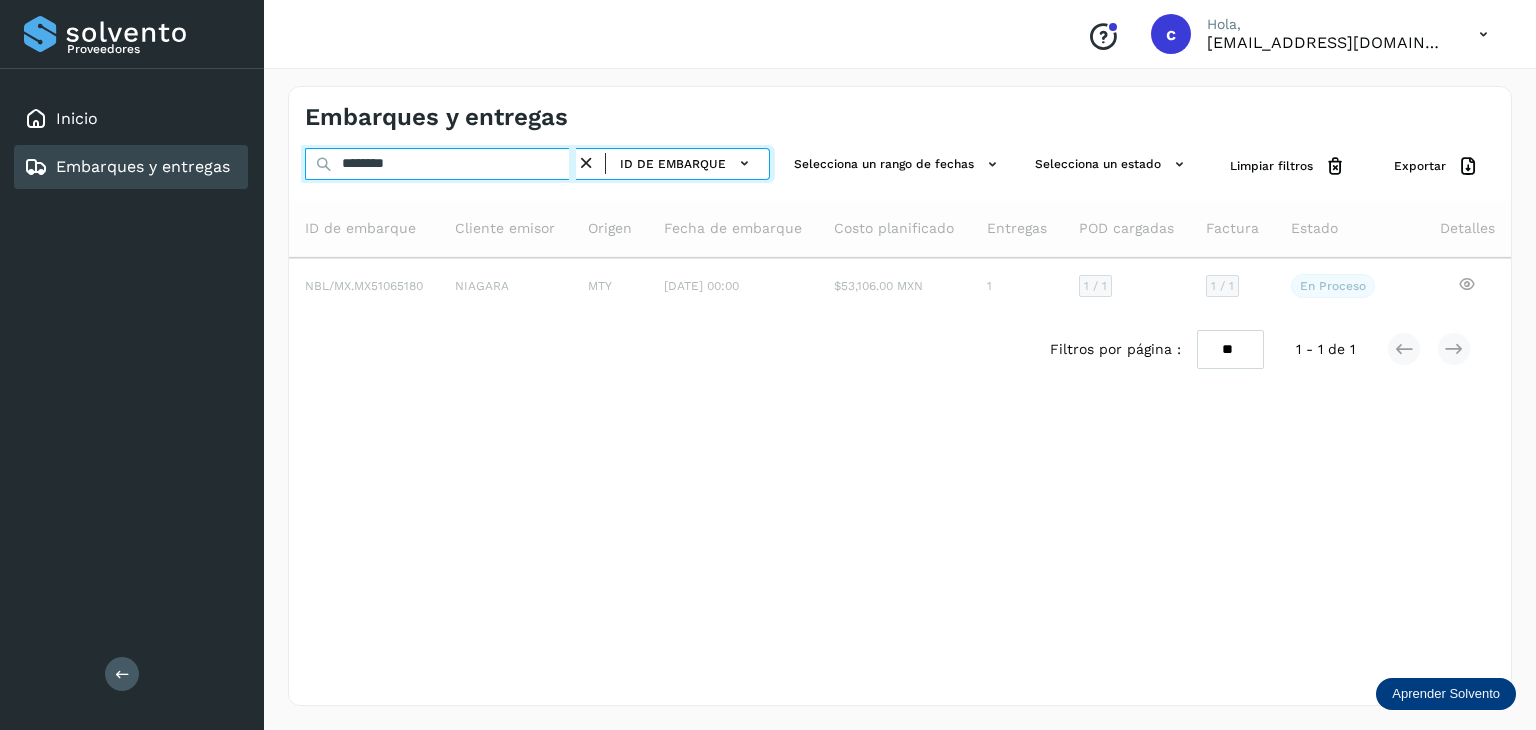 type on "********" 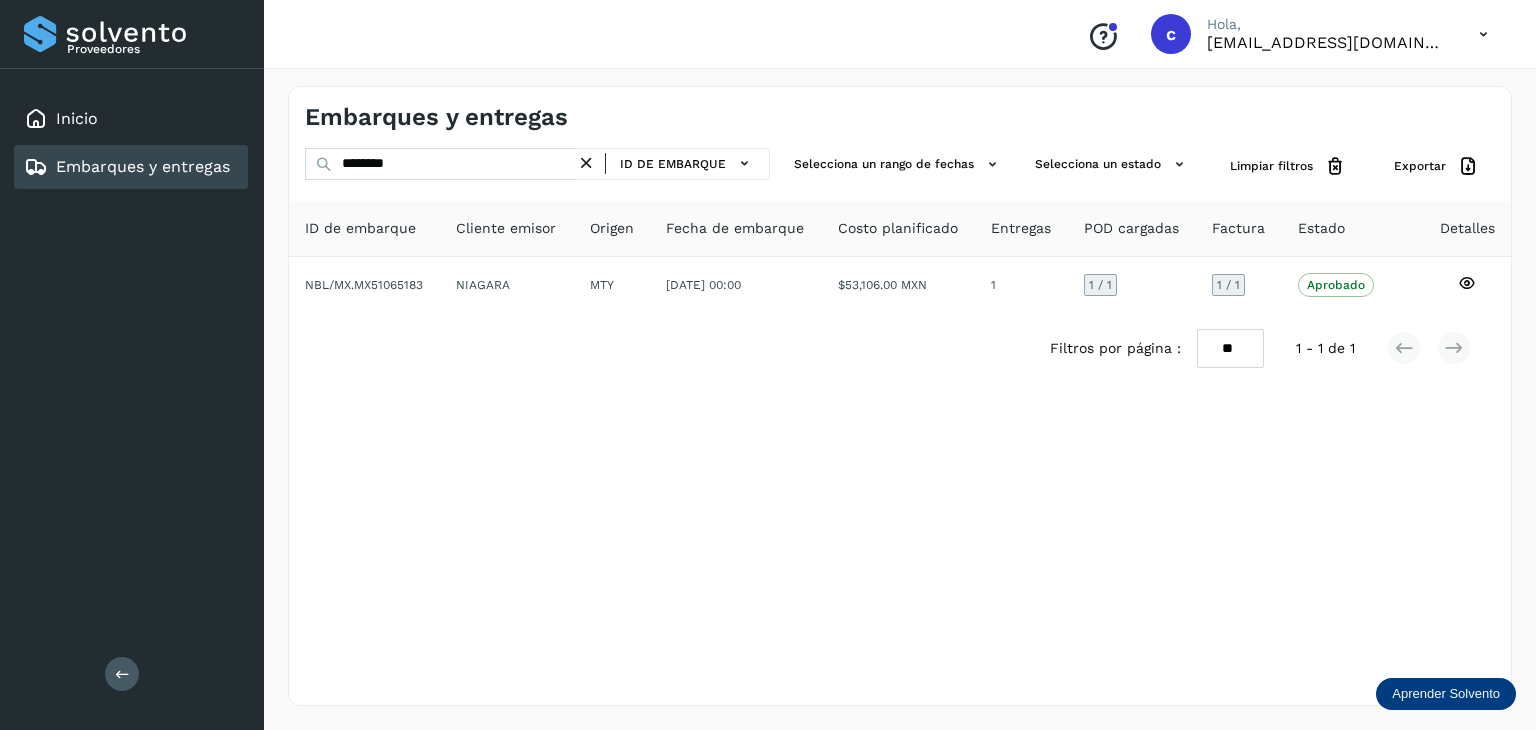 click on "Embarques y entregas" at bounding box center [143, 166] 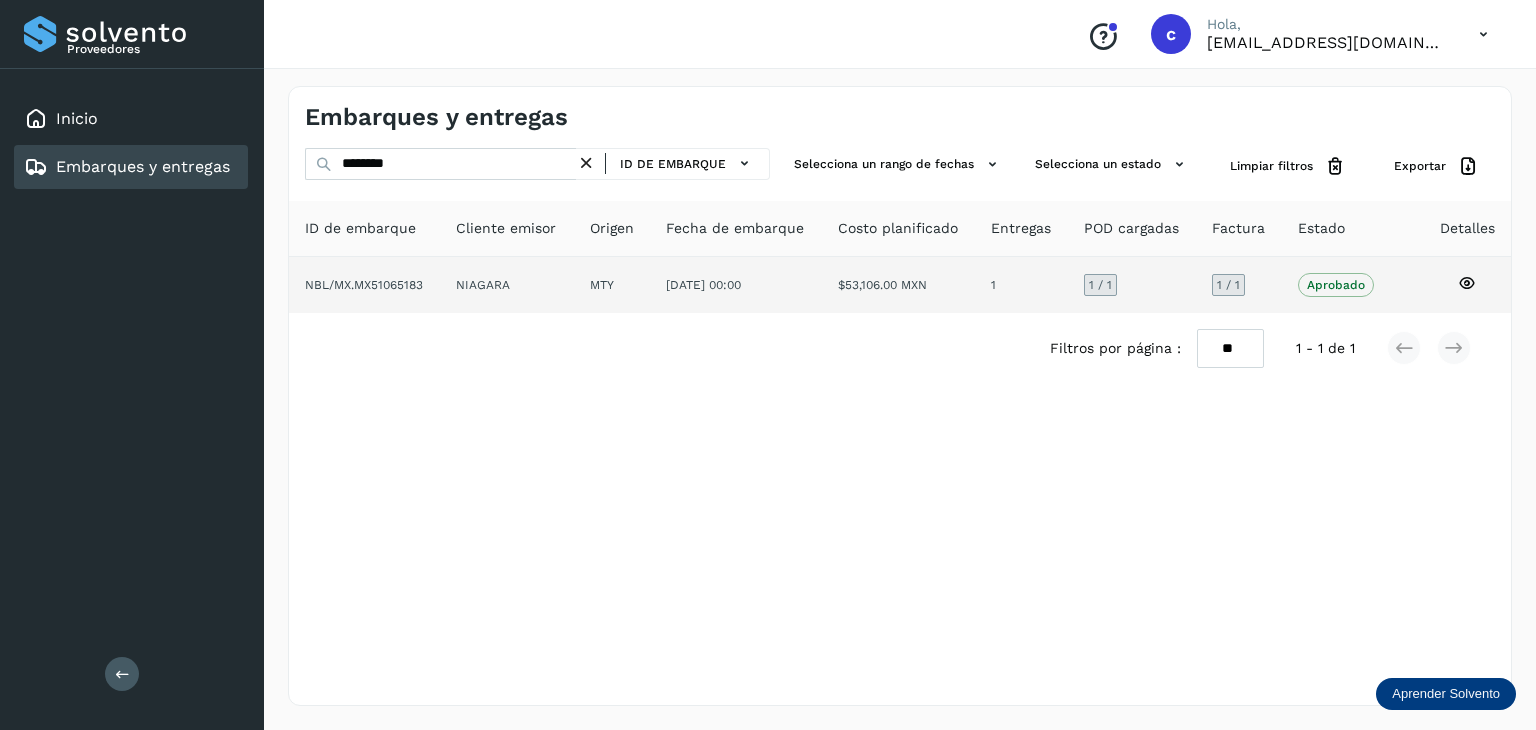 click 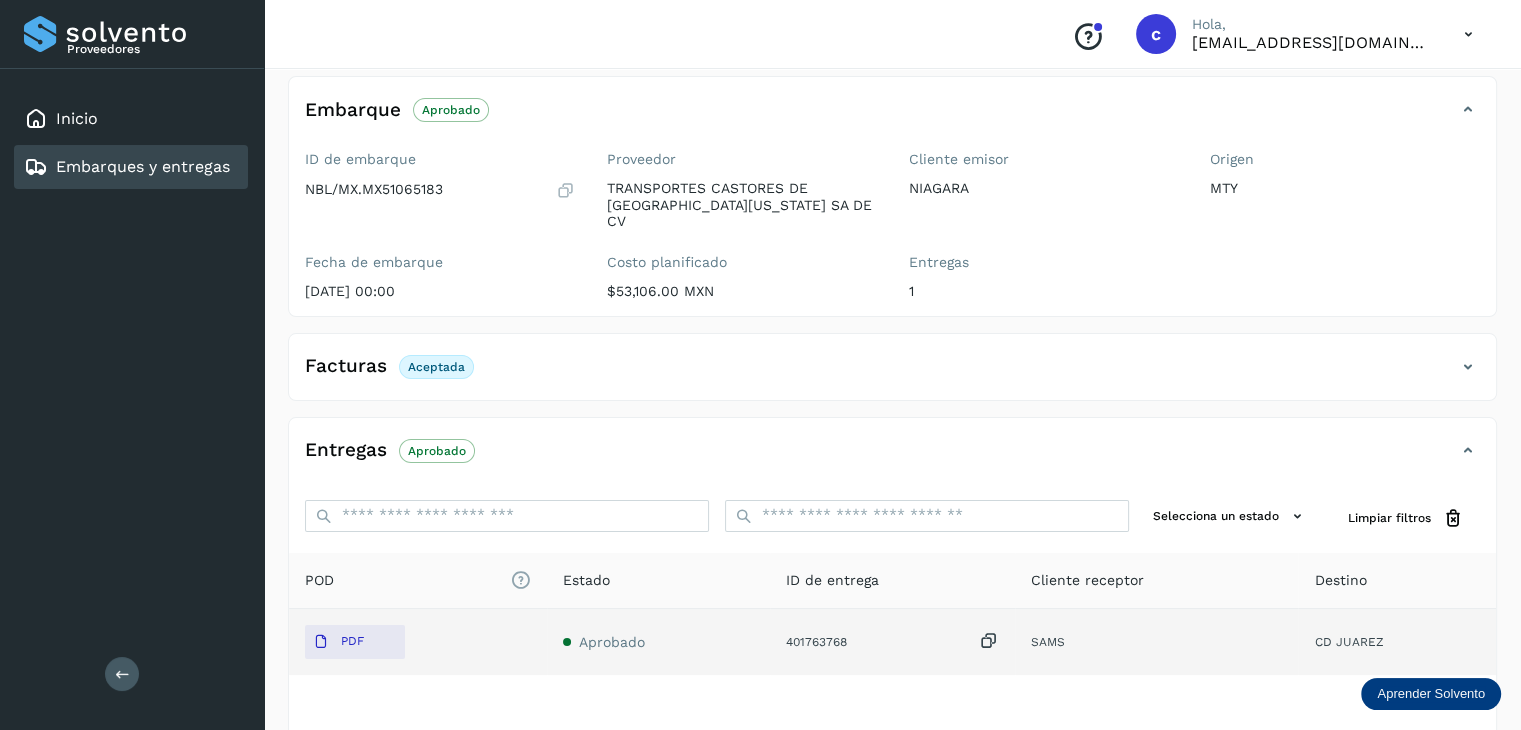 scroll, scrollTop: 229, scrollLeft: 0, axis: vertical 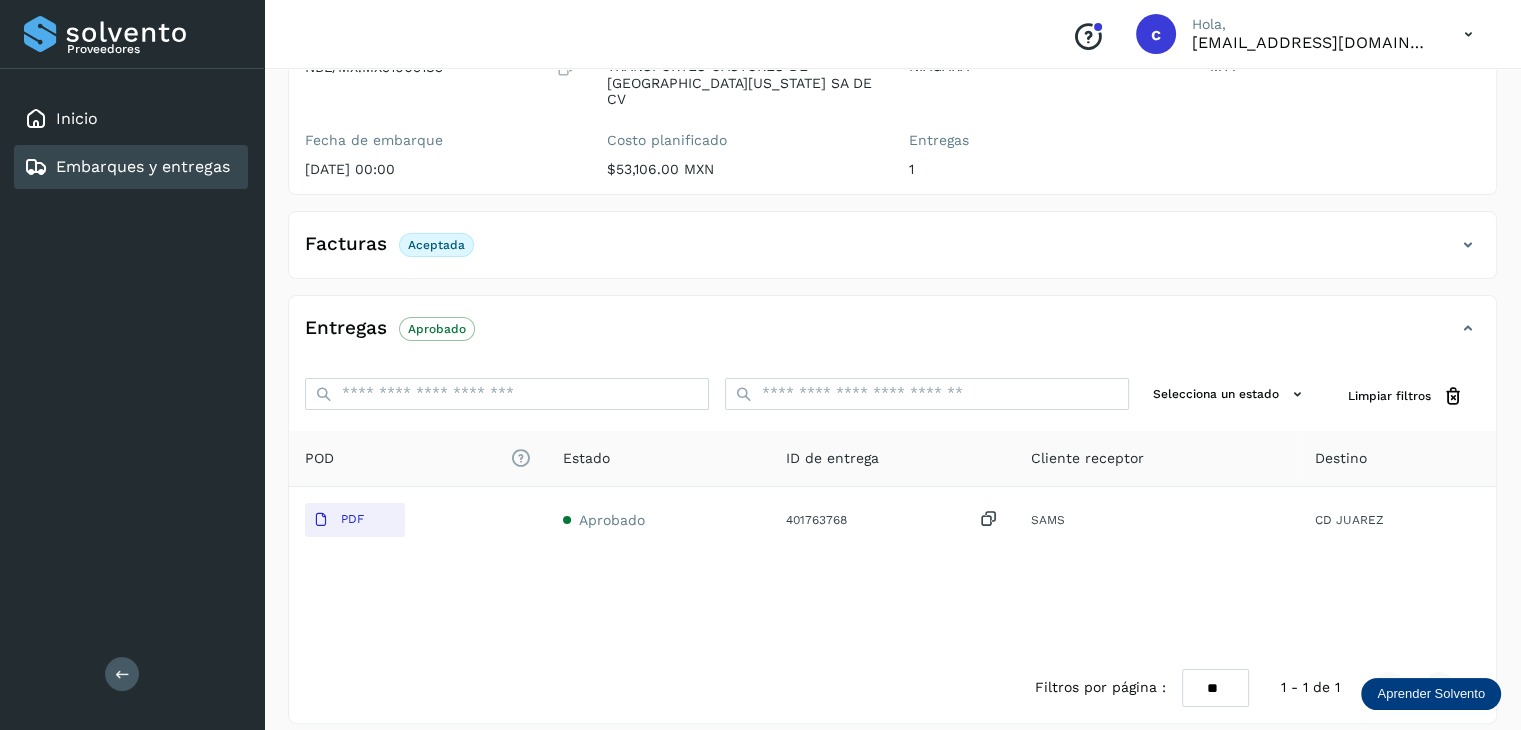 click on "Entregas Aprobado" 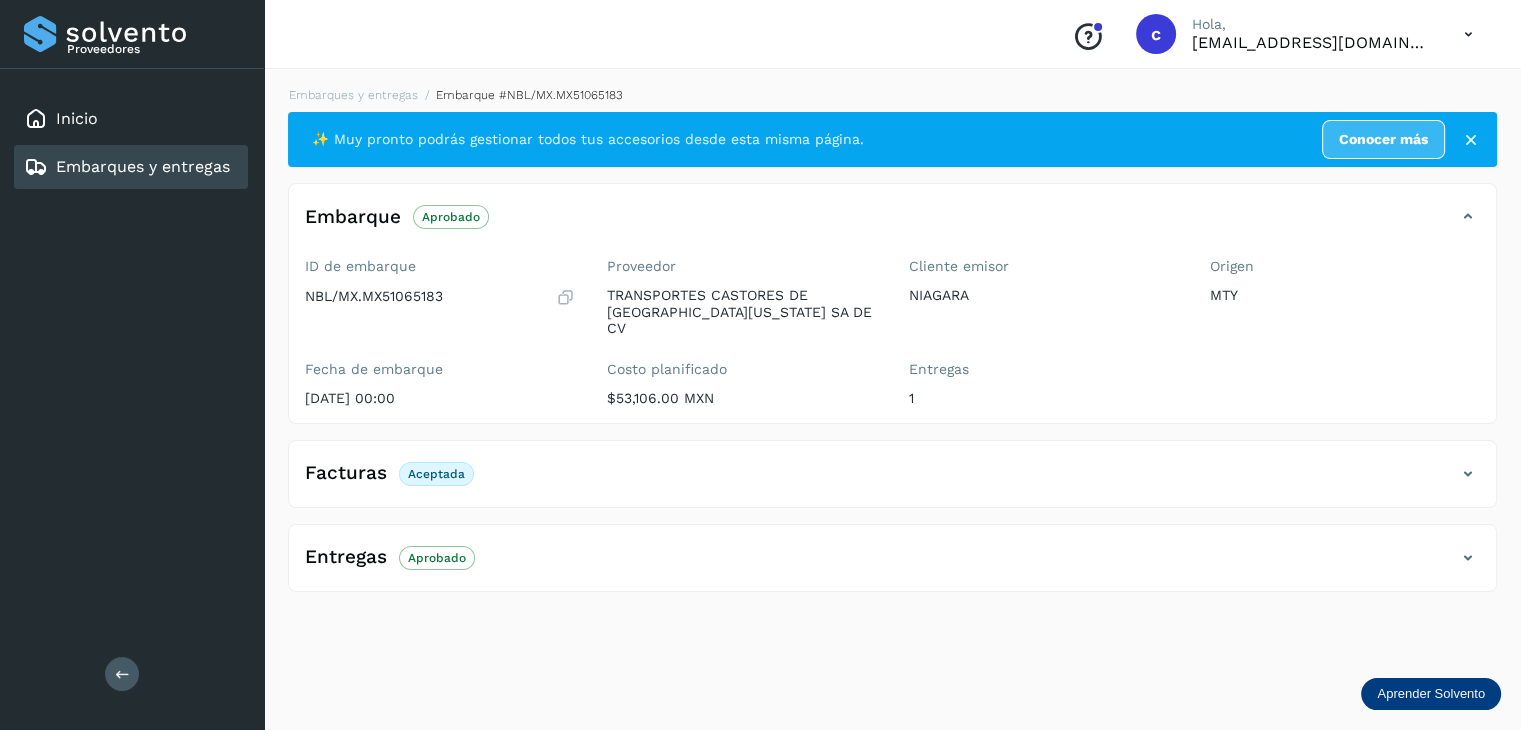scroll, scrollTop: 0, scrollLeft: 0, axis: both 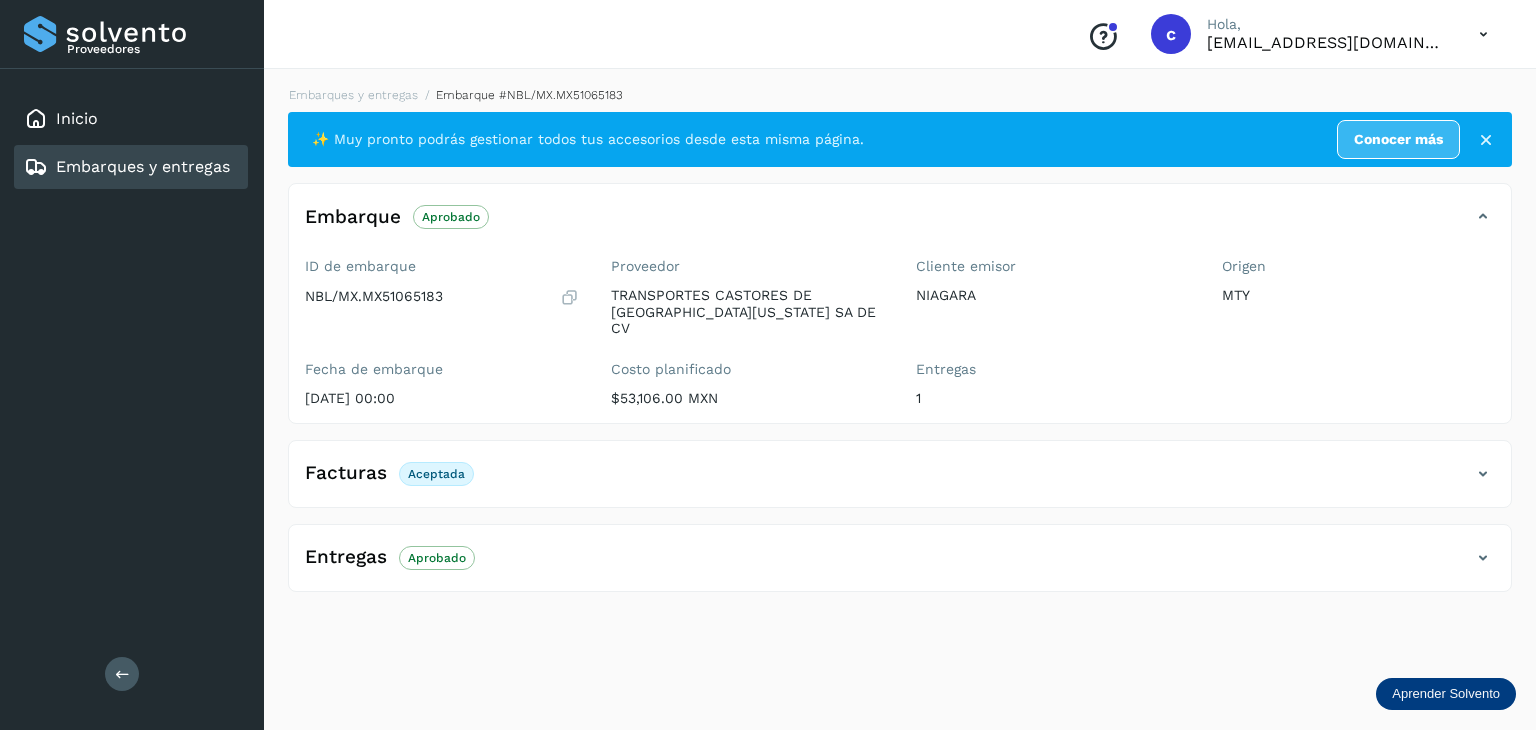 click at bounding box center [1483, 558] 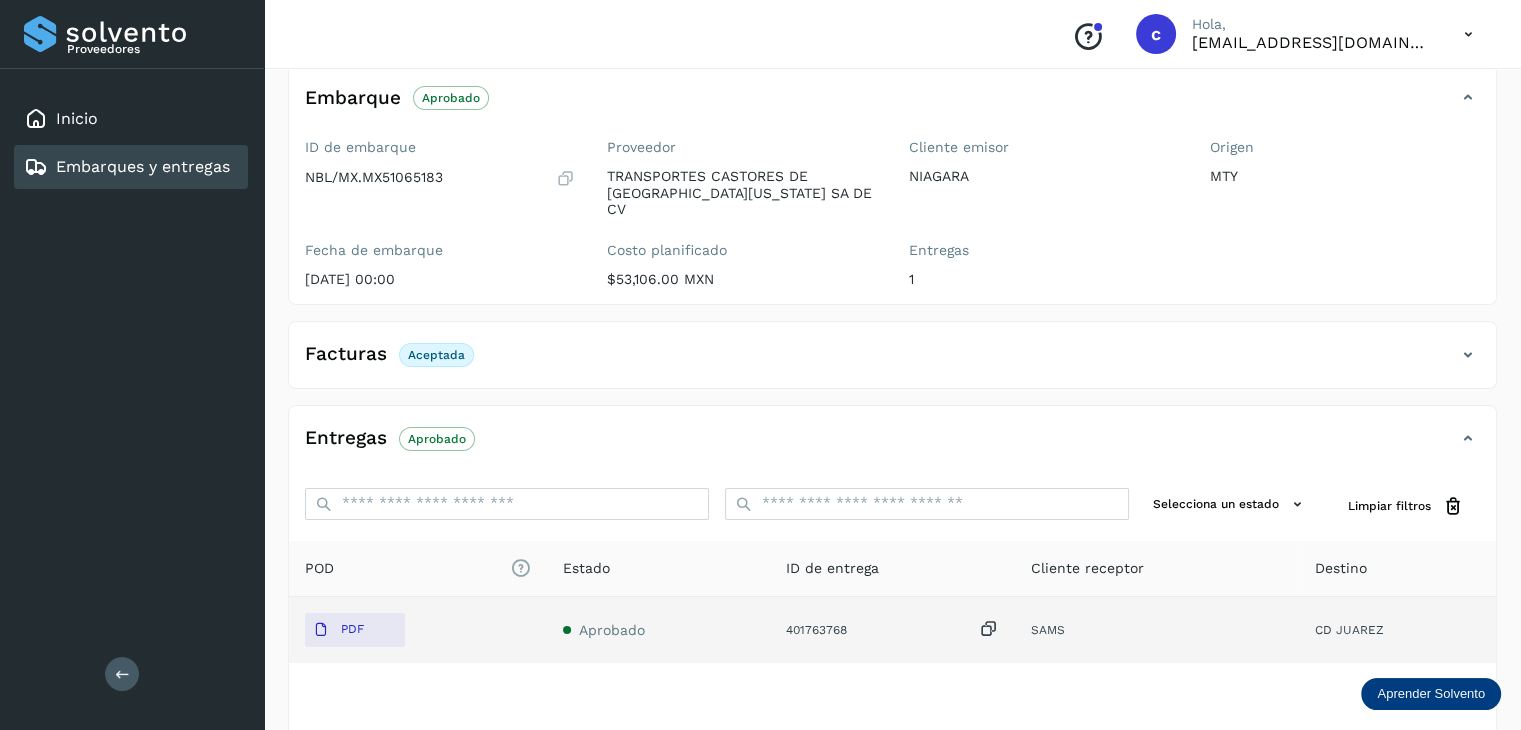 scroll, scrollTop: 229, scrollLeft: 0, axis: vertical 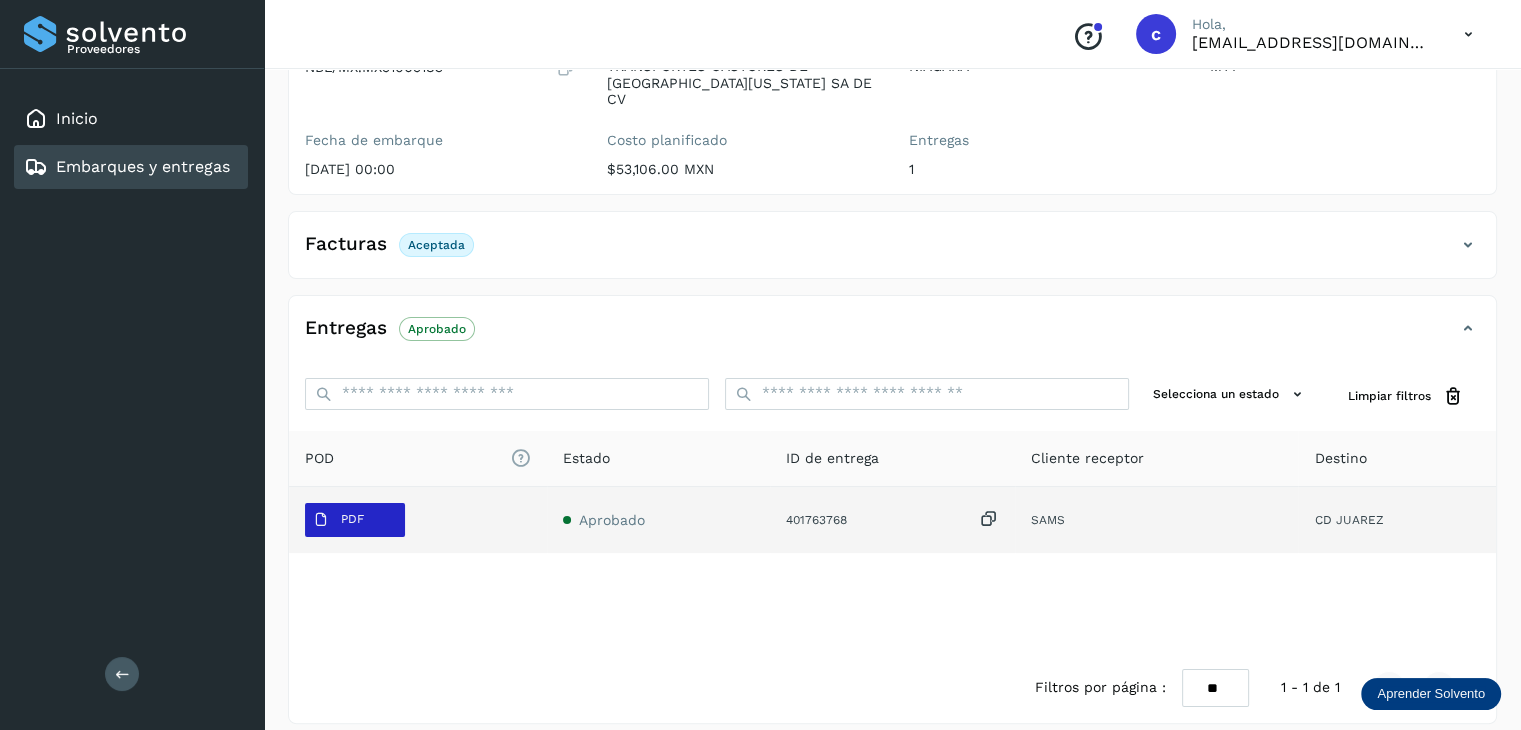click on "PDF" at bounding box center [338, 520] 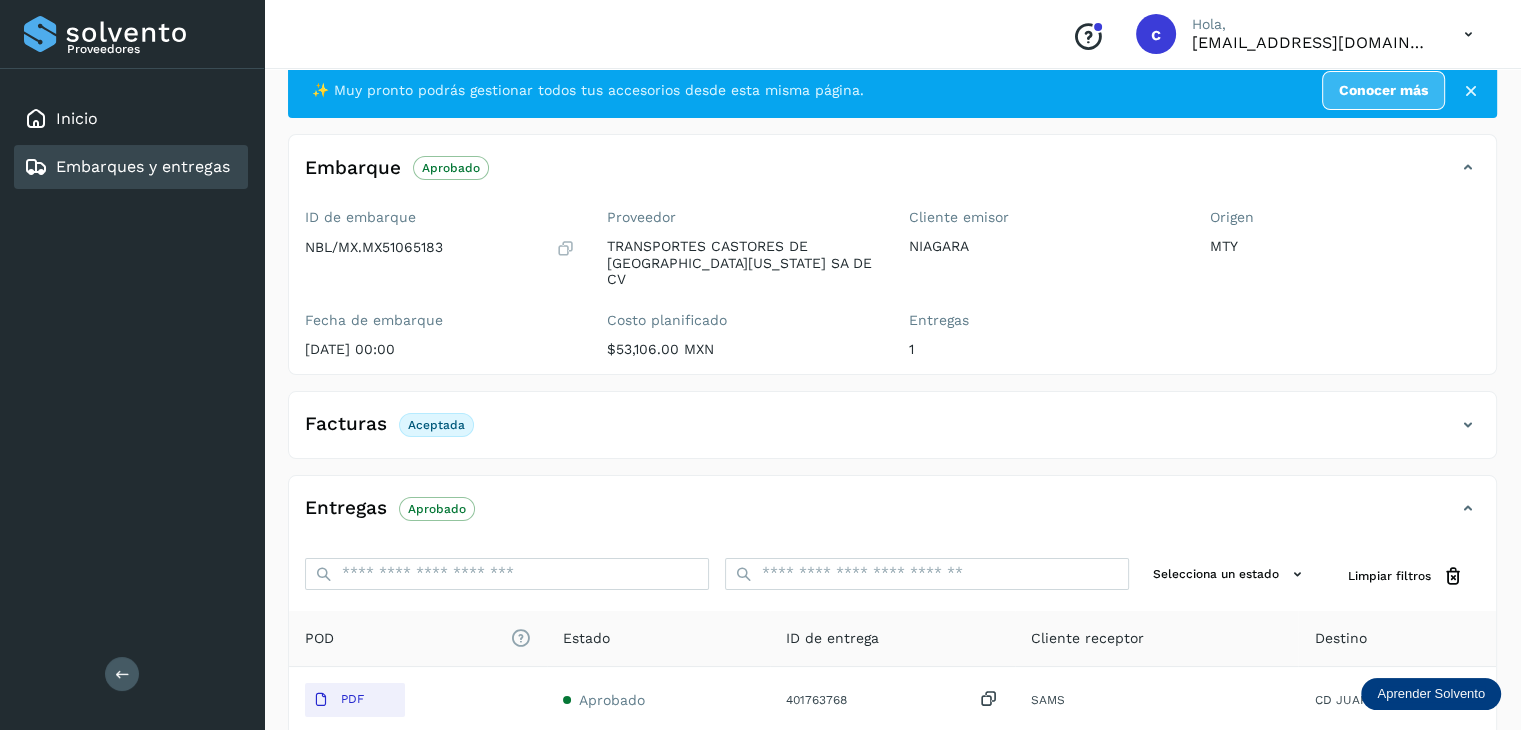 scroll, scrollTop: 0, scrollLeft: 0, axis: both 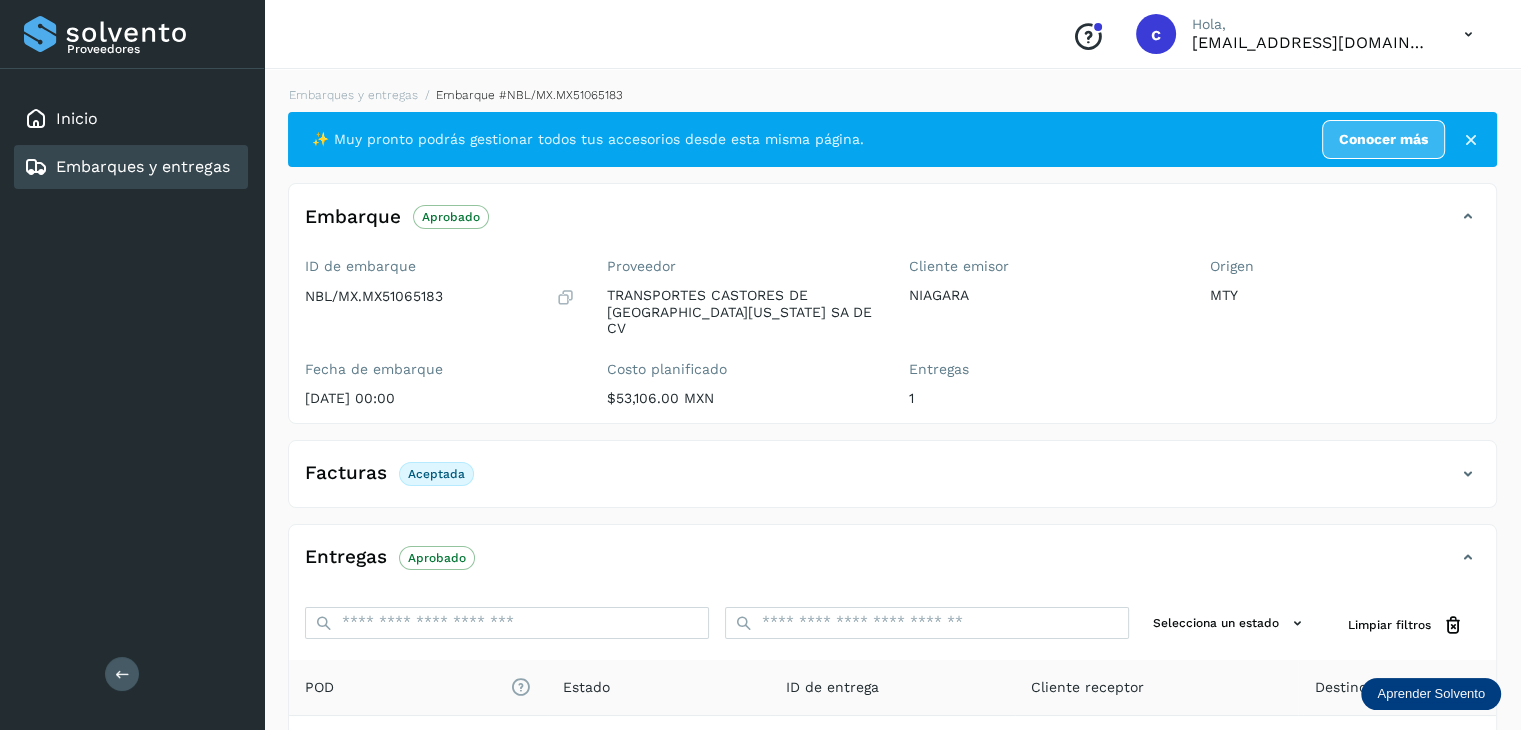 click on "Embarques y entregas" at bounding box center [143, 166] 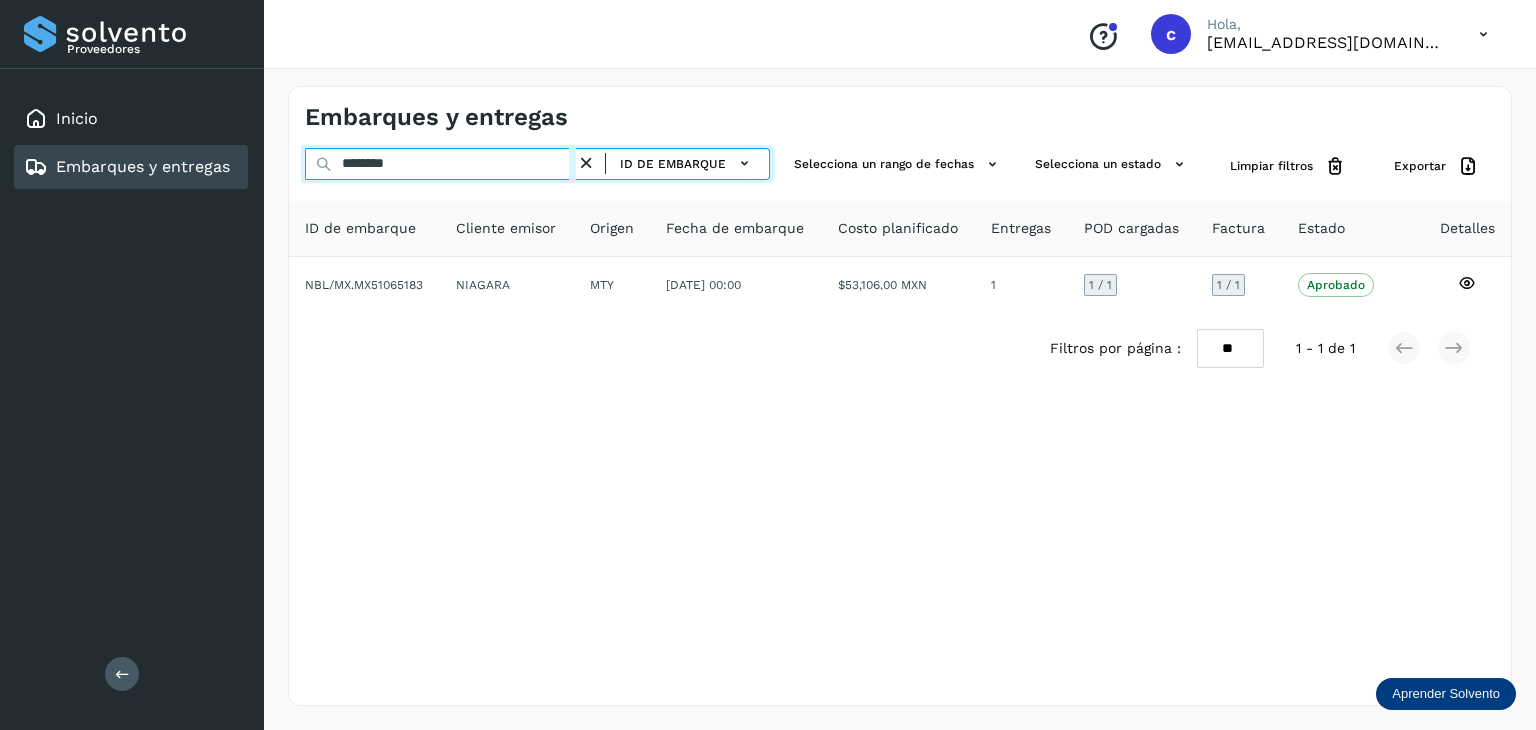 drag, startPoint x: 222, startPoint y: 153, endPoint x: 115, endPoint y: 178, distance: 109.88175 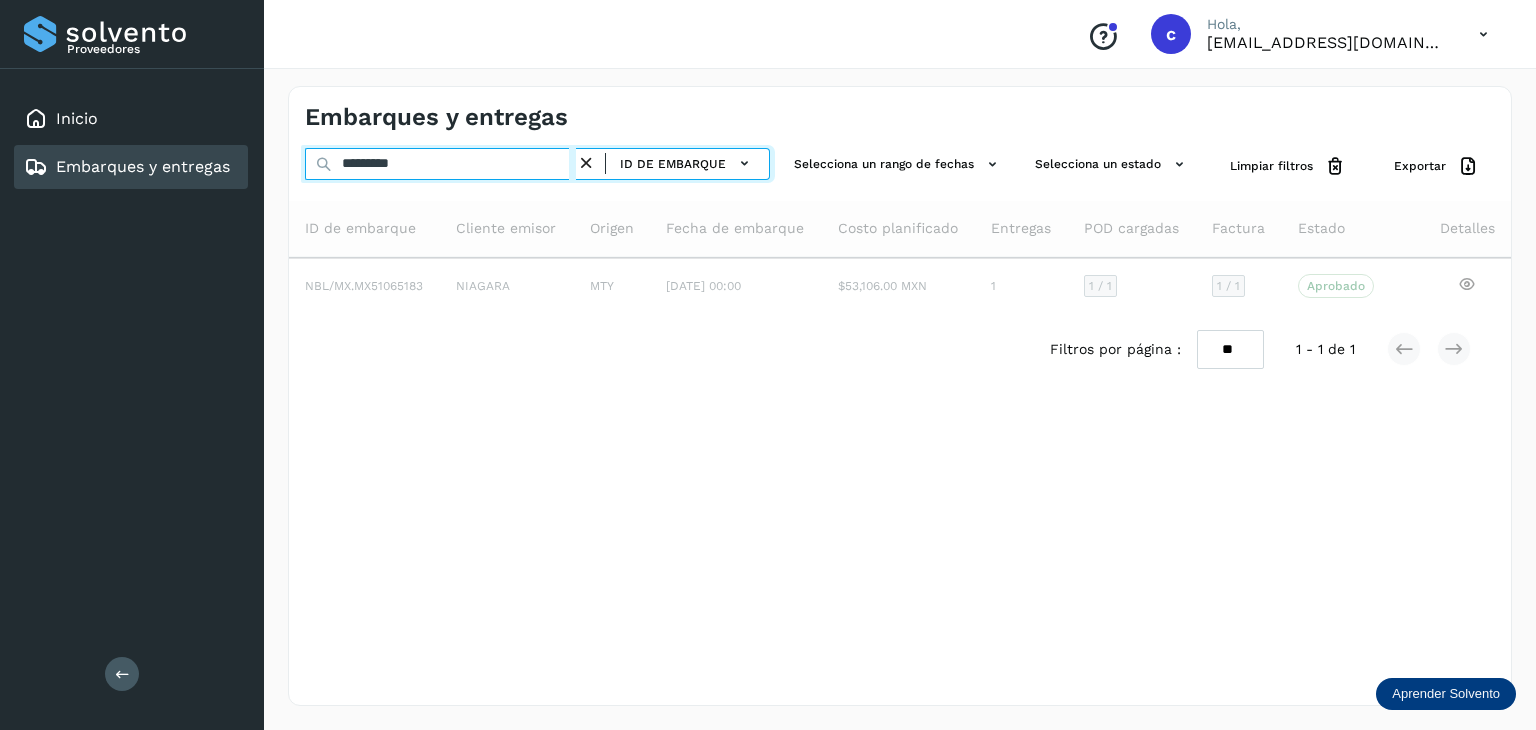 type on "********" 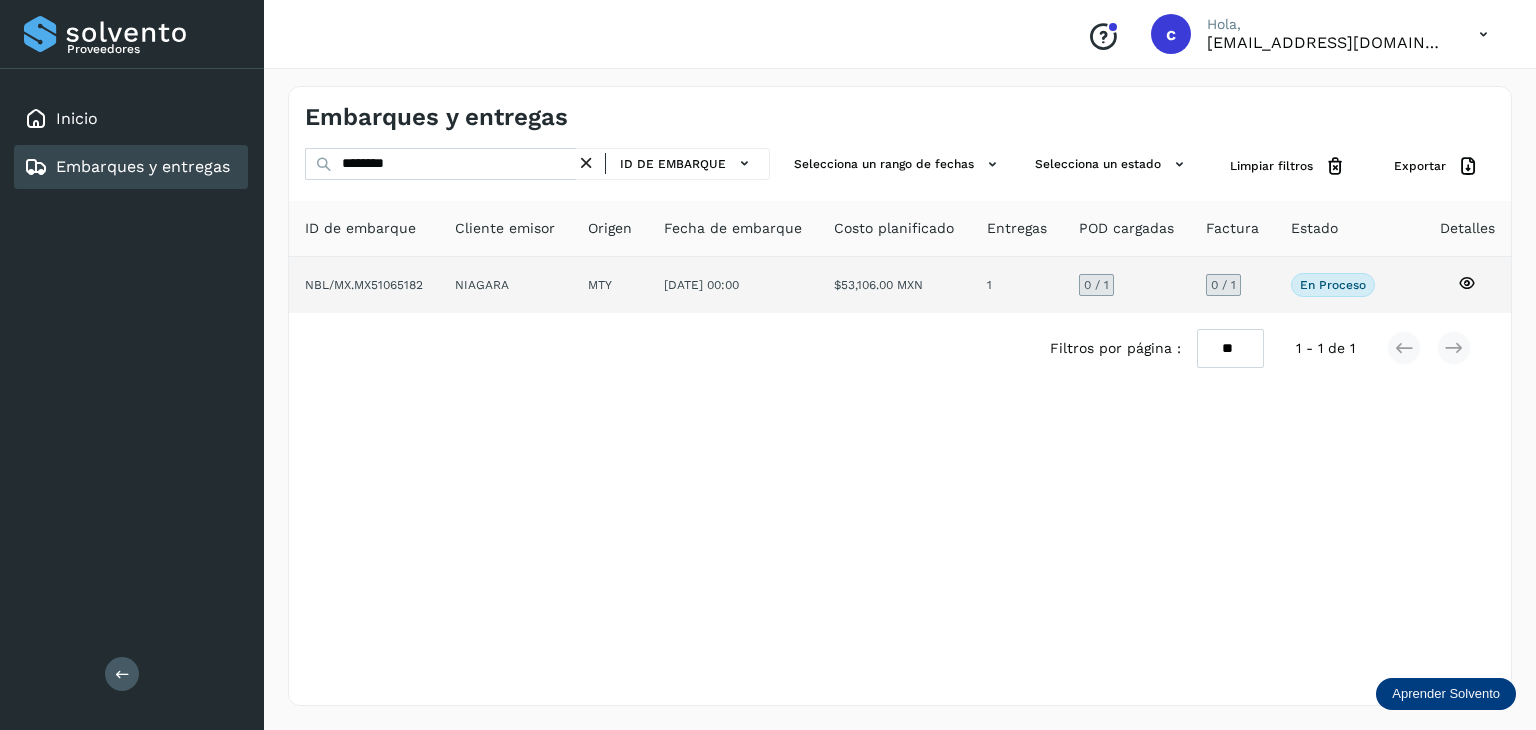 click 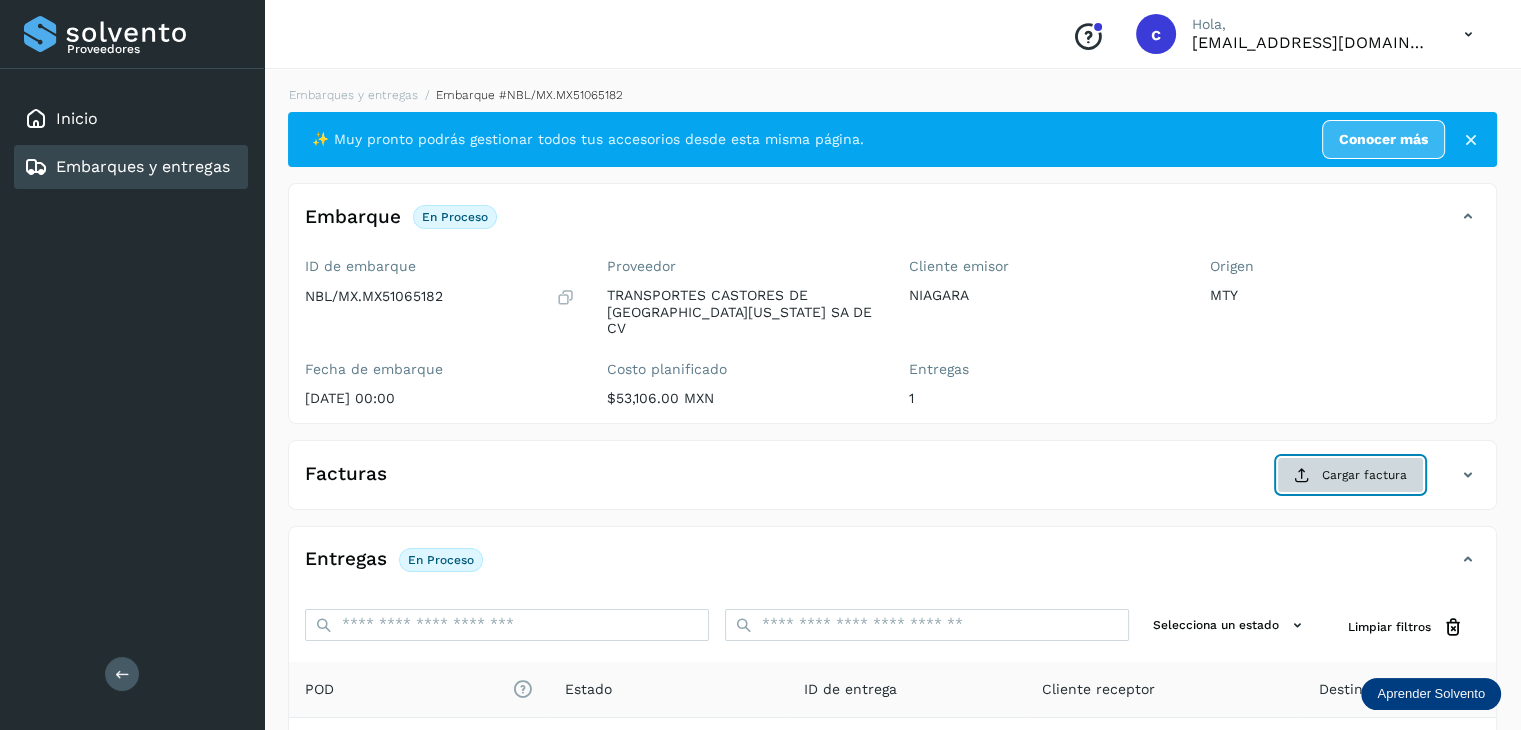 click on "Cargar factura" 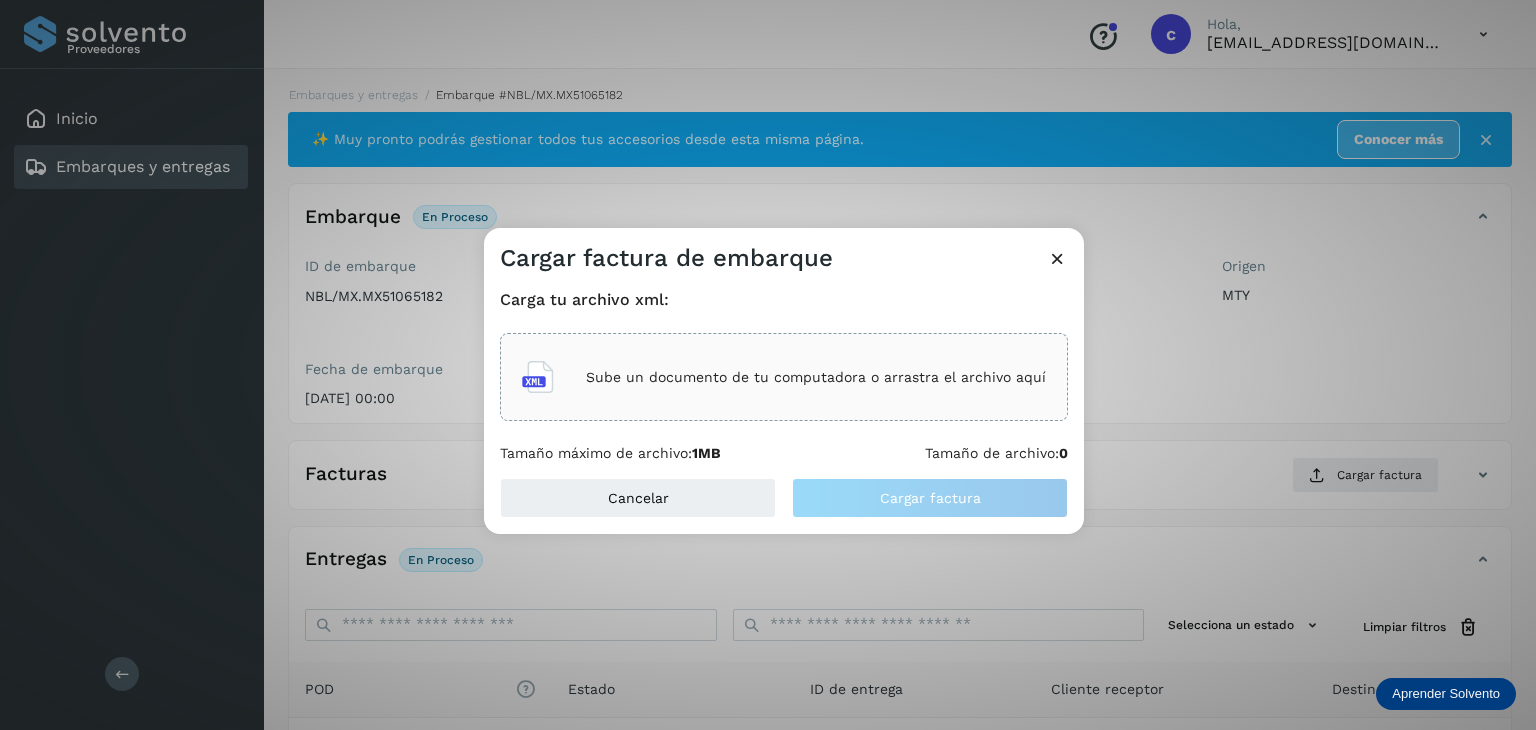 click on "Sube un documento de tu computadora o arrastra el archivo aquí" at bounding box center (816, 377) 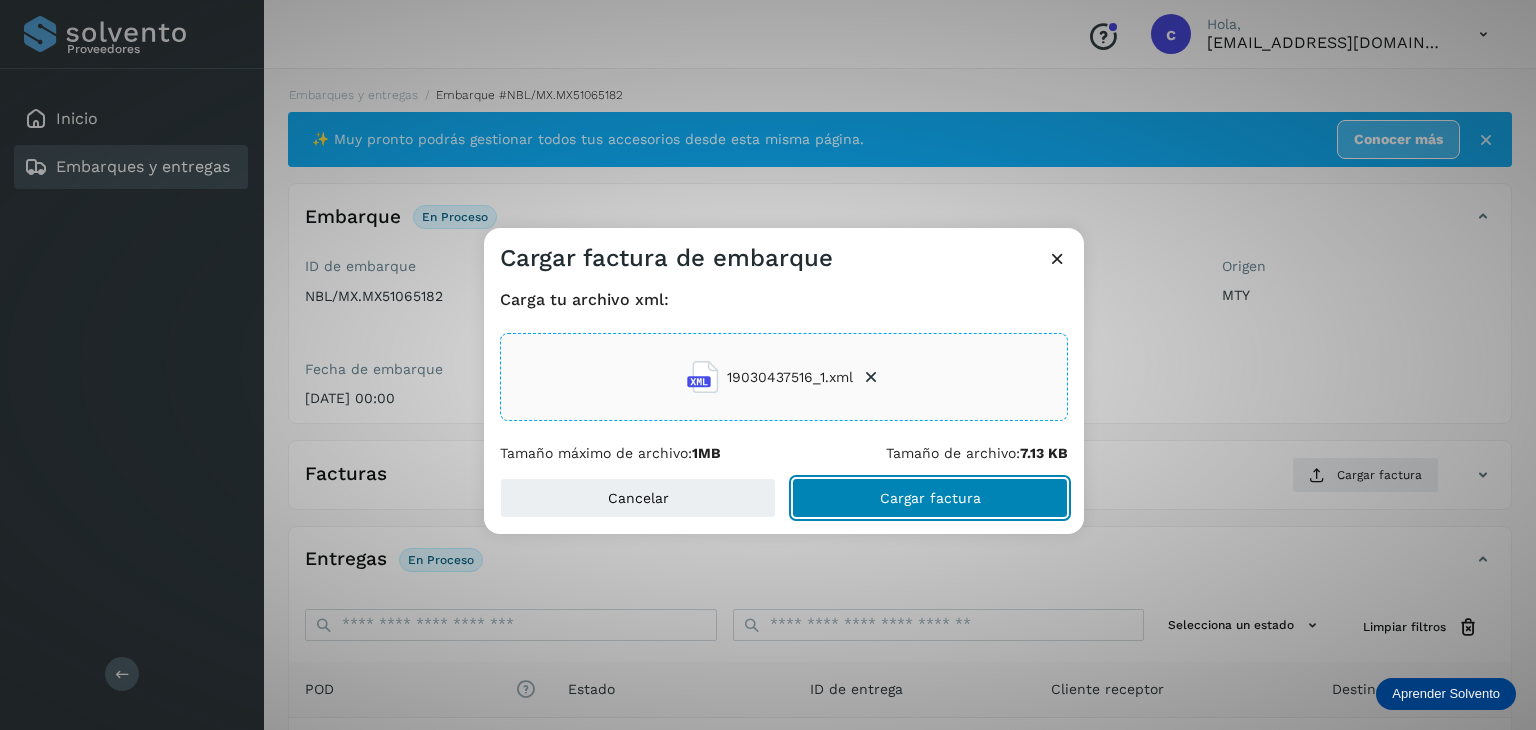 click on "Cargar factura" 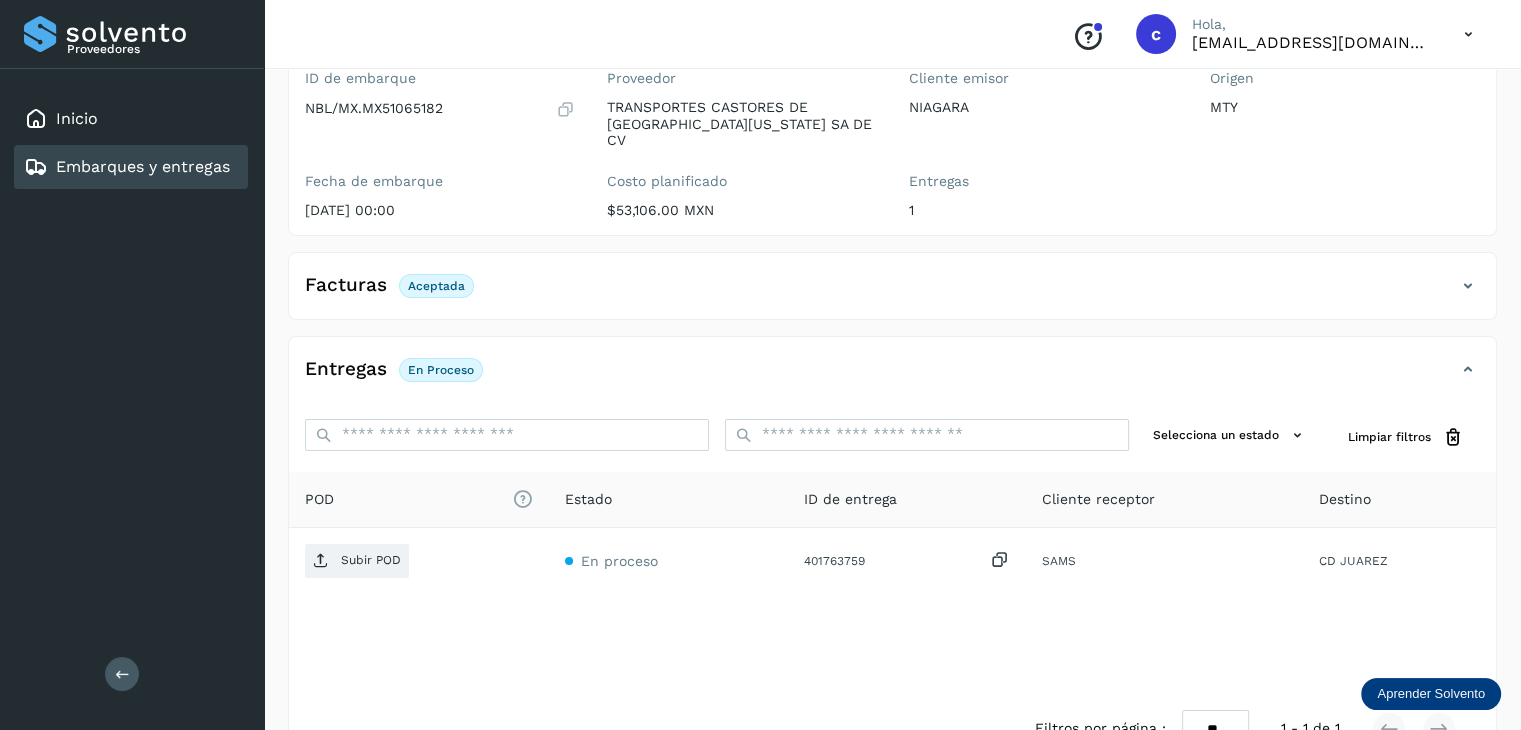 scroll, scrollTop: 200, scrollLeft: 0, axis: vertical 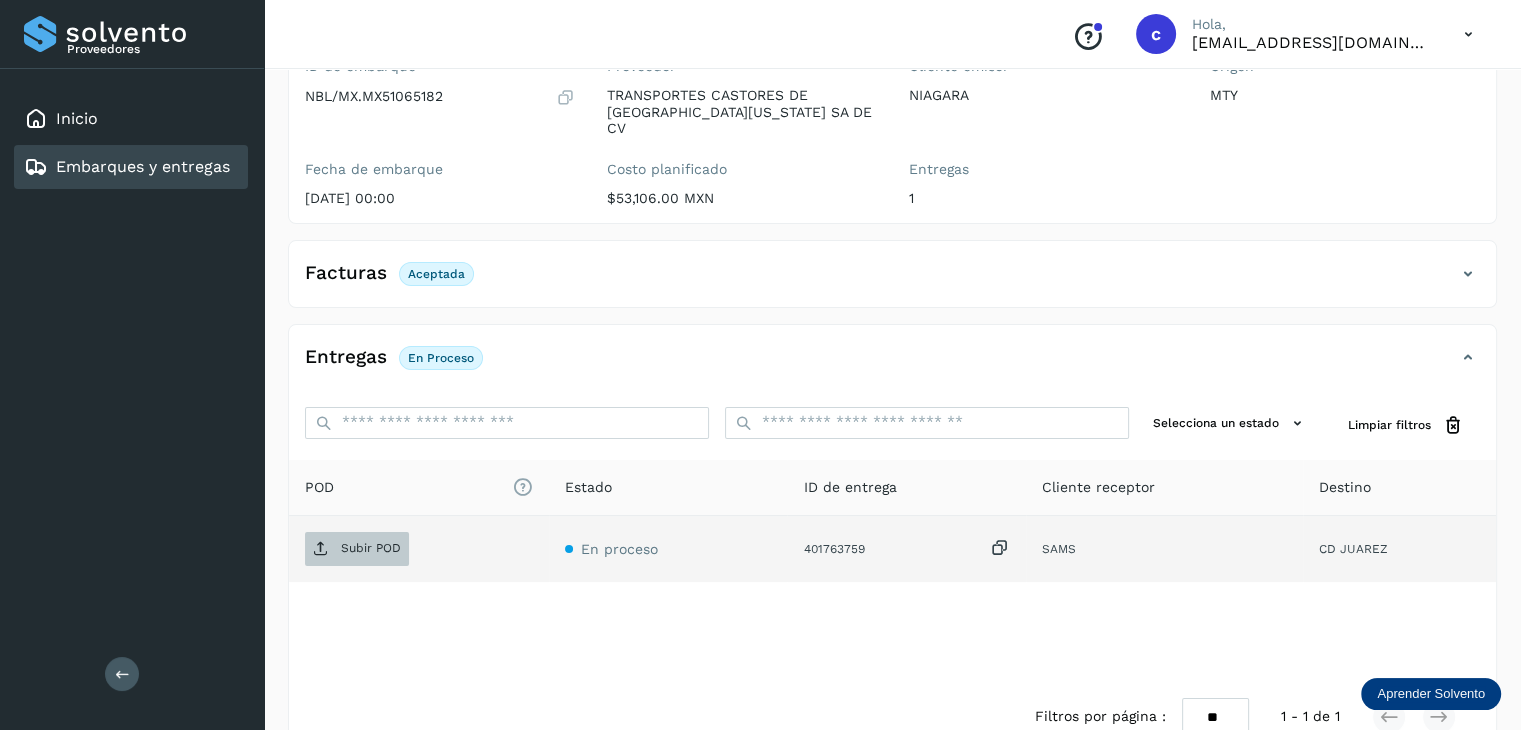 click on "Subir POD" at bounding box center (357, 549) 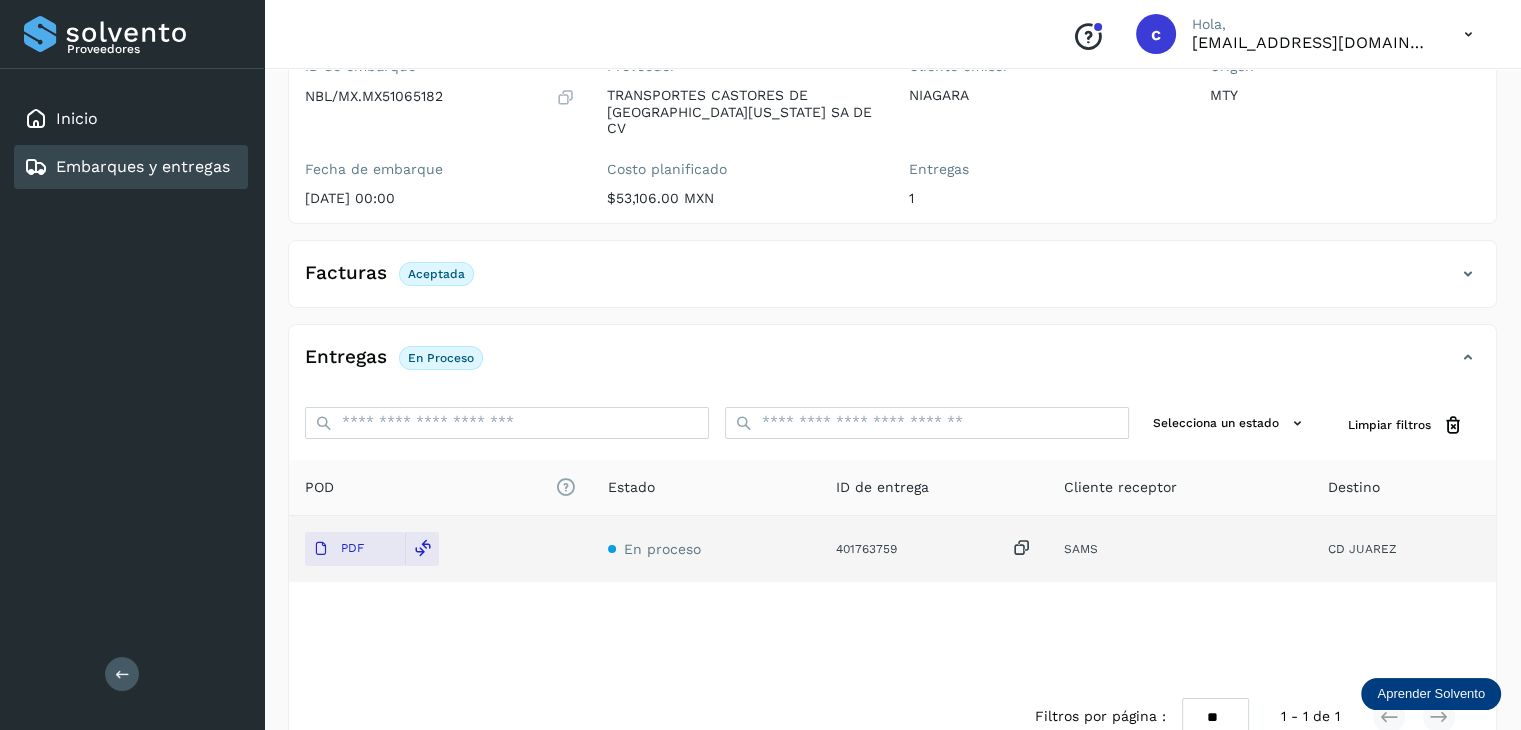click on "Embarques y entregas" at bounding box center (143, 166) 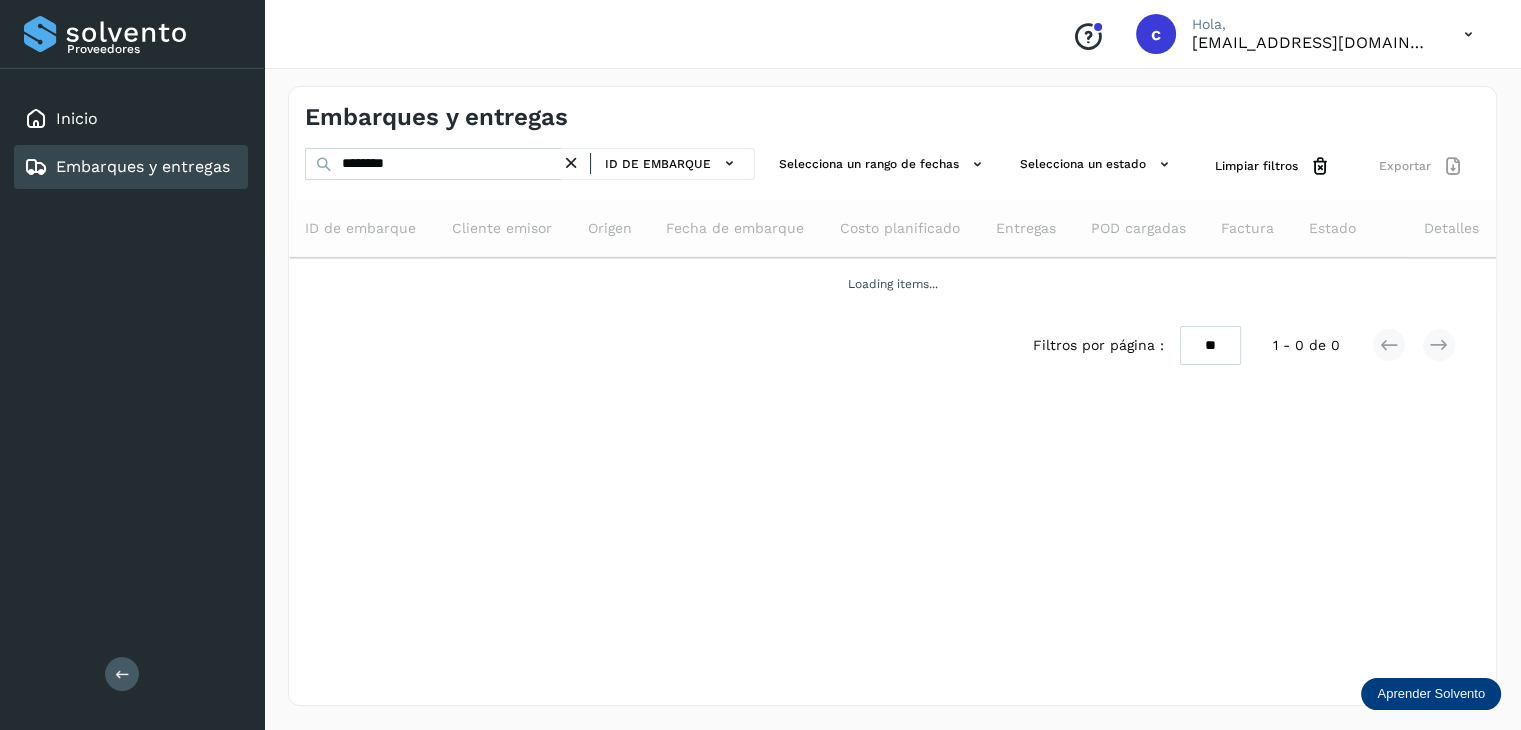 scroll, scrollTop: 0, scrollLeft: 0, axis: both 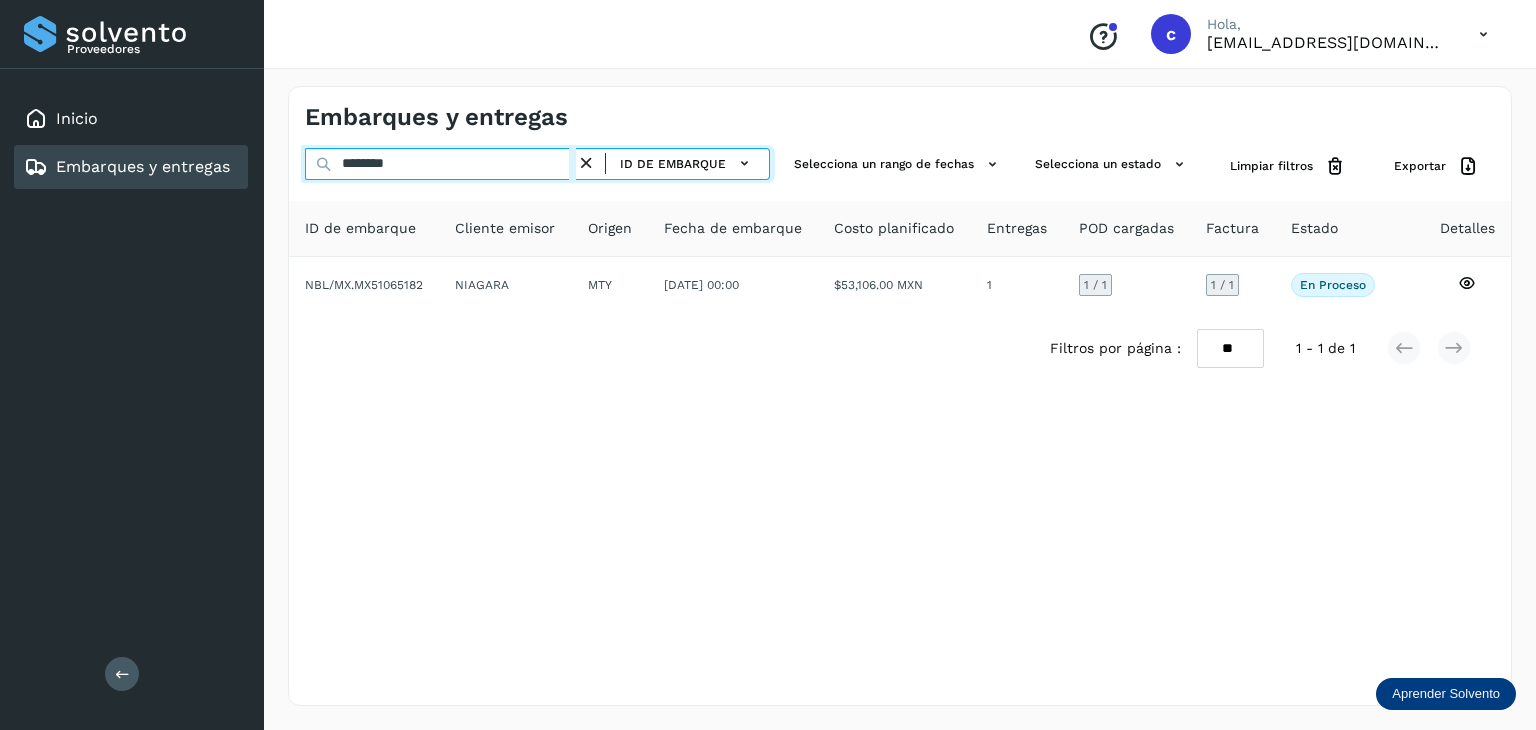 drag, startPoint x: 249, startPoint y: 149, endPoint x: 240, endPoint y: 156, distance: 11.401754 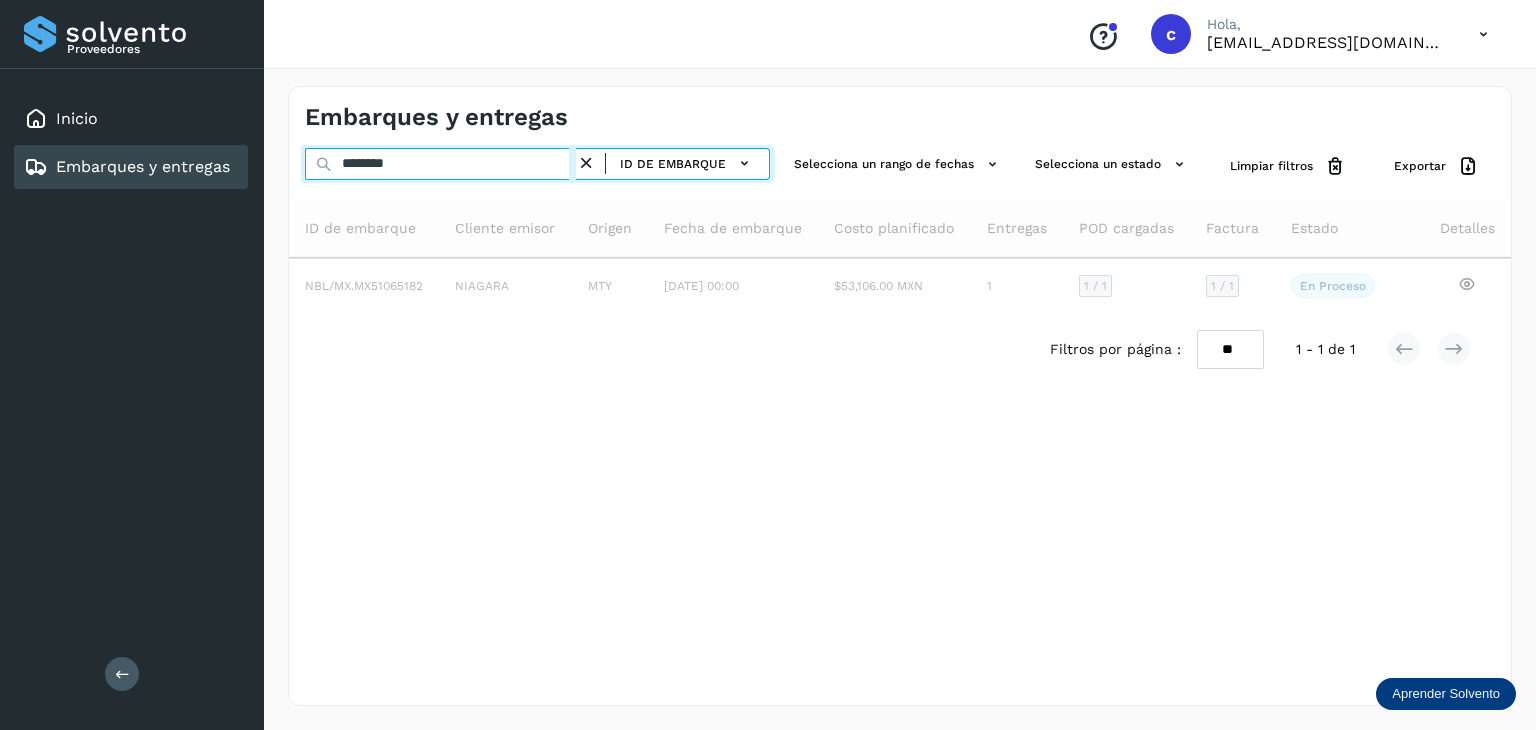 type on "********" 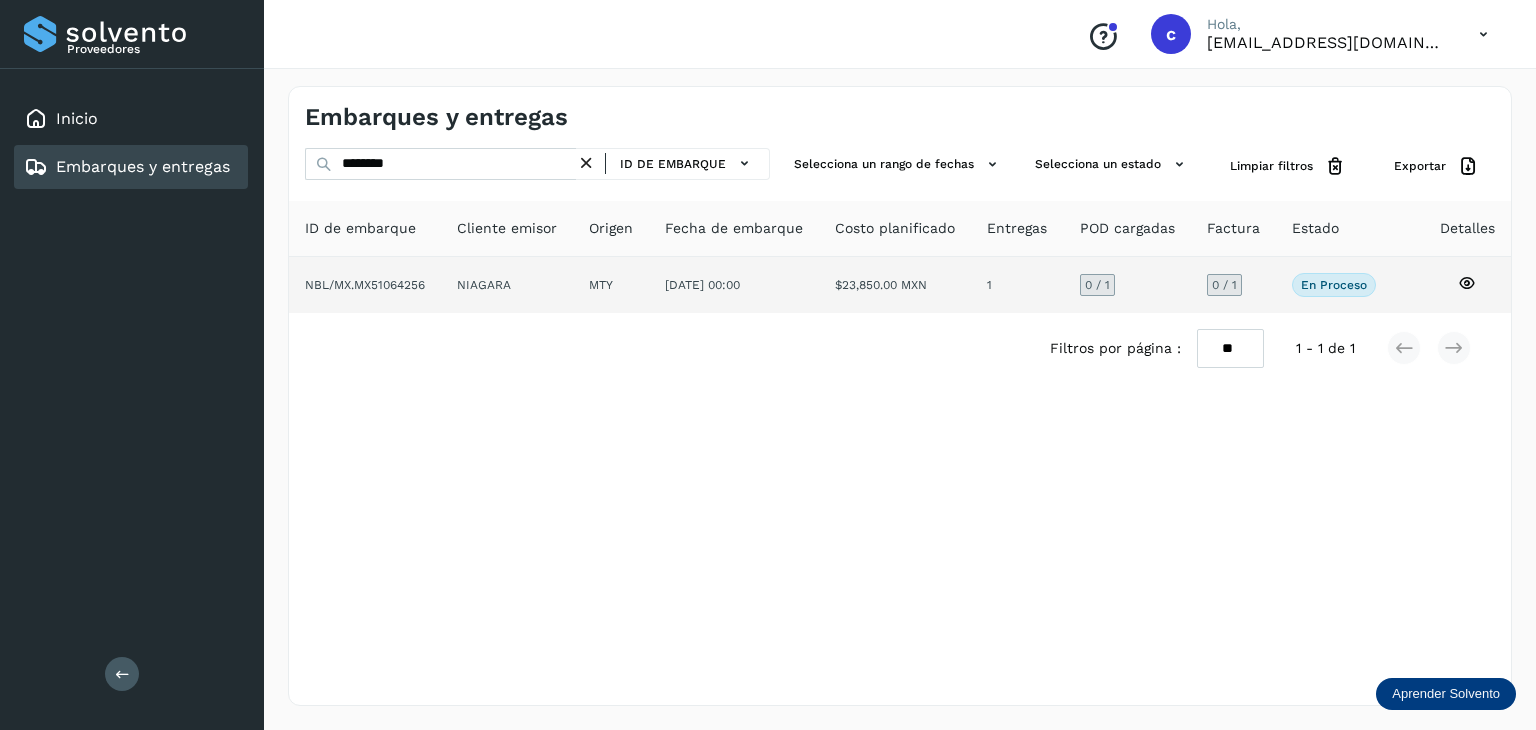 click 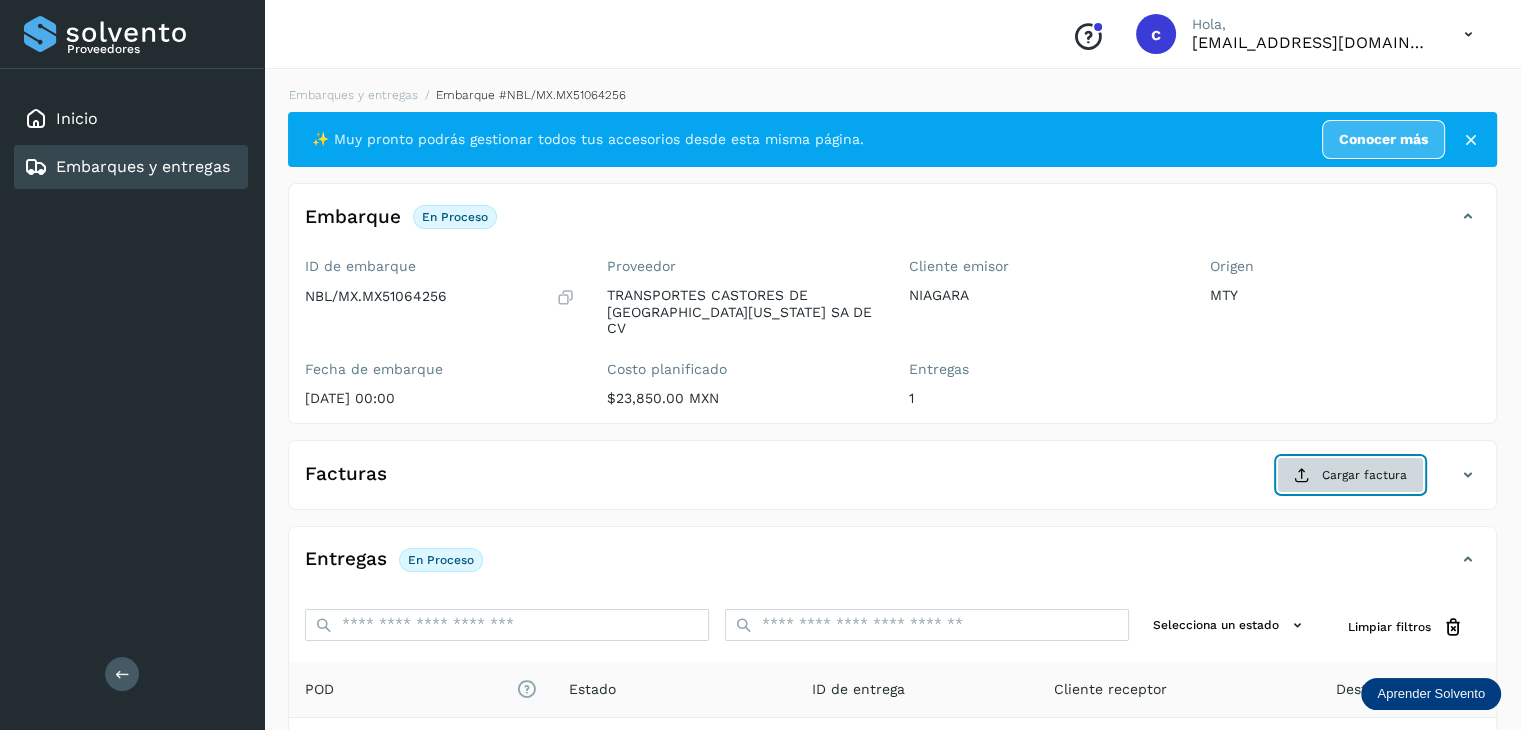 click on "Cargar factura" 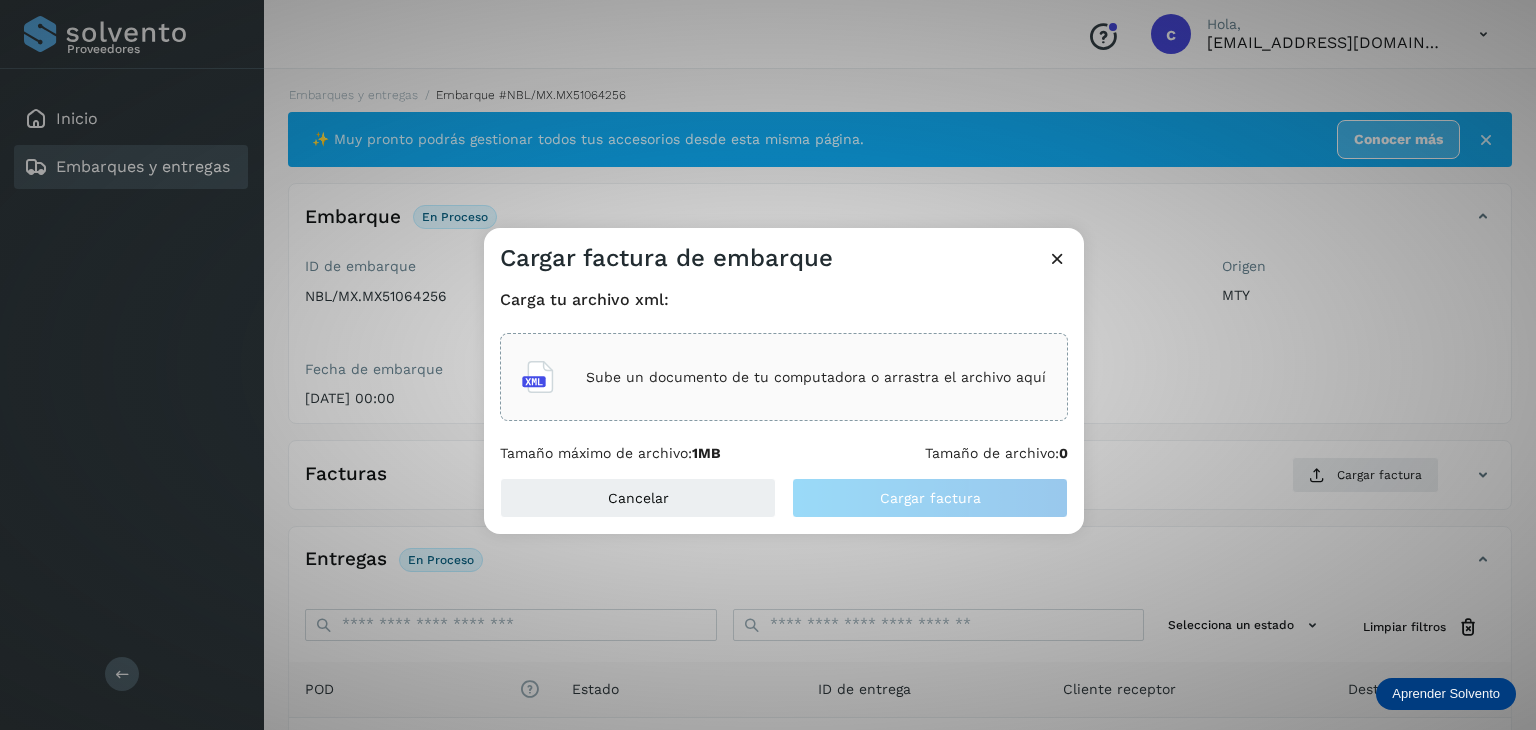 click on "Sube un documento de tu computadora o arrastra el archivo aquí" 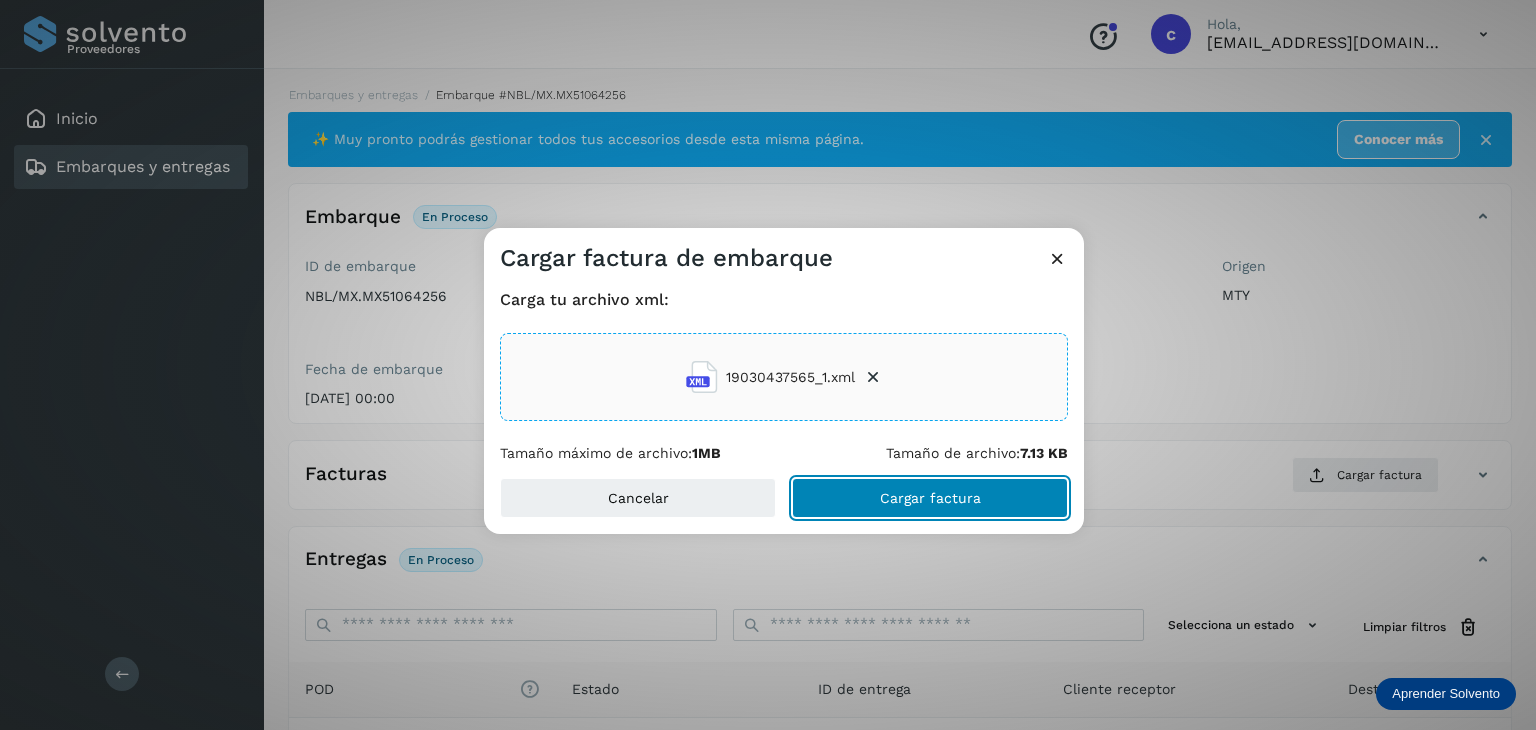 click on "Cargar factura" 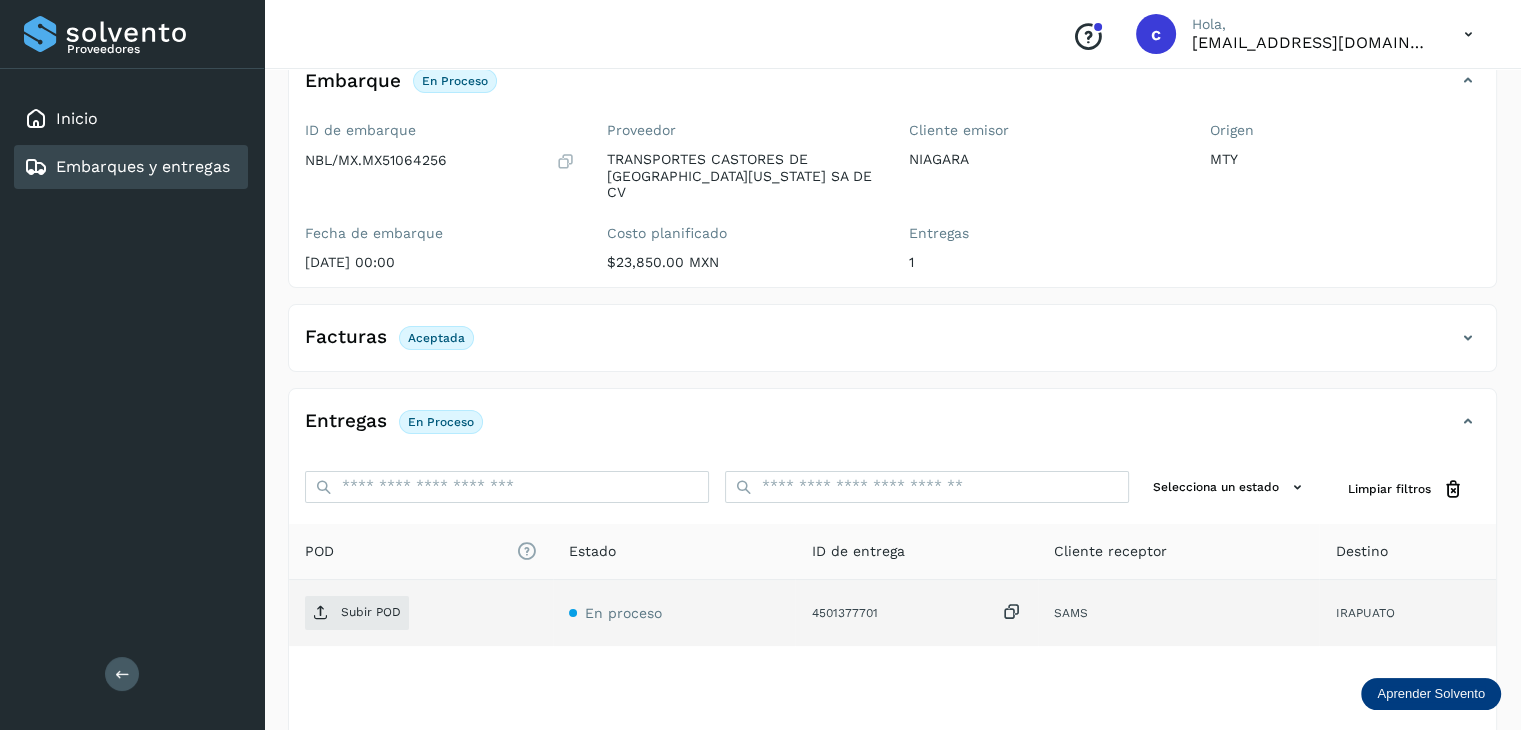scroll, scrollTop: 200, scrollLeft: 0, axis: vertical 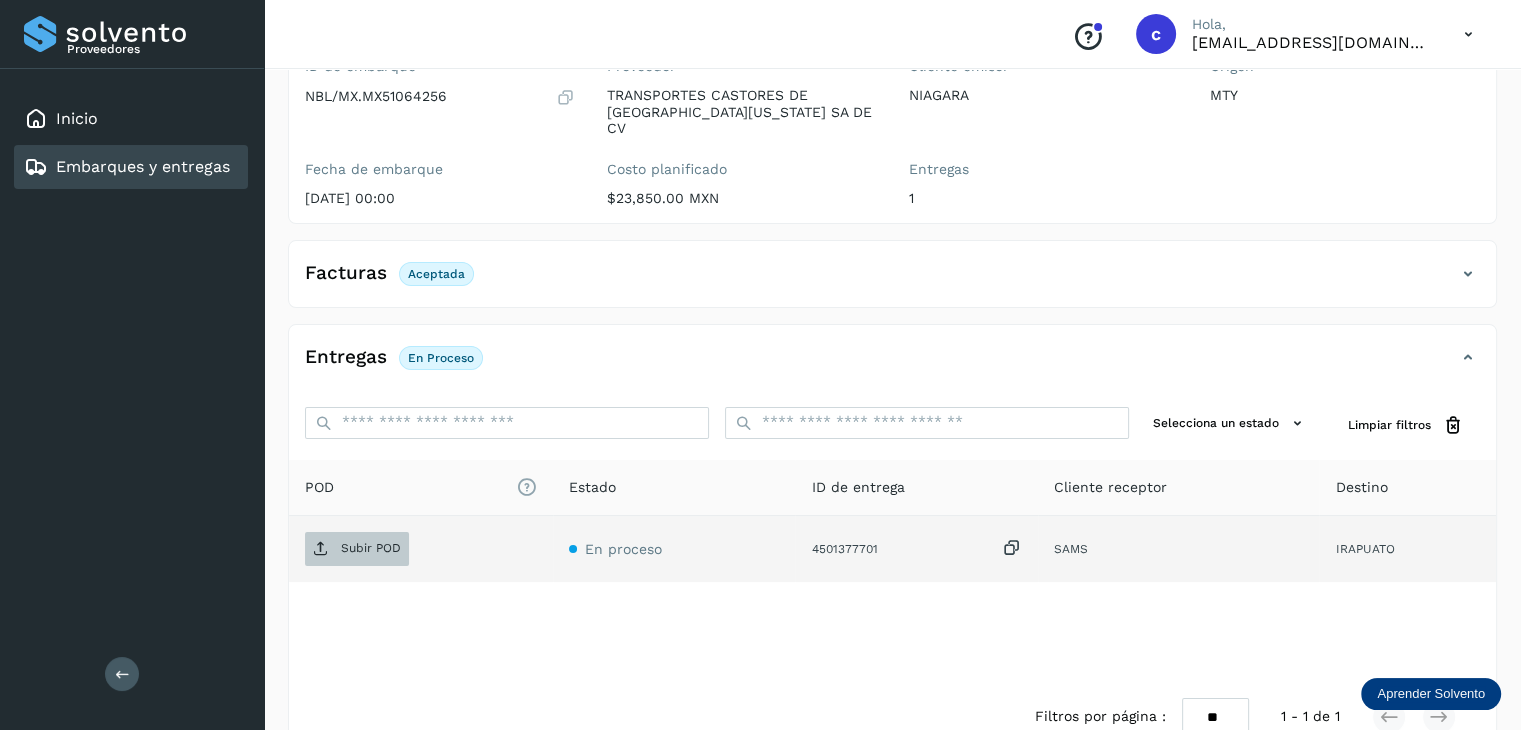 click on "Subir POD" at bounding box center [357, 549] 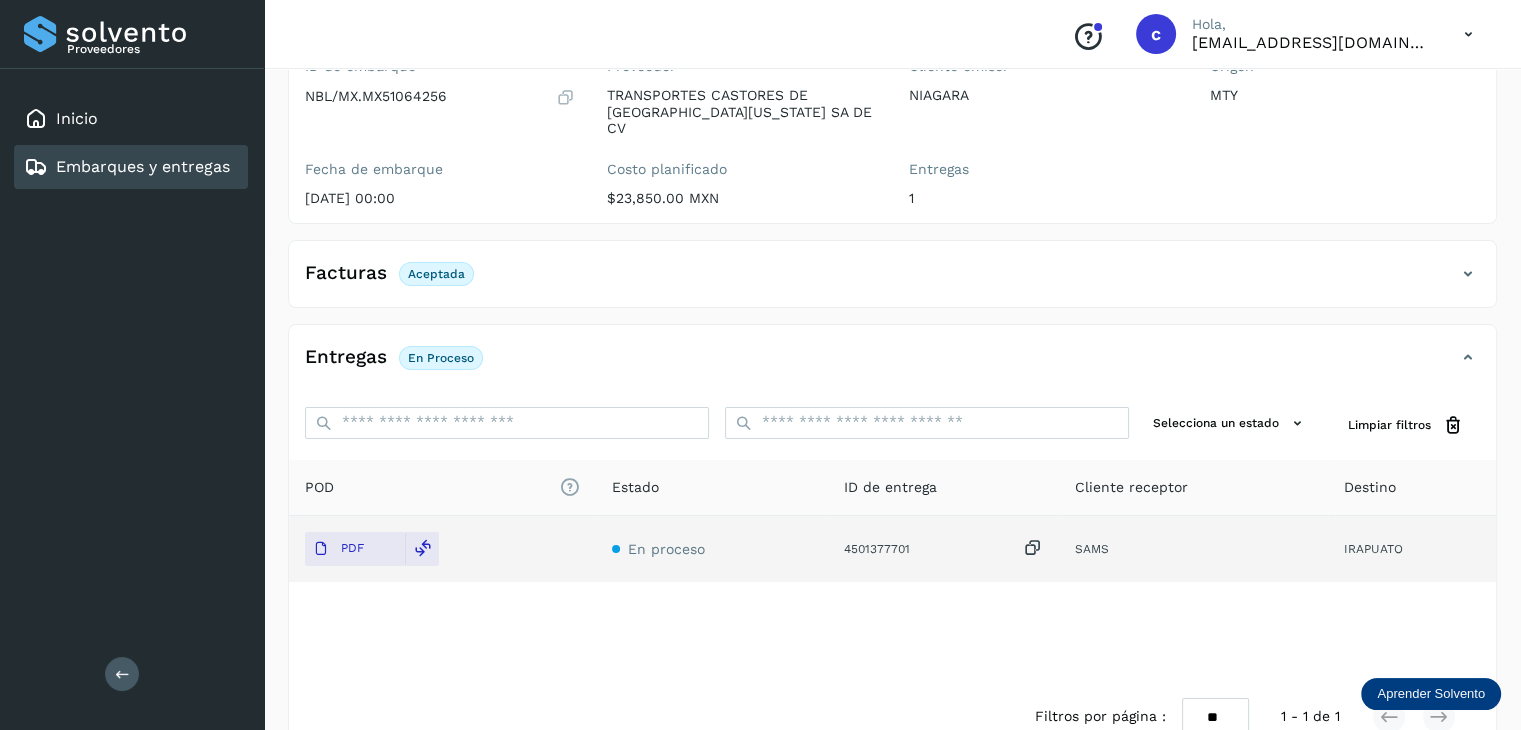 click on "Embarques y entregas" at bounding box center [143, 166] 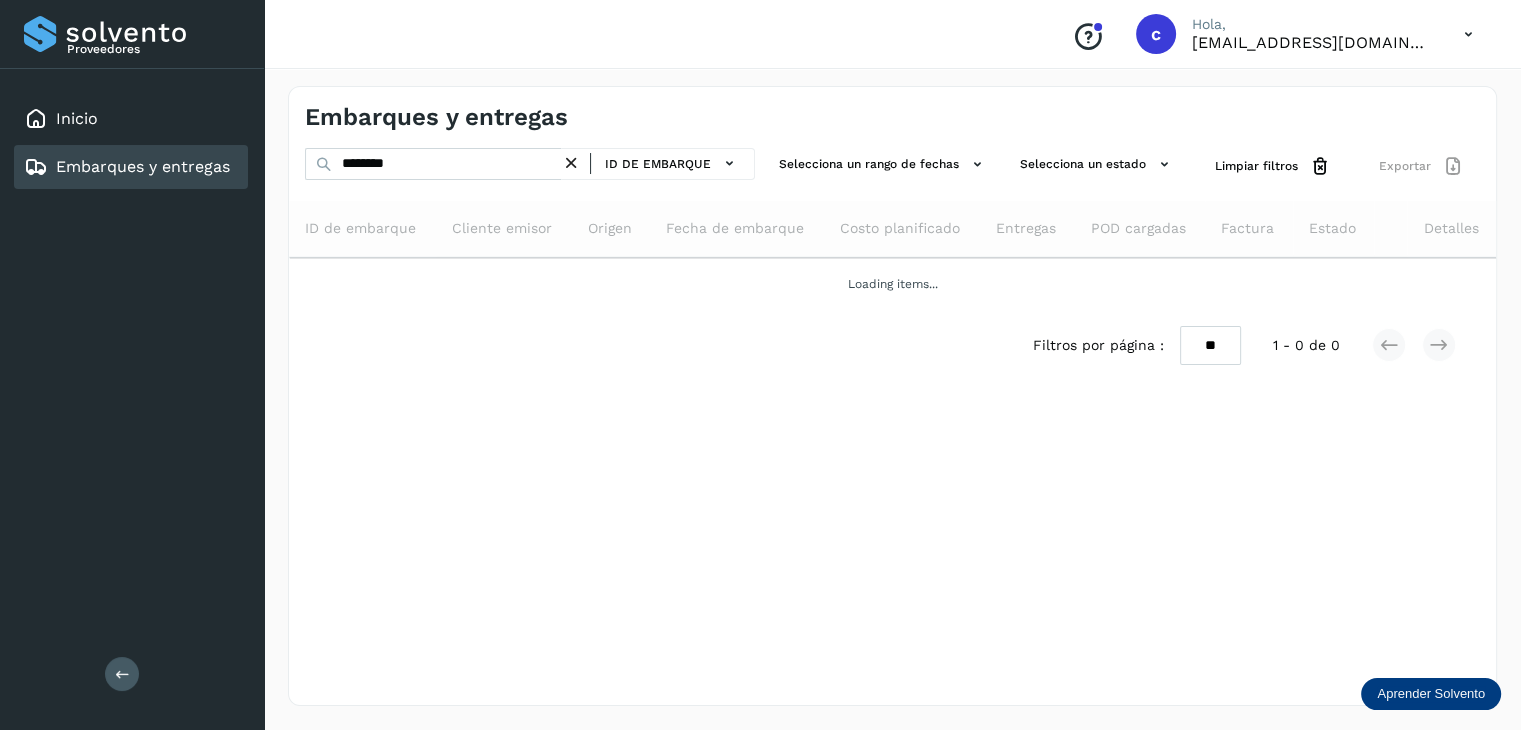 scroll, scrollTop: 0, scrollLeft: 0, axis: both 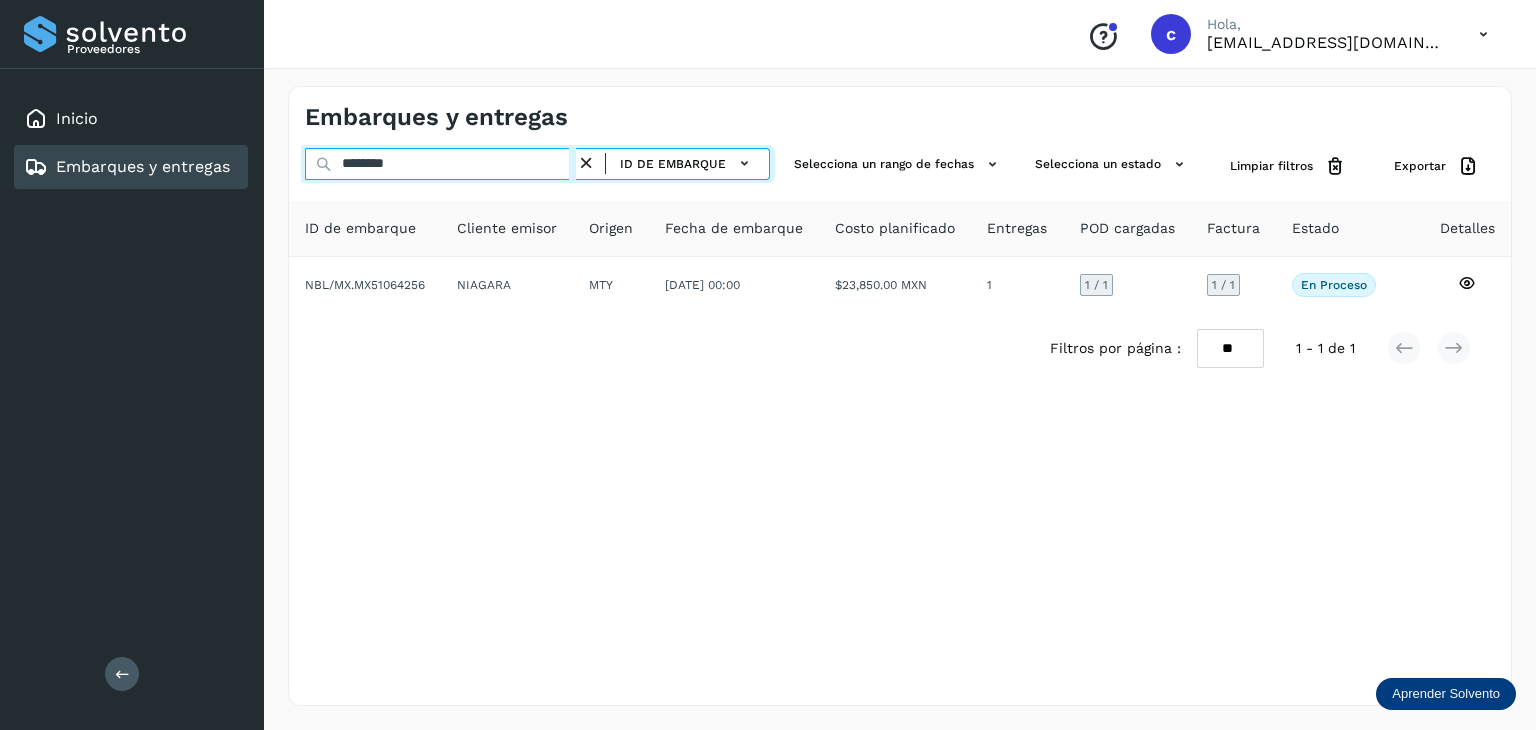 drag, startPoint x: 312, startPoint y: 157, endPoint x: 296, endPoint y: 155, distance: 16.124516 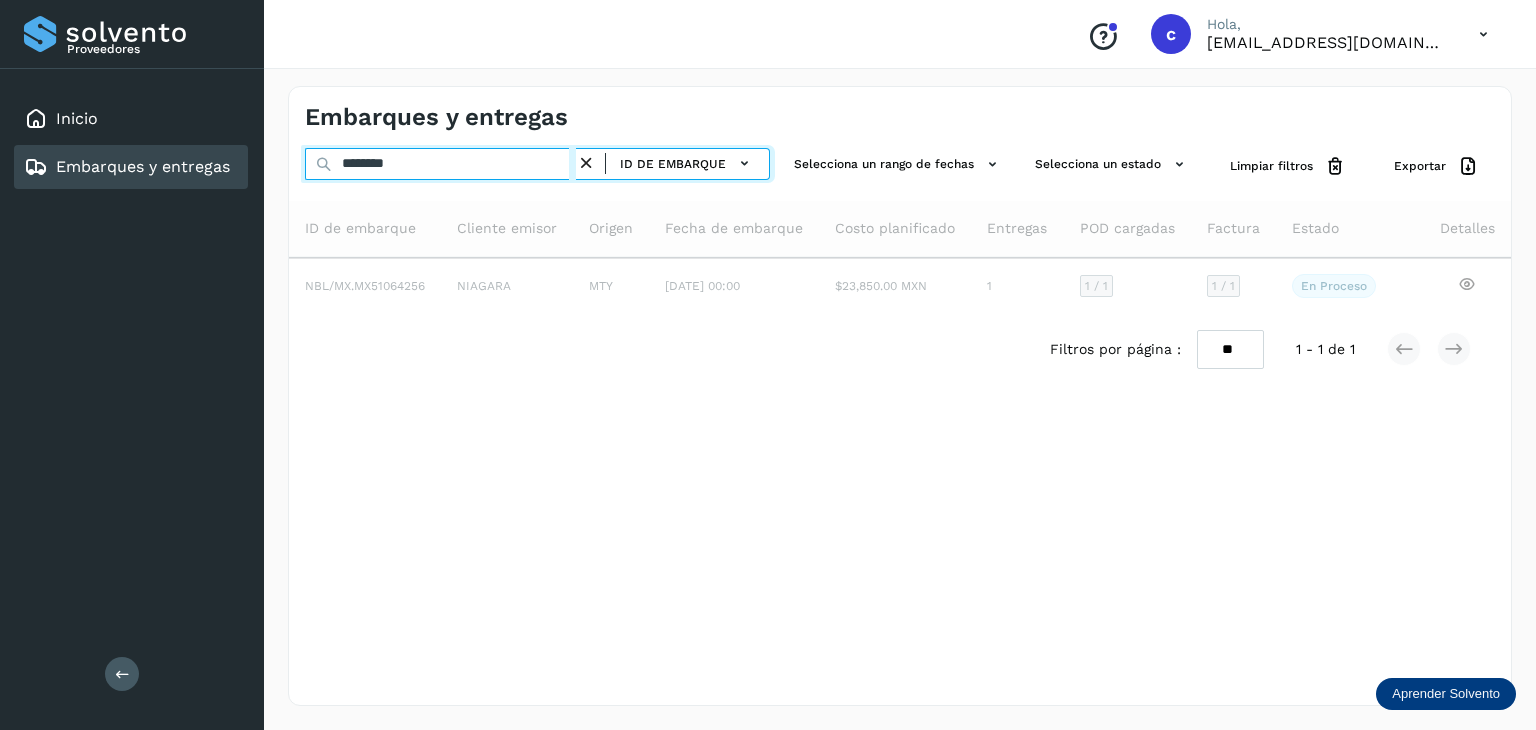 type on "********" 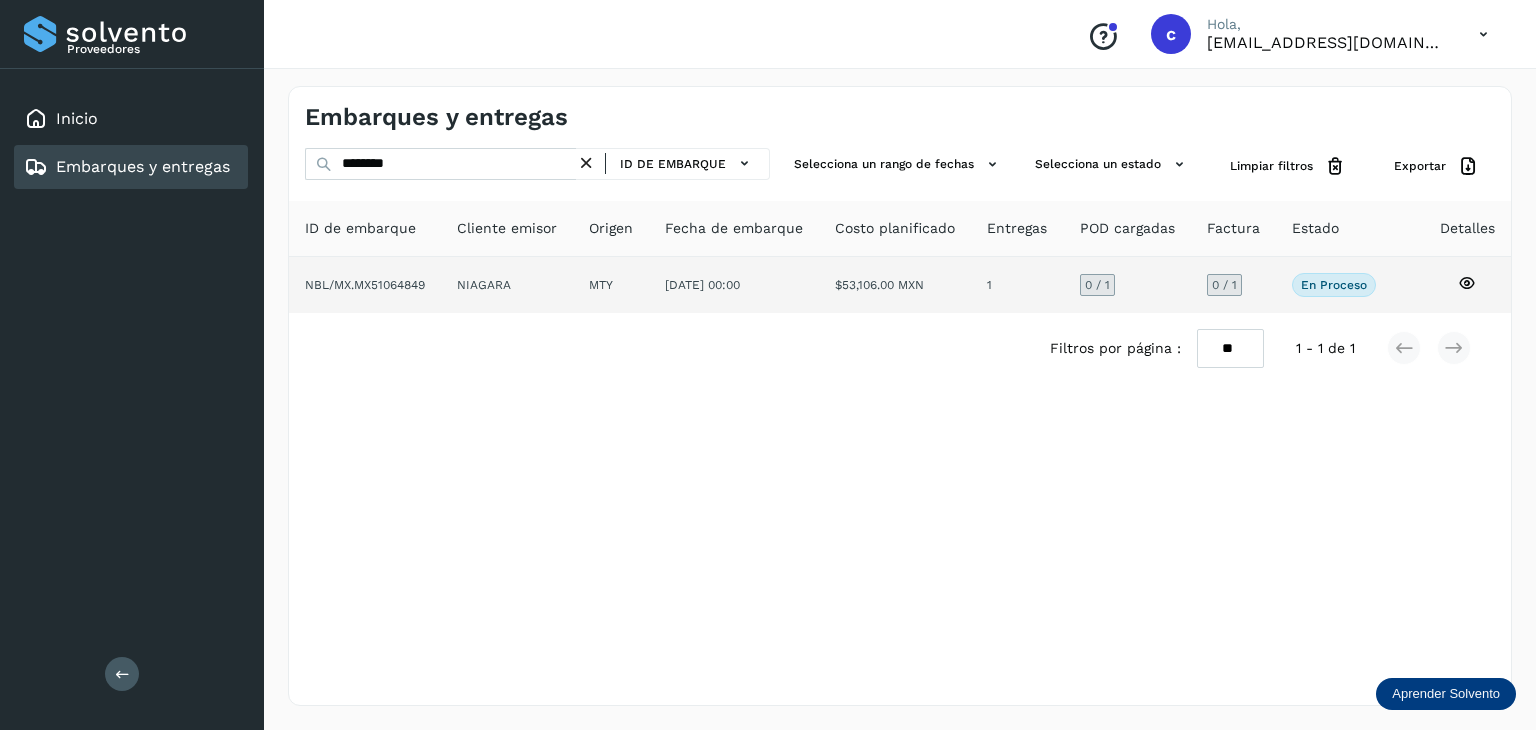 click 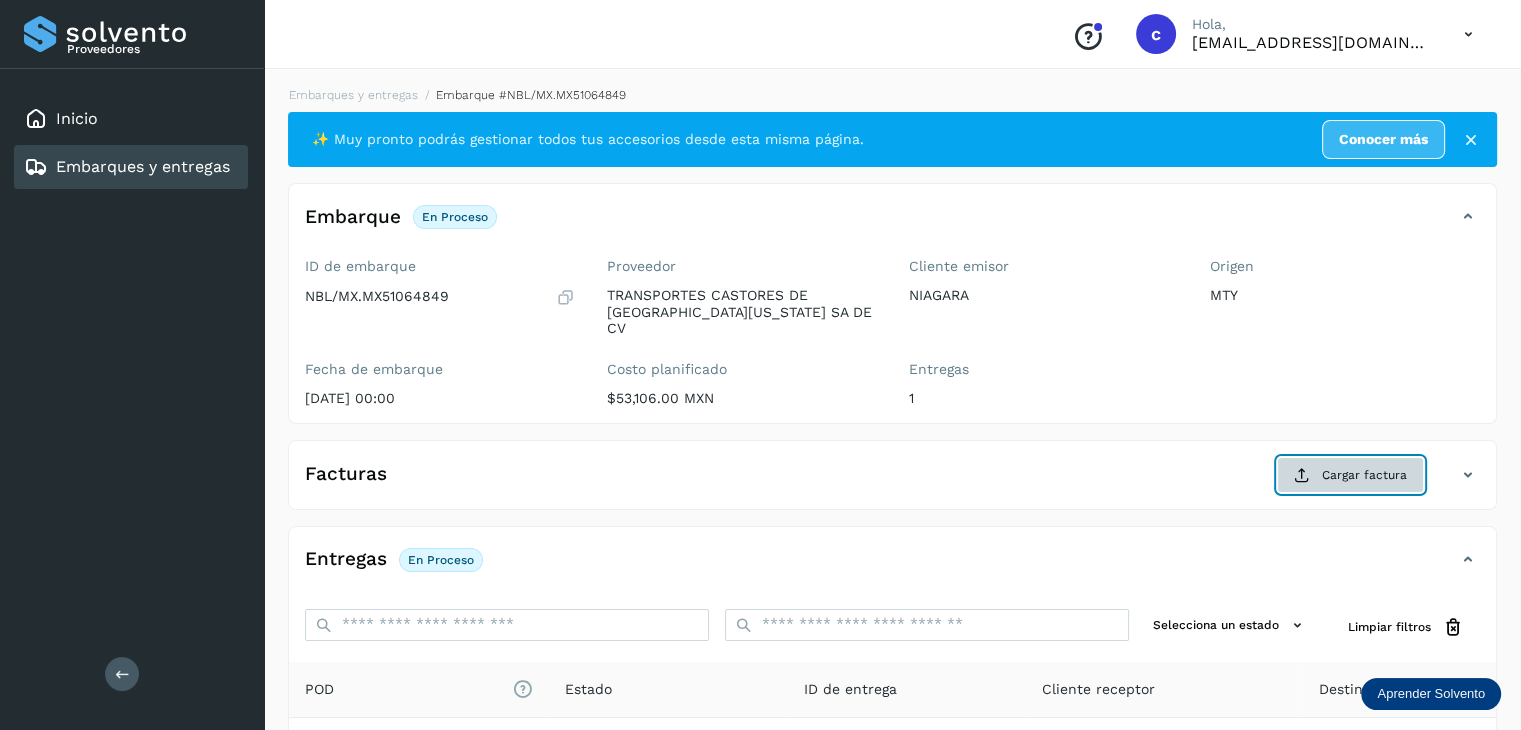 click on "Cargar factura" 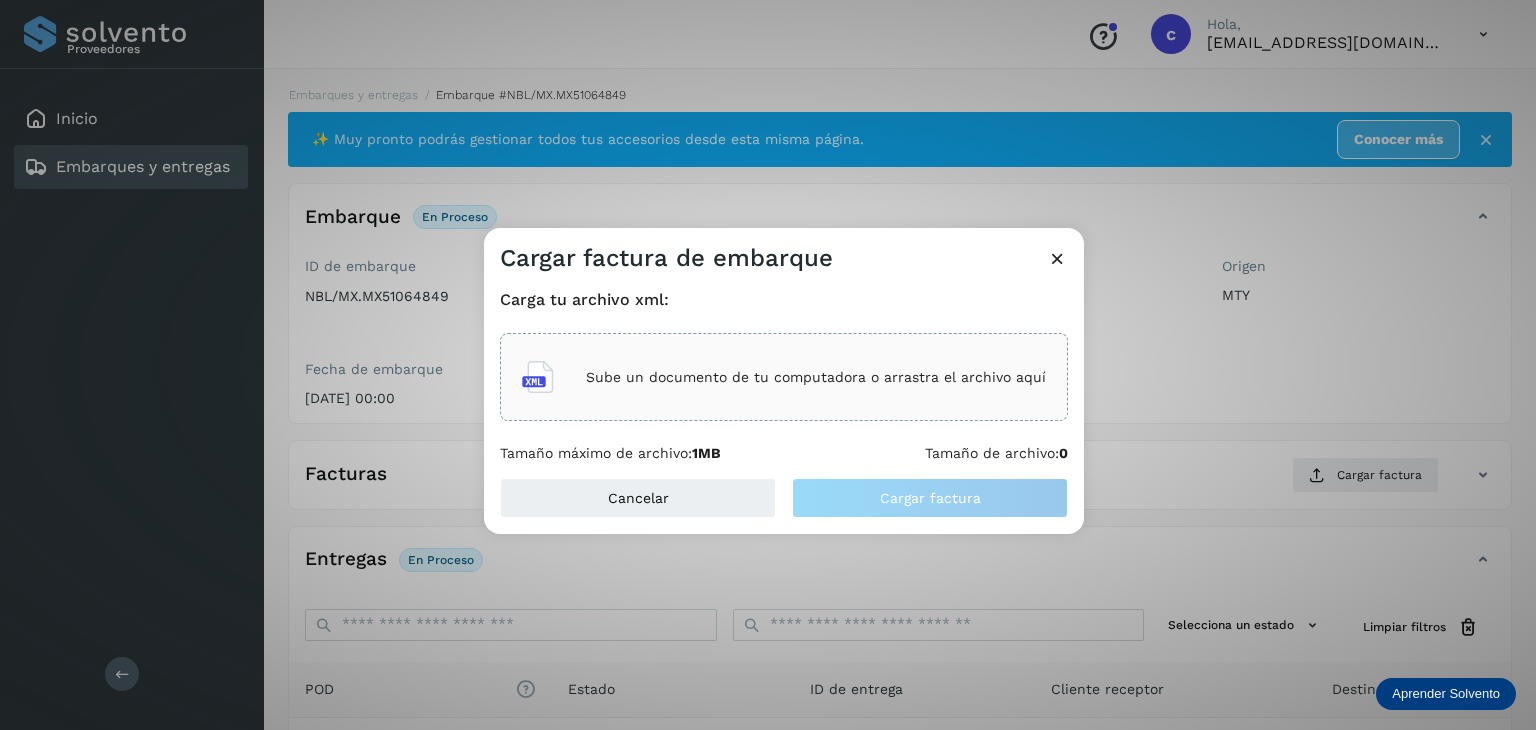 click on "Sube un documento de tu computadora o arrastra el archivo aquí" 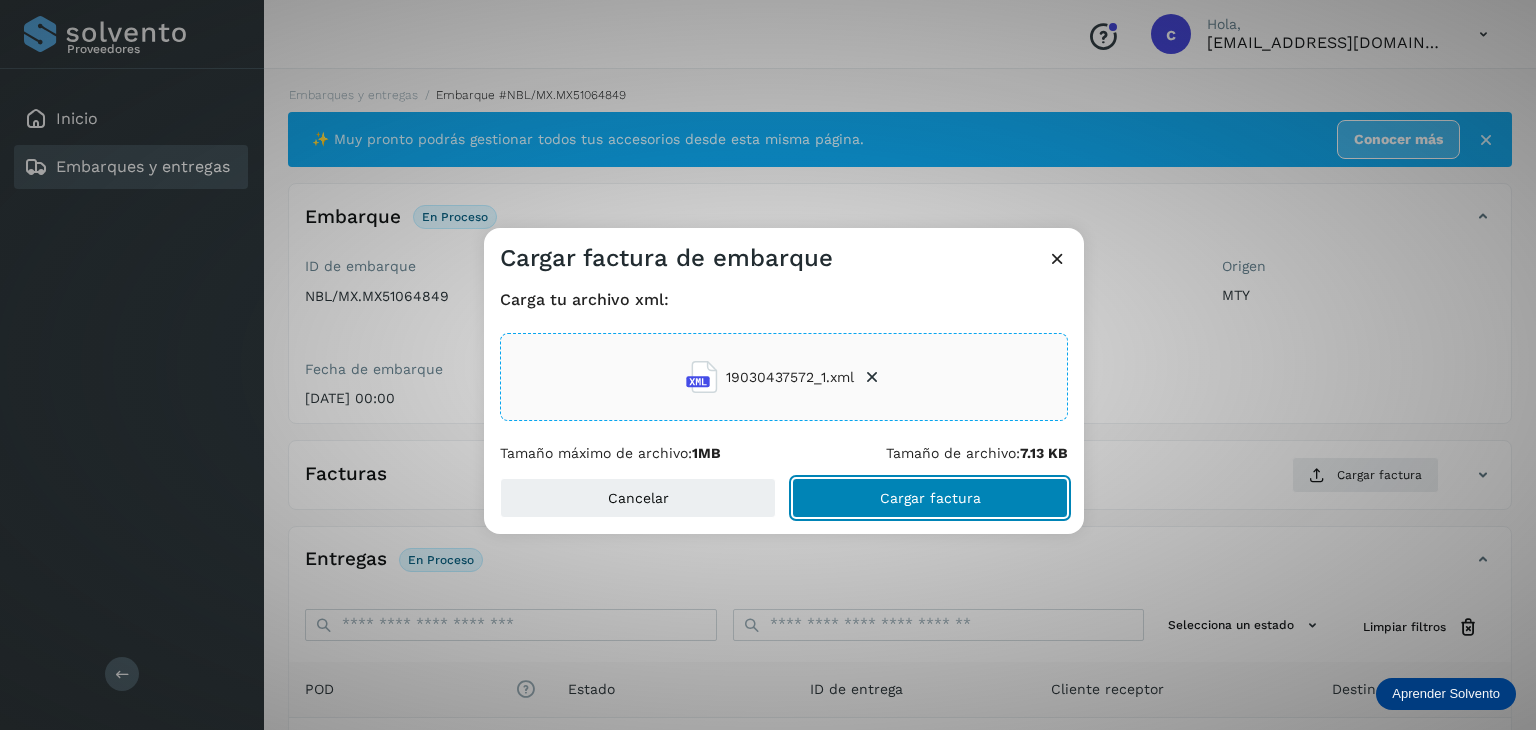 click on "Cargar factura" 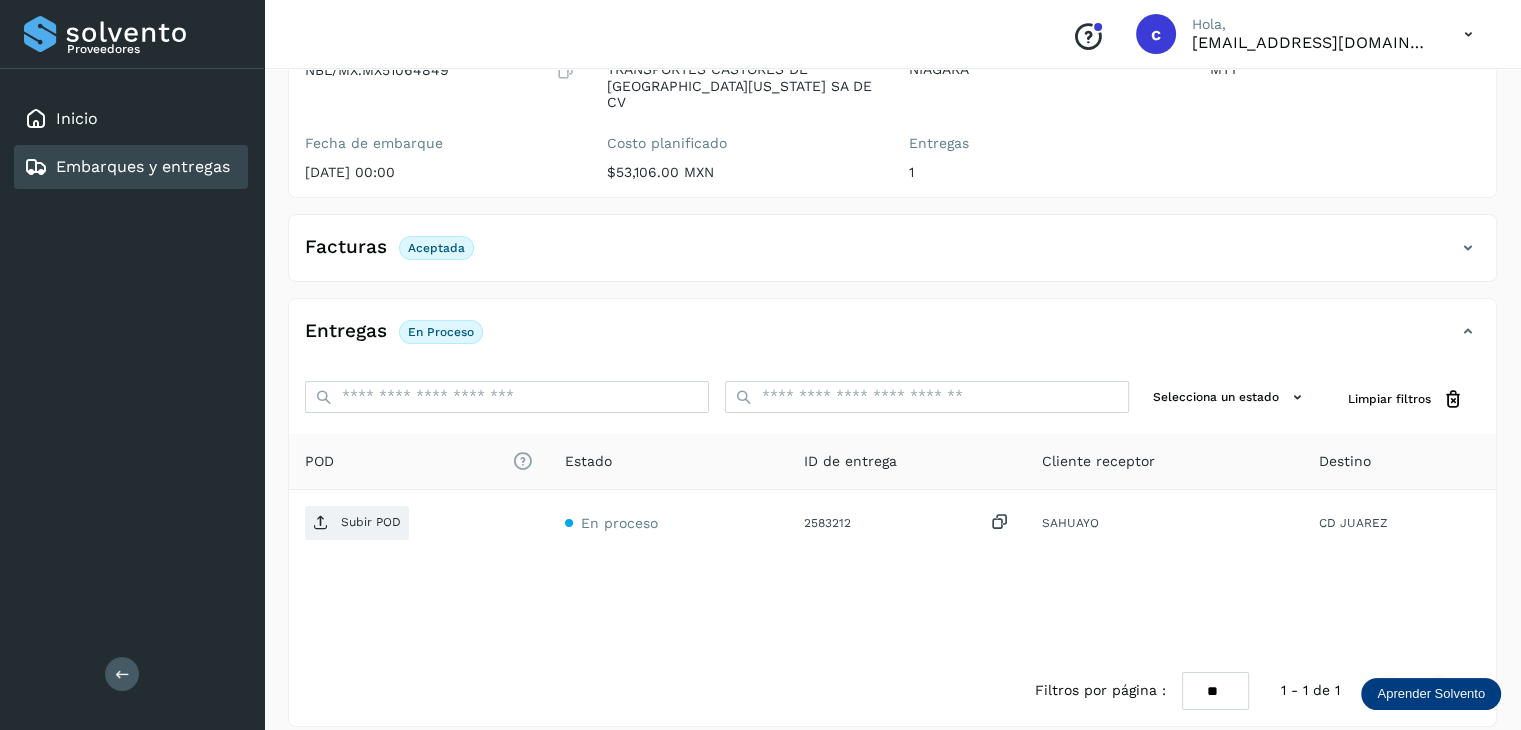 scroll, scrollTop: 229, scrollLeft: 0, axis: vertical 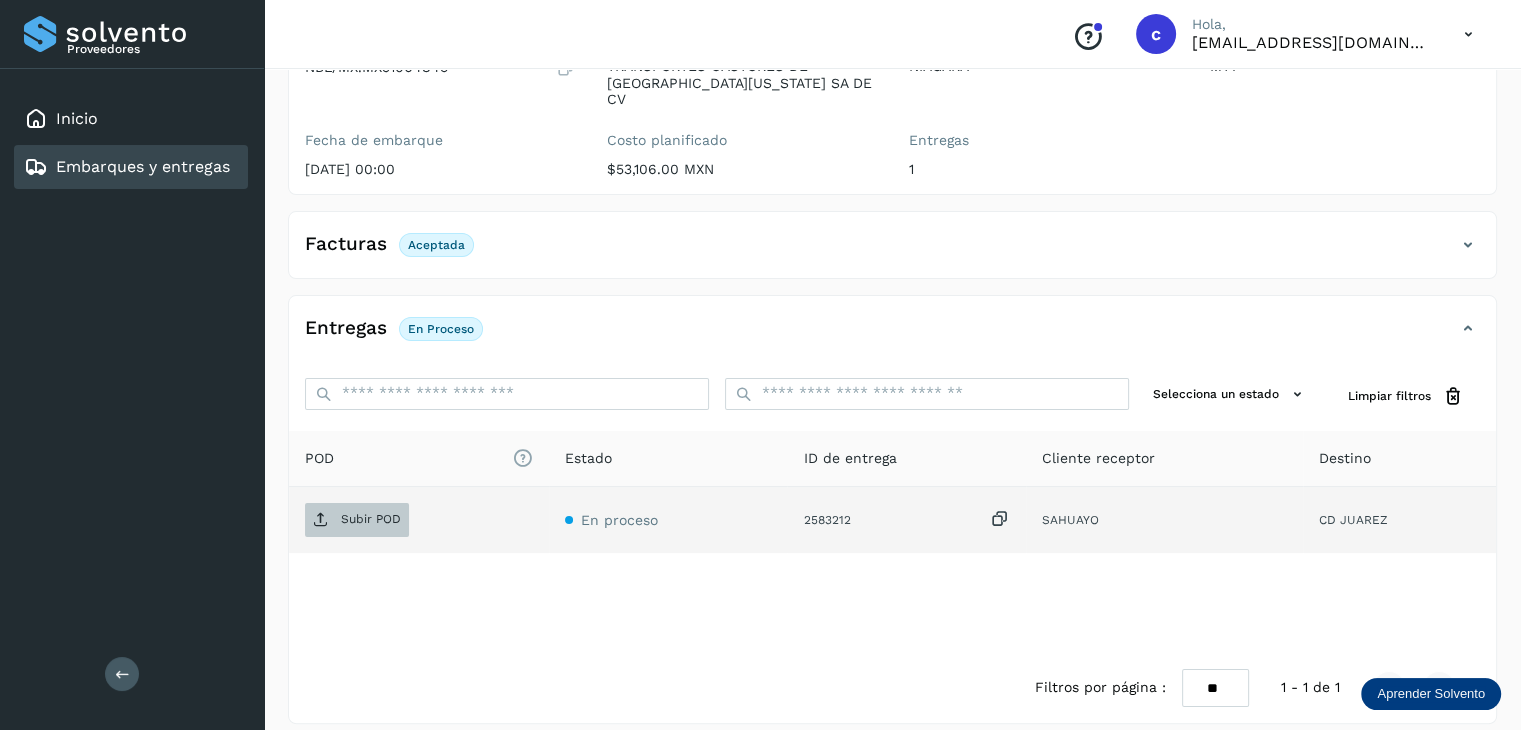 click on "Subir POD" at bounding box center [357, 520] 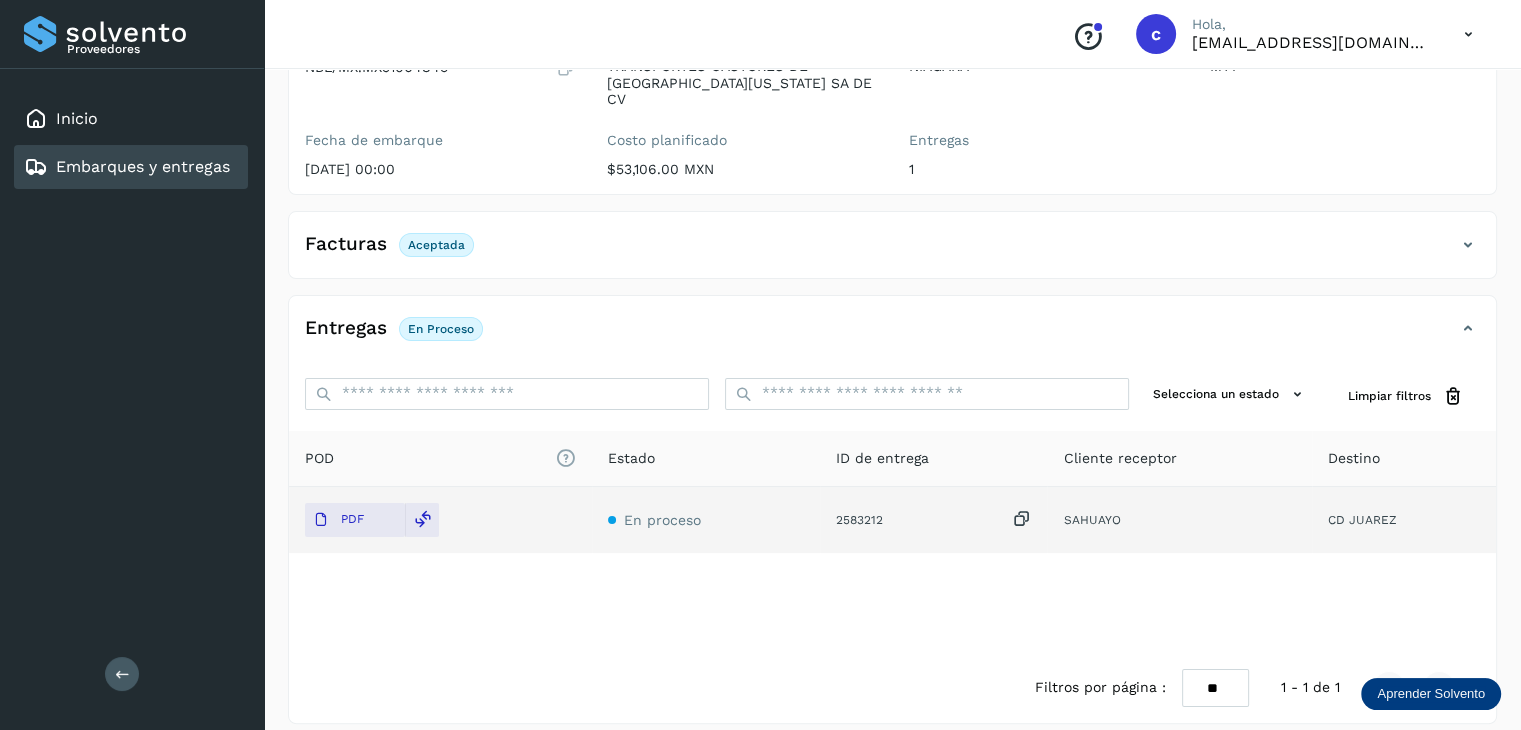 click on "Embarques y entregas" at bounding box center [143, 166] 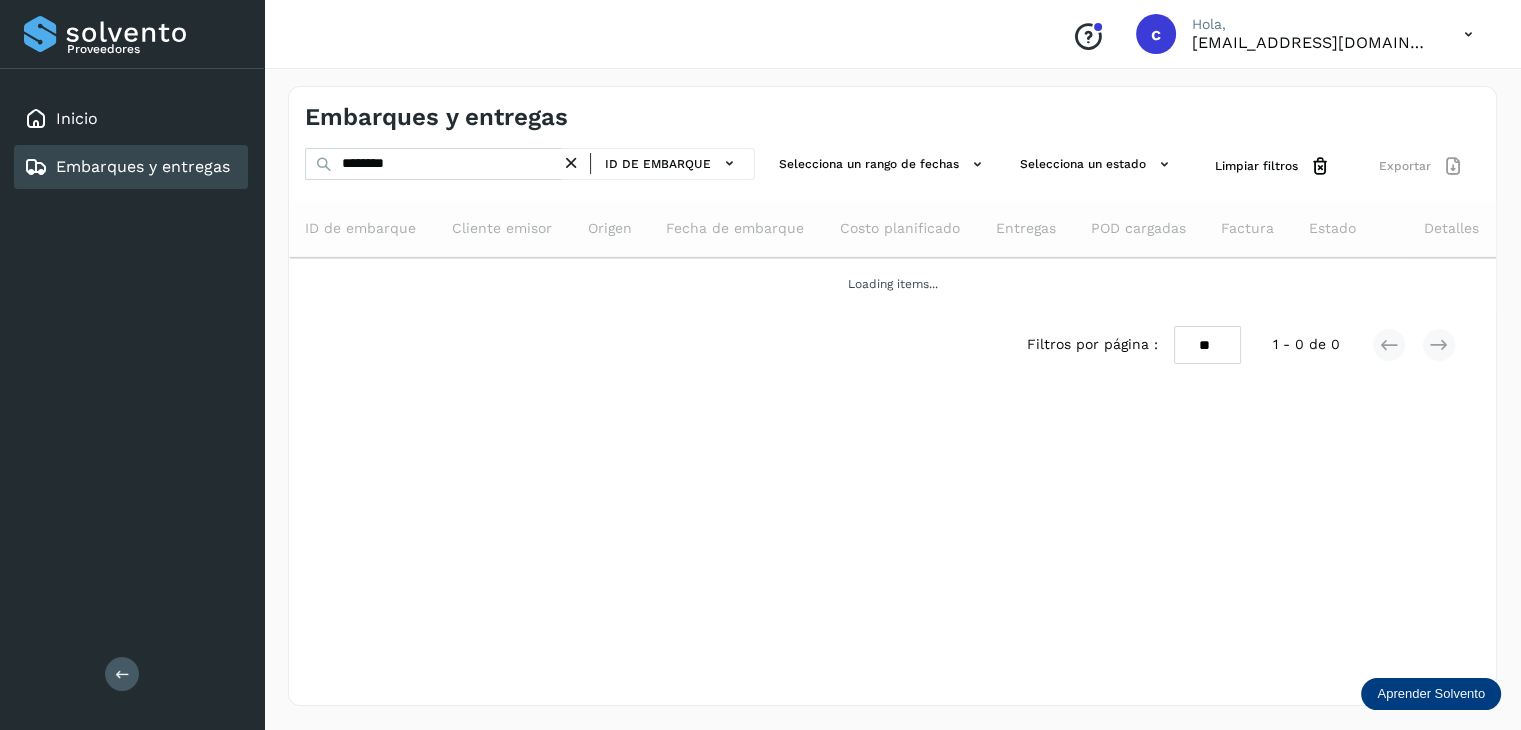 scroll, scrollTop: 0, scrollLeft: 0, axis: both 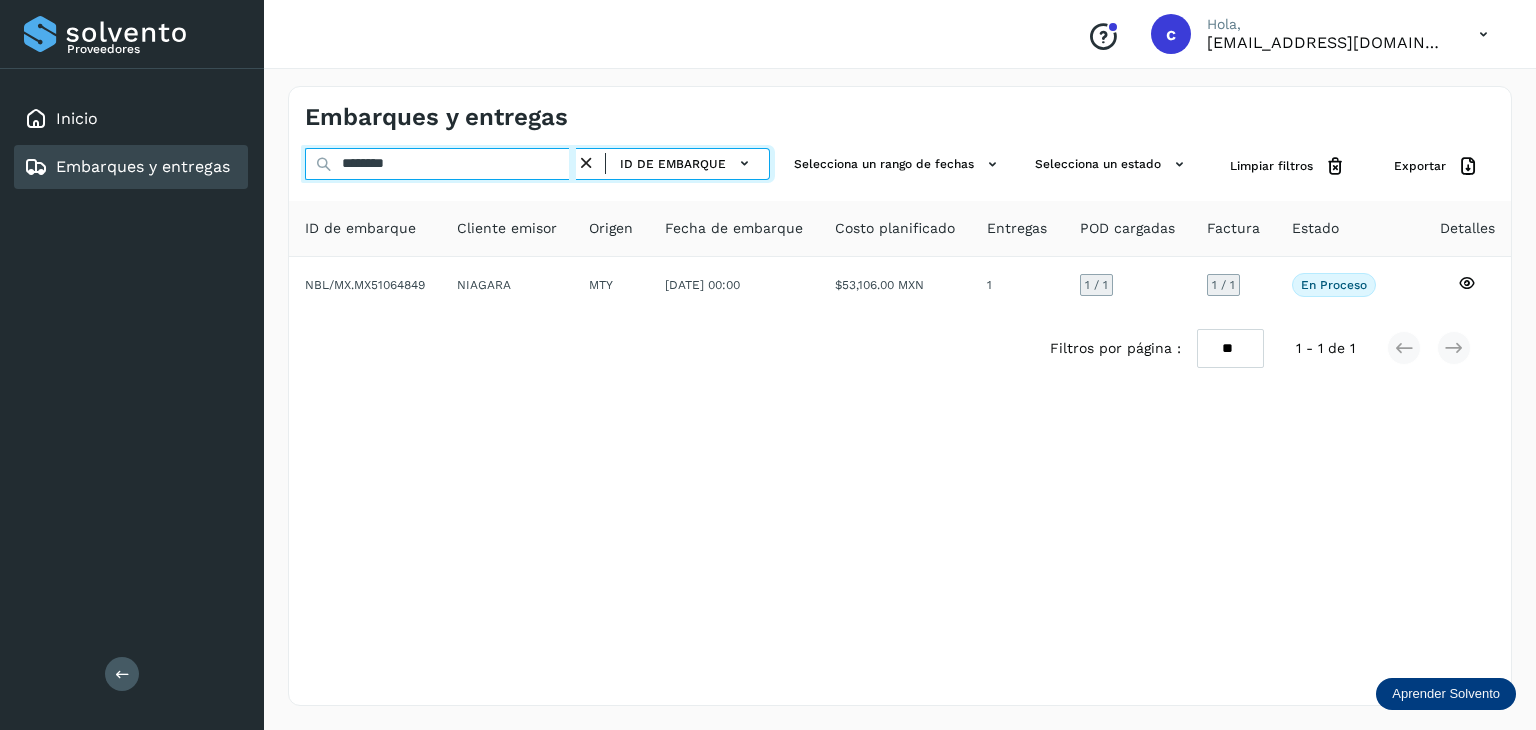 drag, startPoint x: 394, startPoint y: 161, endPoint x: 320, endPoint y: 159, distance: 74.02702 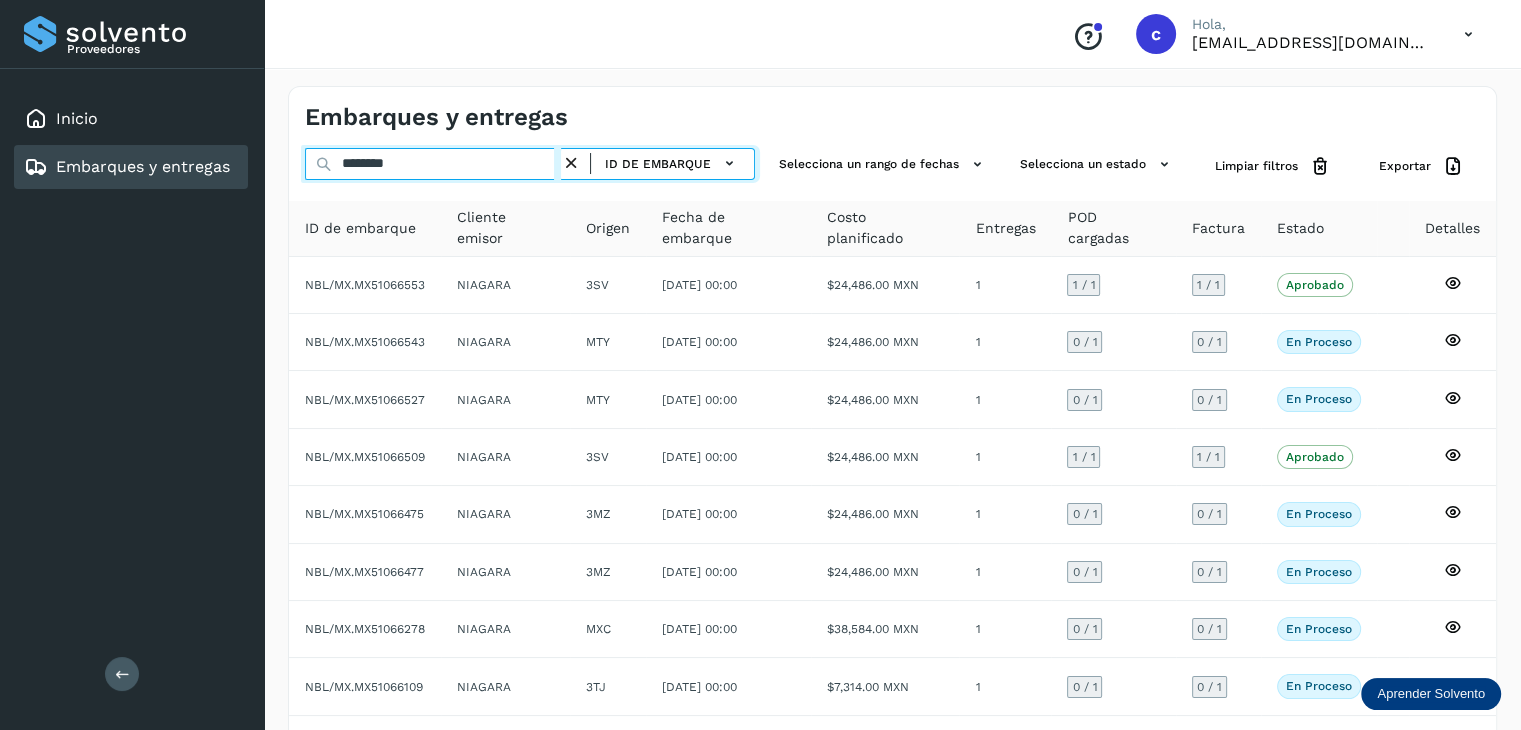 type on "********" 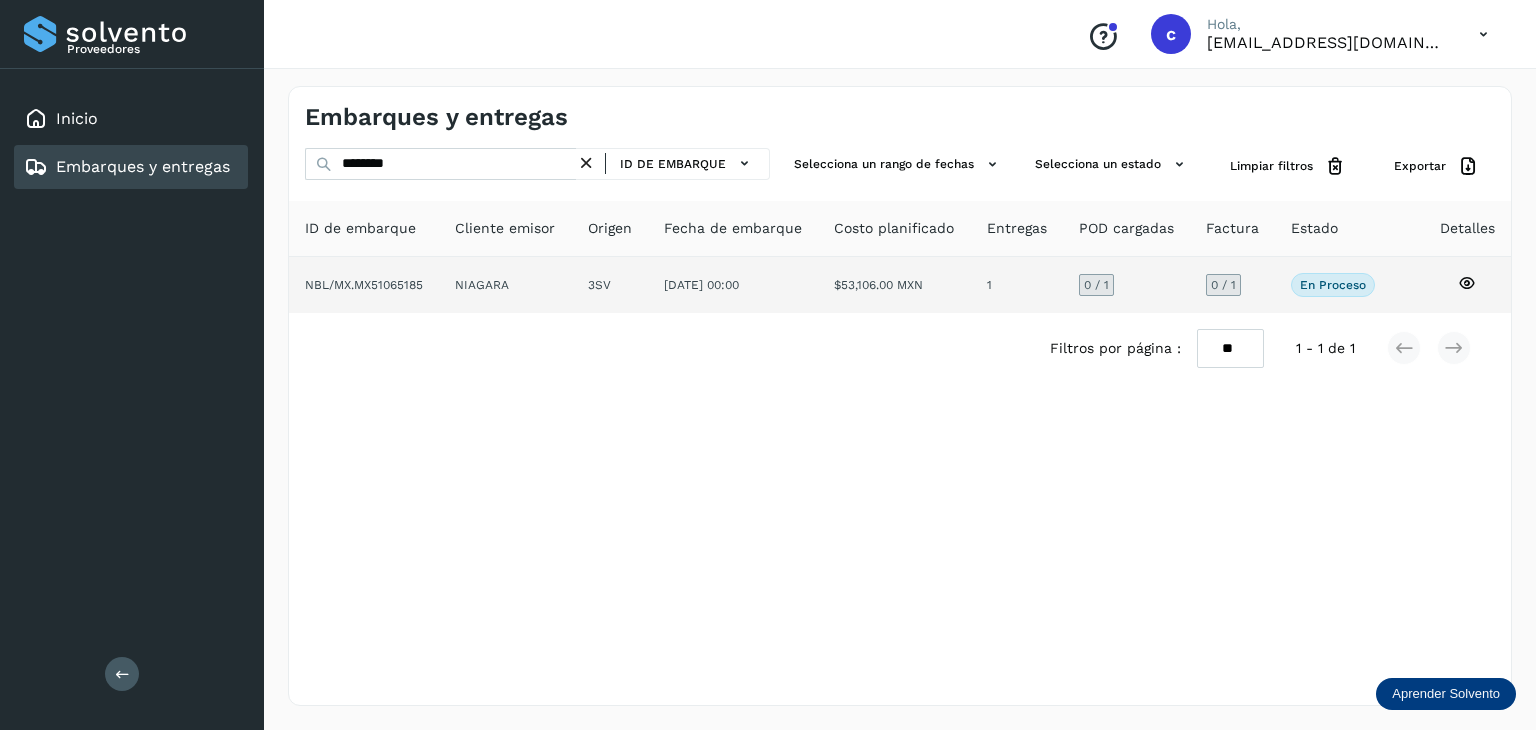 click 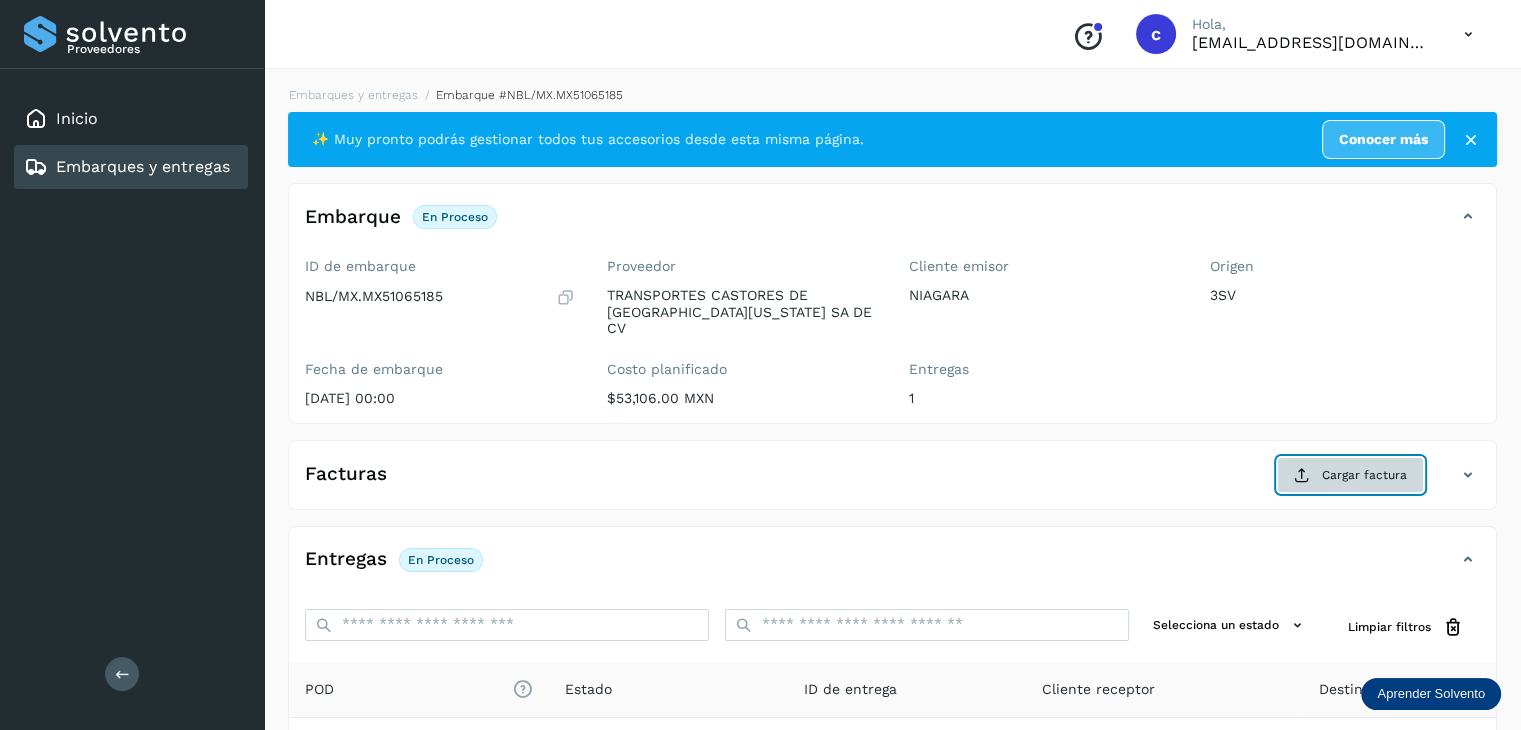 click on "Cargar factura" at bounding box center (1350, 475) 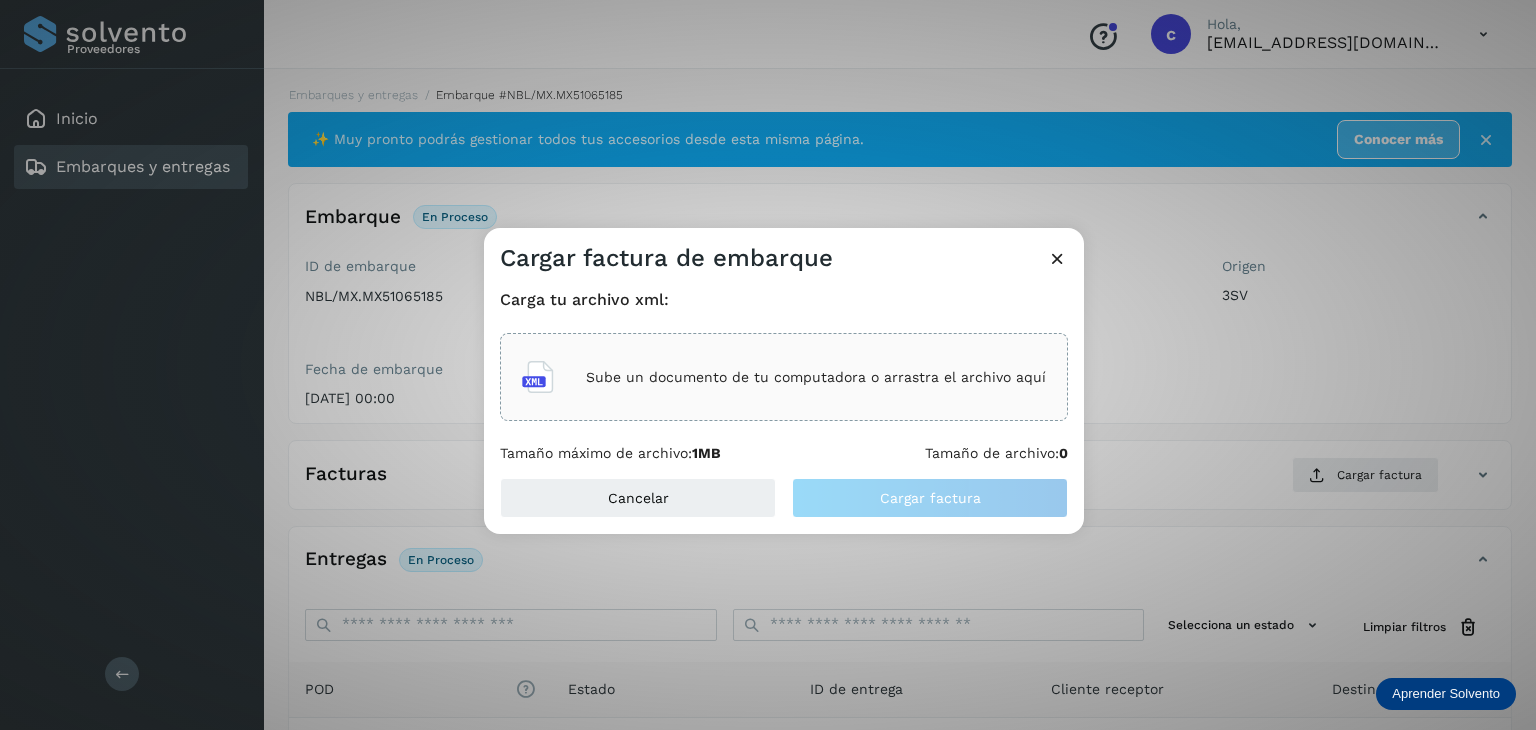 click on "Sube un documento de tu computadora o arrastra el archivo aquí" at bounding box center [816, 377] 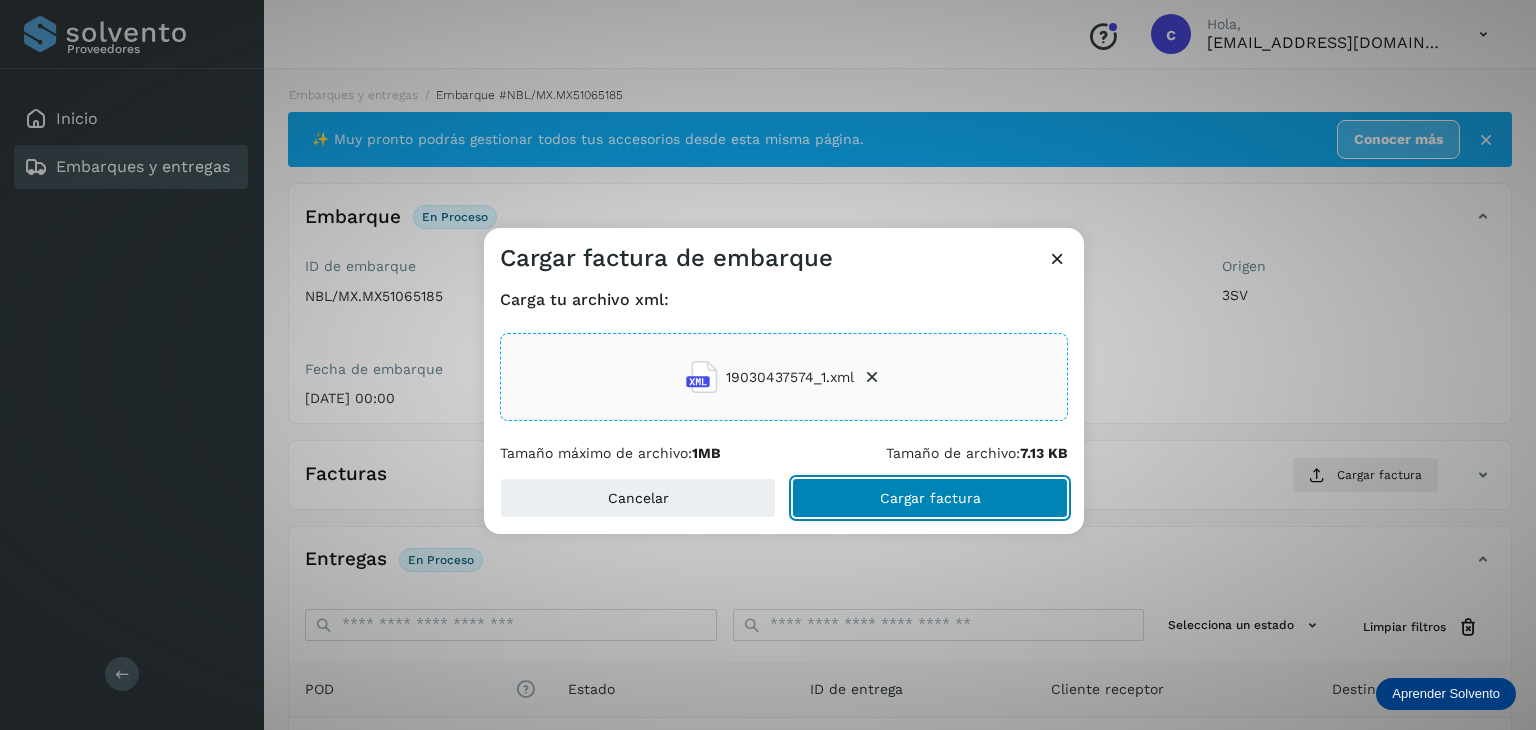 click on "Cargar factura" 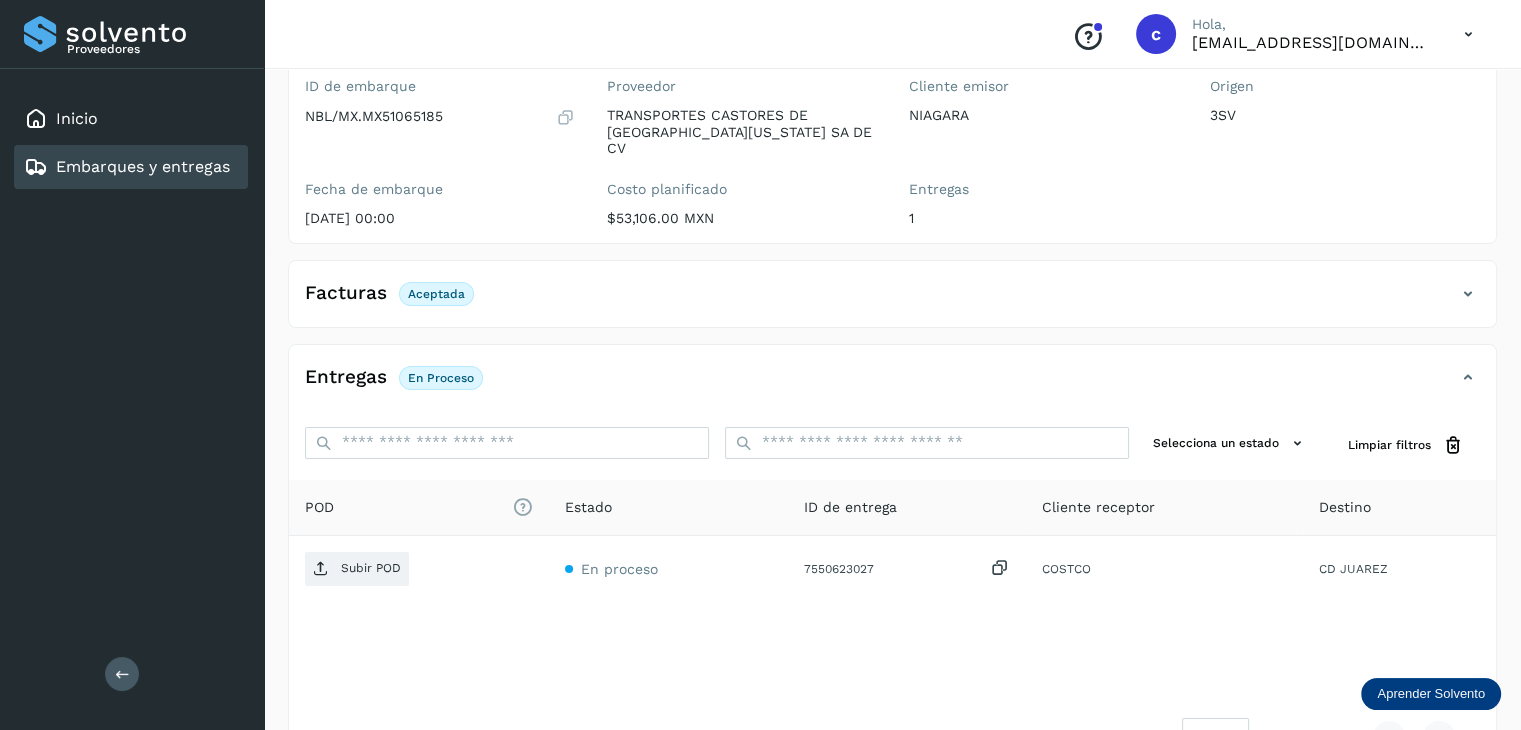 scroll, scrollTop: 229, scrollLeft: 0, axis: vertical 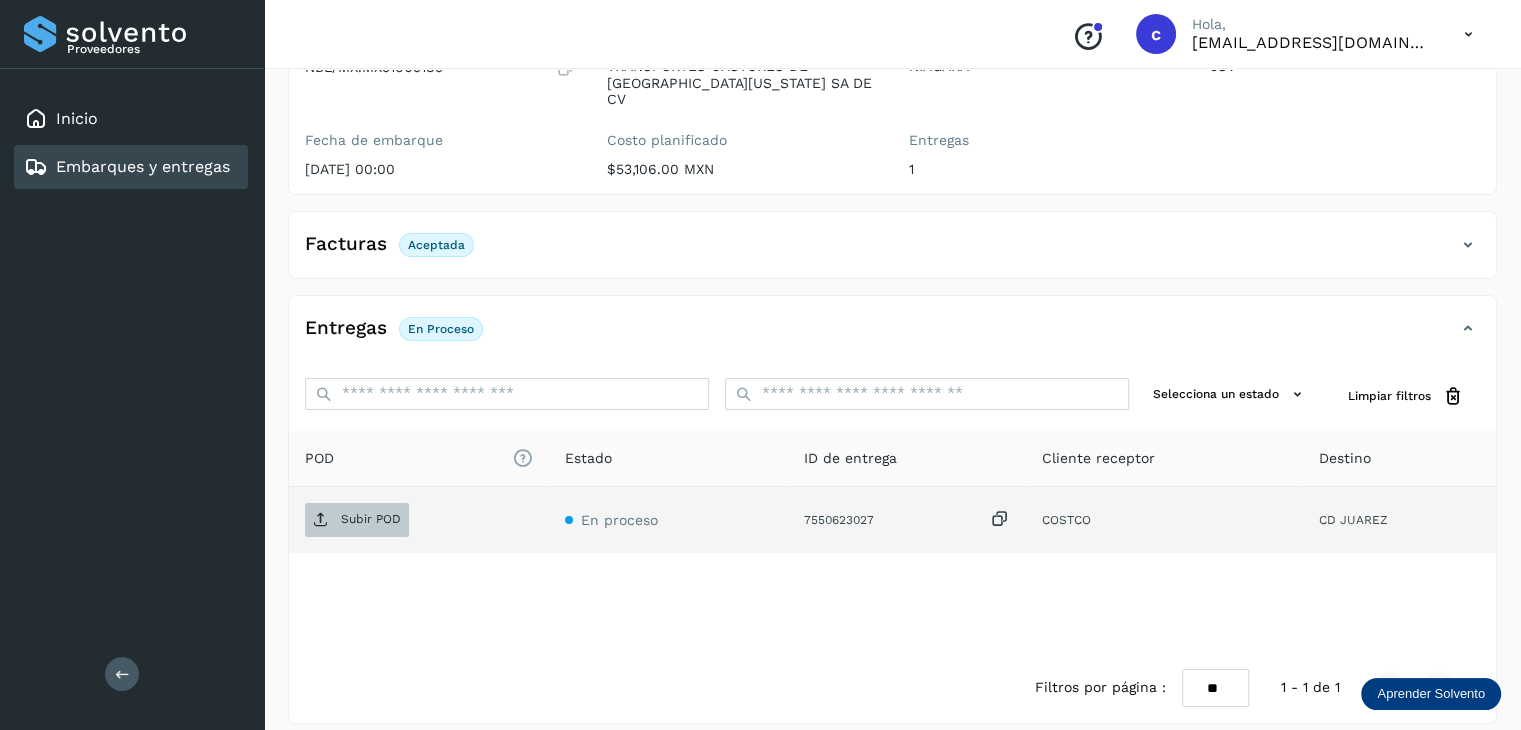 click on "Subir POD" at bounding box center [371, 519] 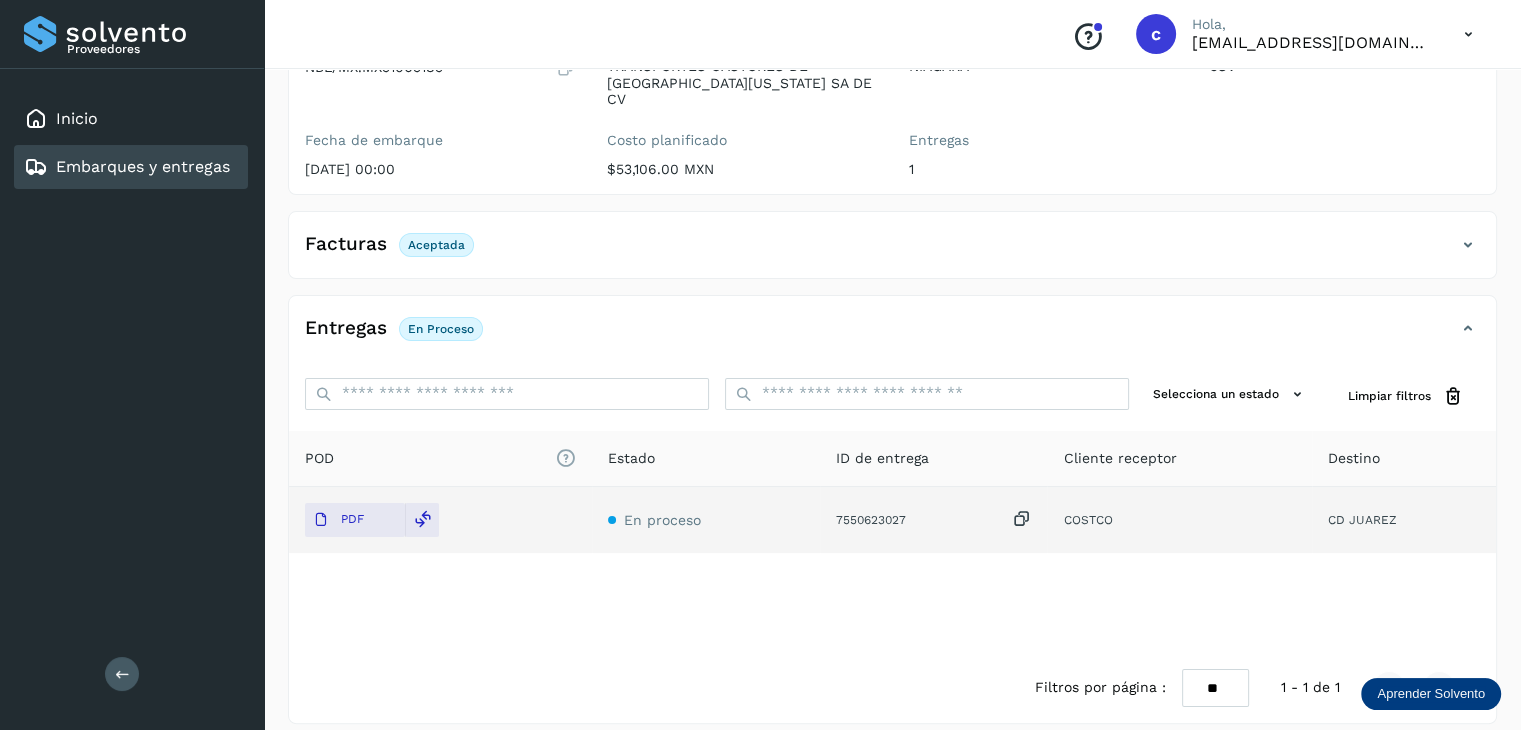 click on "Embarques y entregas" at bounding box center (143, 166) 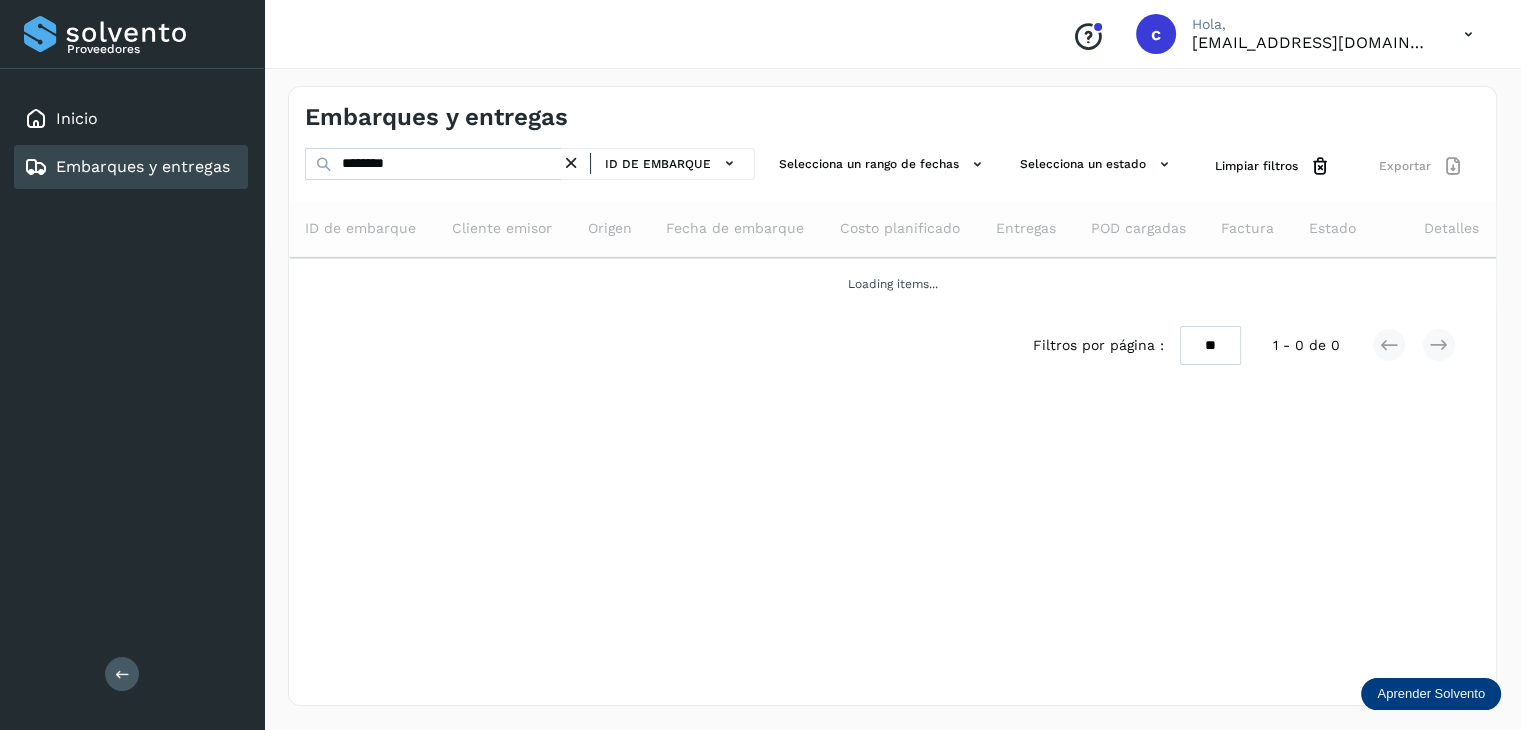 scroll, scrollTop: 0, scrollLeft: 0, axis: both 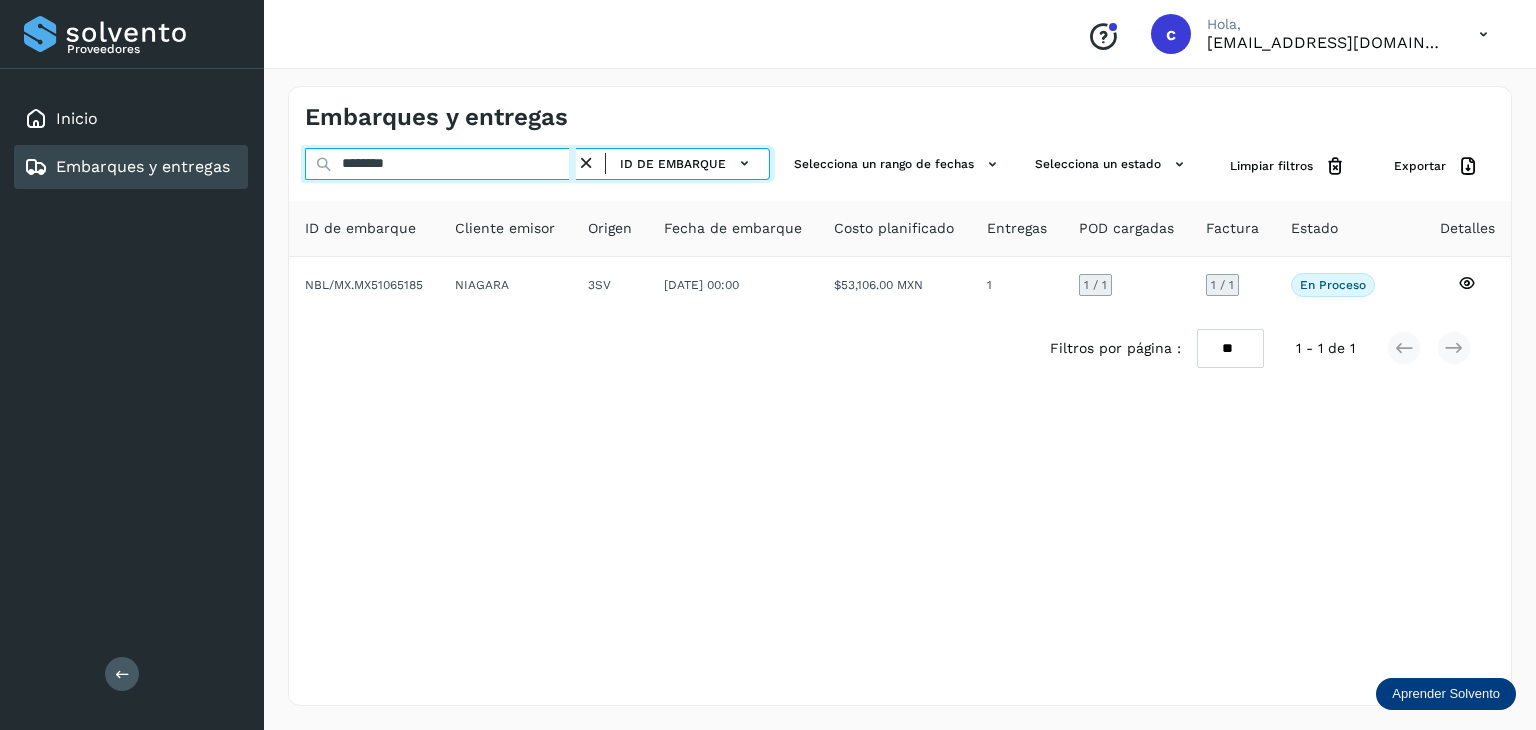 drag, startPoint x: 427, startPoint y: 156, endPoint x: 69, endPoint y: 158, distance: 358.00558 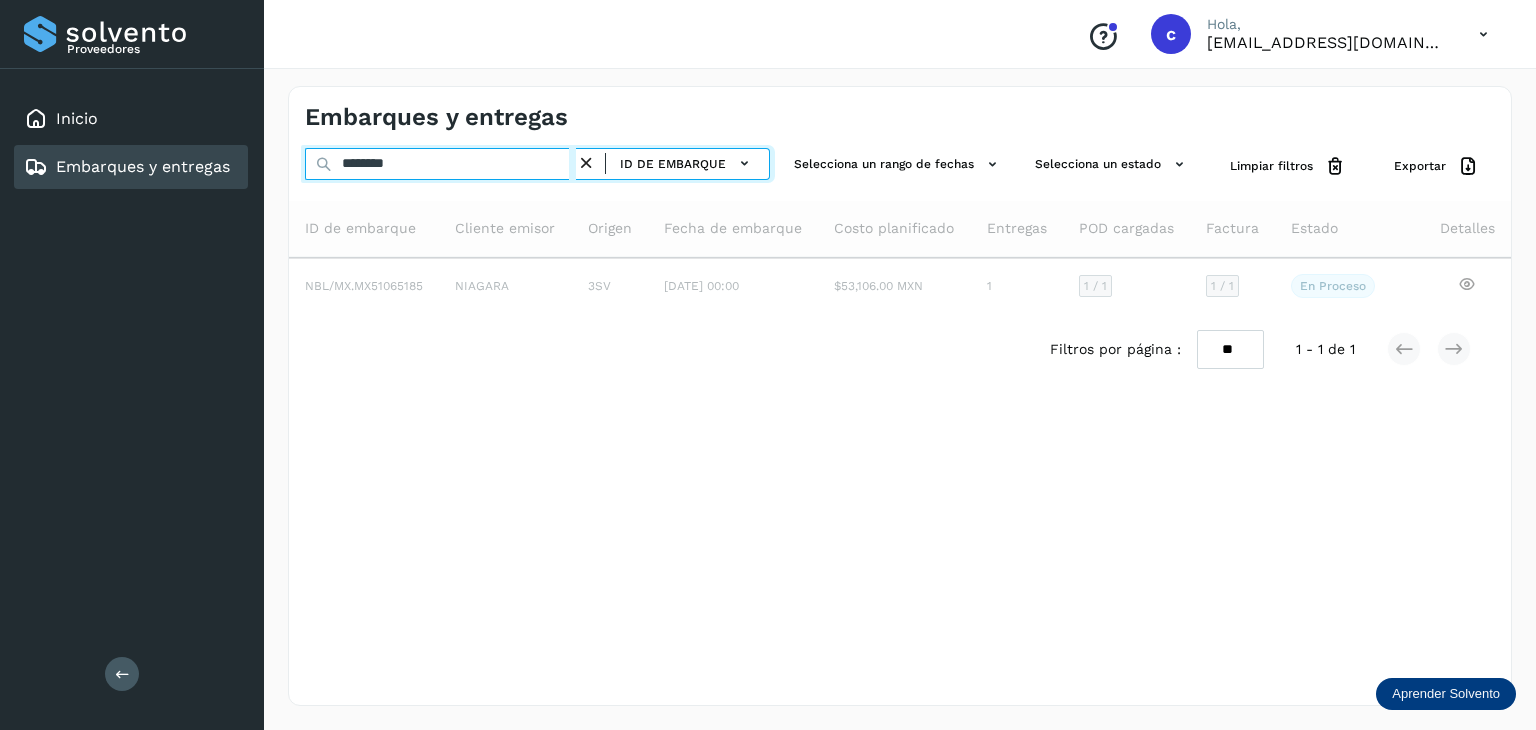 type on "********" 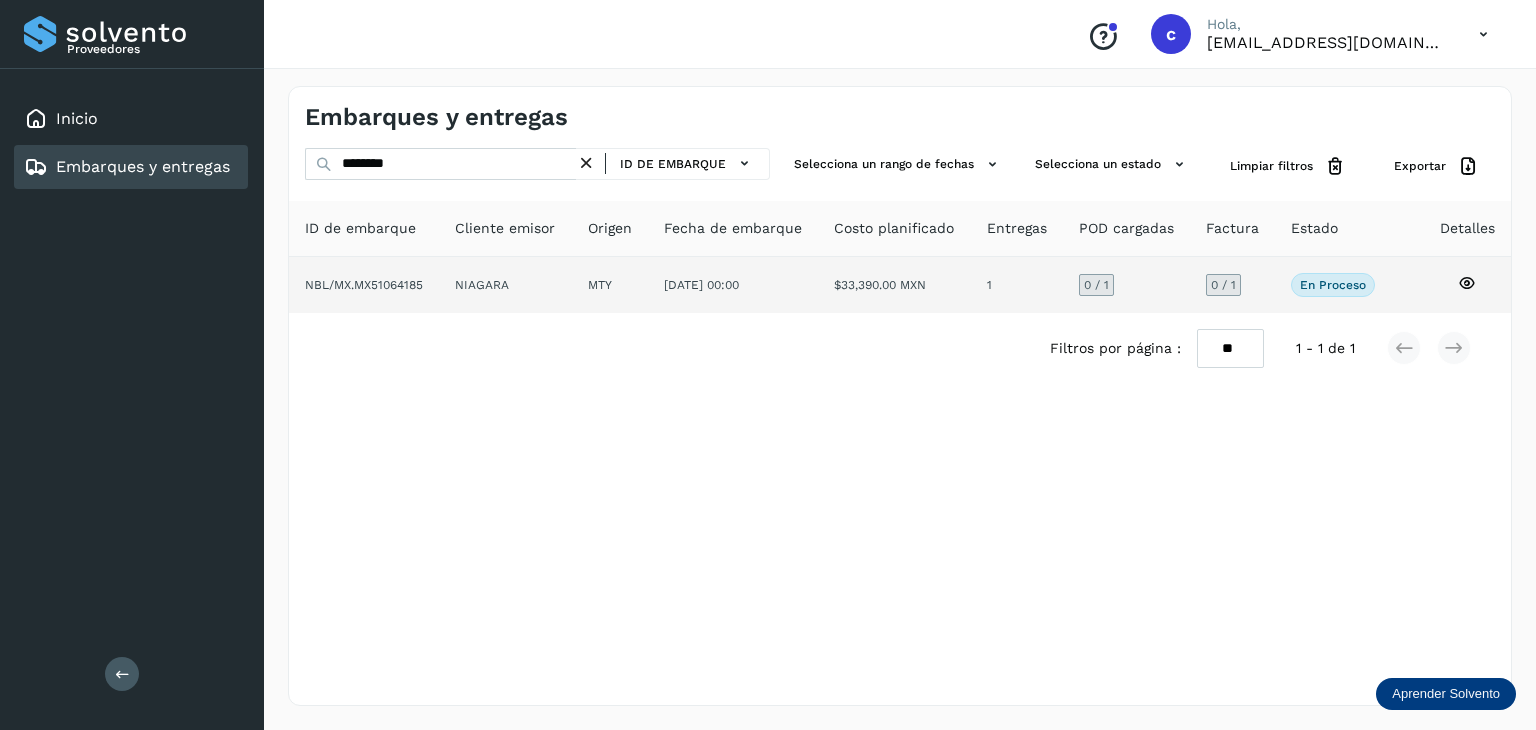 click 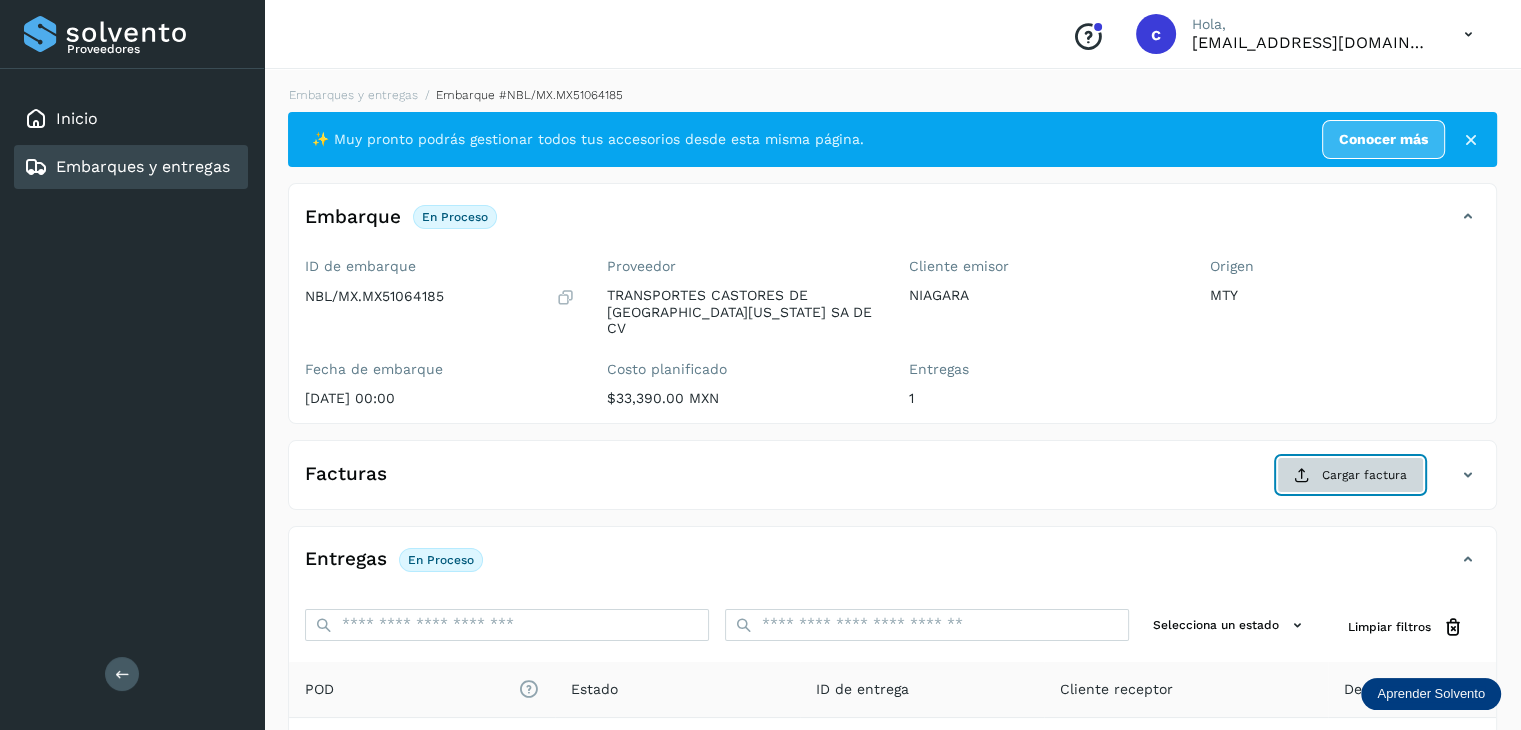 click on "Cargar factura" at bounding box center [1350, 475] 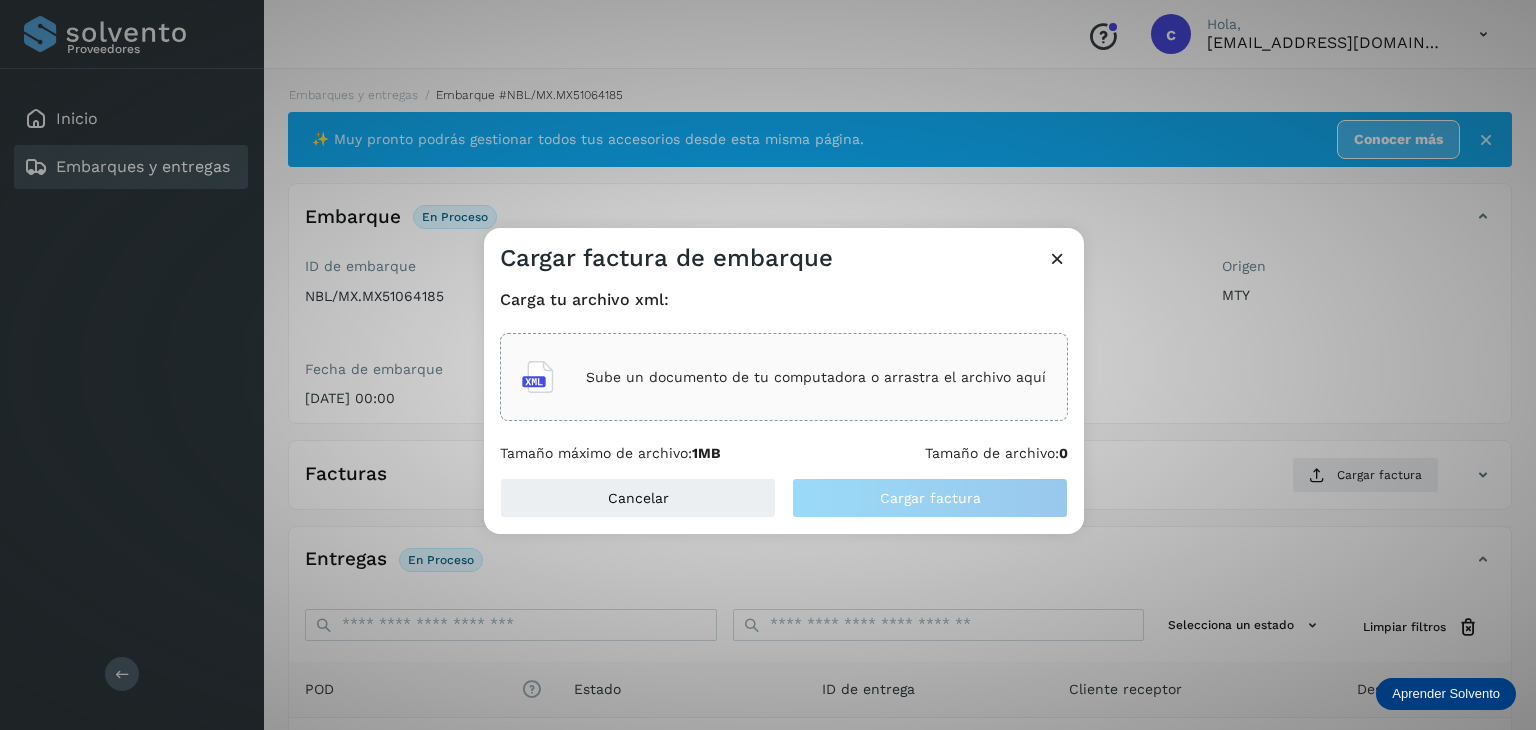 click on "Sube un documento de tu computadora o arrastra el archivo aquí" 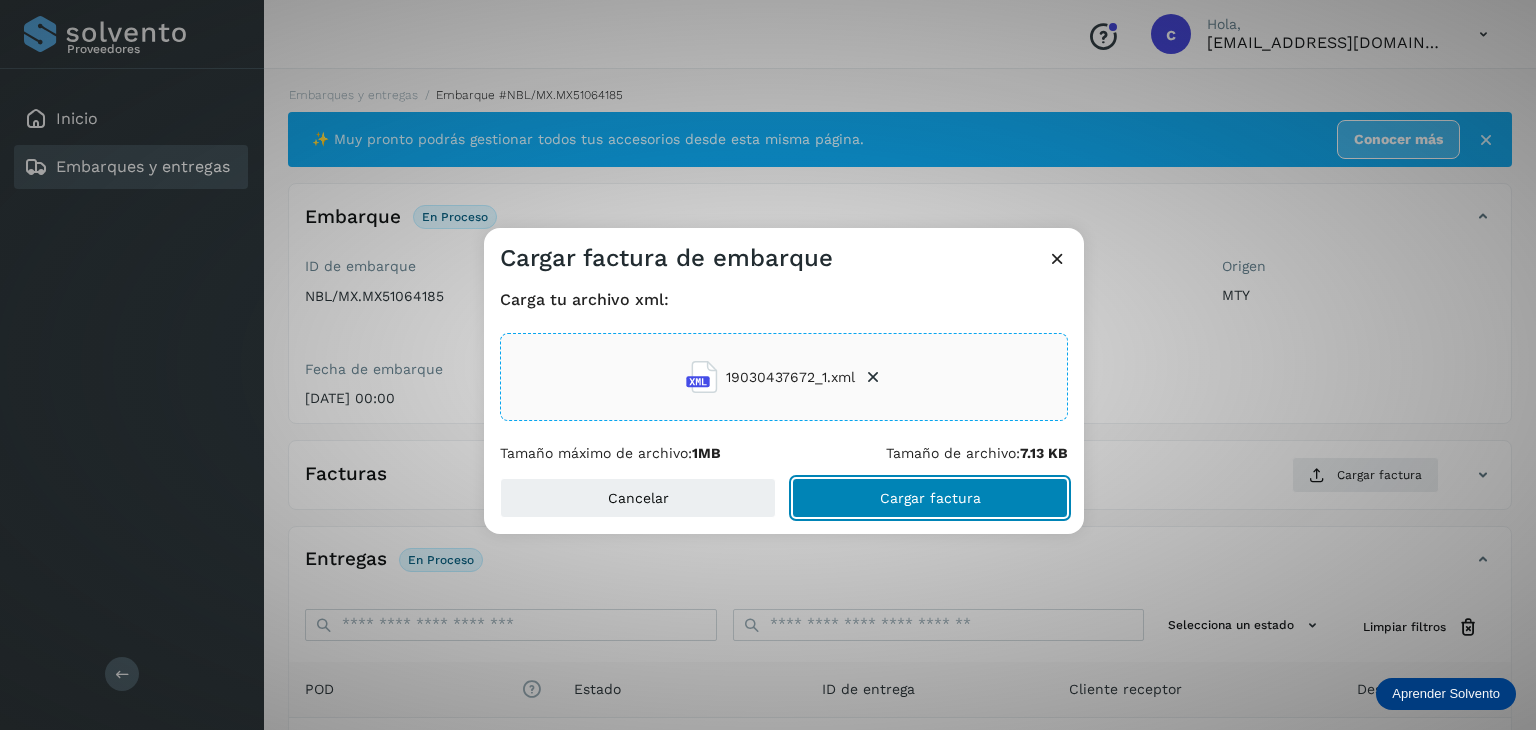click on "Cargar factura" 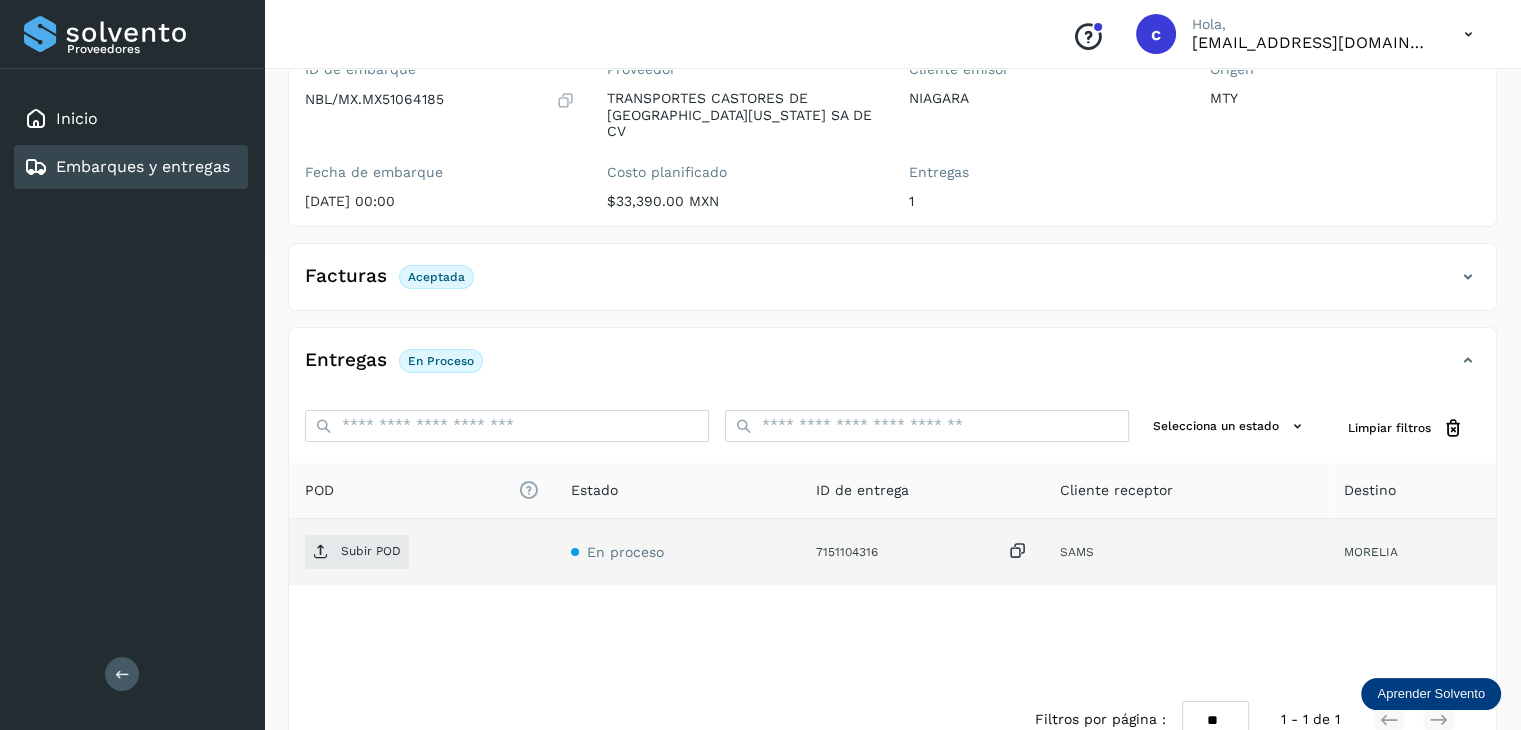 scroll, scrollTop: 200, scrollLeft: 0, axis: vertical 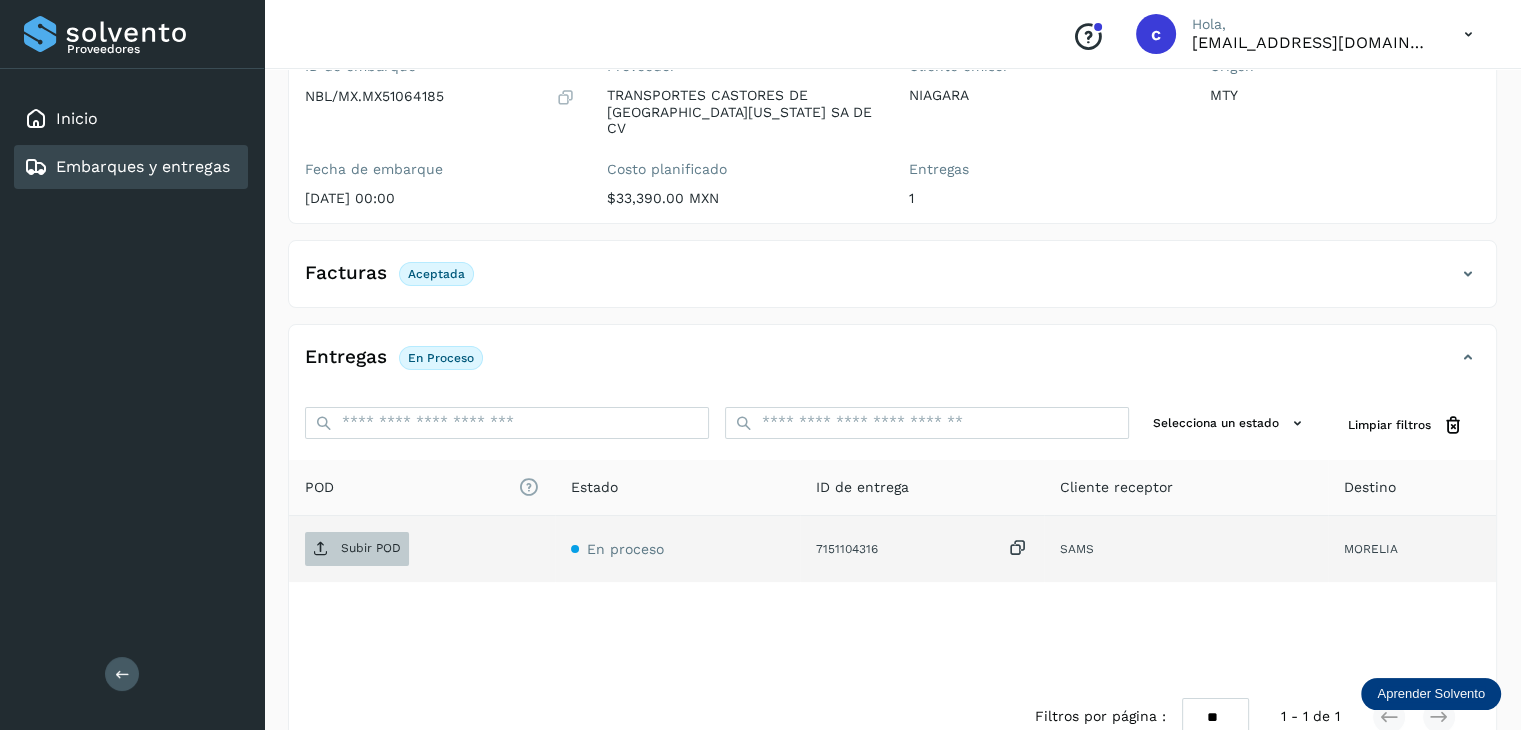 click on "Subir POD" at bounding box center [371, 548] 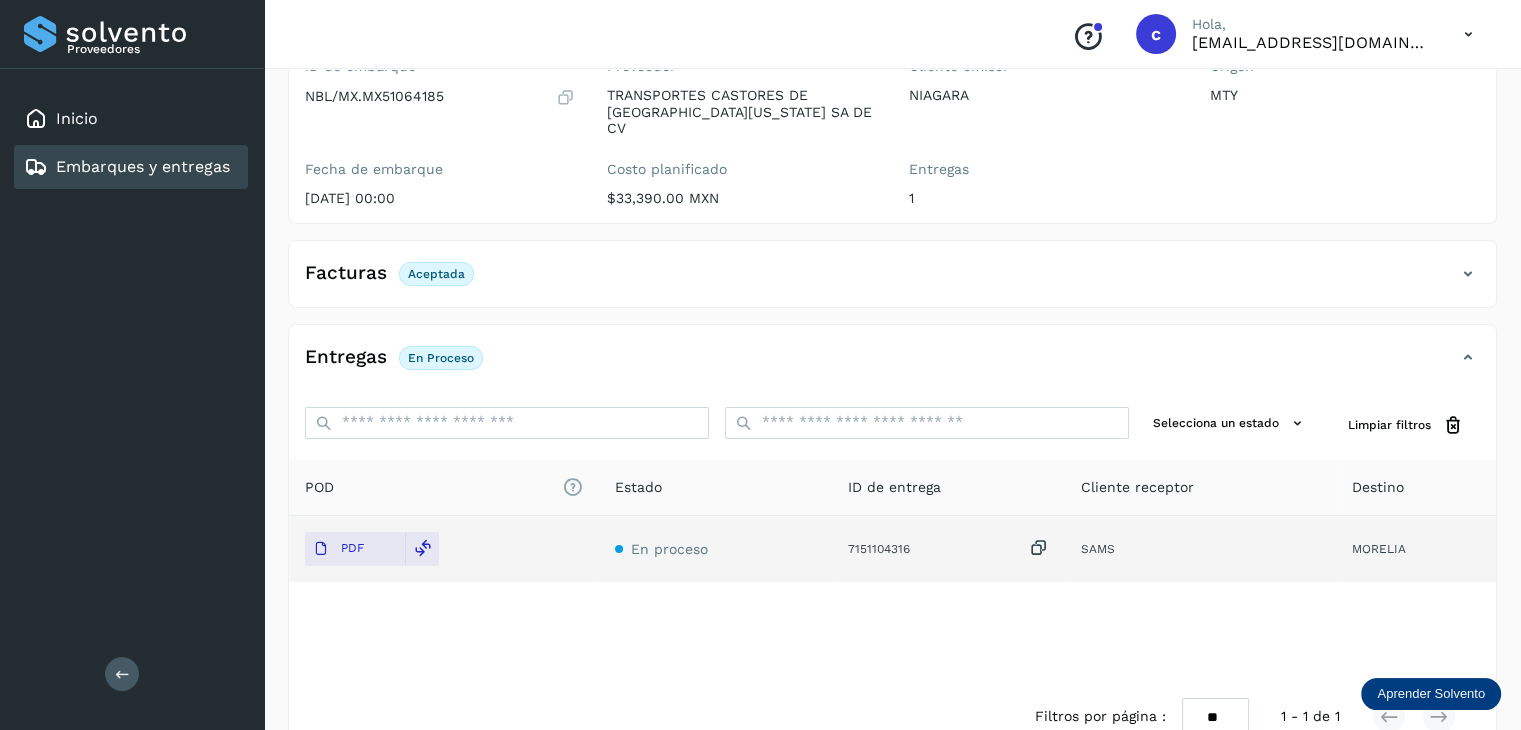 click on "Embarques y entregas" at bounding box center (143, 166) 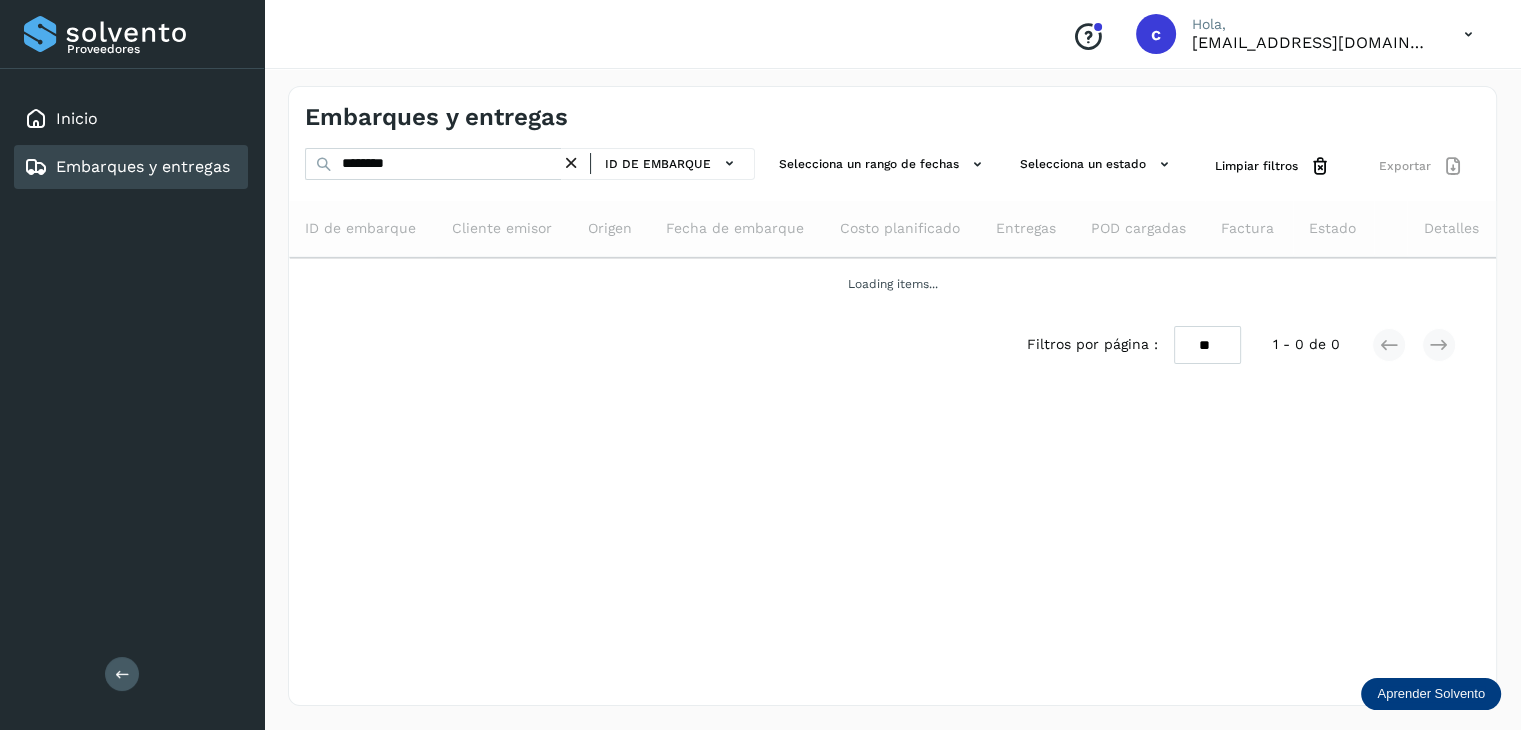 scroll, scrollTop: 0, scrollLeft: 0, axis: both 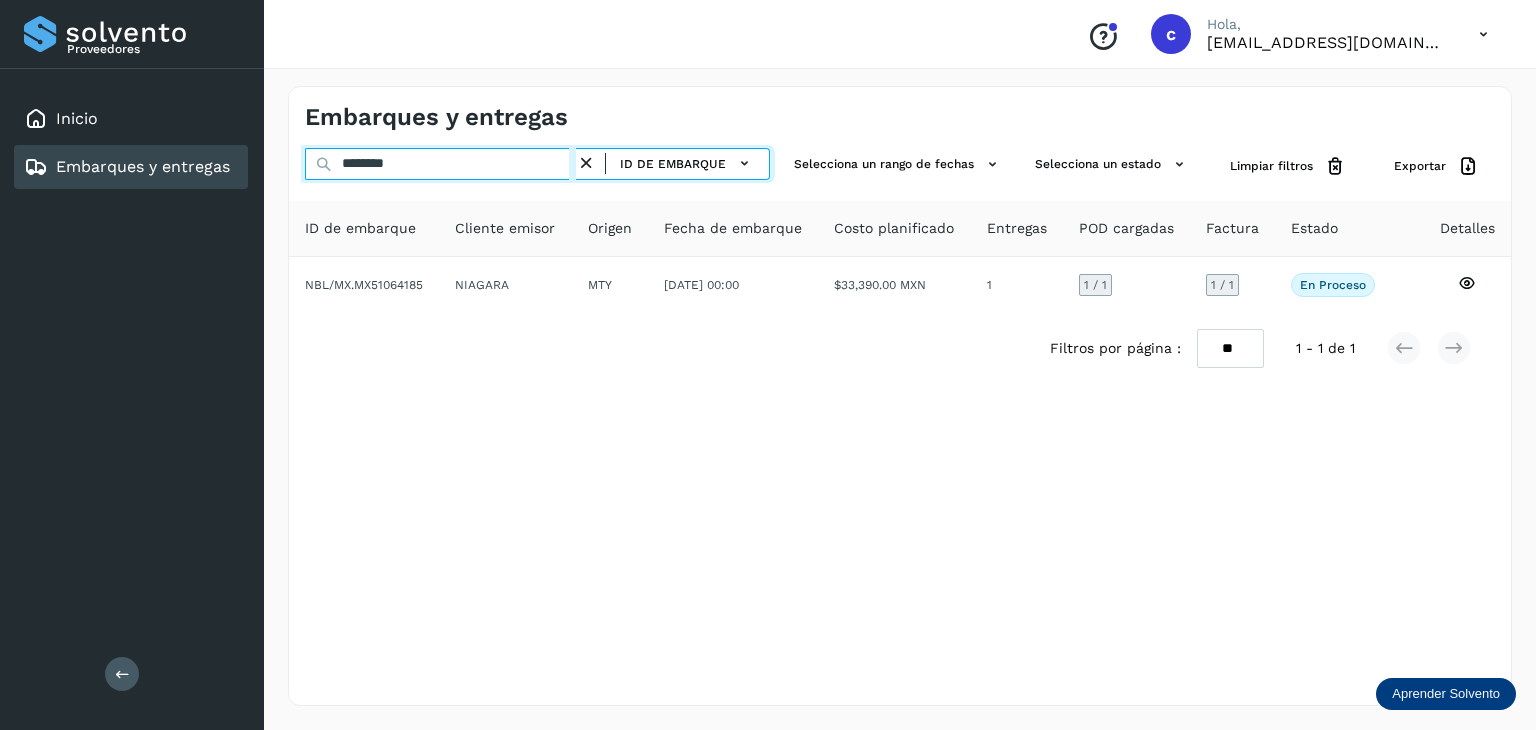 drag, startPoint x: 400, startPoint y: 159, endPoint x: 291, endPoint y: 163, distance: 109.07337 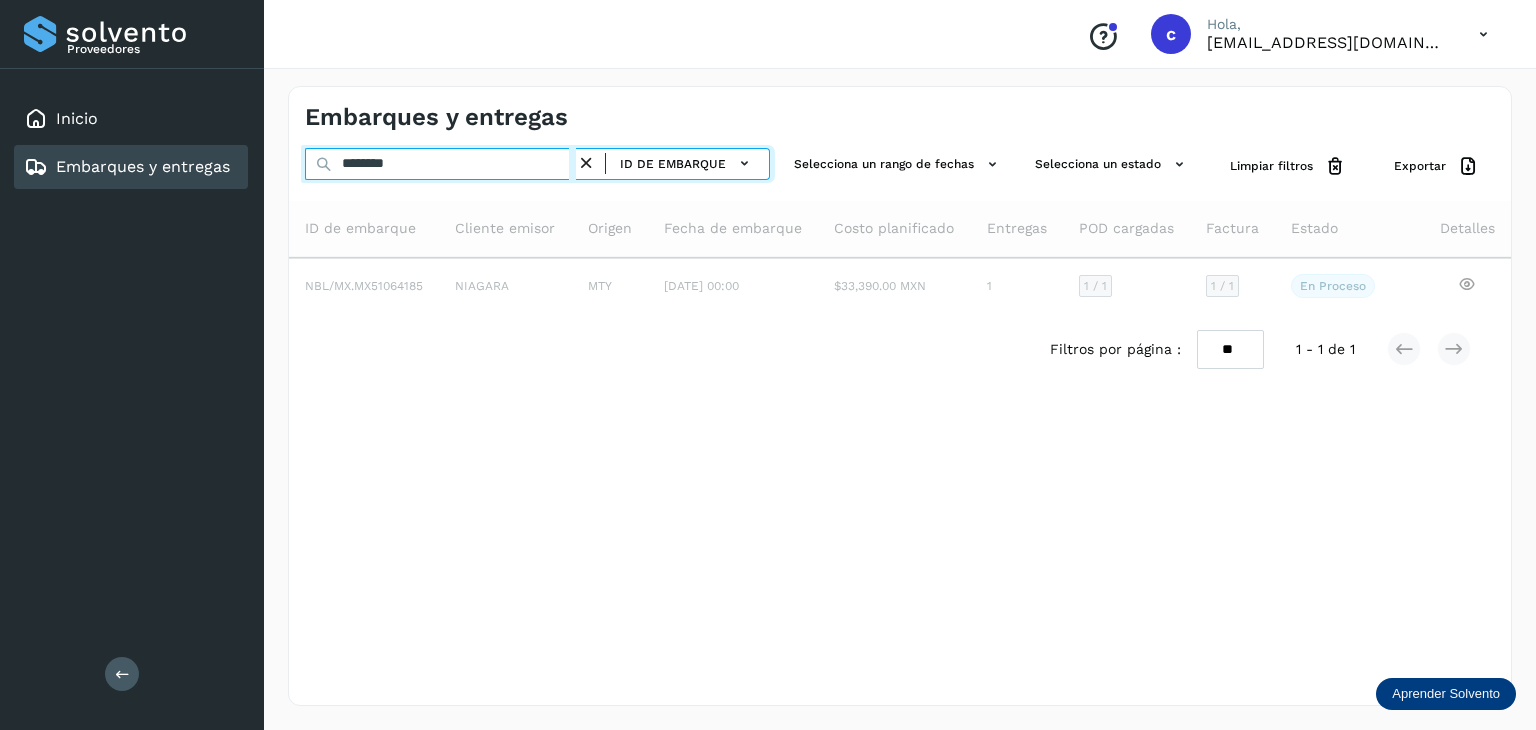 type on "********" 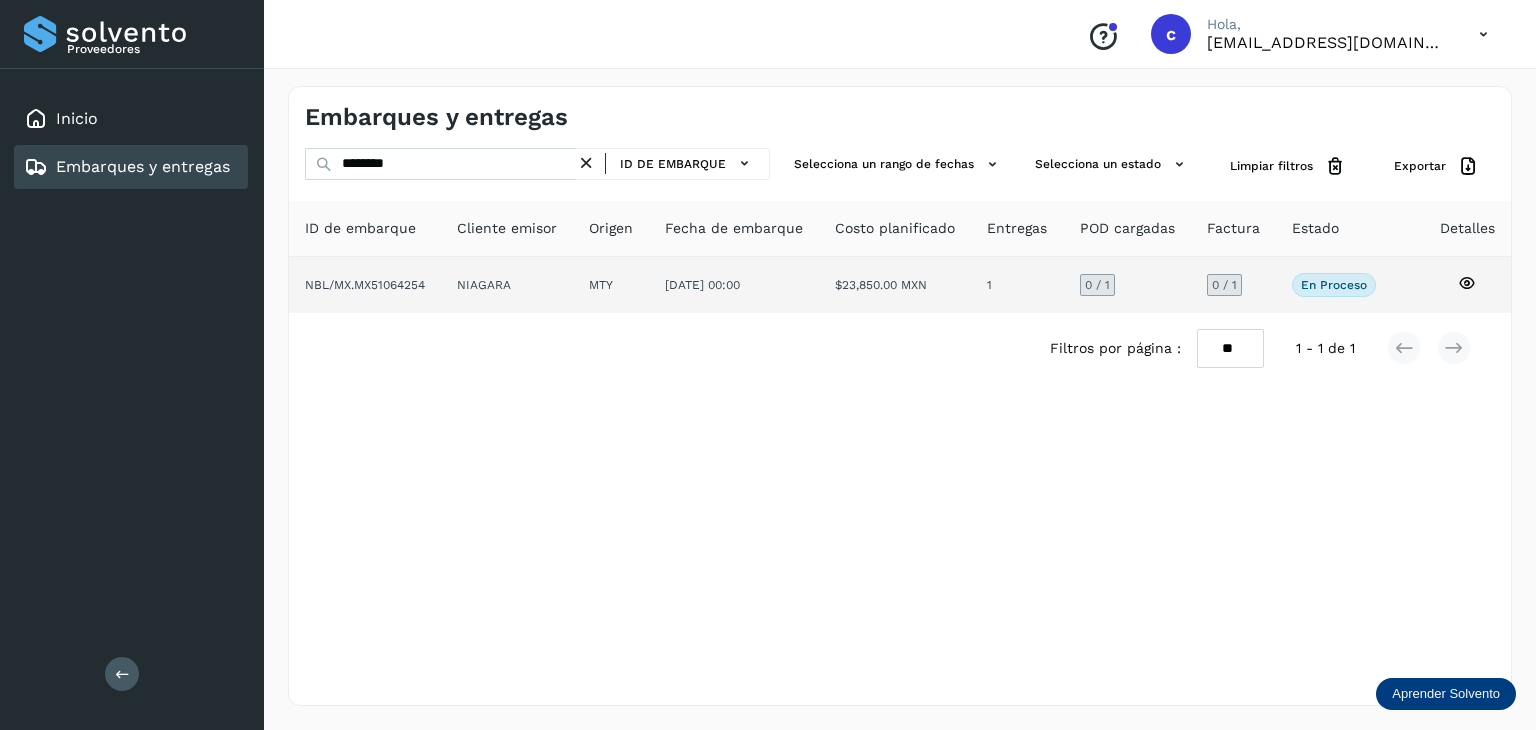 click 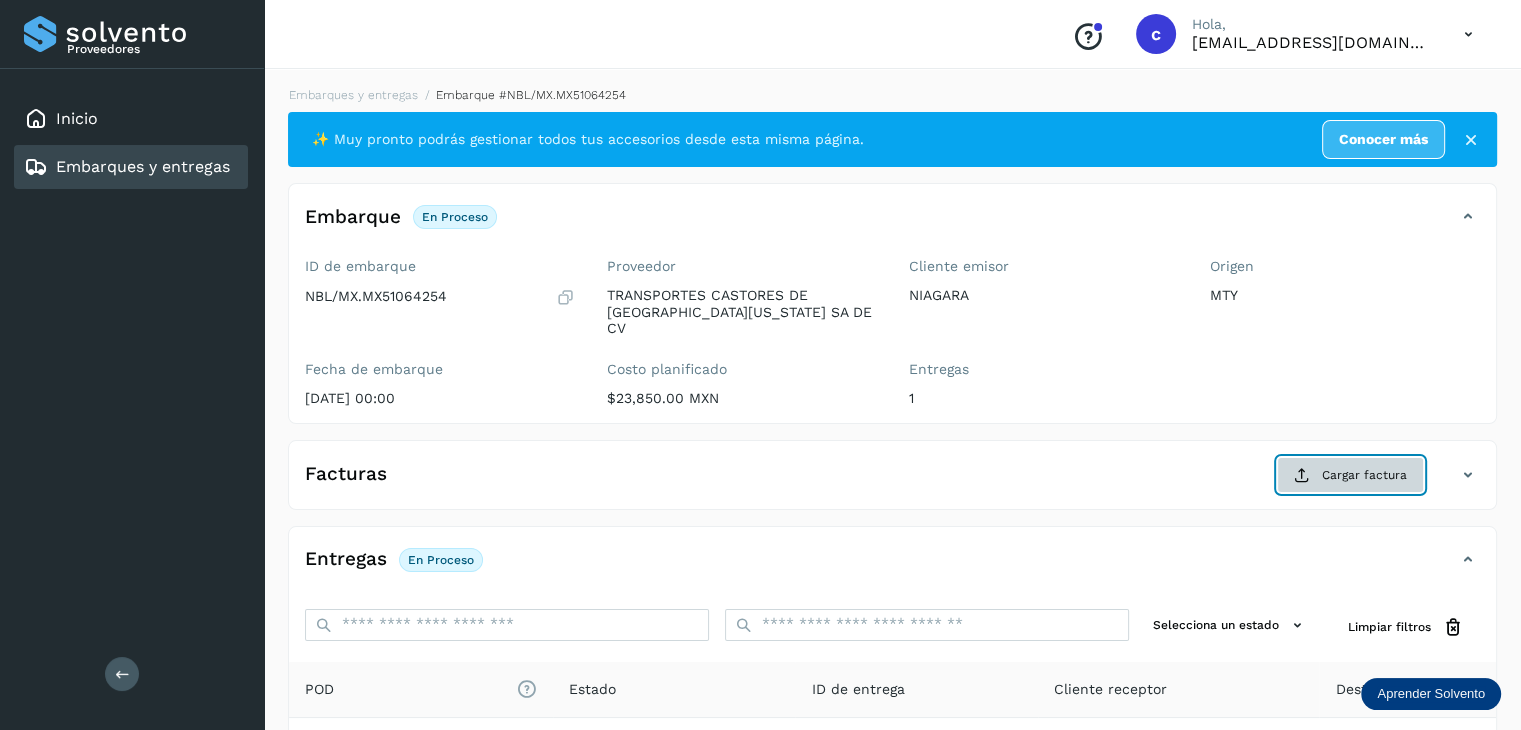 click on "Cargar factura" 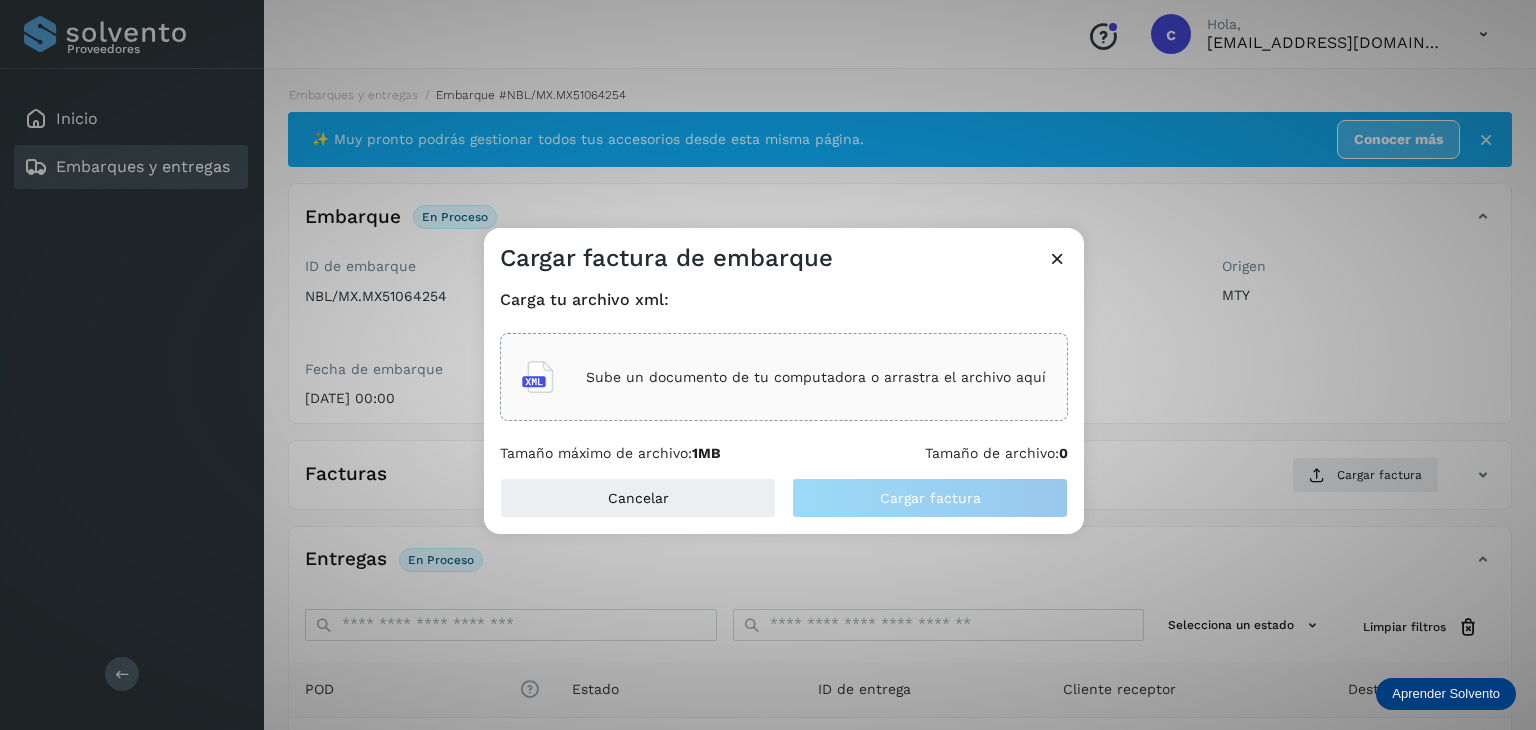 click on "Sube un documento de tu computadora o arrastra el archivo aquí" at bounding box center [816, 377] 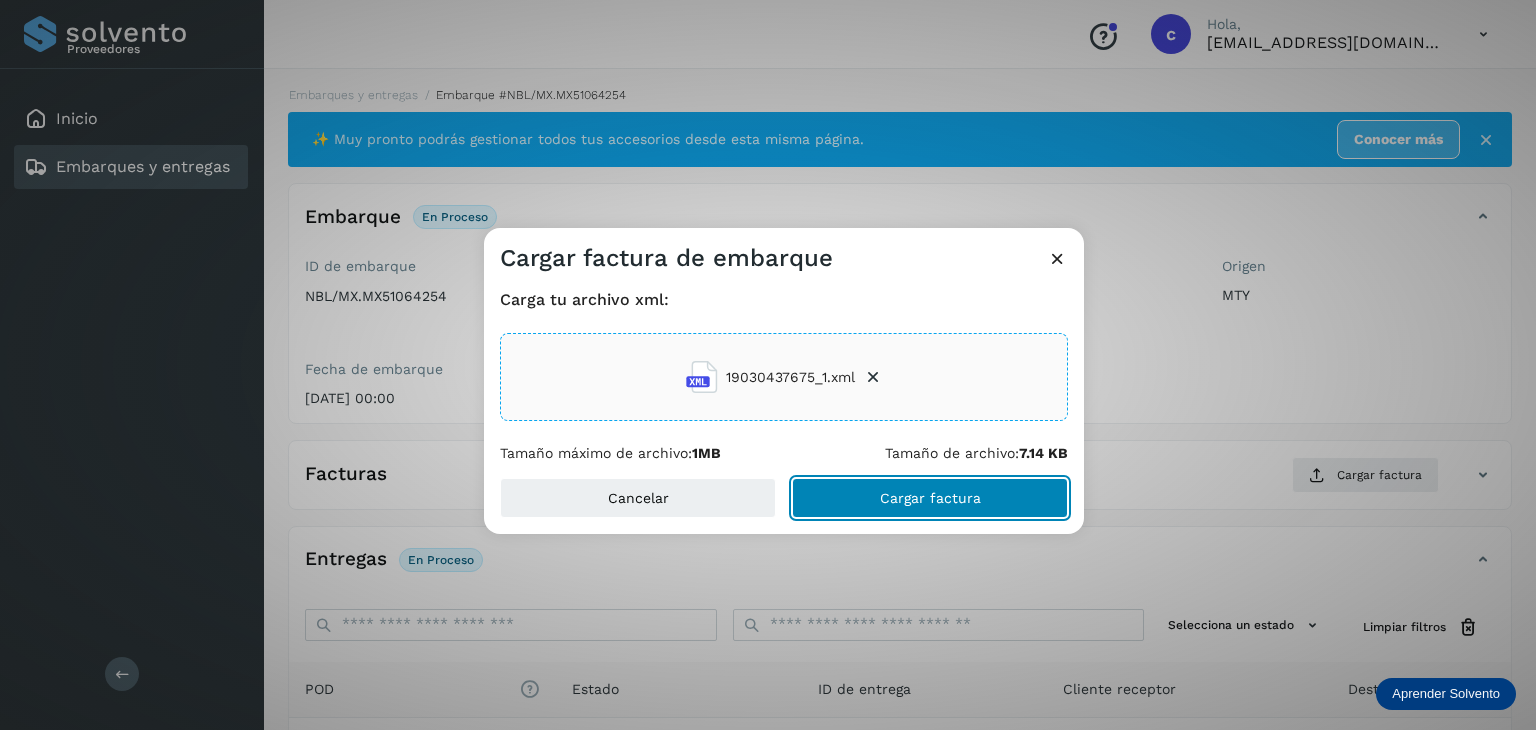 click on "Cargar factura" 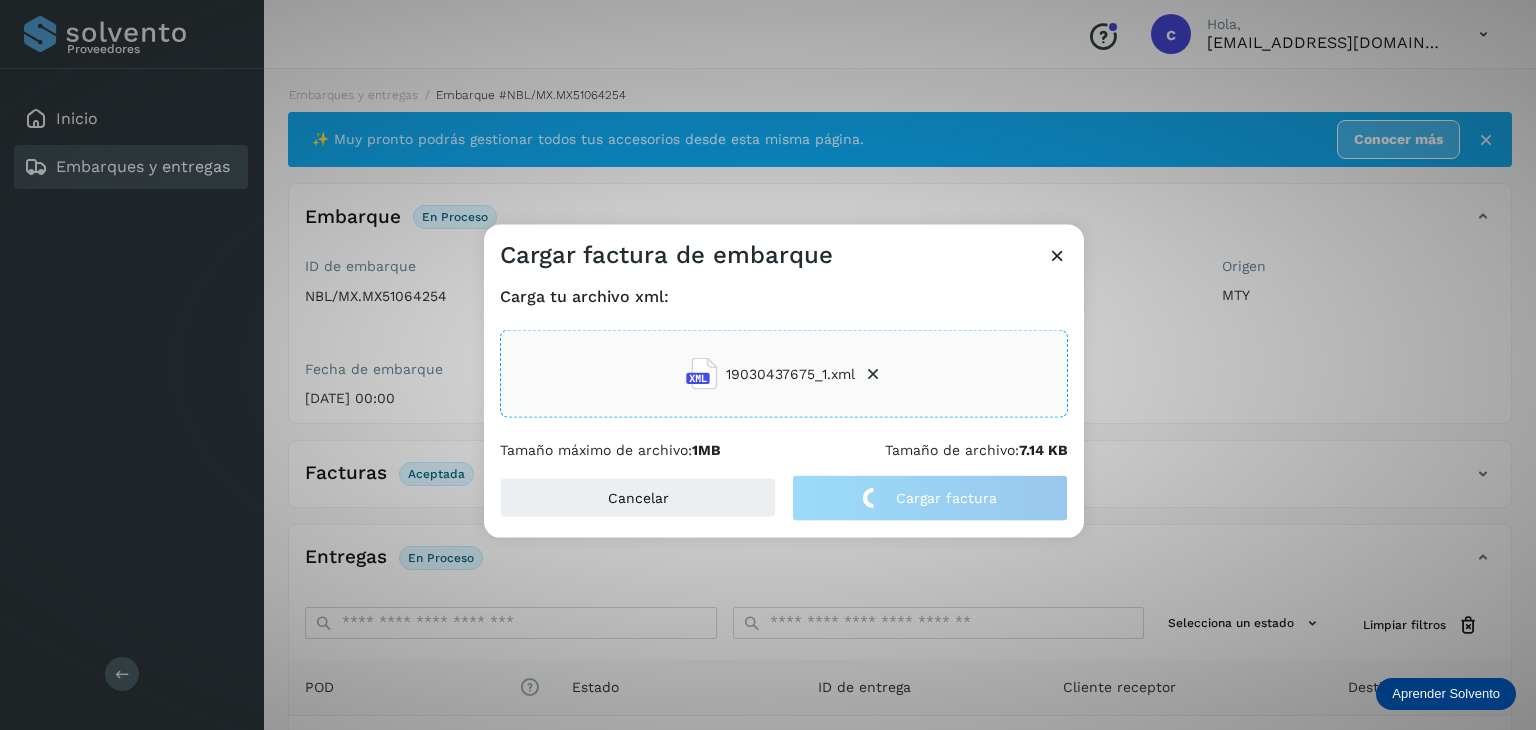 click on "19030437675_1.xml" at bounding box center [790, 373] 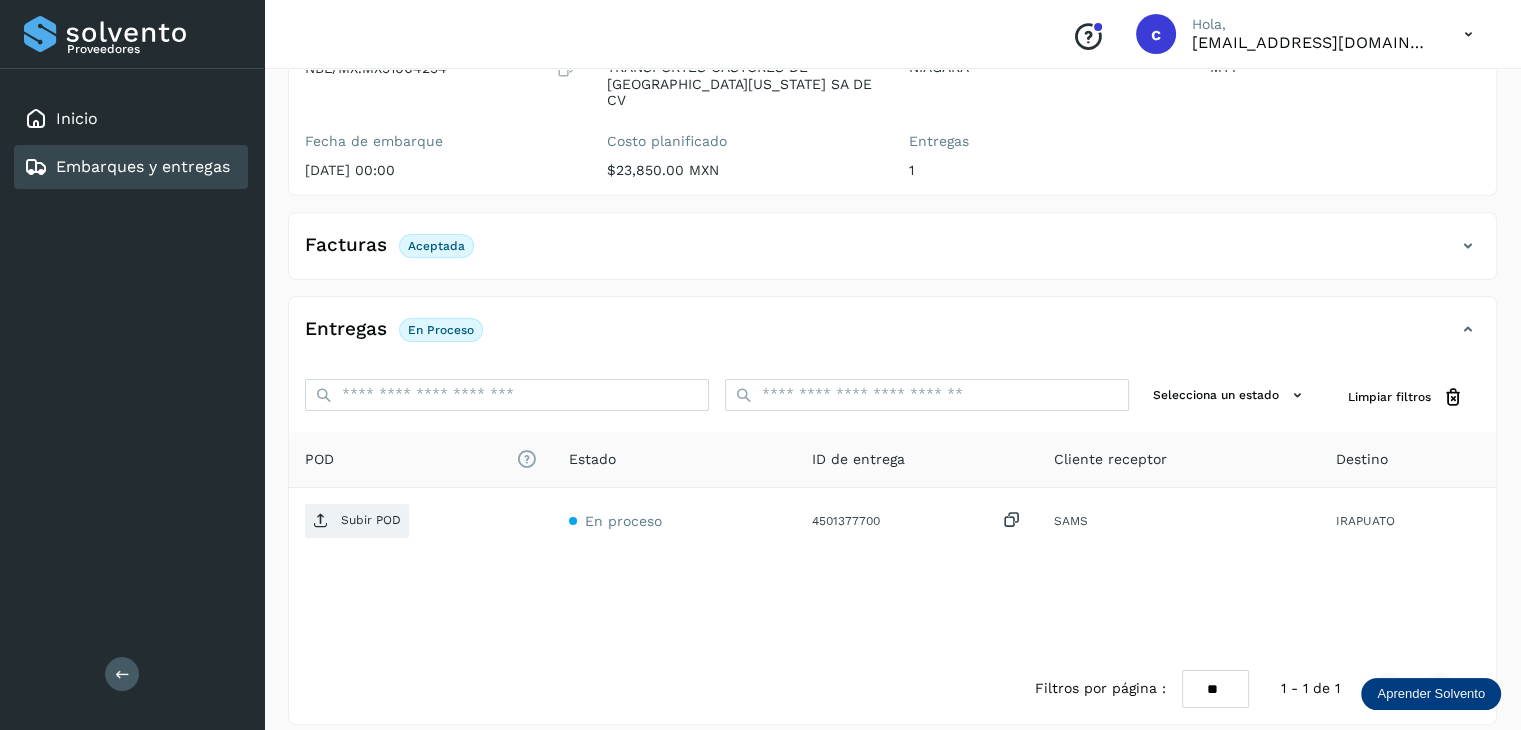 scroll, scrollTop: 229, scrollLeft: 0, axis: vertical 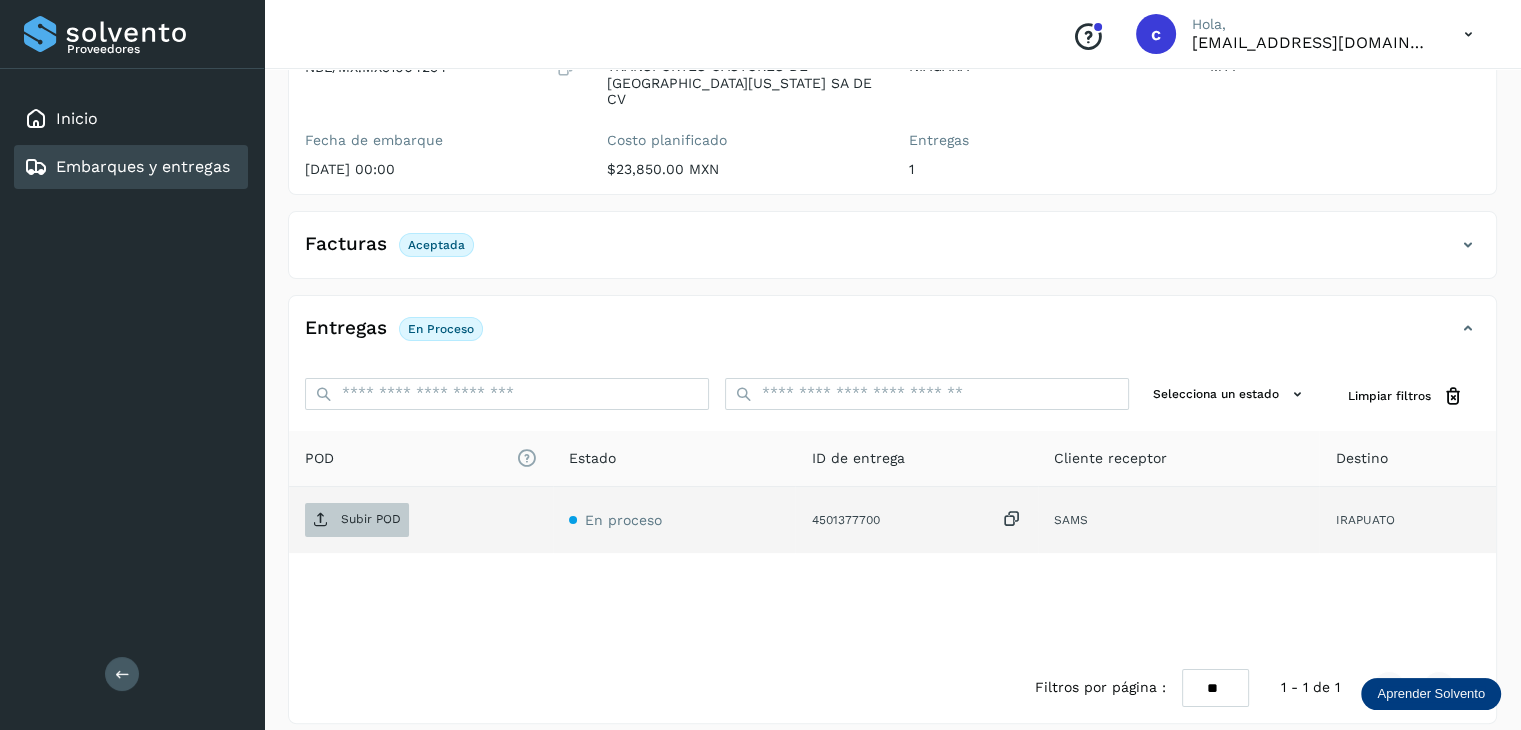 click on "Subir POD" at bounding box center [371, 519] 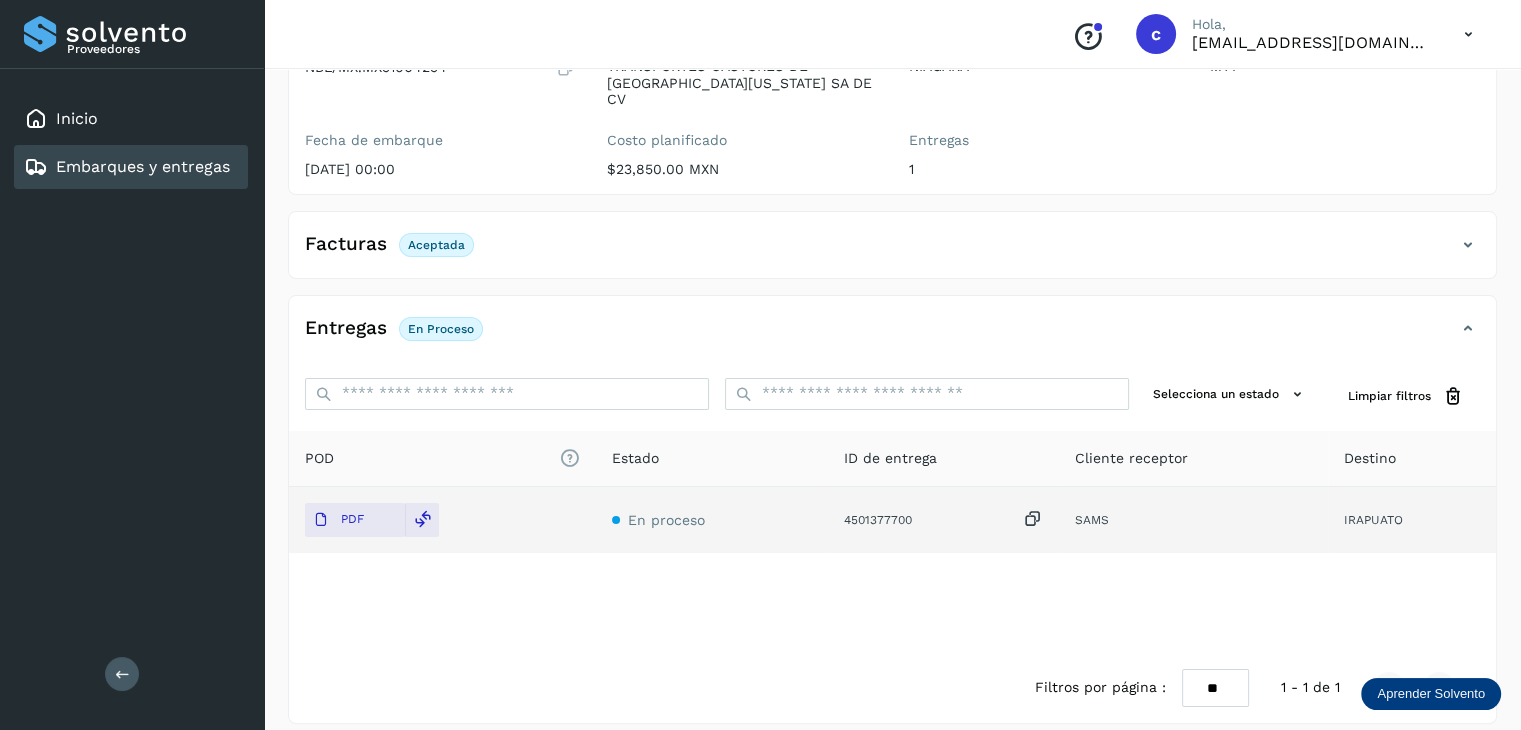 click on "Embarques y entregas" 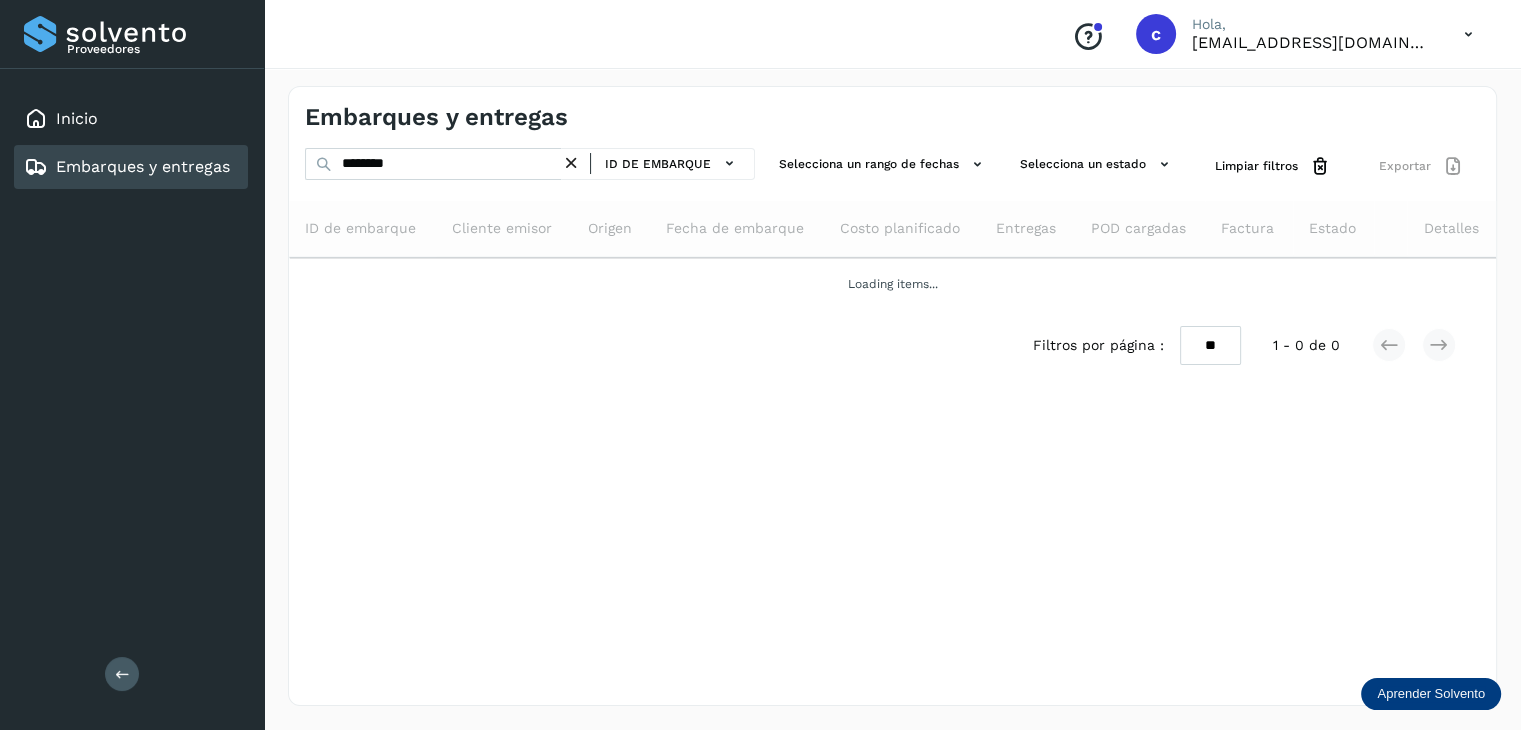 scroll, scrollTop: 0, scrollLeft: 0, axis: both 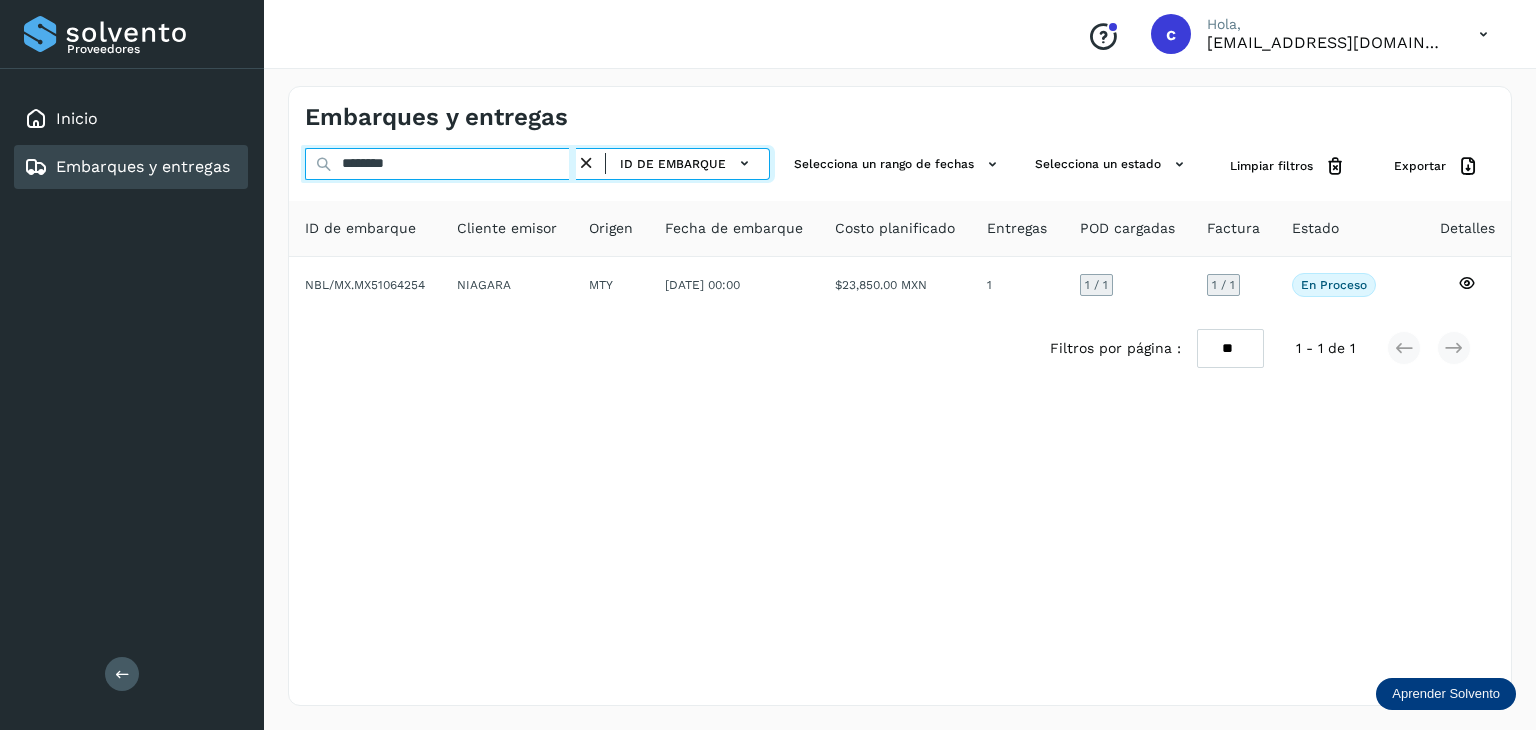 drag, startPoint x: 435, startPoint y: 172, endPoint x: 137, endPoint y: 144, distance: 299.31253 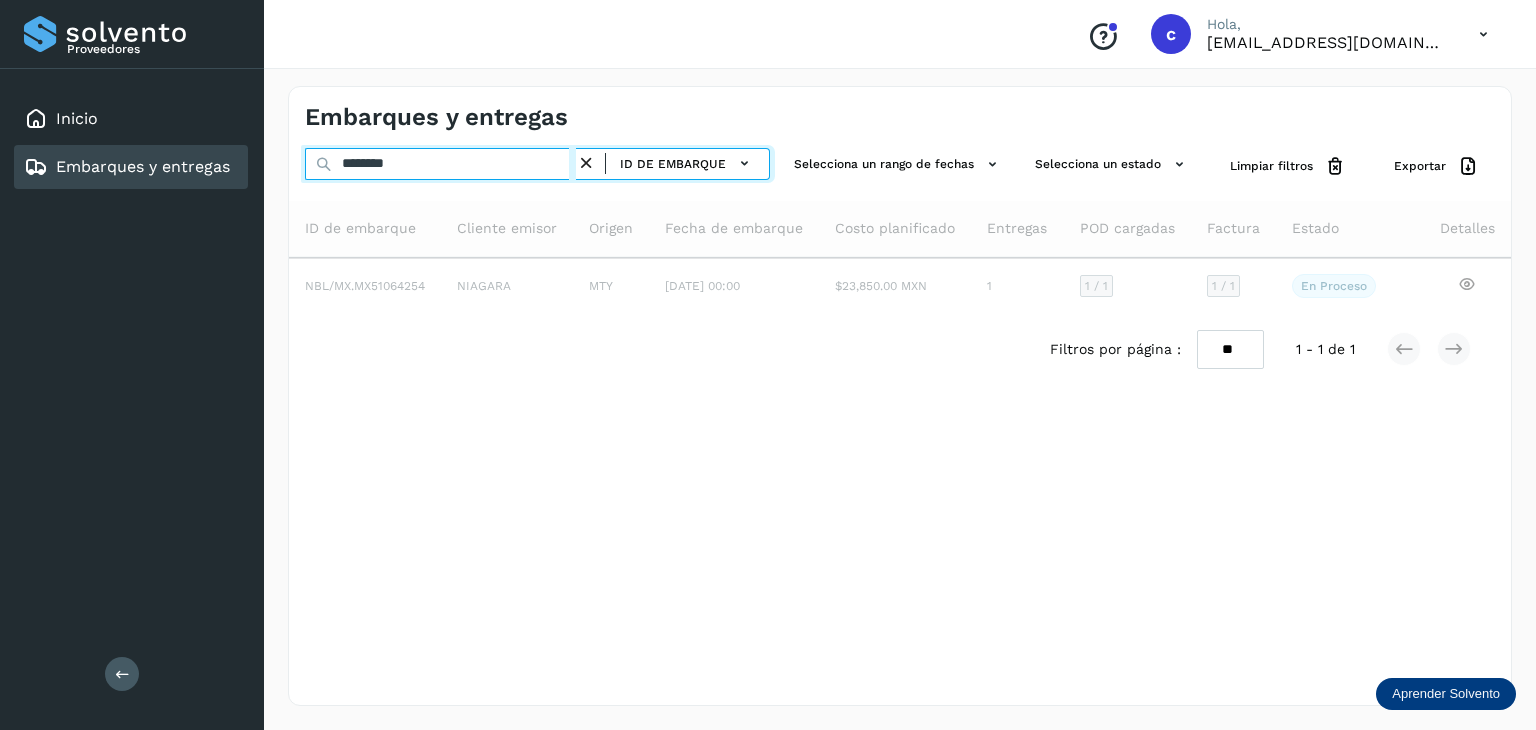 type on "********" 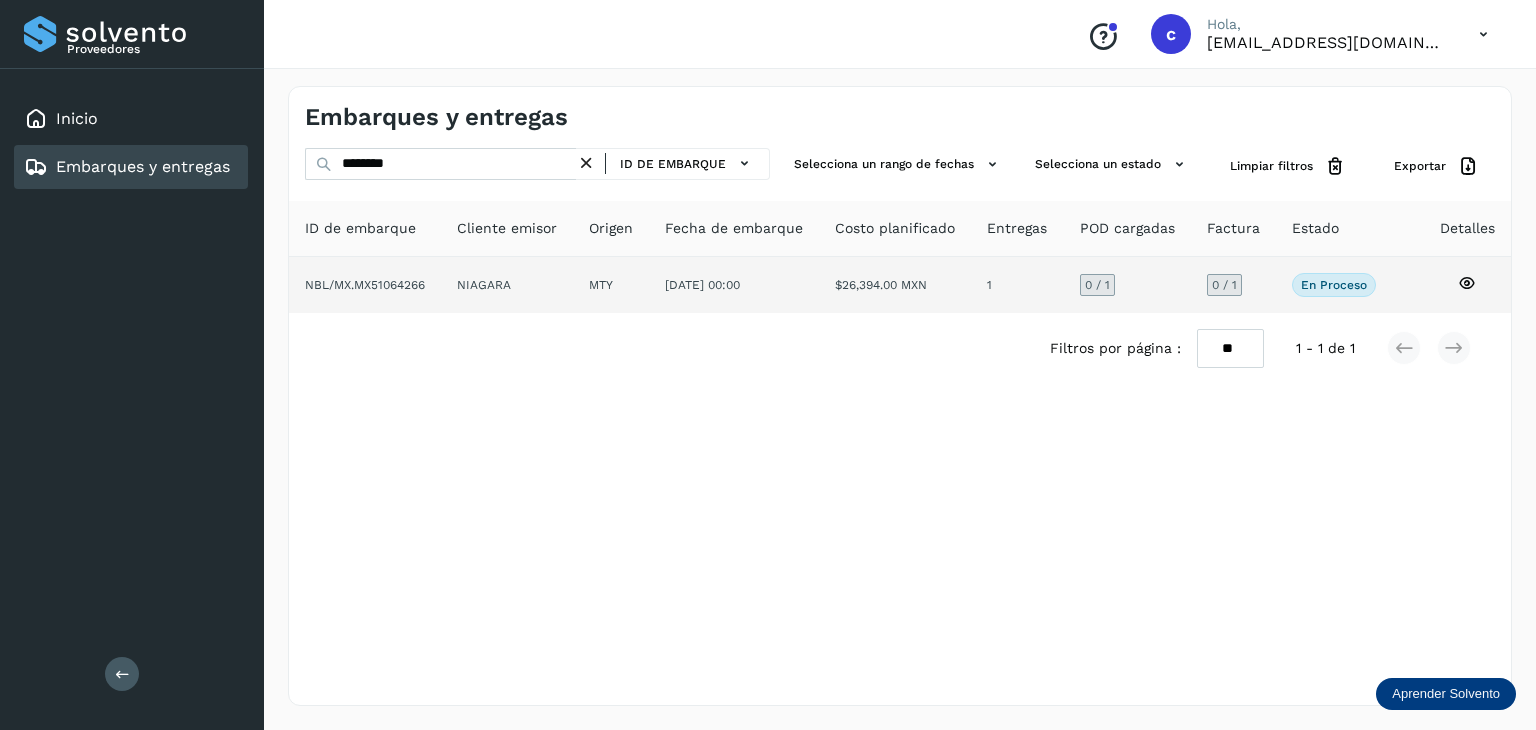 click 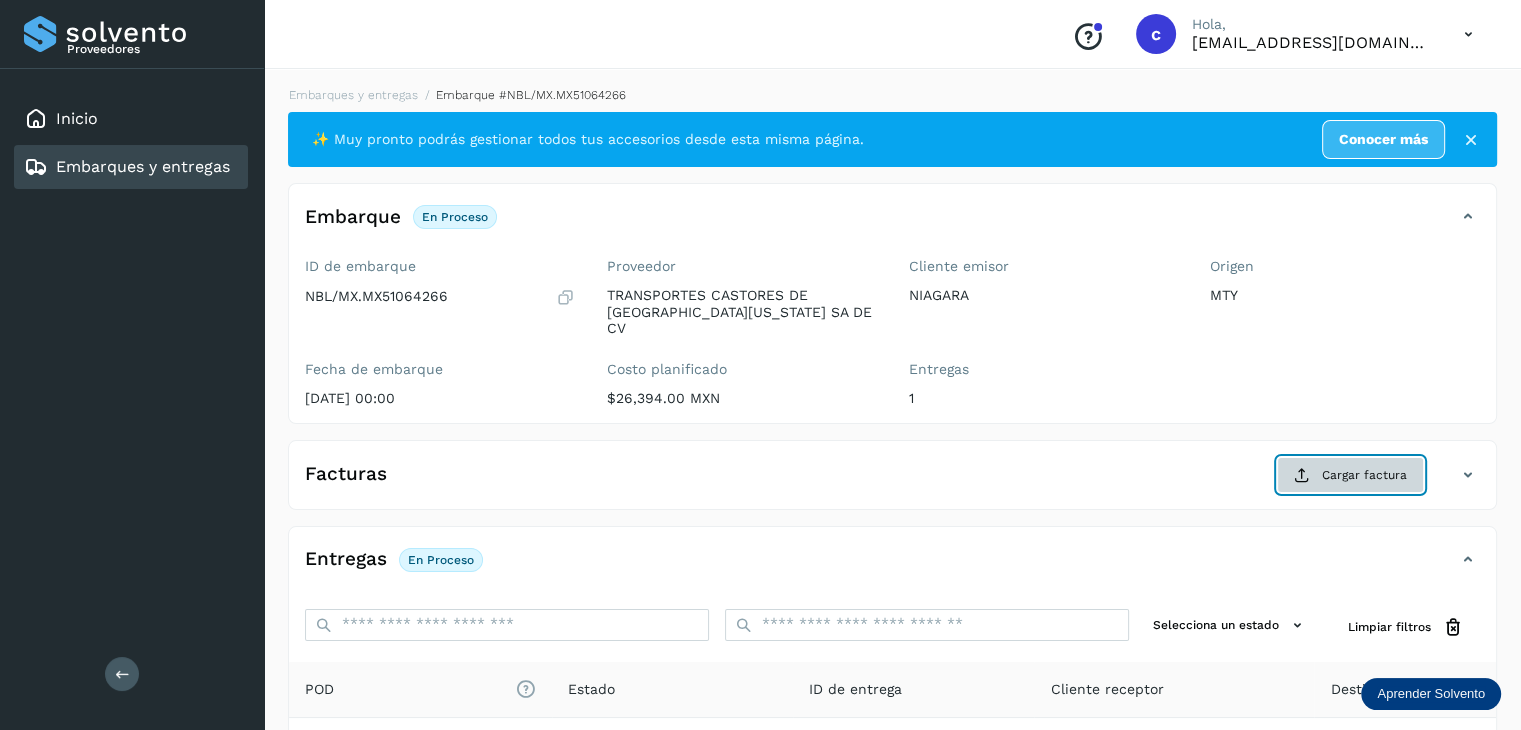 click on "Cargar factura" 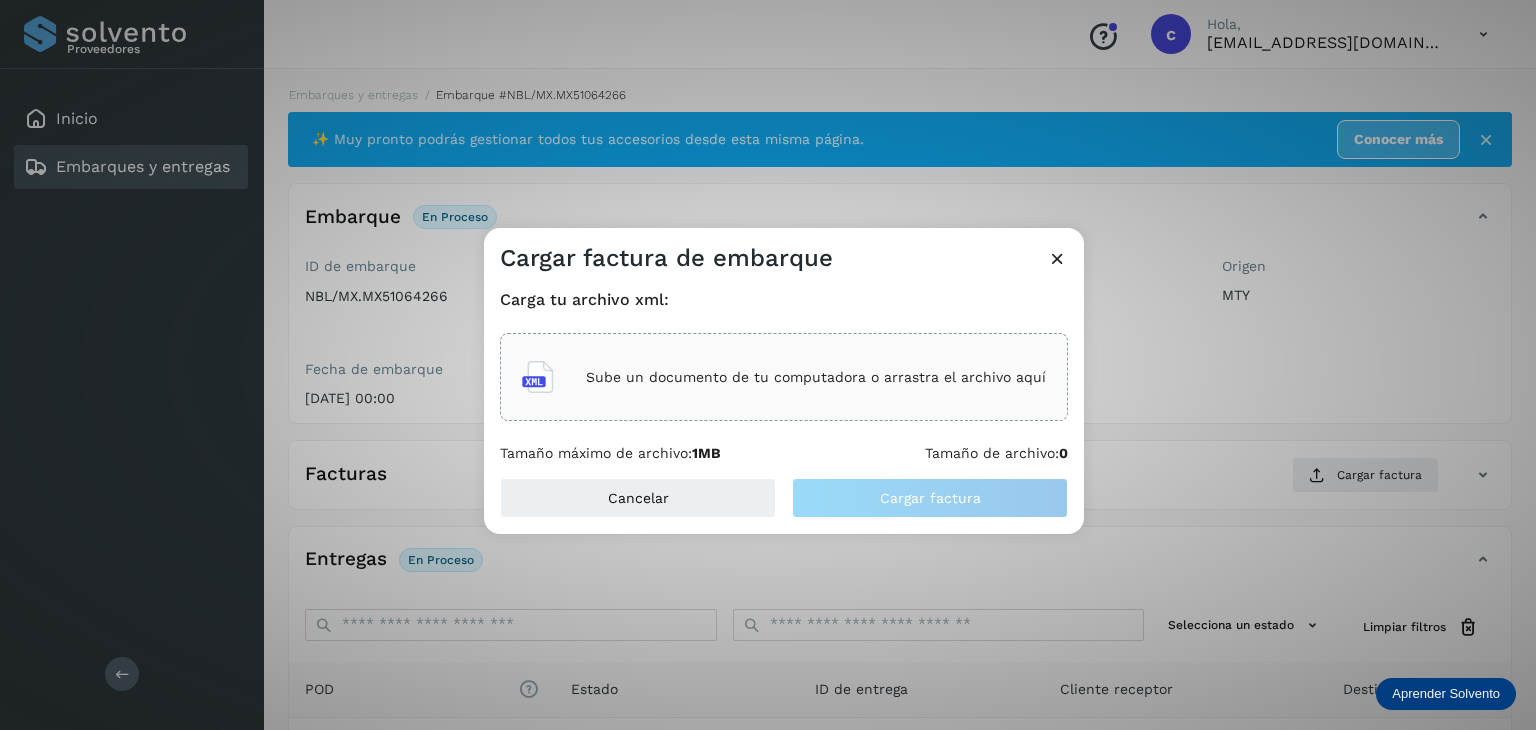 click on "Sube un documento de tu computadora o arrastra el archivo aquí" 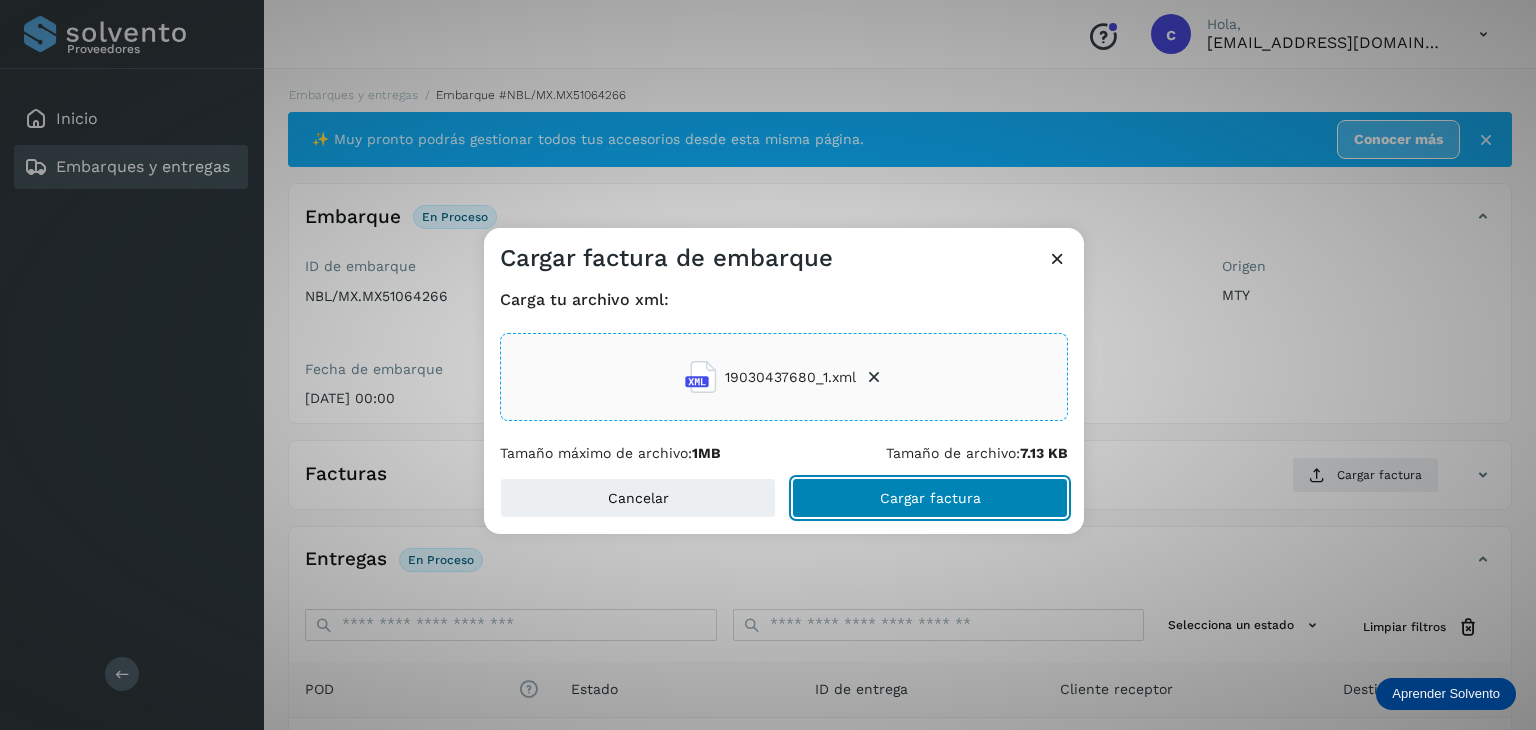 click on "Cargar factura" 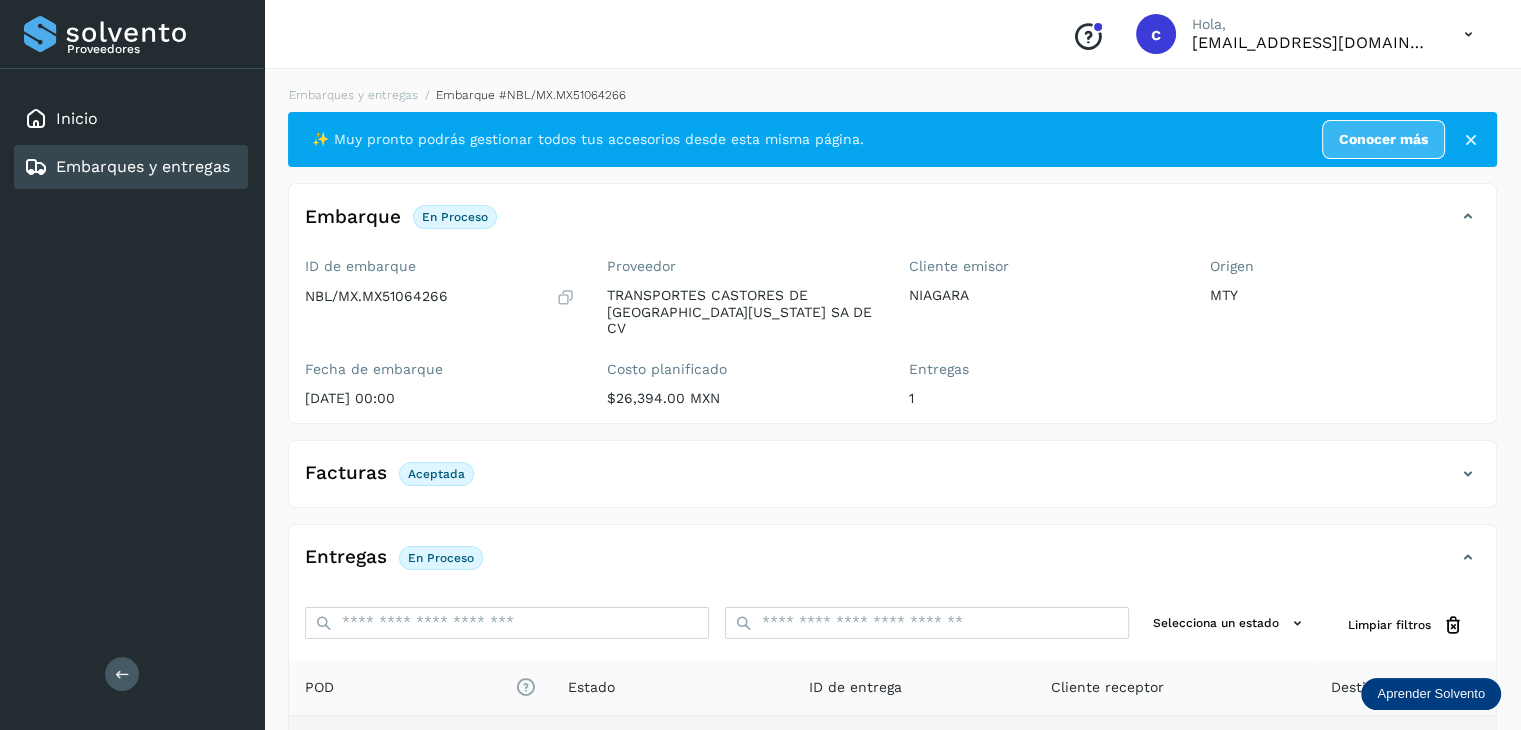scroll, scrollTop: 229, scrollLeft: 0, axis: vertical 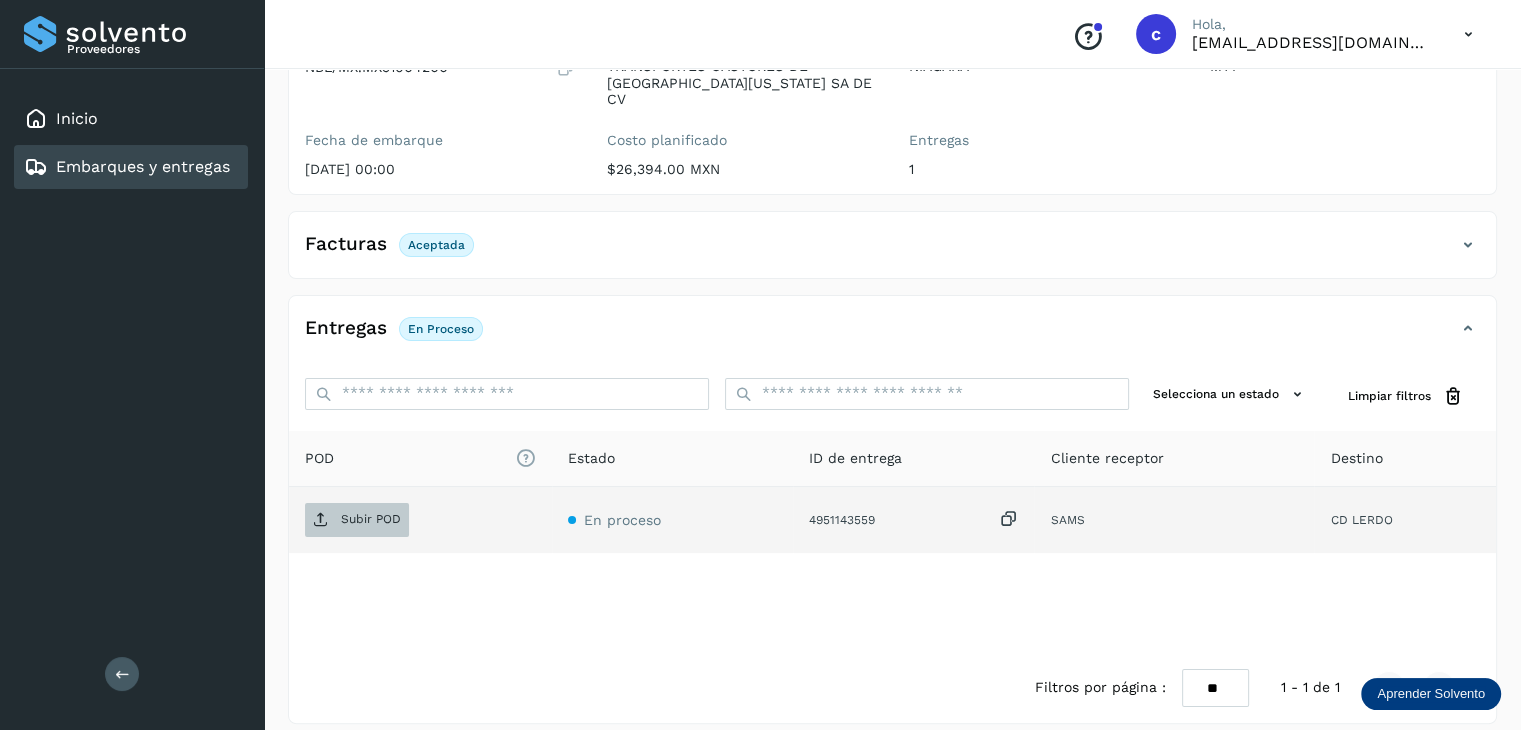 click on "Subir POD" at bounding box center (371, 519) 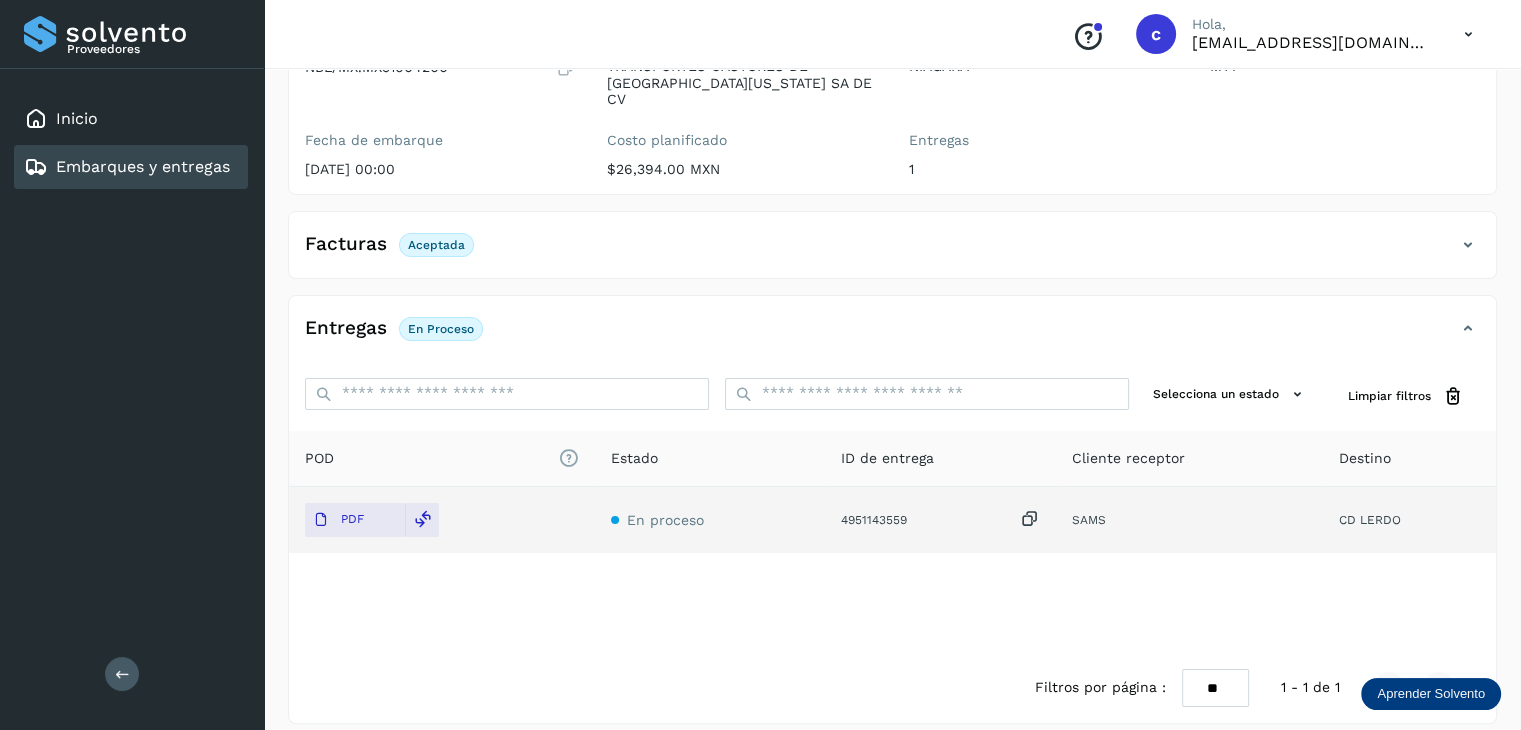 click on "Embarques y entregas" at bounding box center (143, 166) 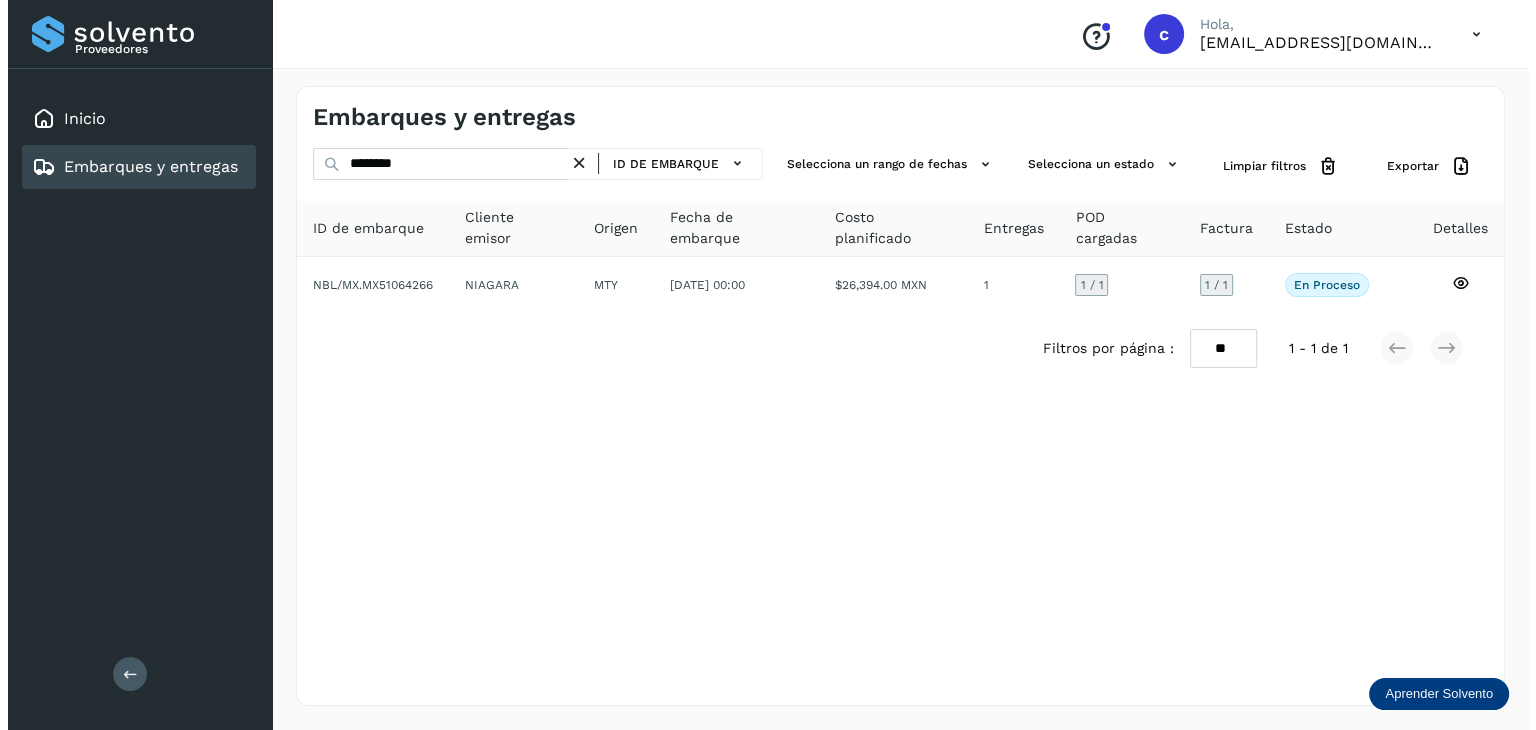 scroll, scrollTop: 0, scrollLeft: 0, axis: both 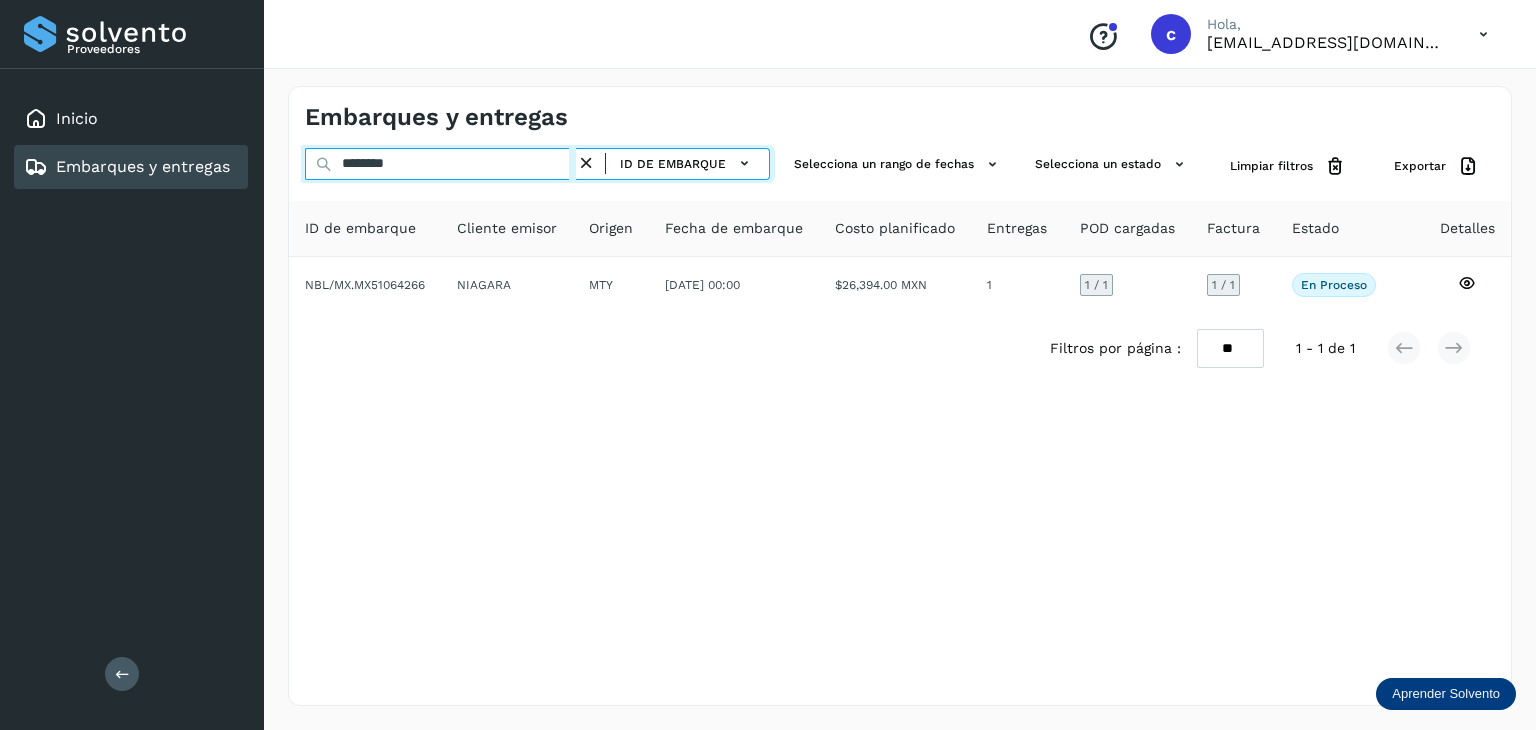 drag, startPoint x: 430, startPoint y: 165, endPoint x: 205, endPoint y: 173, distance: 225.14218 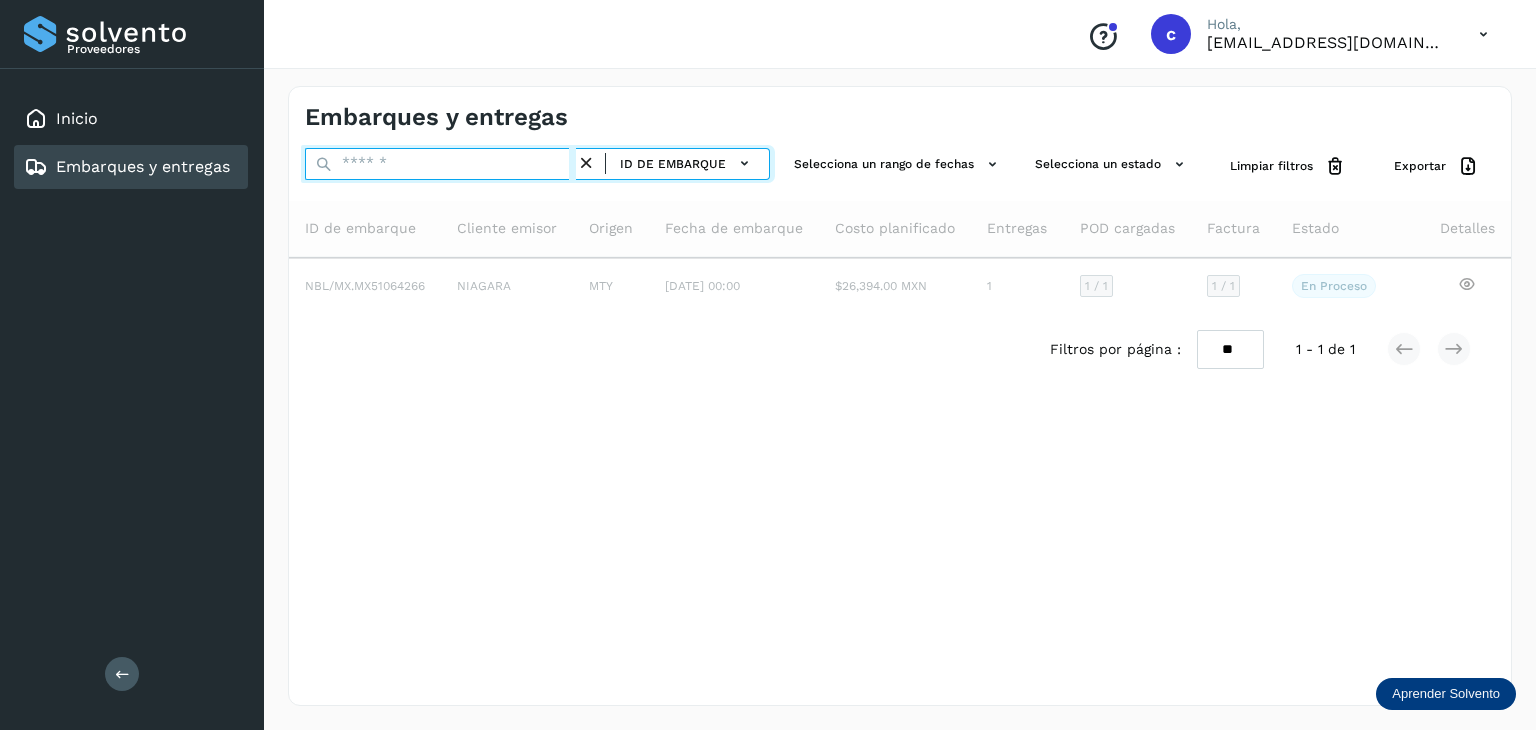 type on "*" 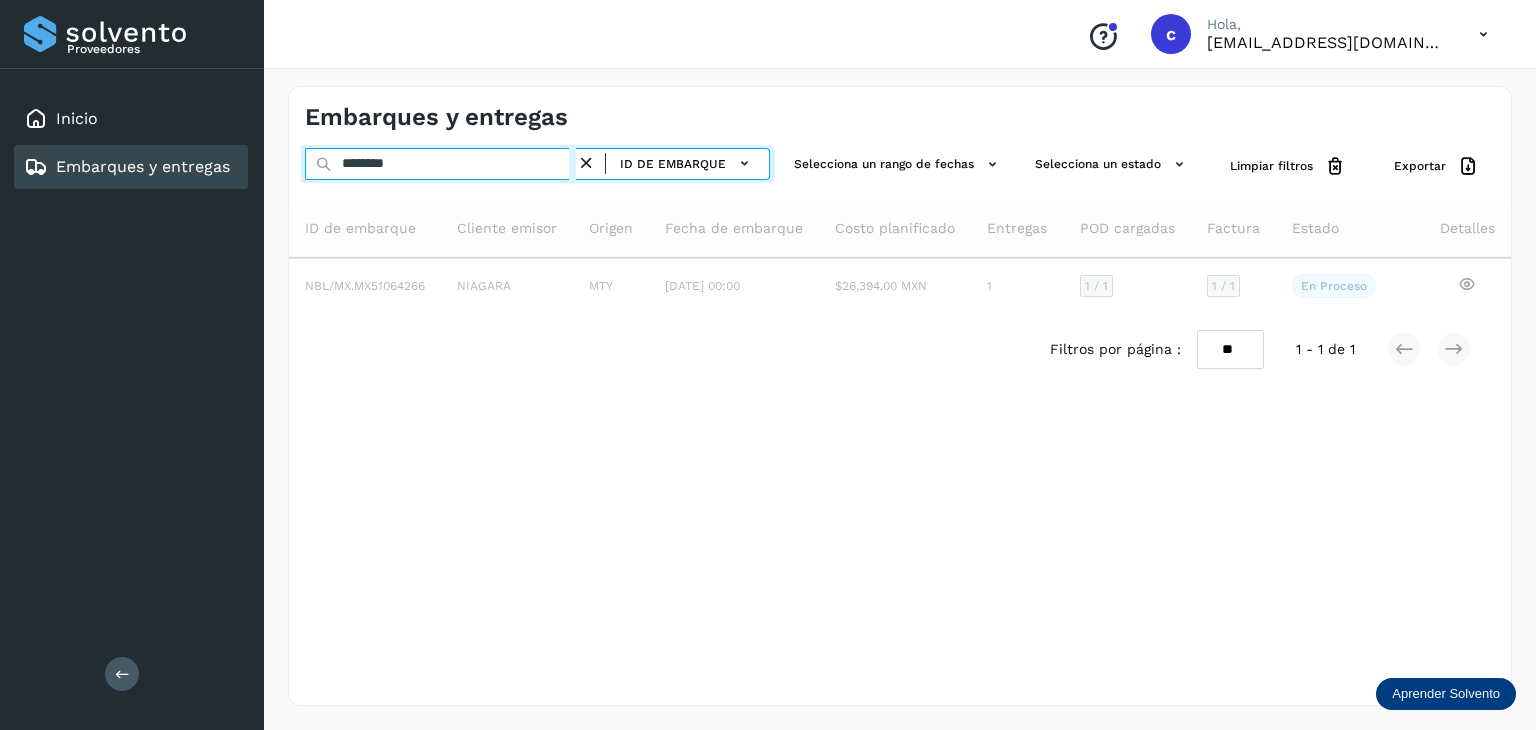 type on "********" 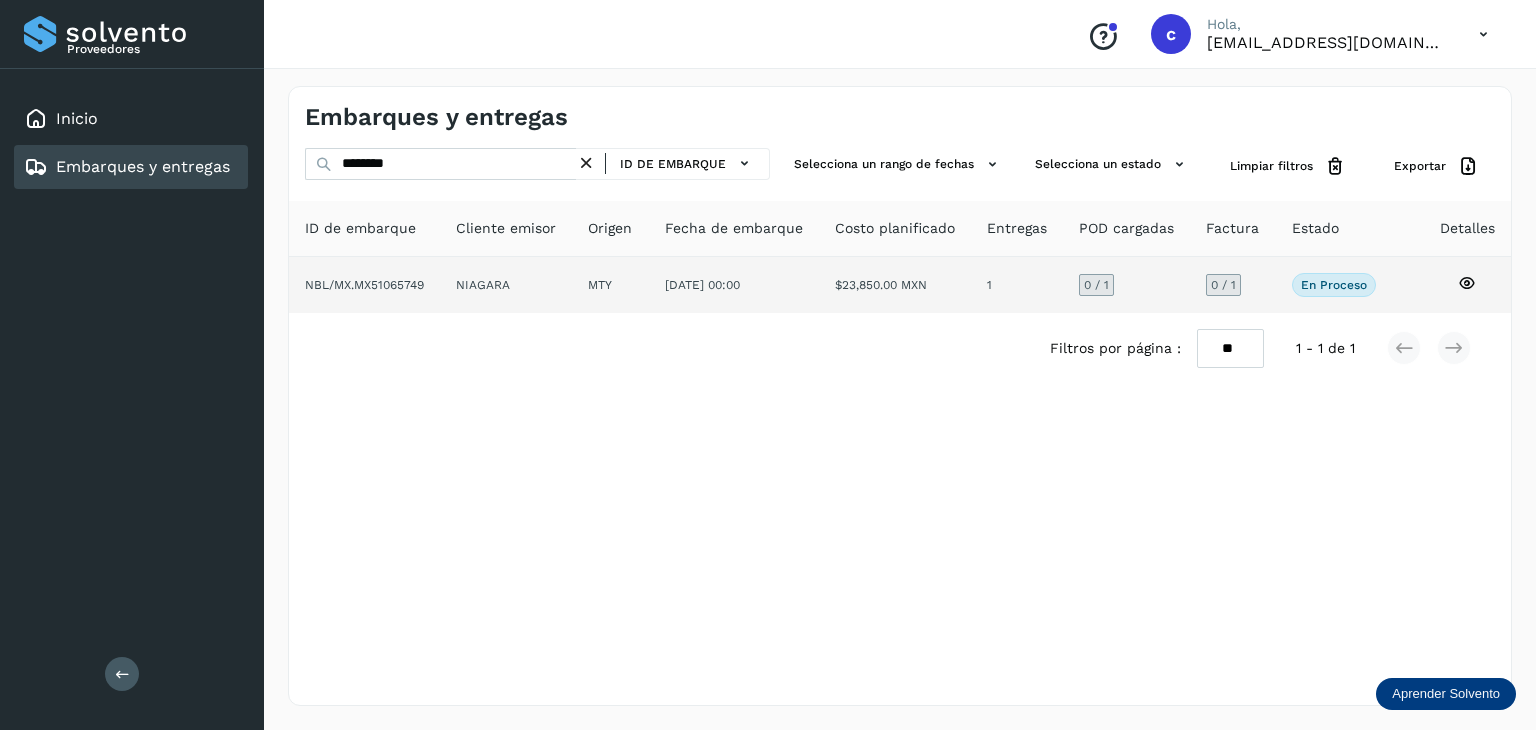 click 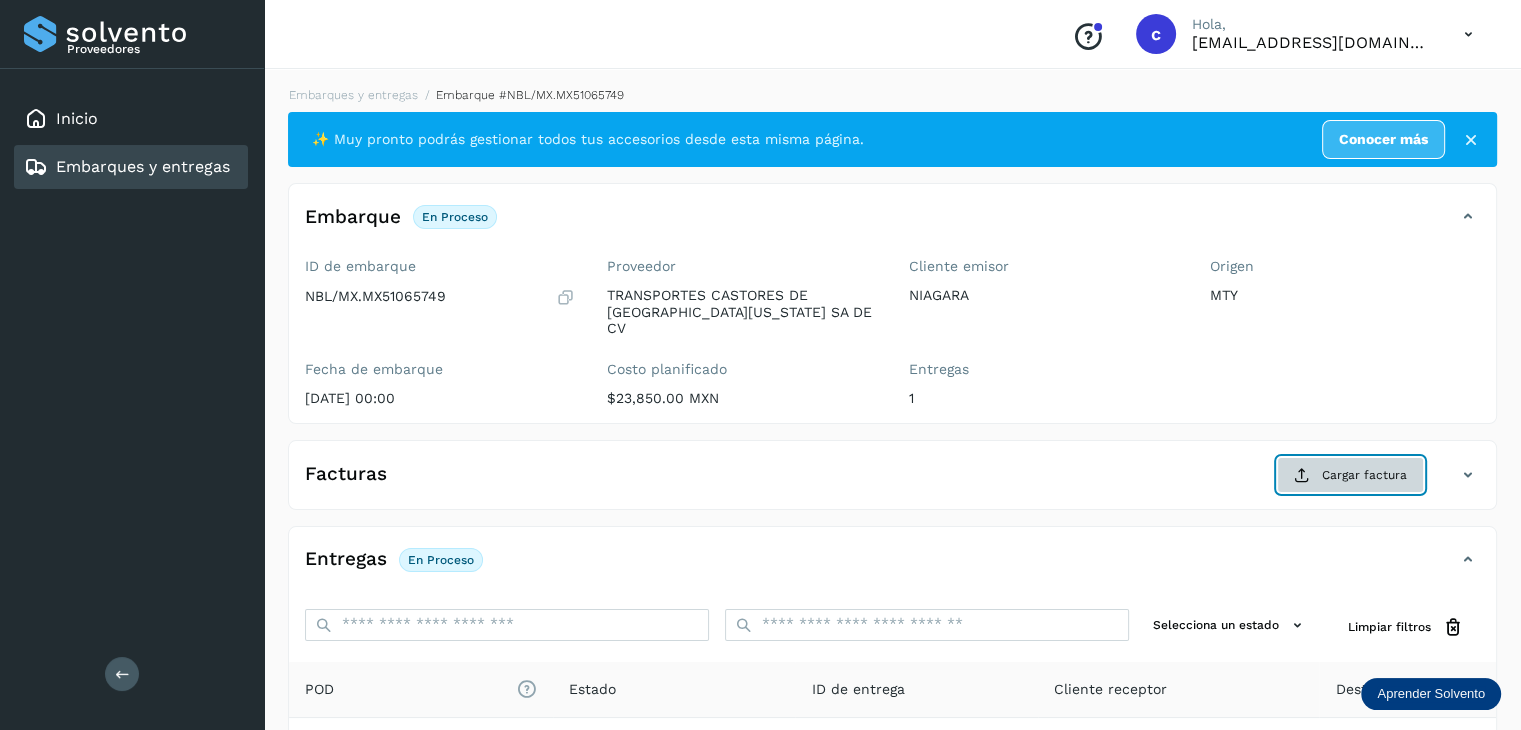 click on "Cargar factura" 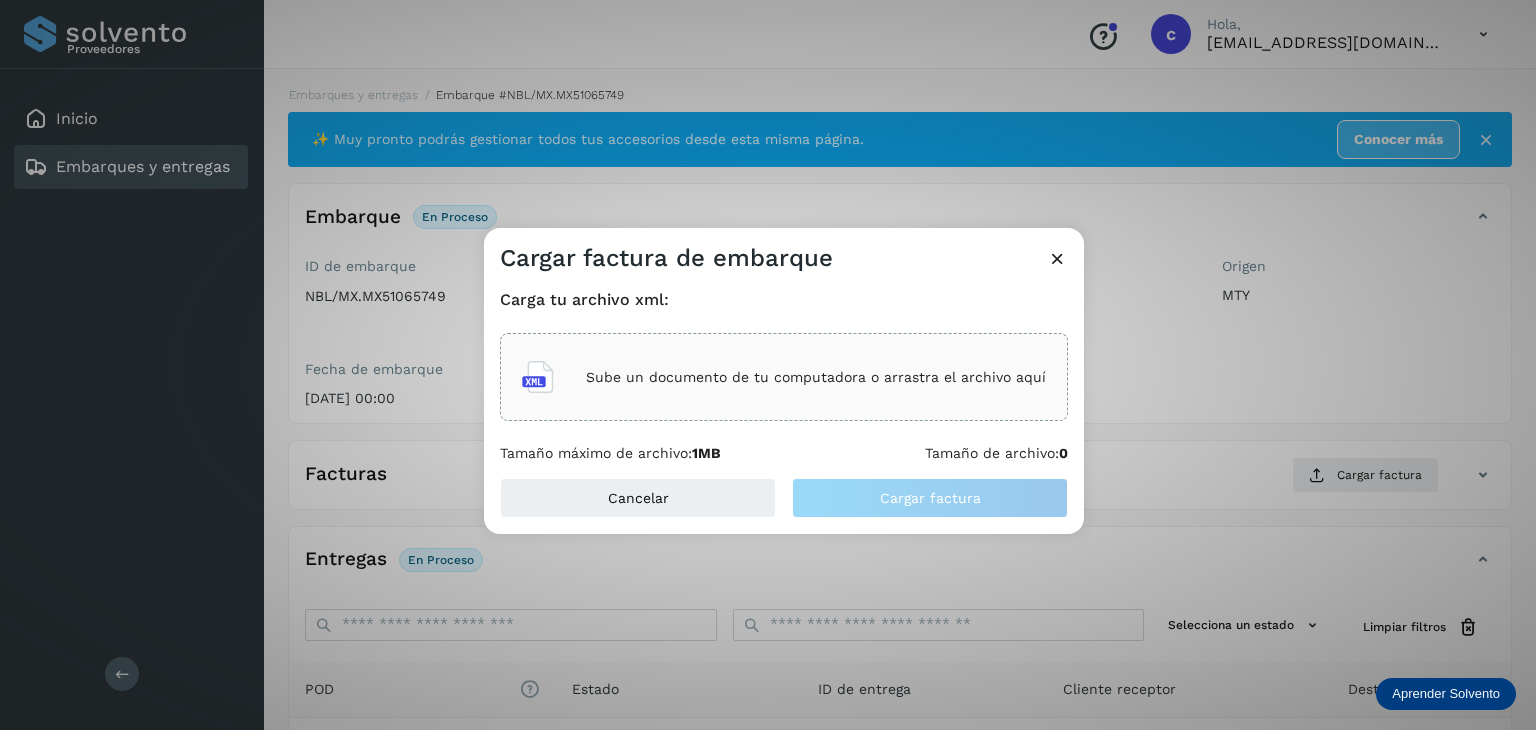 click on "Sube un documento de tu computadora o arrastra el archivo aquí" 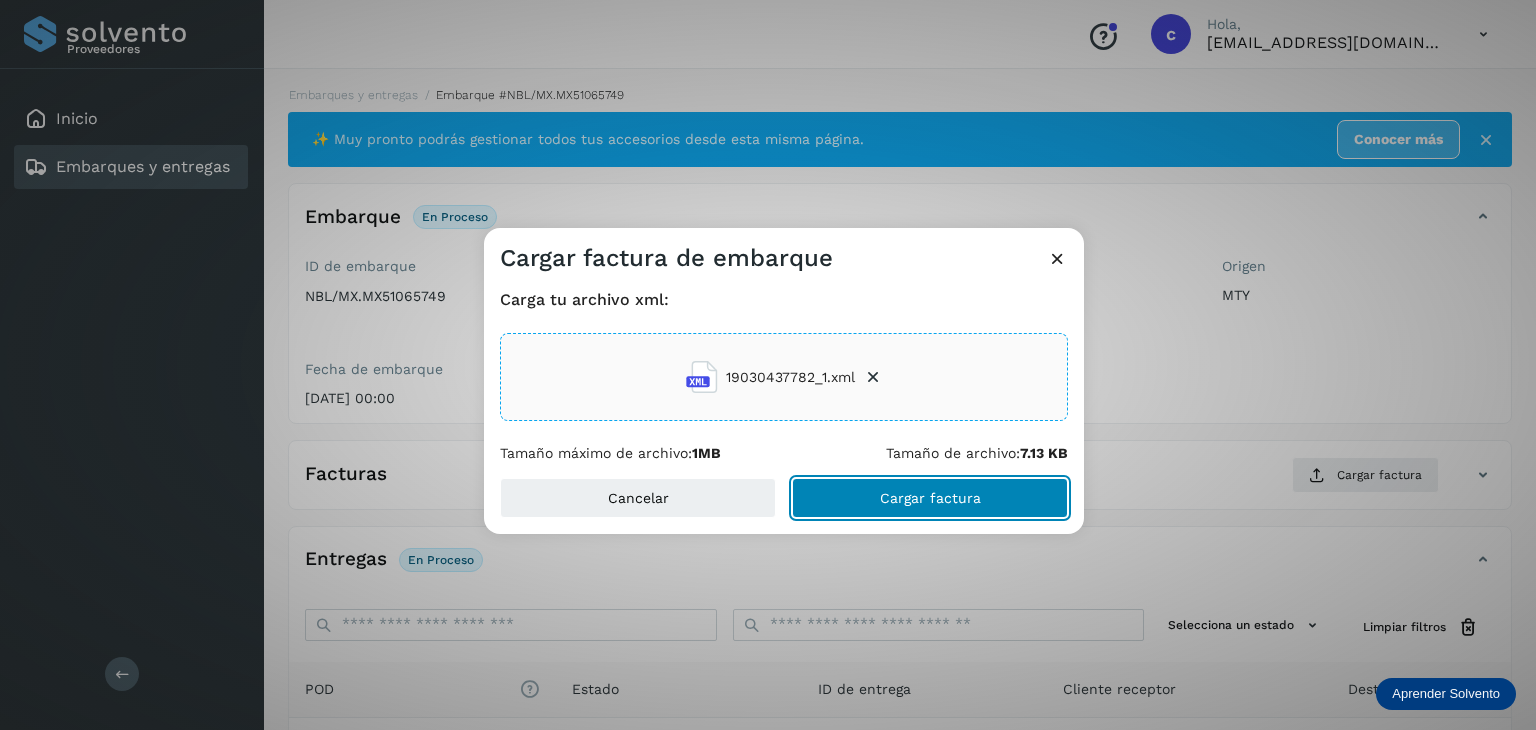 click on "Cargar factura" 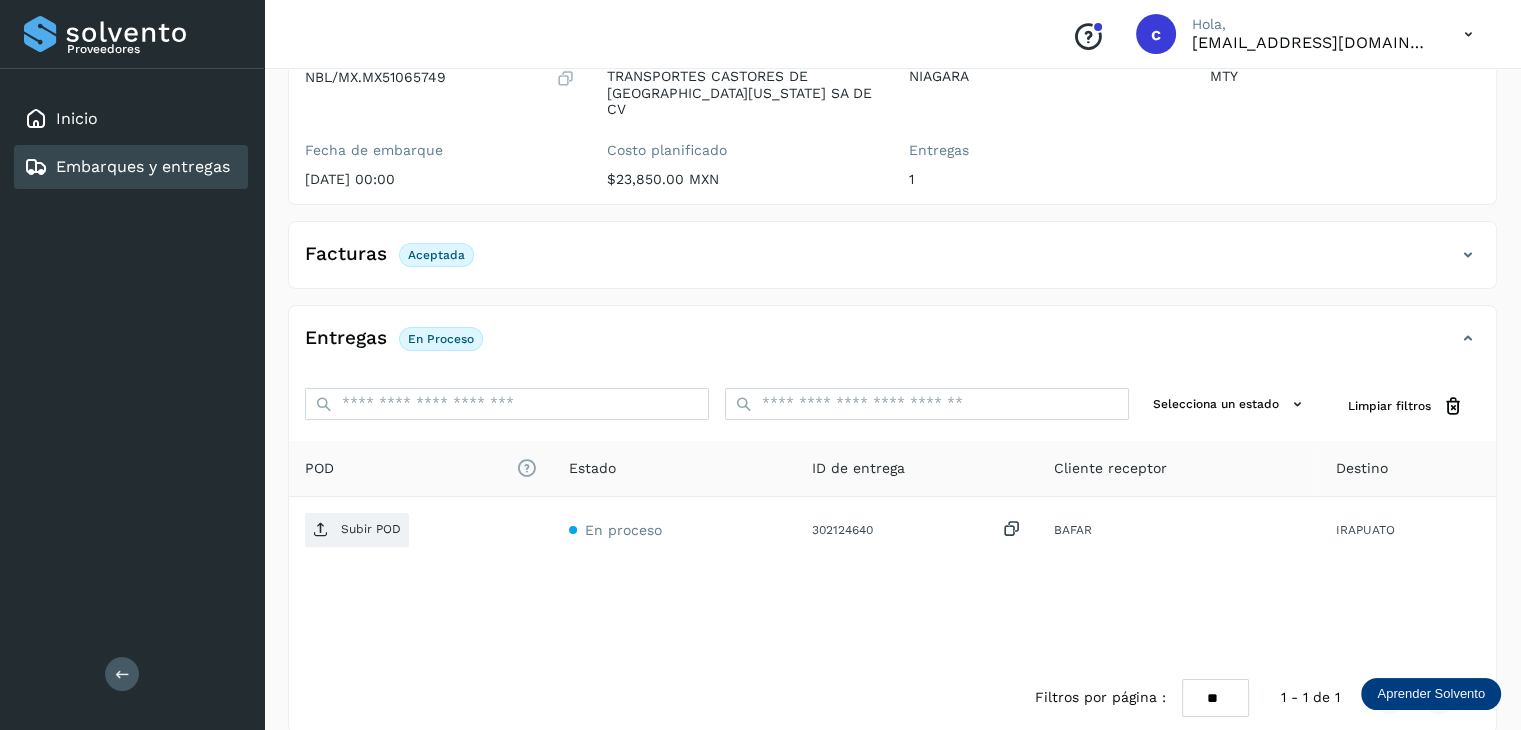 scroll, scrollTop: 229, scrollLeft: 0, axis: vertical 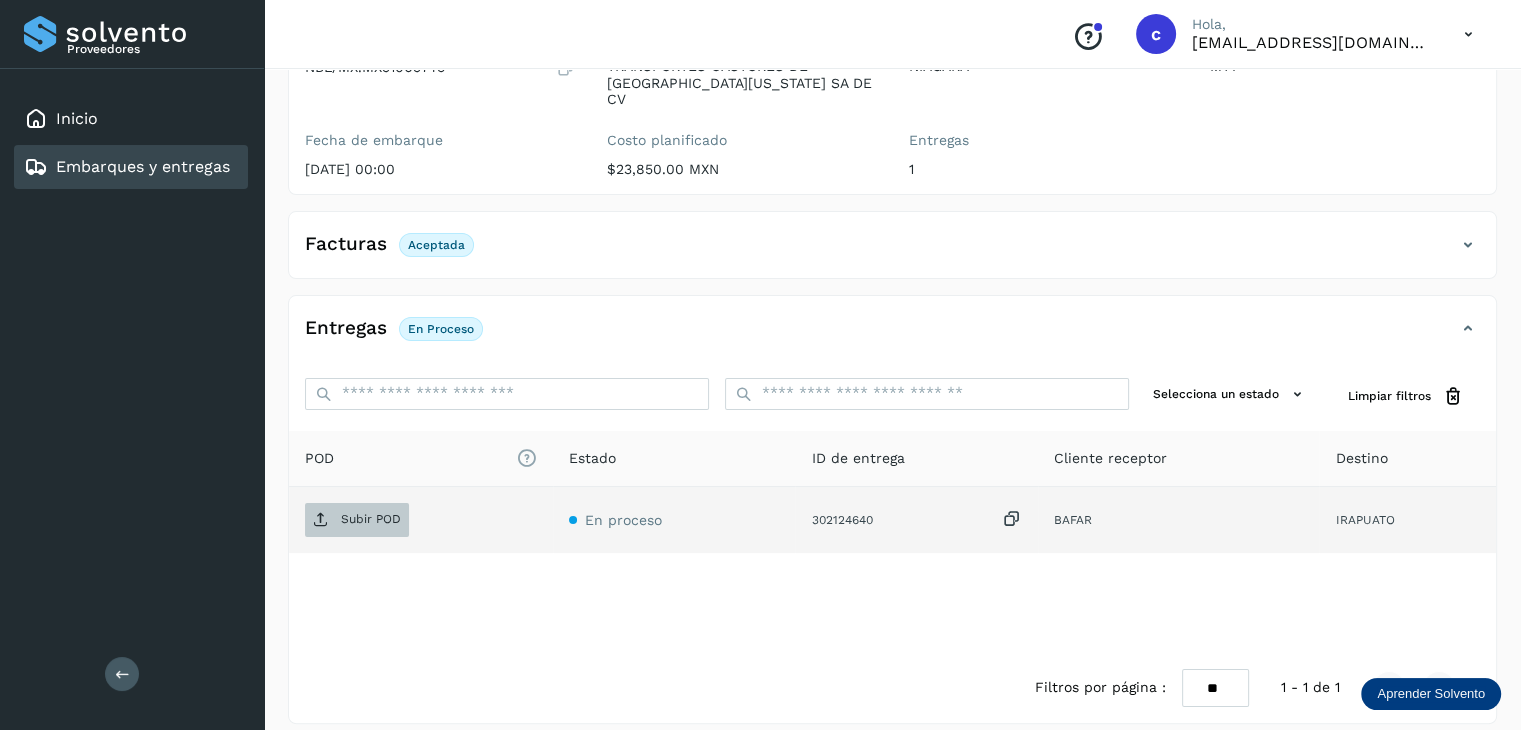 click on "Subir POD" at bounding box center (357, 520) 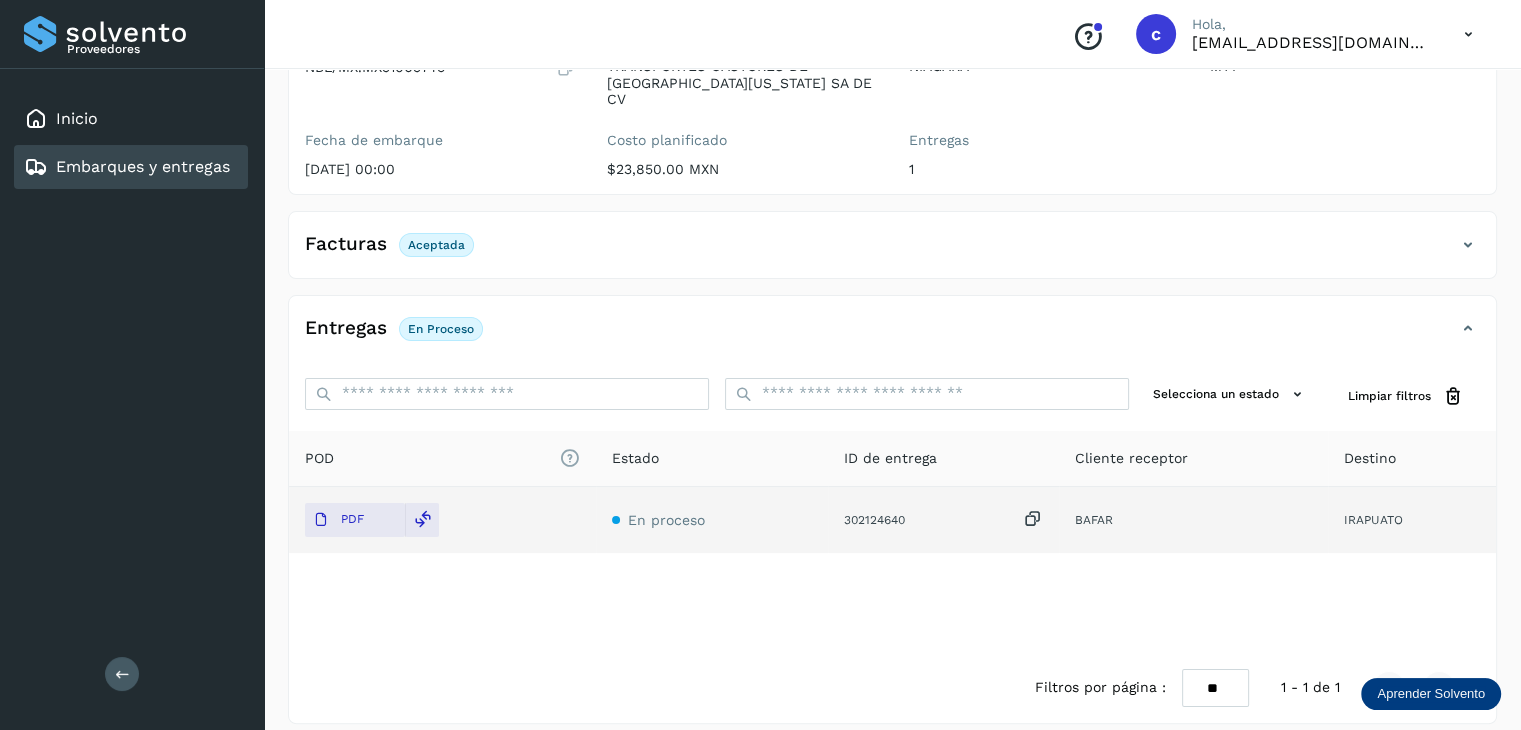 click on "Embarques y entregas" 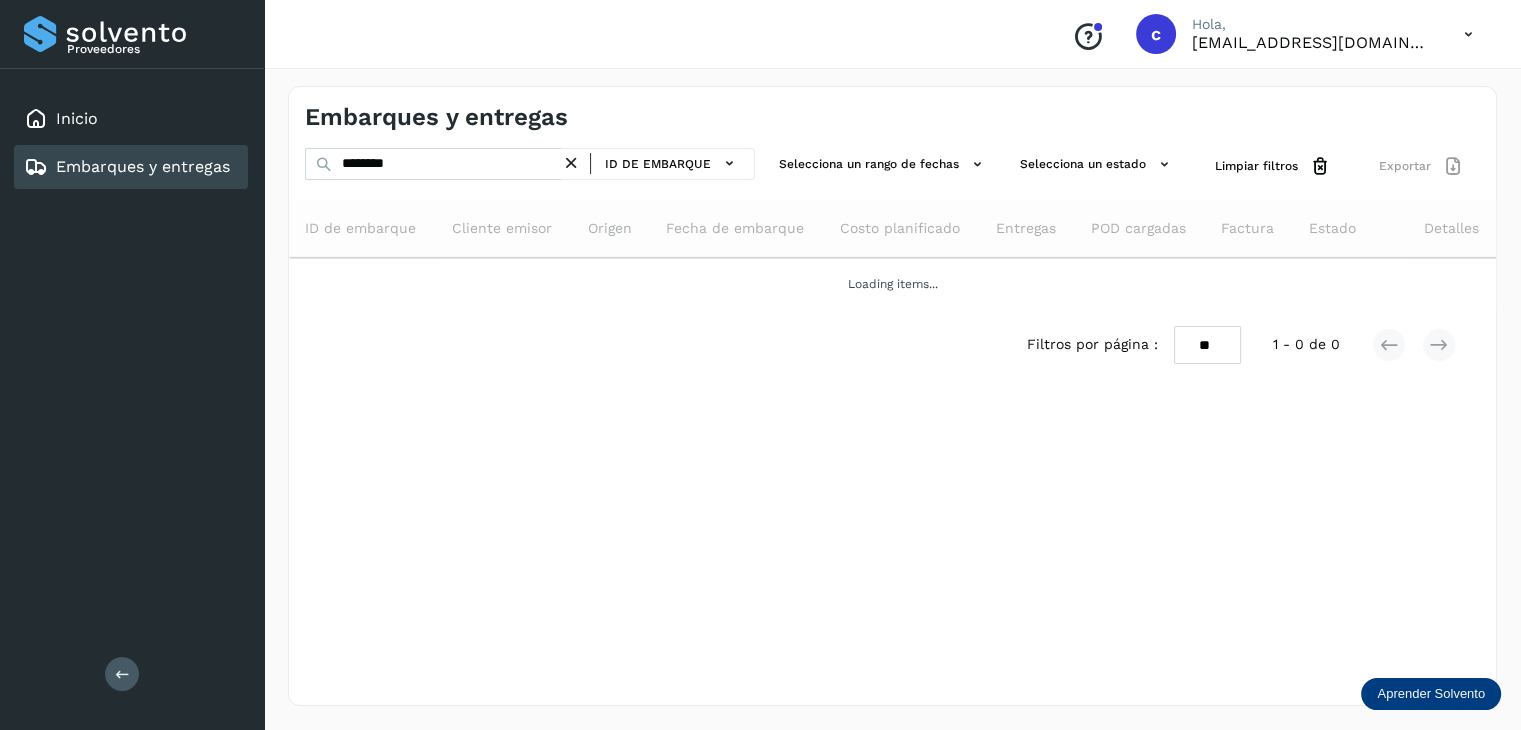 scroll, scrollTop: 0, scrollLeft: 0, axis: both 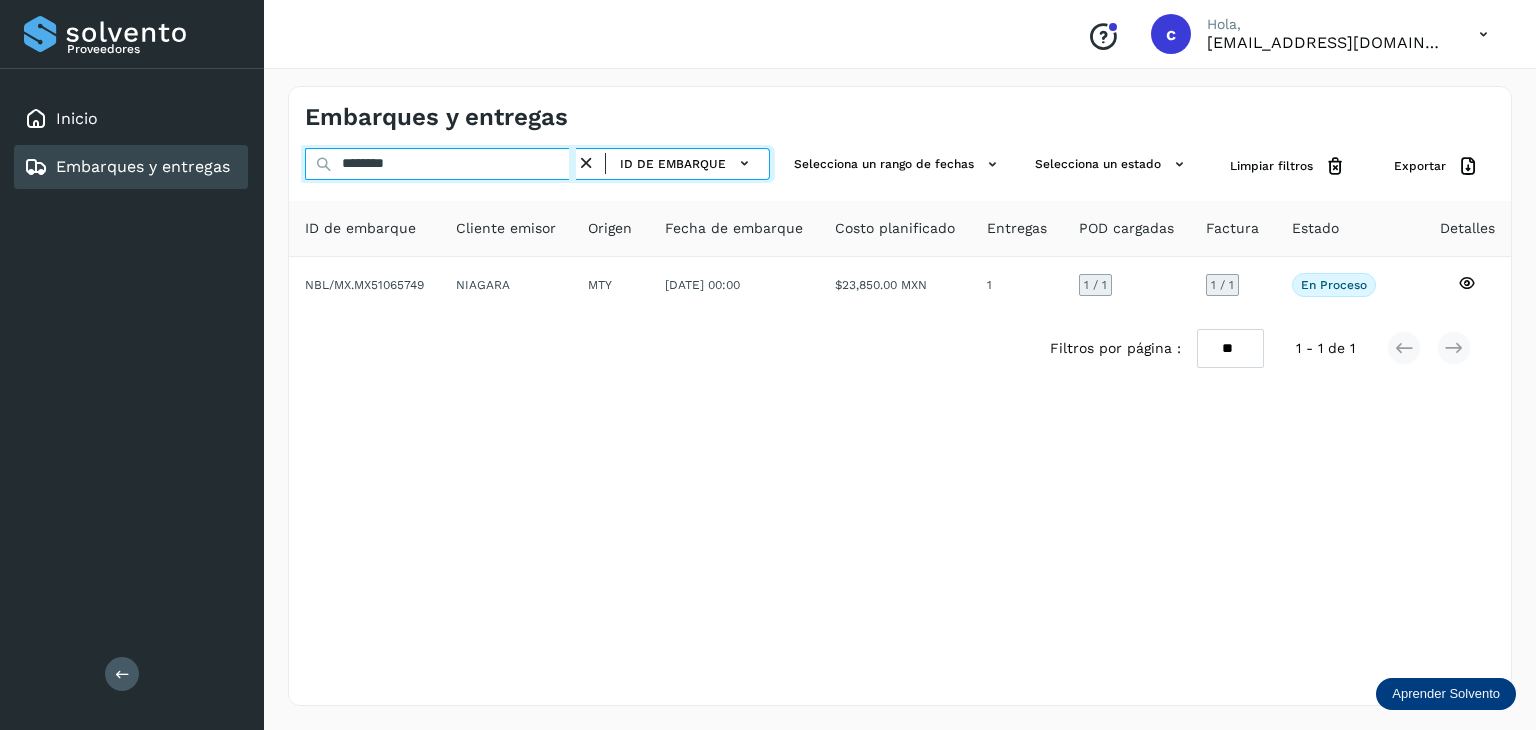 drag, startPoint x: 431, startPoint y: 152, endPoint x: 313, endPoint y: 170, distance: 119.36499 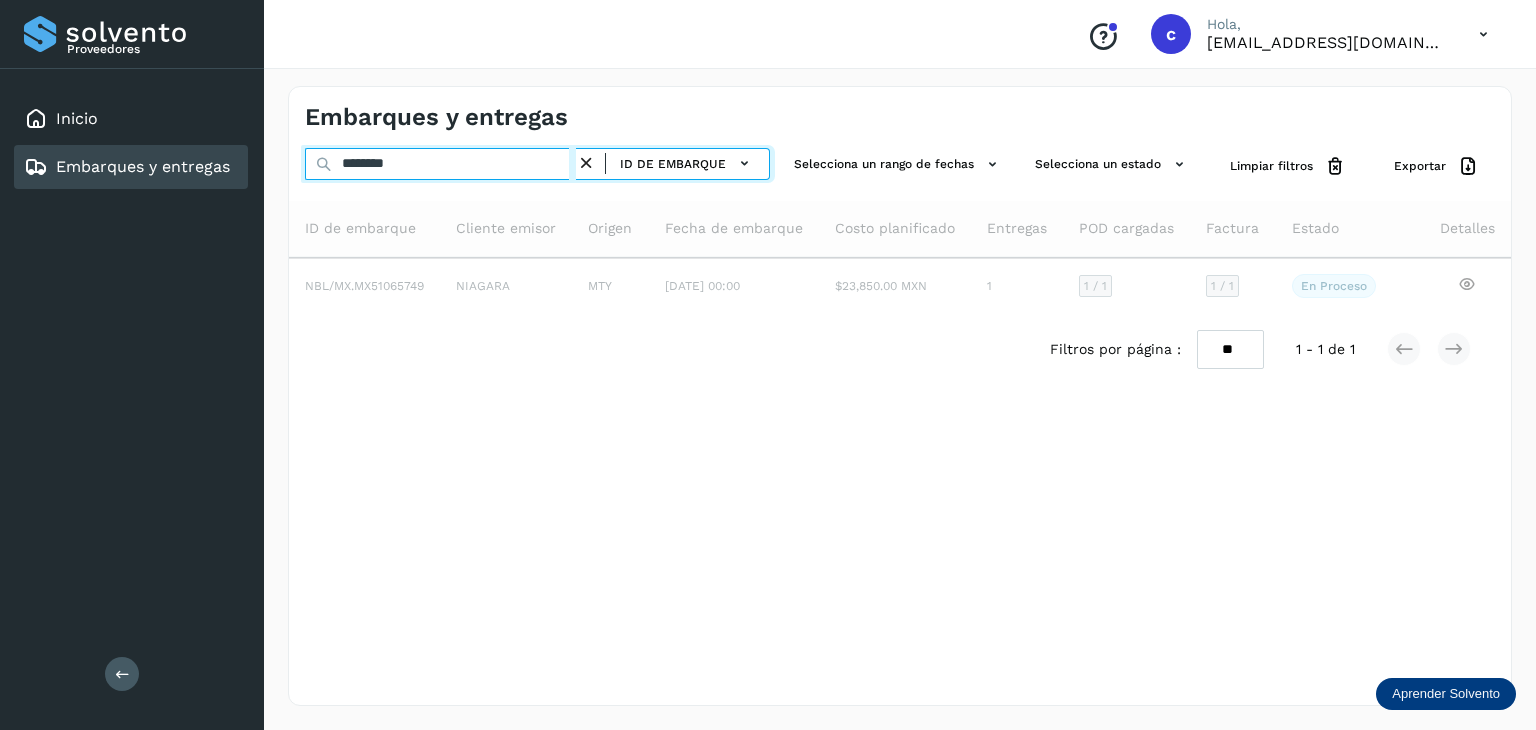 type on "********" 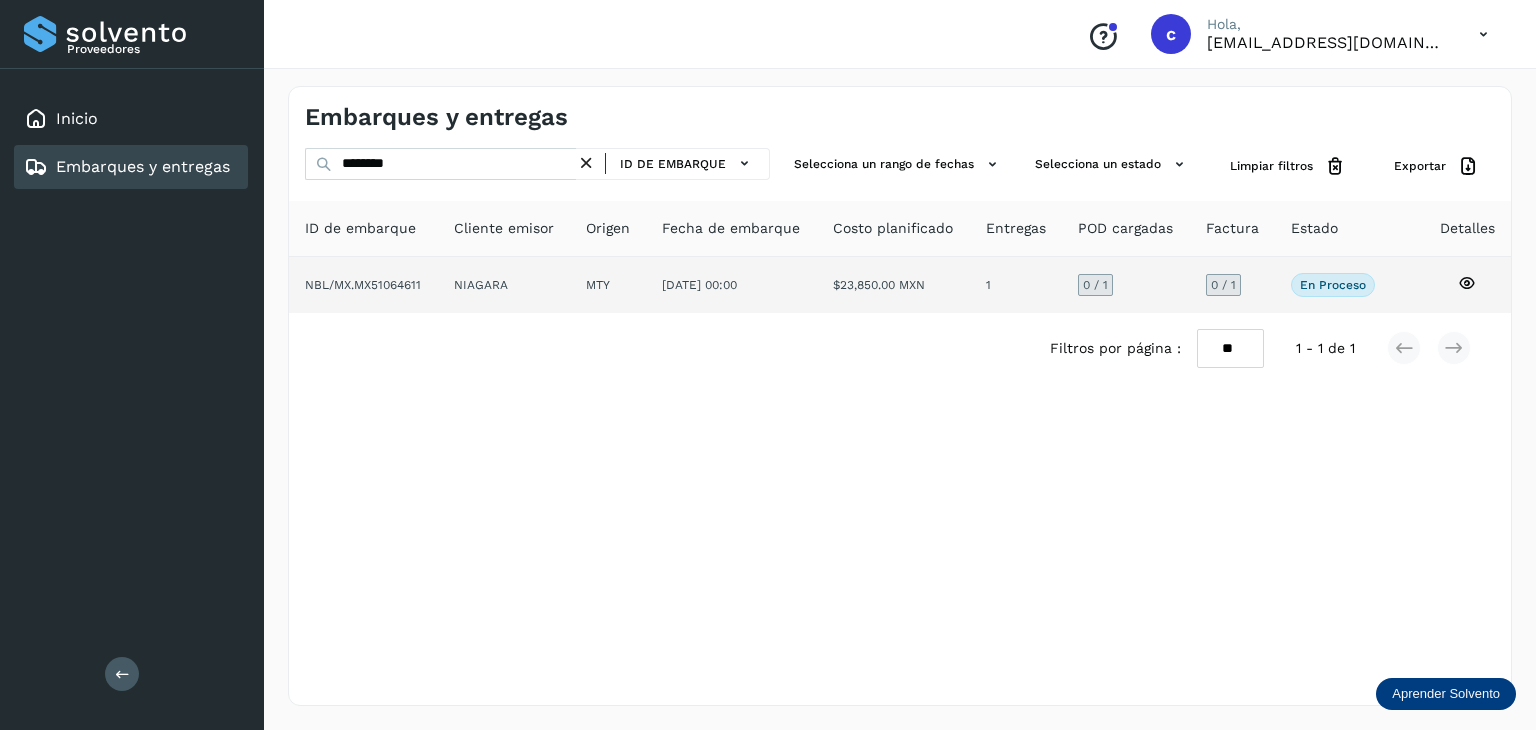 click 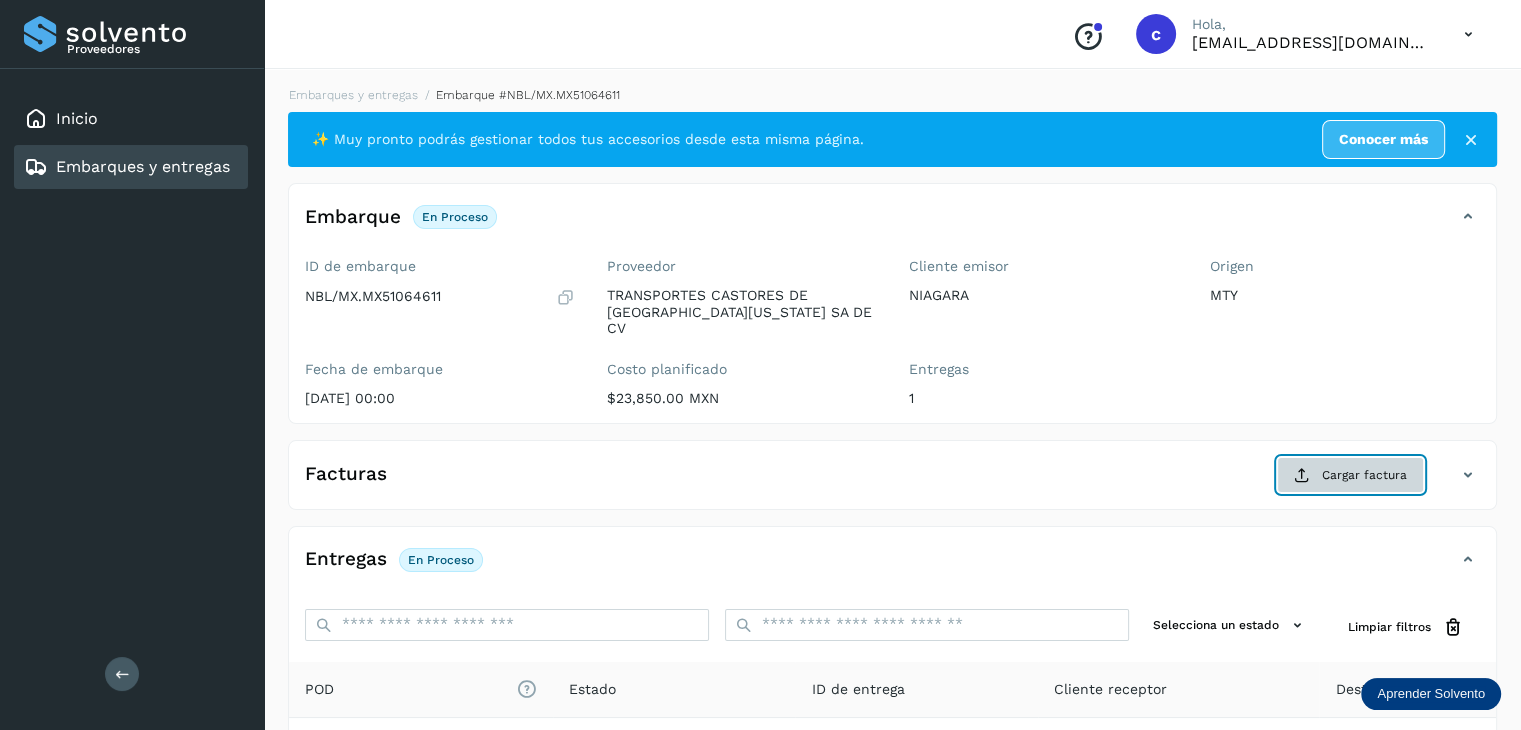 click on "Cargar factura" 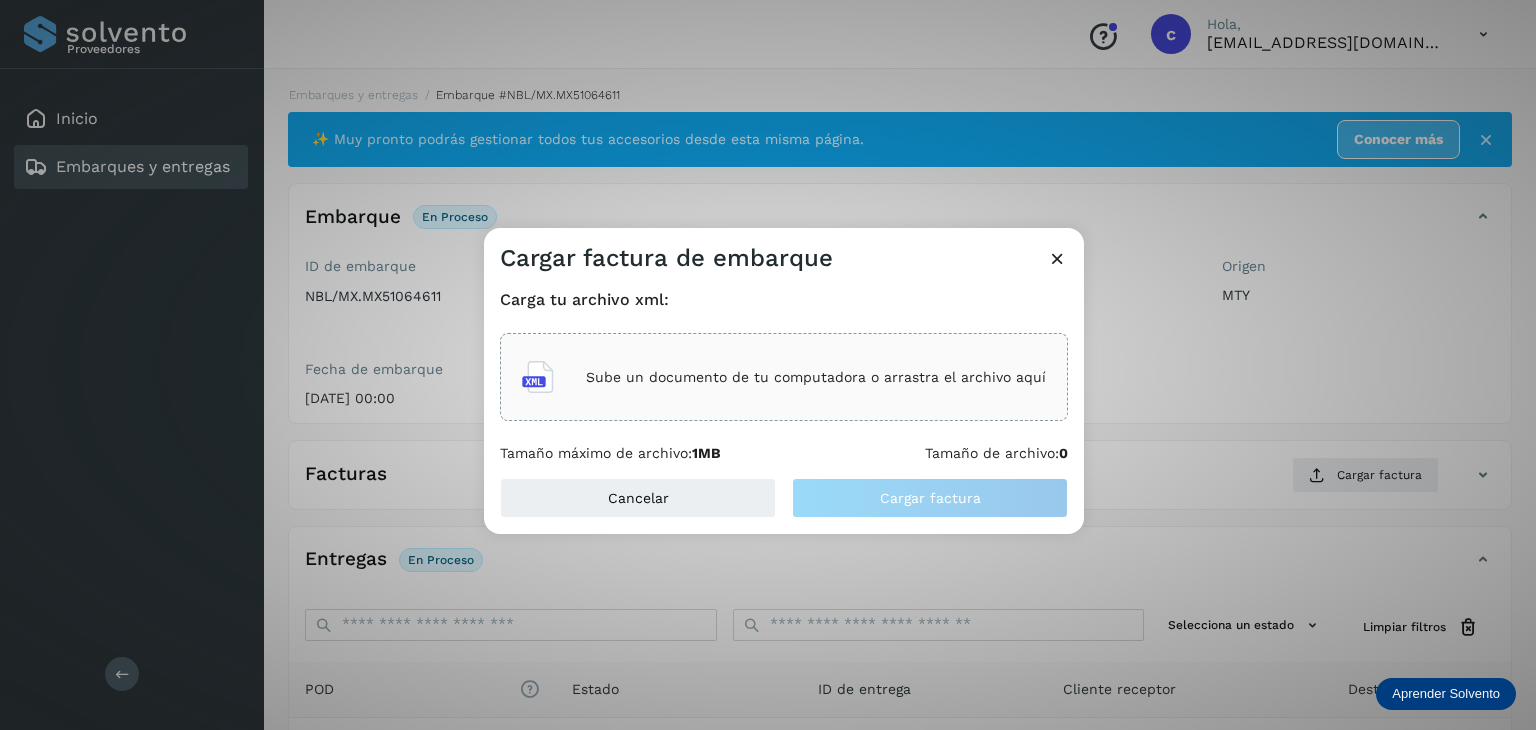 click on "Sube un documento de tu computadora o arrastra el archivo aquí" at bounding box center [816, 377] 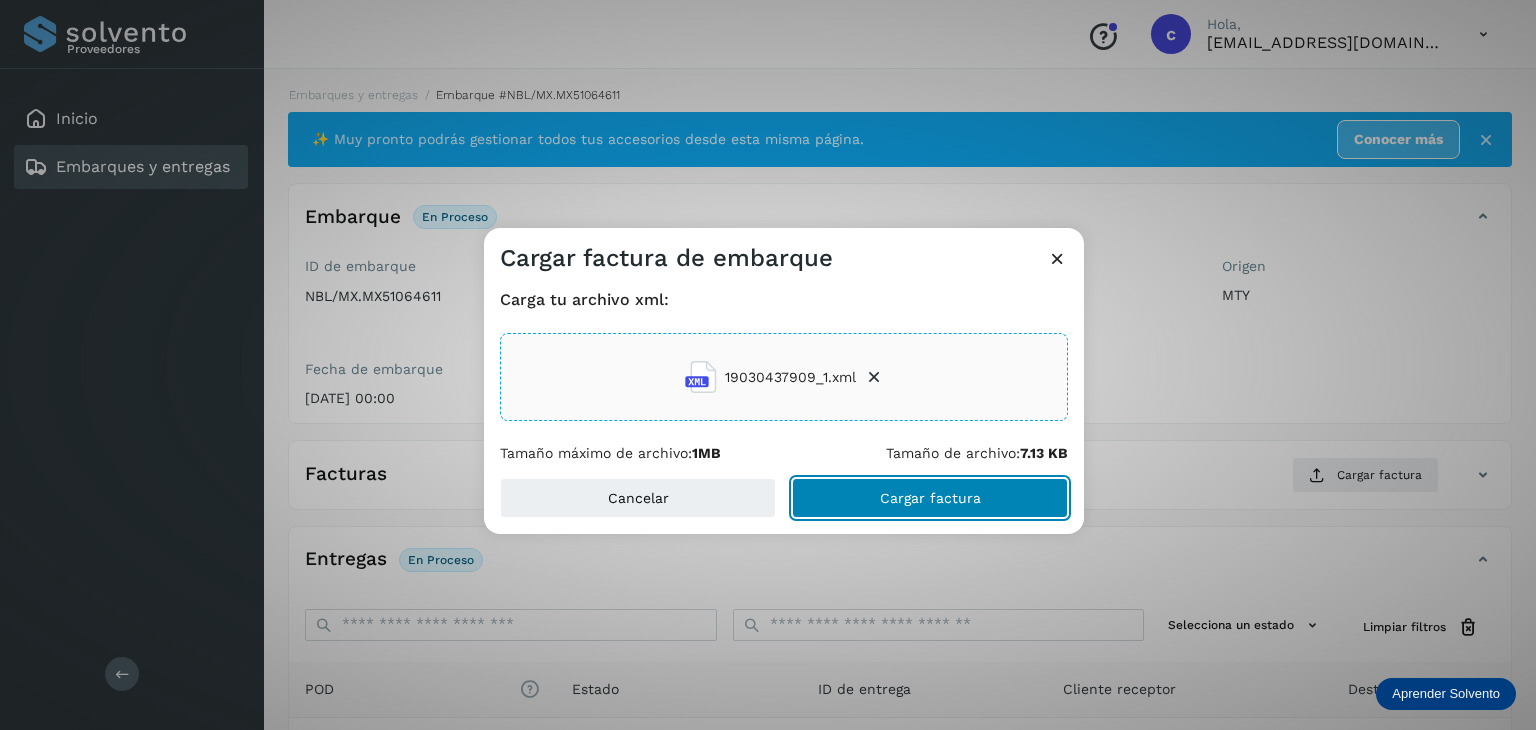 click on "Cargar factura" 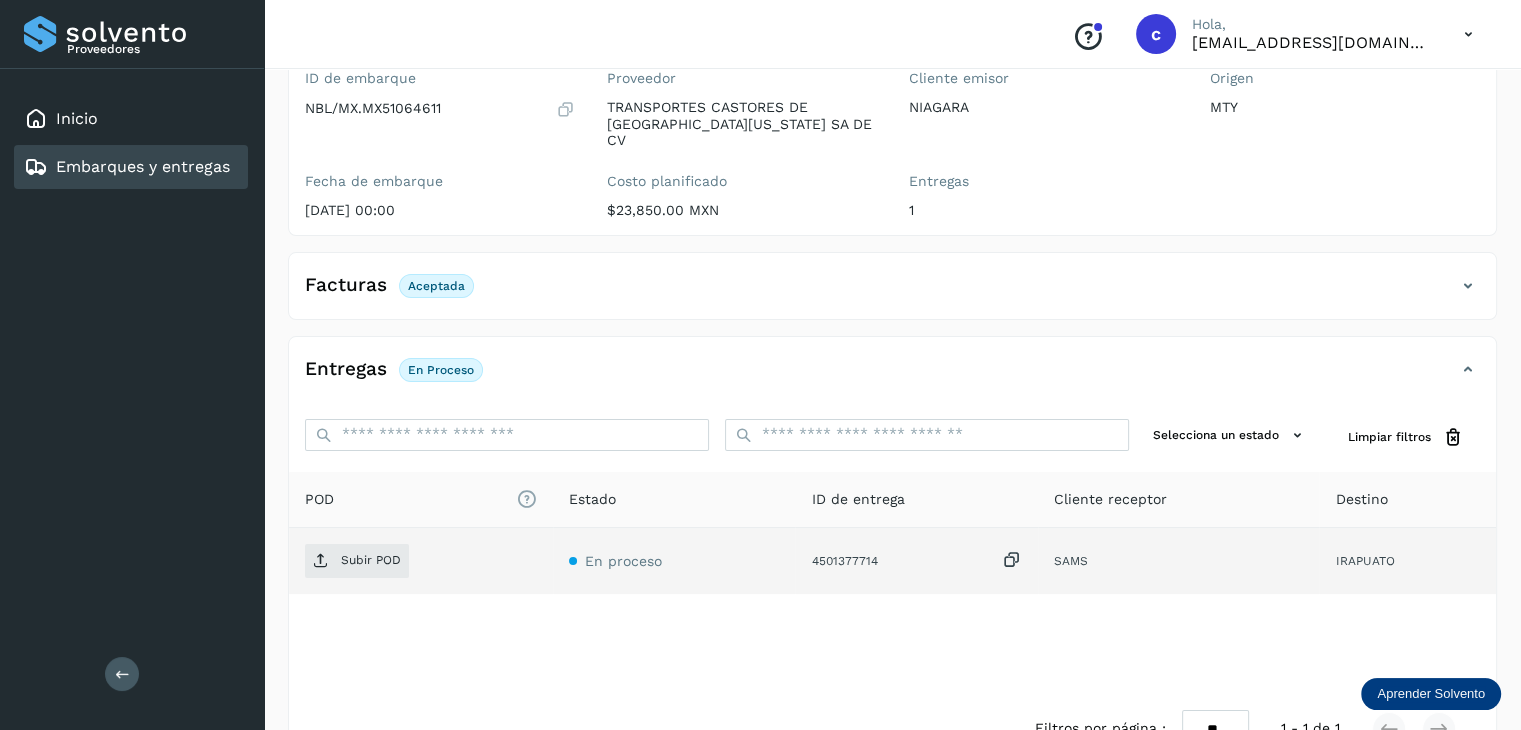 scroll, scrollTop: 200, scrollLeft: 0, axis: vertical 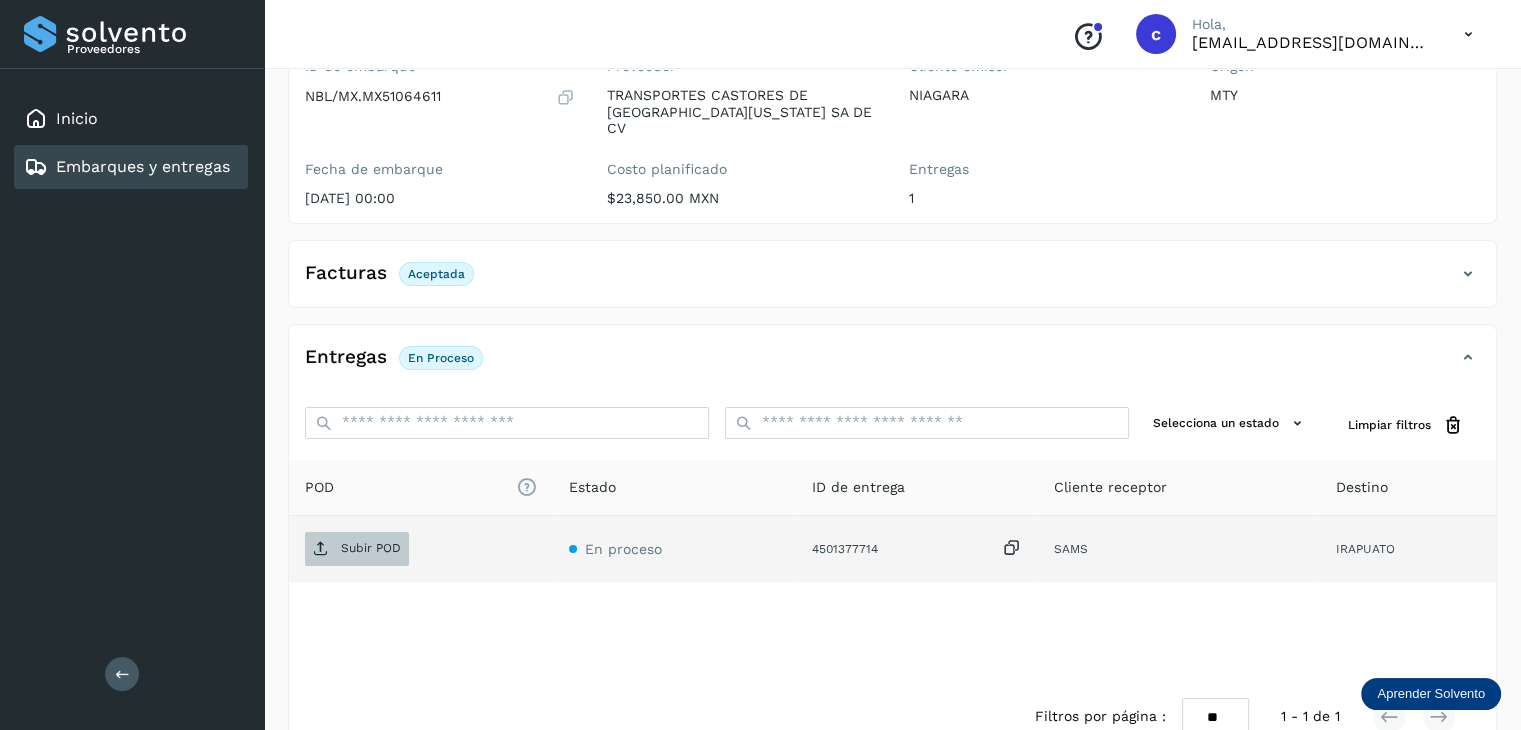 click on "Subir POD" at bounding box center [371, 548] 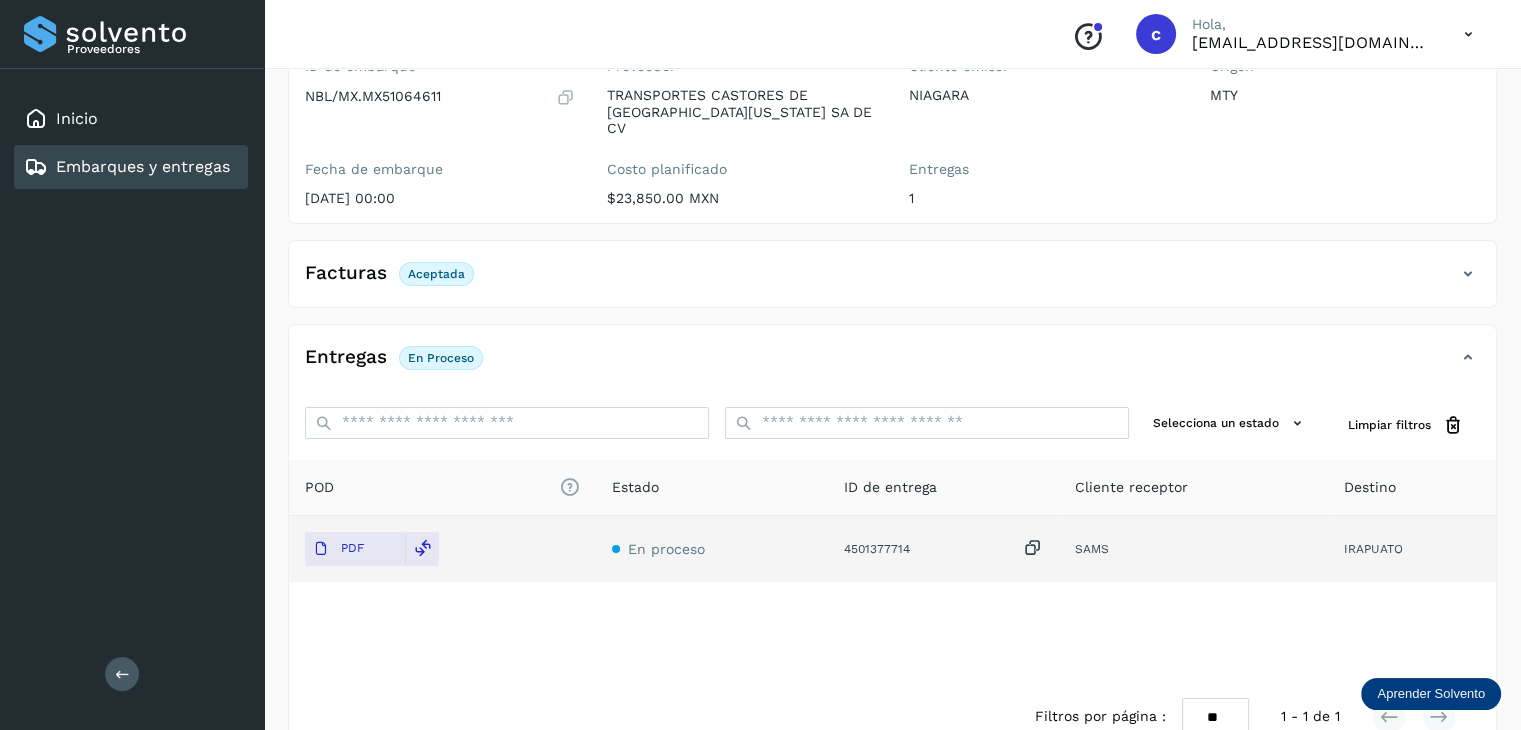 click on "Embarques y entregas" at bounding box center [143, 166] 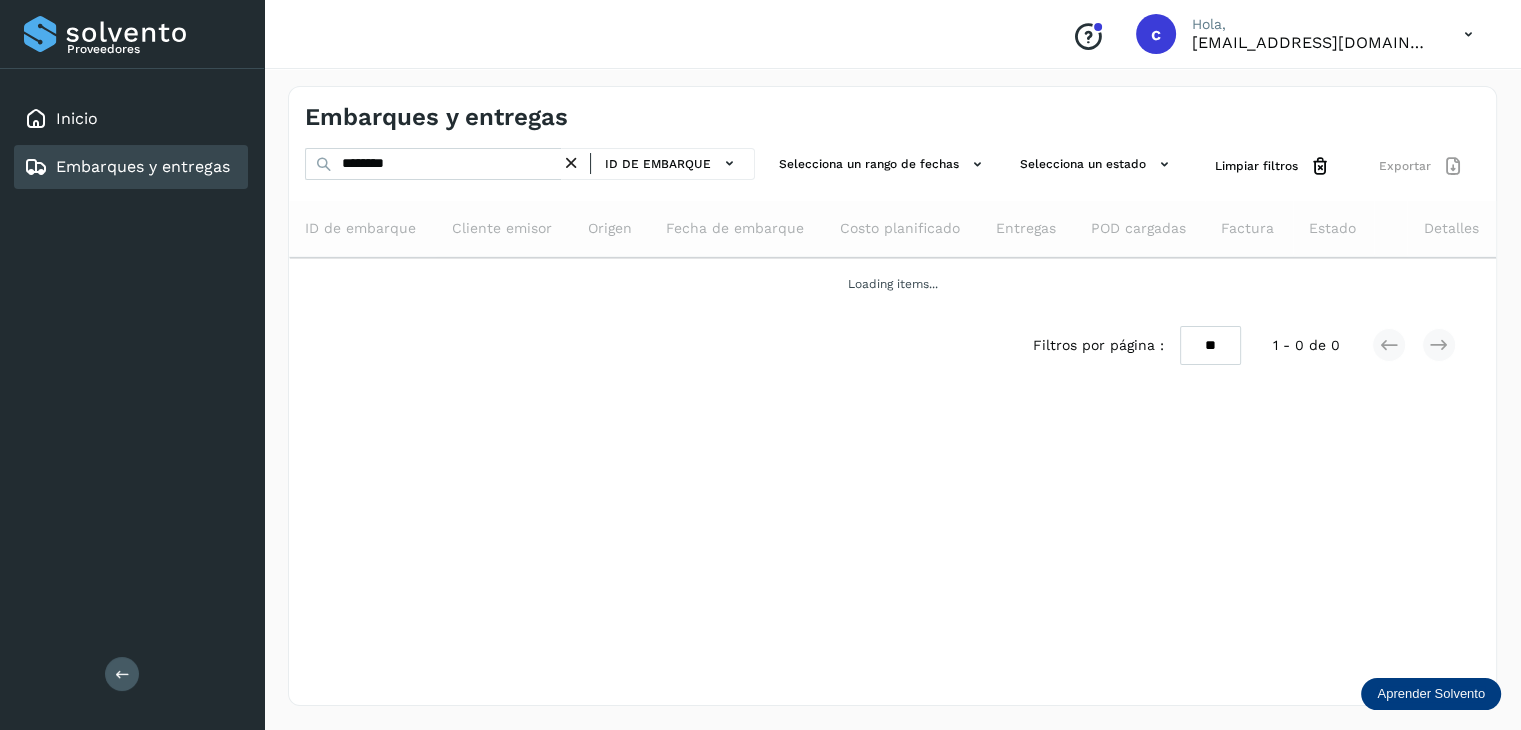 scroll, scrollTop: 0, scrollLeft: 0, axis: both 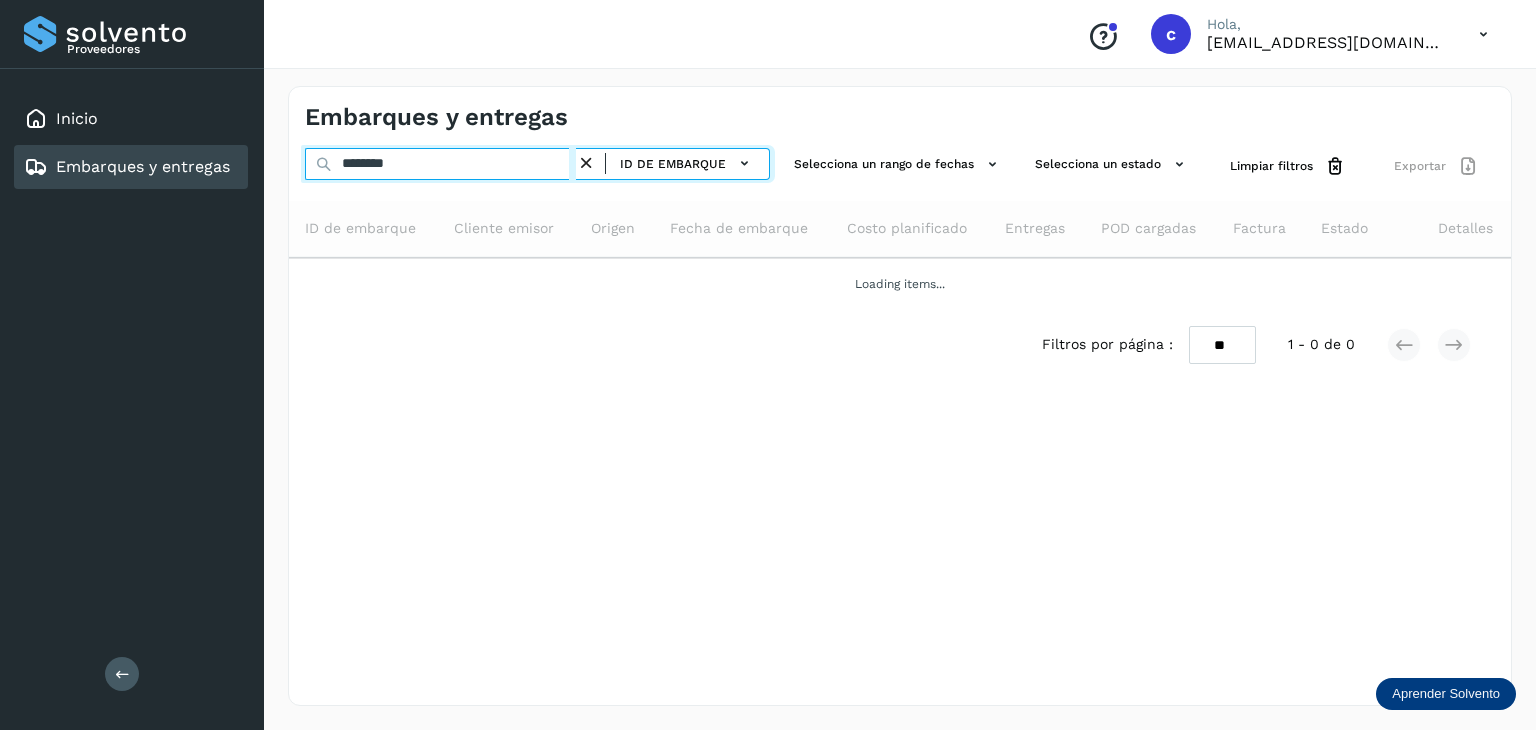 click on "Proveedores Inicio Embarques y entregas Salir
Conoce nuestros beneficios
c Hola, [EMAIL_ADDRESS][DOMAIN_NAME] Embarques y entregas ******** ID de embarque Selecciona un rango de fechas  Selecciona un estado Limpiar filtros Exportar ID de embarque Cliente emisor Origen Fecha de embarque Costo planificado Entregas POD cargadas Factura Estado Detalles Loading items... Filtros por página : ** ** ** 1 - 0 de 0" 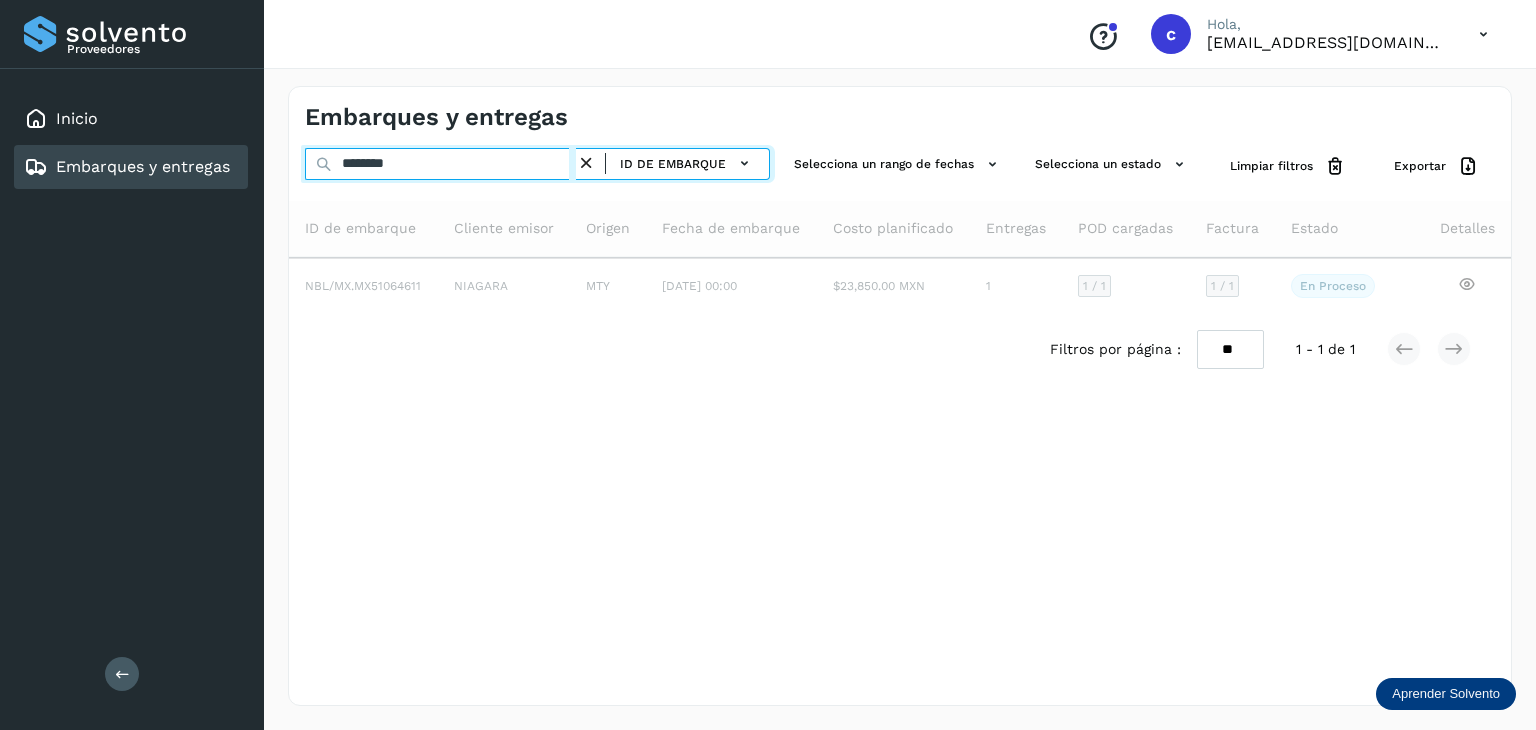 type on "********" 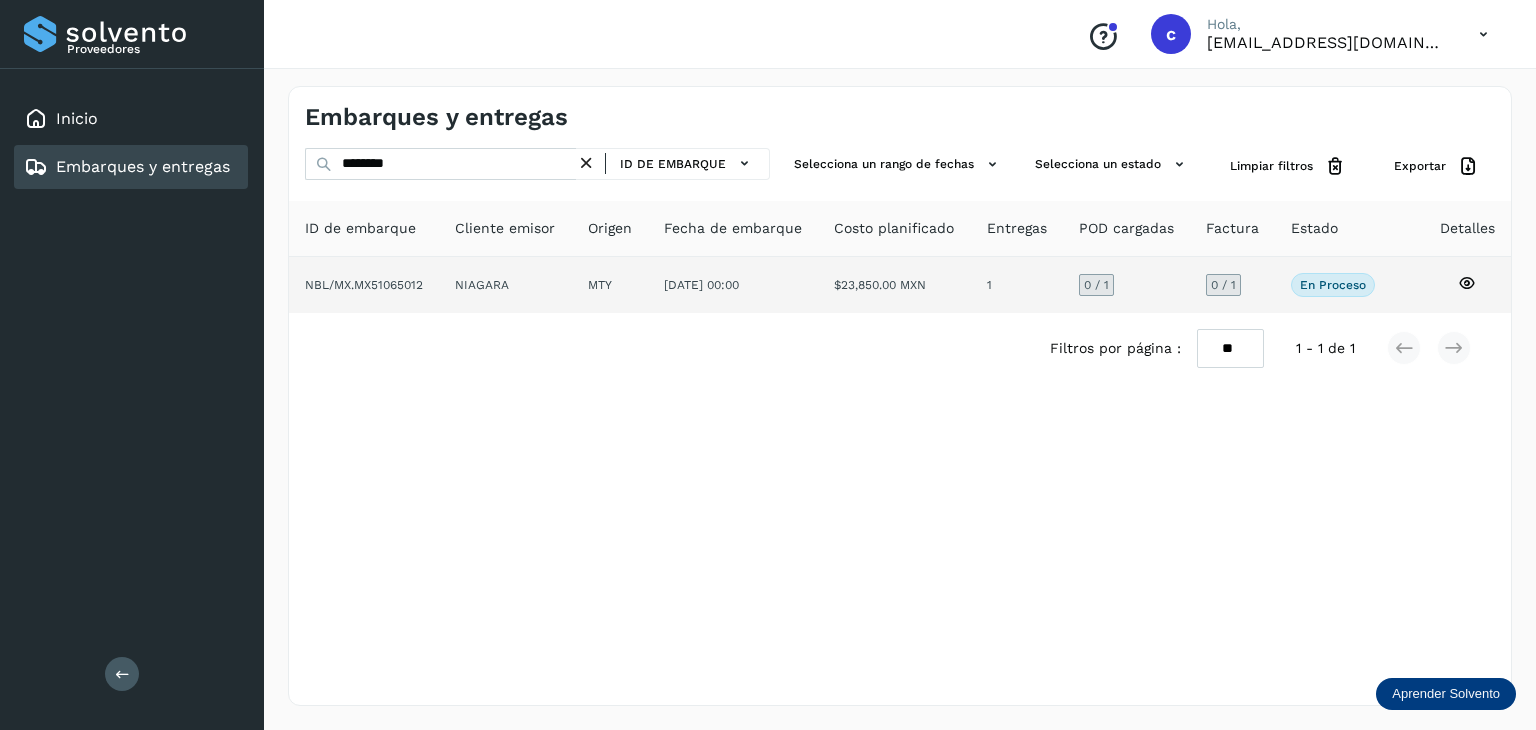 click 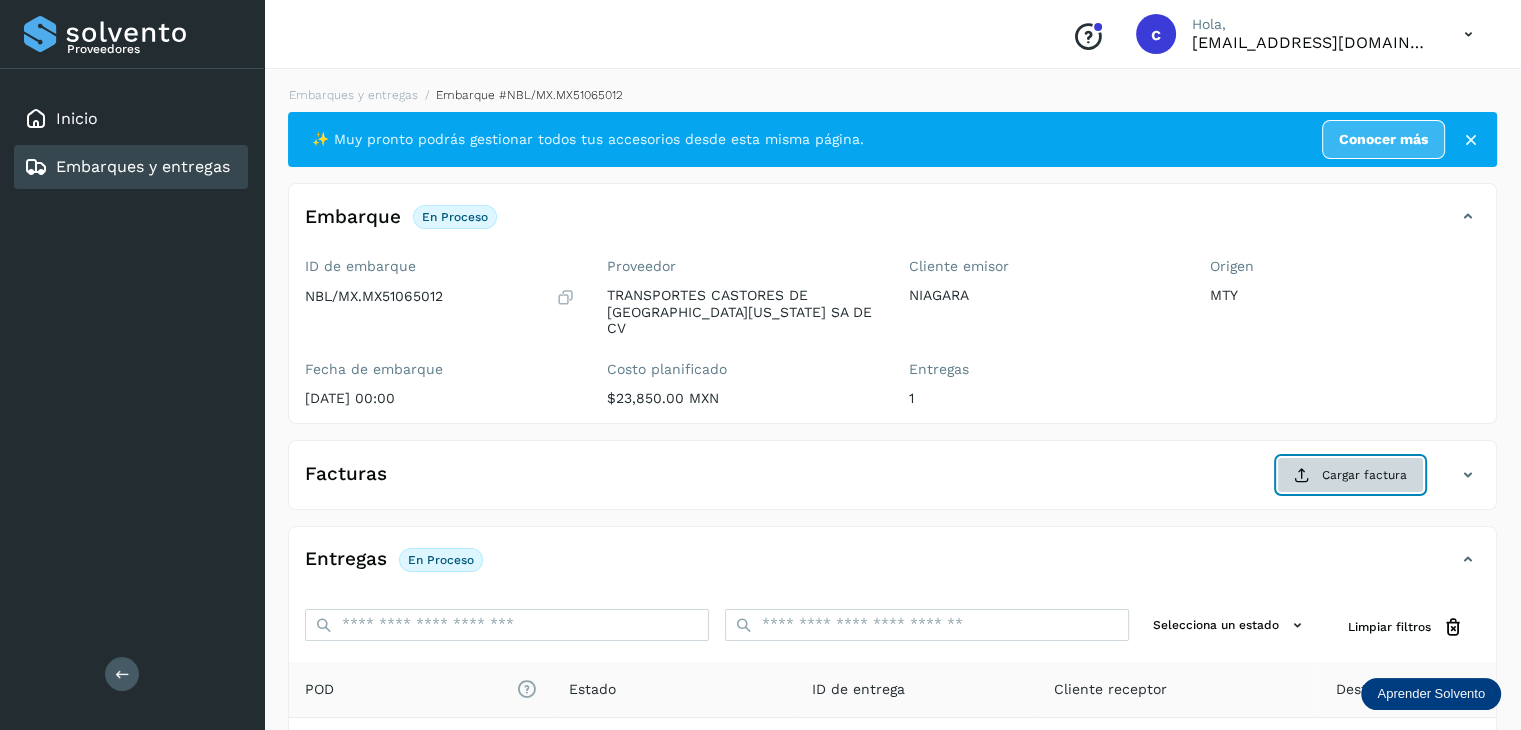 click on "Cargar factura" 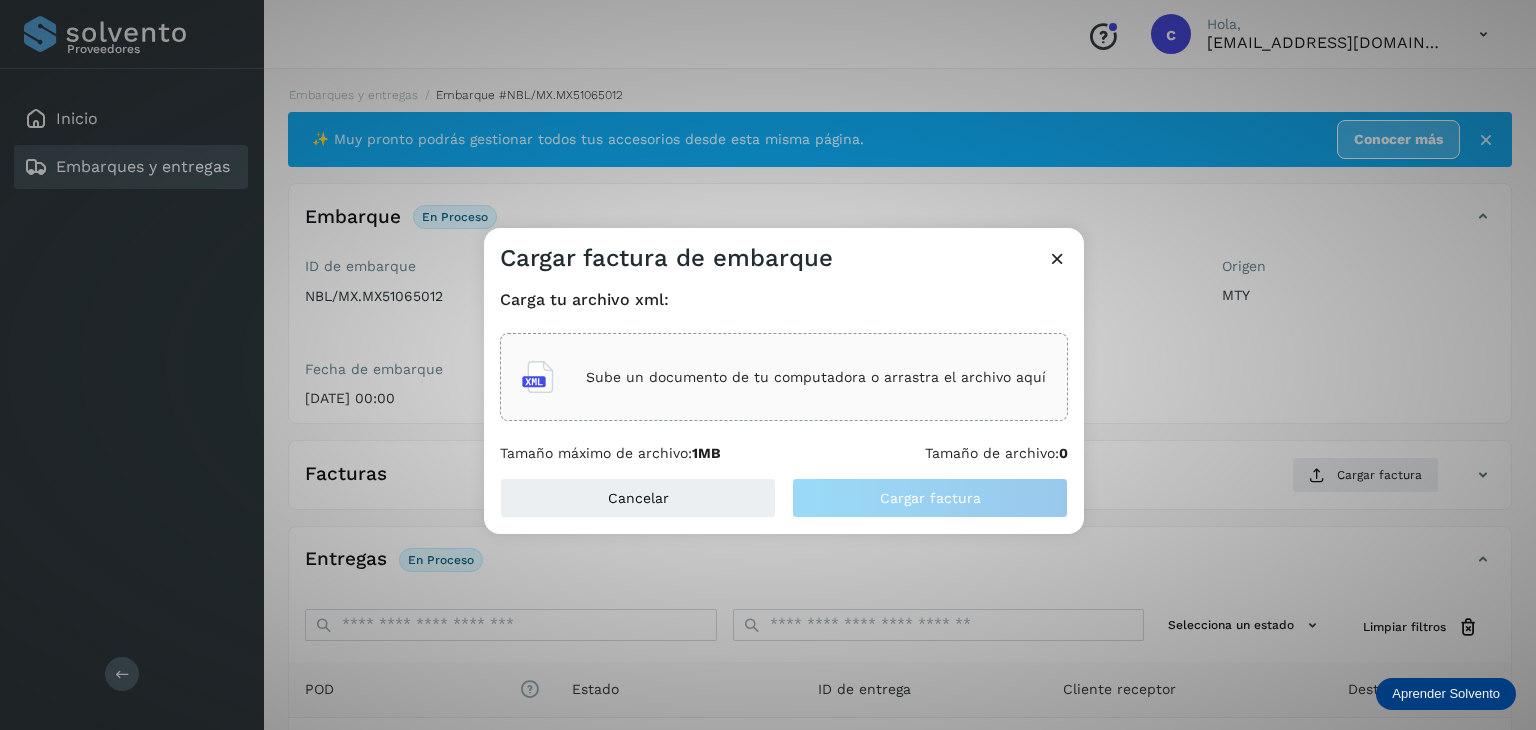 click on "Sube un documento de tu computadora o arrastra el archivo aquí" 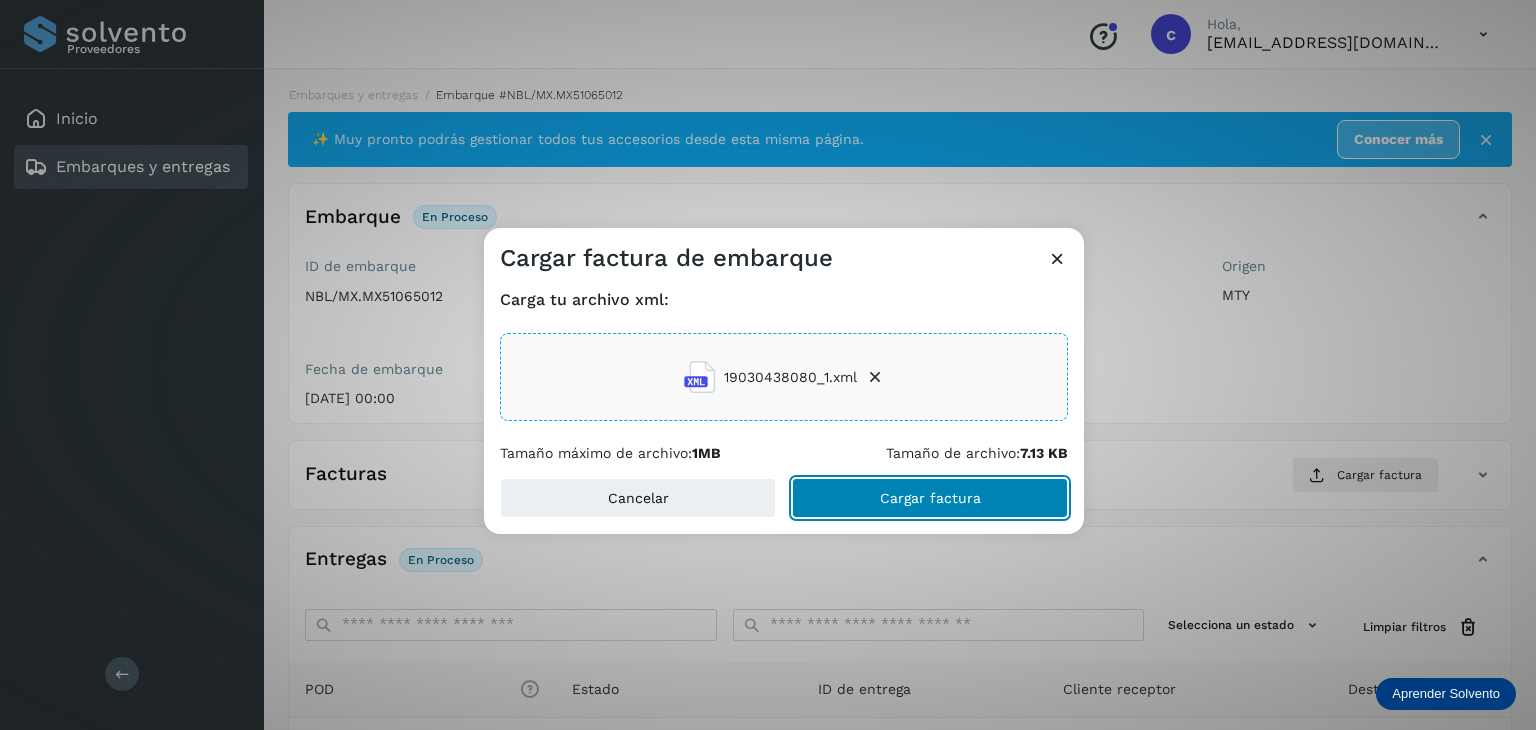 click on "Cargar factura" 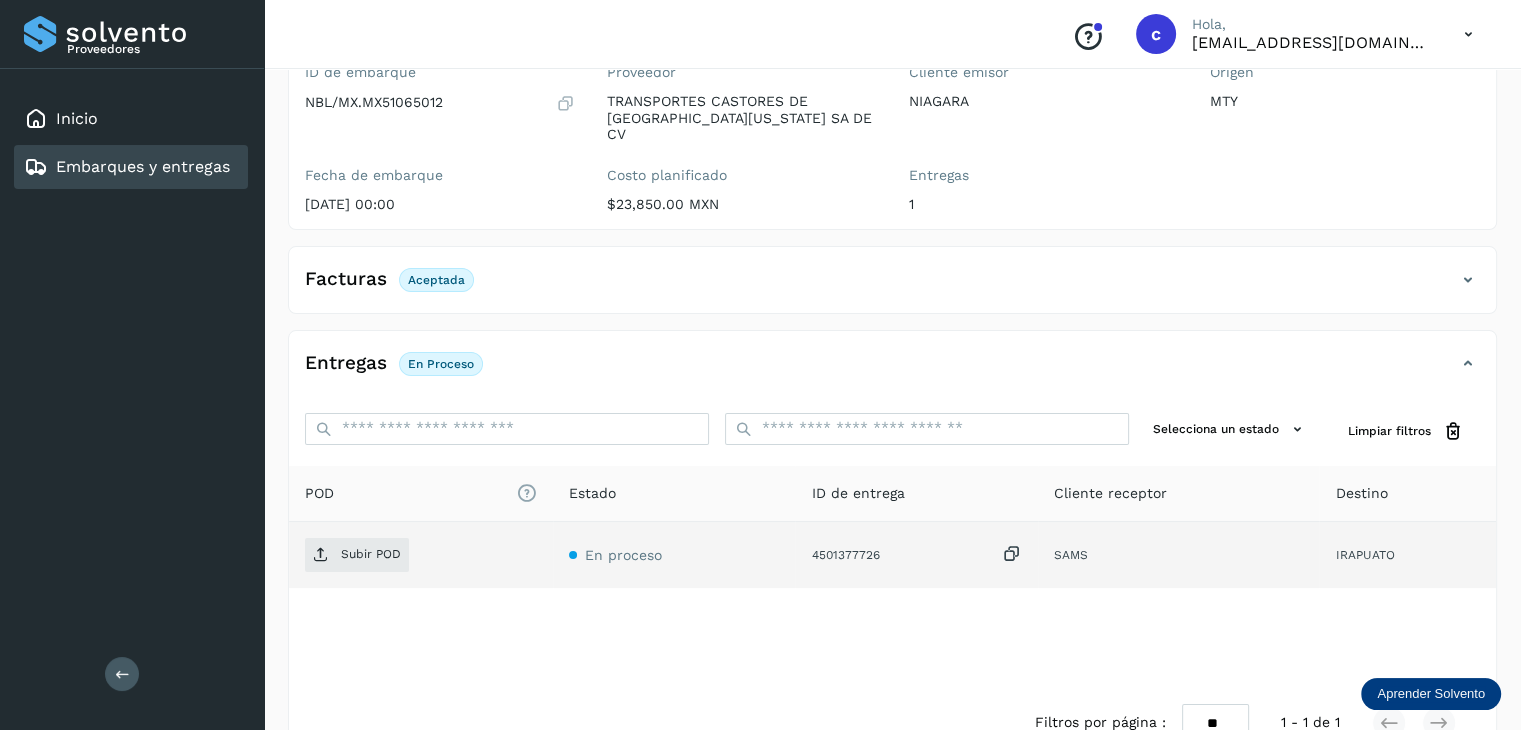 scroll, scrollTop: 200, scrollLeft: 0, axis: vertical 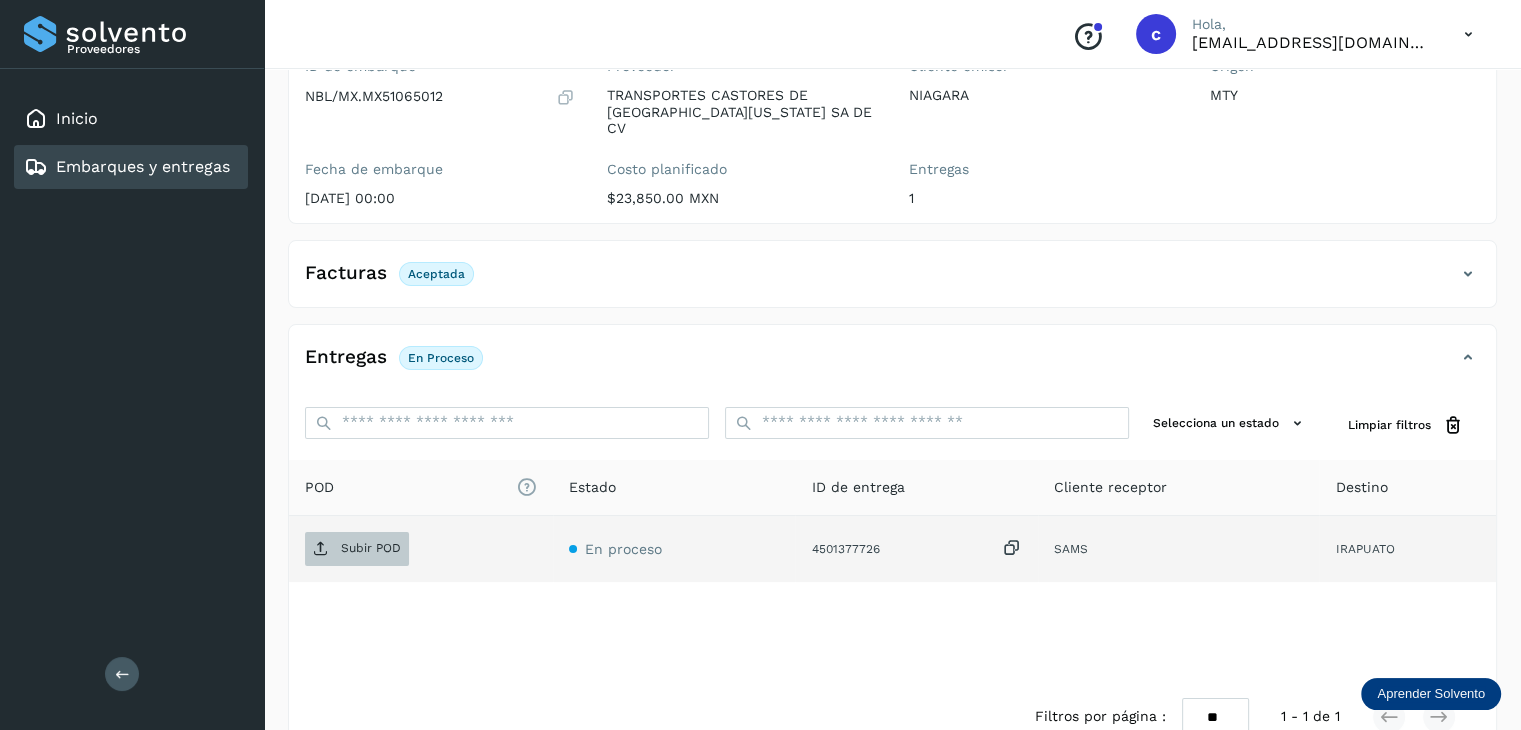 click on "Subir POD" at bounding box center [371, 548] 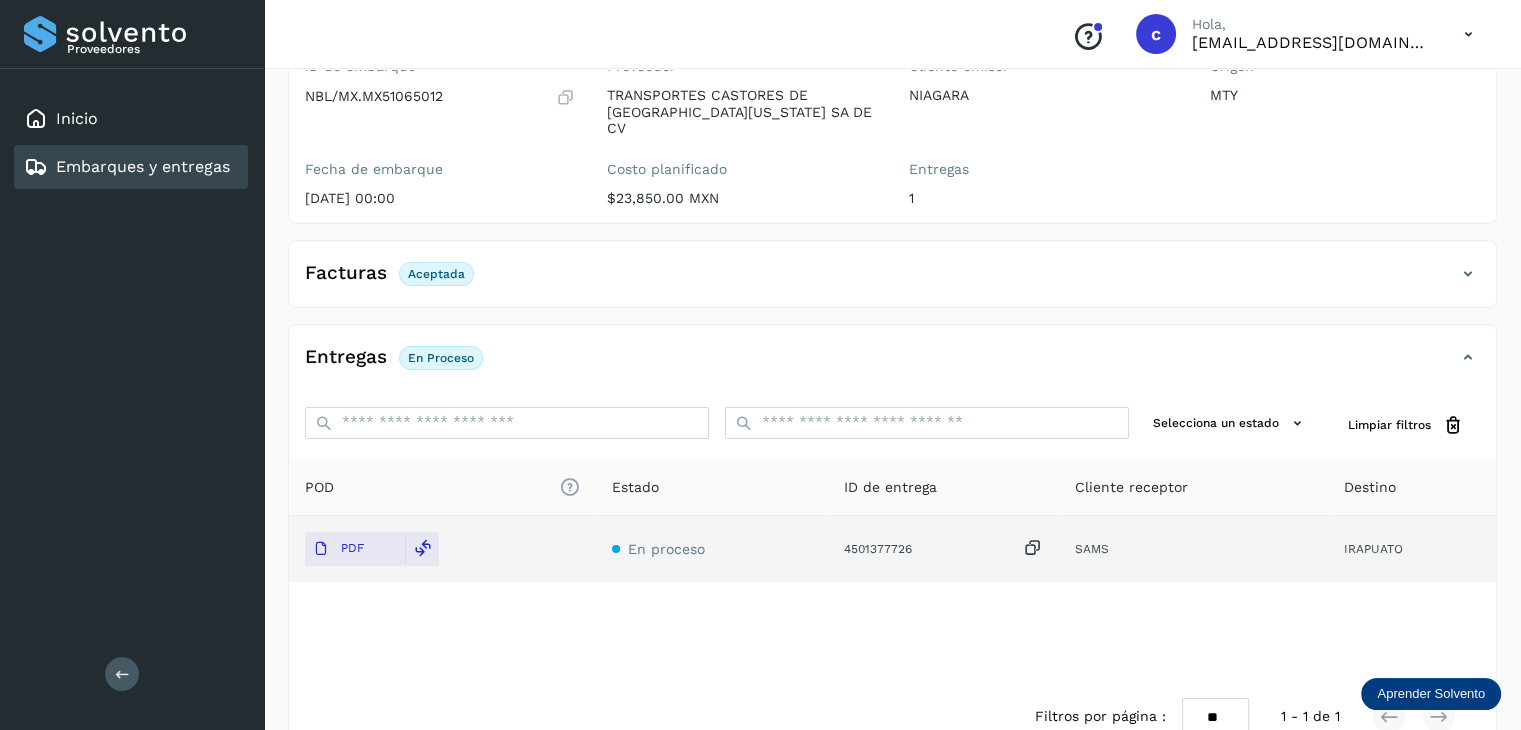 click on "Embarques y entregas" at bounding box center (143, 166) 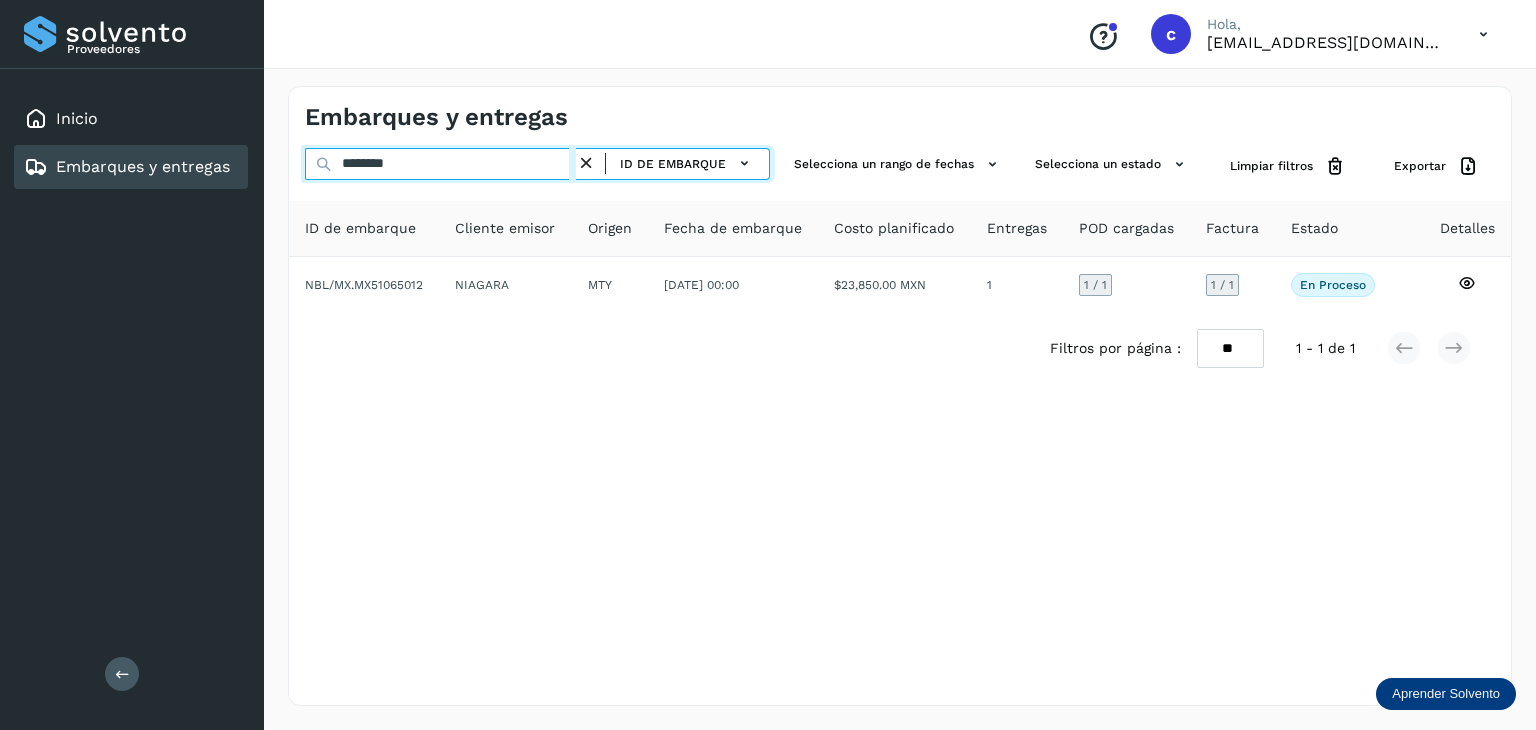 click on "Proveedores Inicio Embarques y entregas Salir
Conoce nuestros beneficios
c Hola, [EMAIL_ADDRESS][DOMAIN_NAME] Embarques y entregas ******** ID de embarque Selecciona un rango de fechas  Selecciona un estado Limpiar filtros Exportar ID de embarque Cliente emisor Origen Fecha de embarque Costo planificado Entregas POD cargadas Factura Estado Detalles NBL/MX.MX51065012 NIAGARA MTY [DATE] 00:00  $23,850.00 MXN  1 1  / 1 1 / 1 En proceso
Verifica el estado de la factura o entregas asociadas a este embarque
Filtros por página : ** ** ** 1 - 1 de 1" 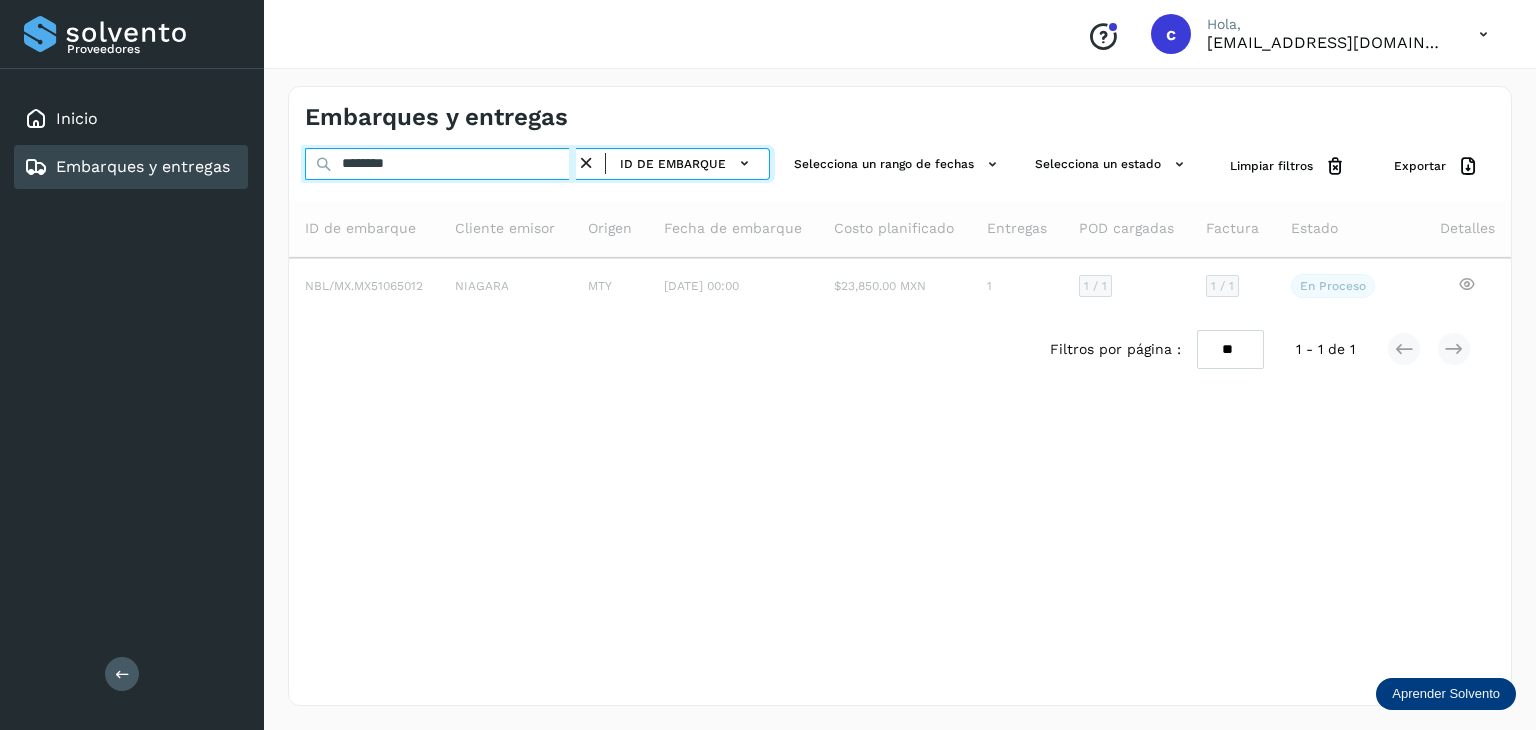 type on "********" 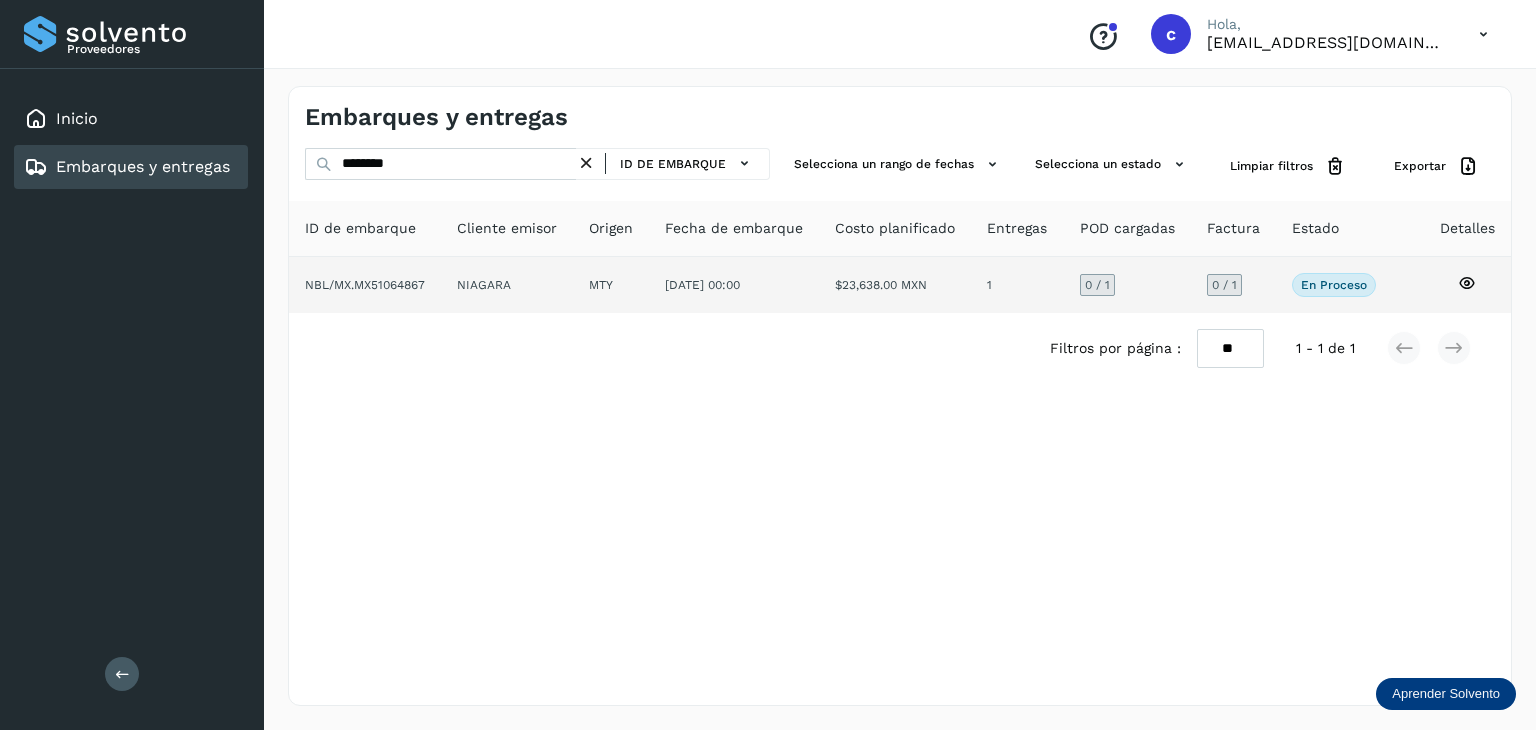 click 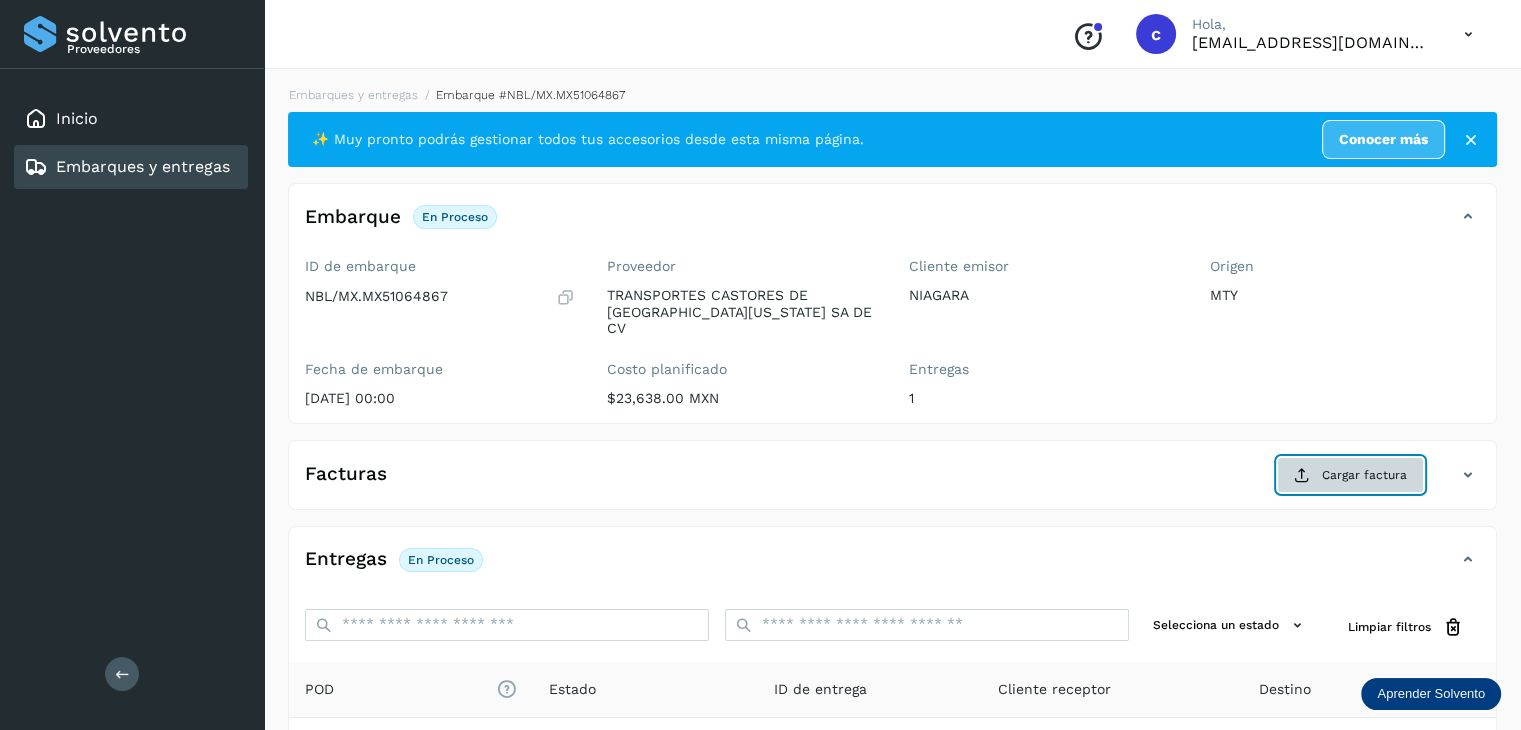 click on "Cargar factura" 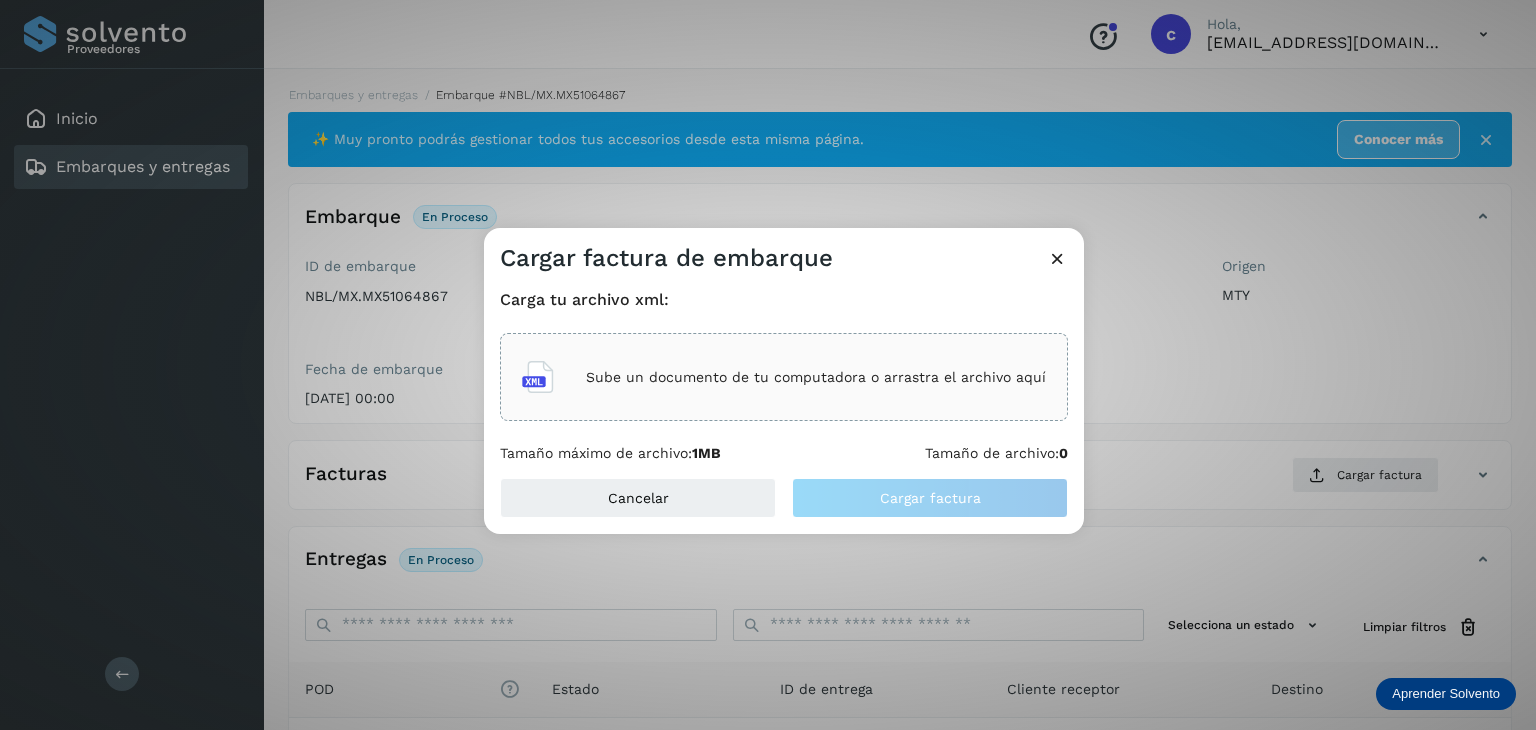 click on "Sube un documento de tu computadora o arrastra el archivo aquí" at bounding box center (816, 377) 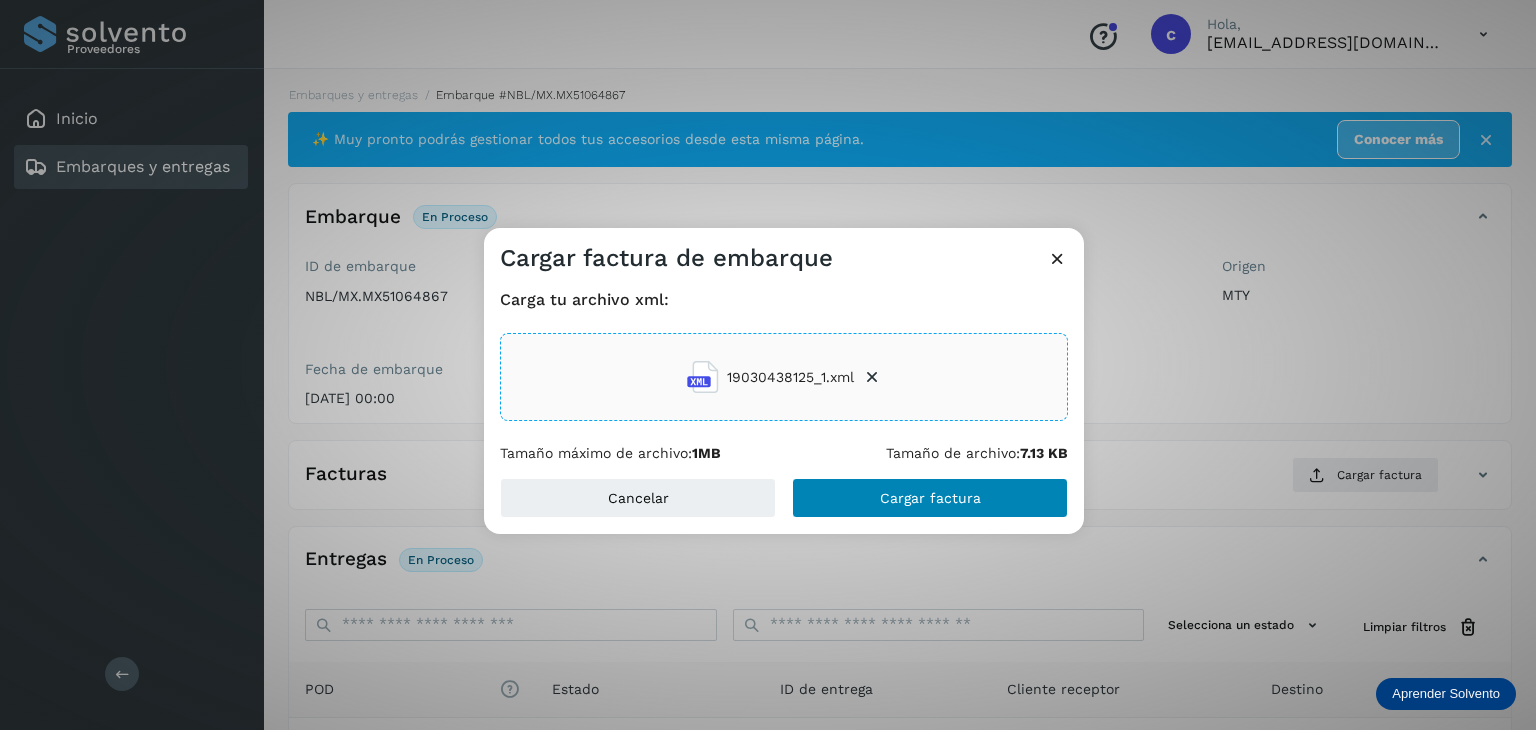 click on "Cancelar Cargar factura" at bounding box center (784, 506) 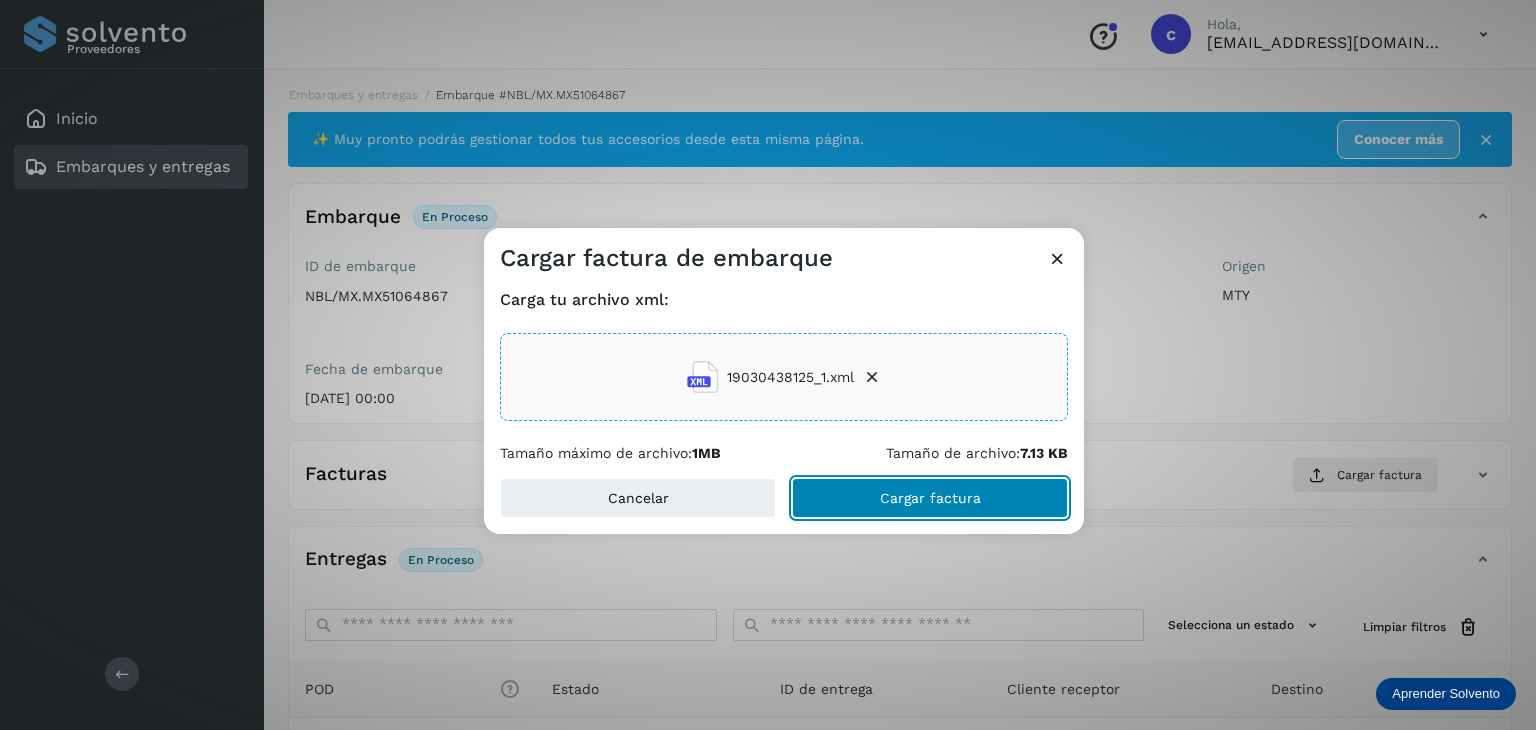 click on "Cargar factura" 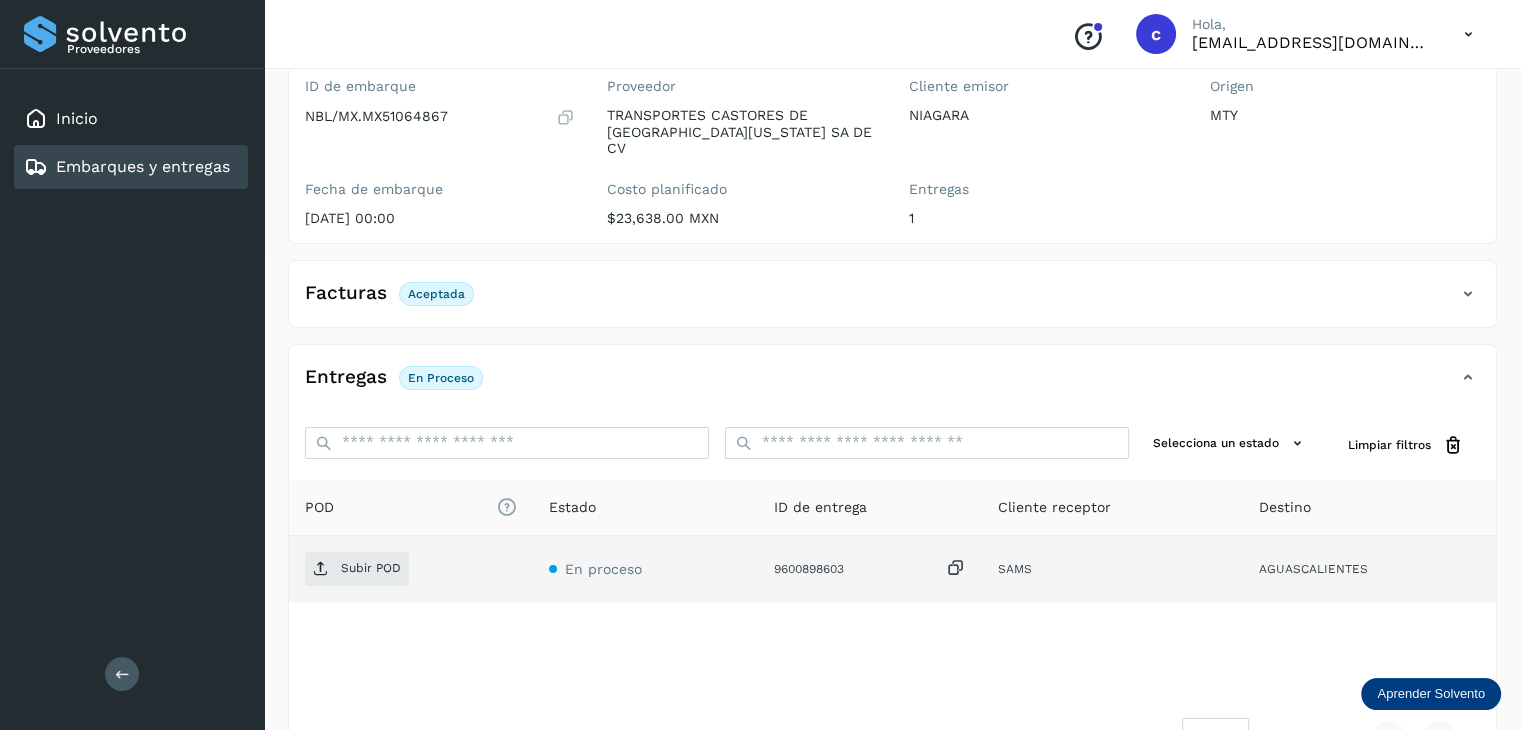 scroll, scrollTop: 200, scrollLeft: 0, axis: vertical 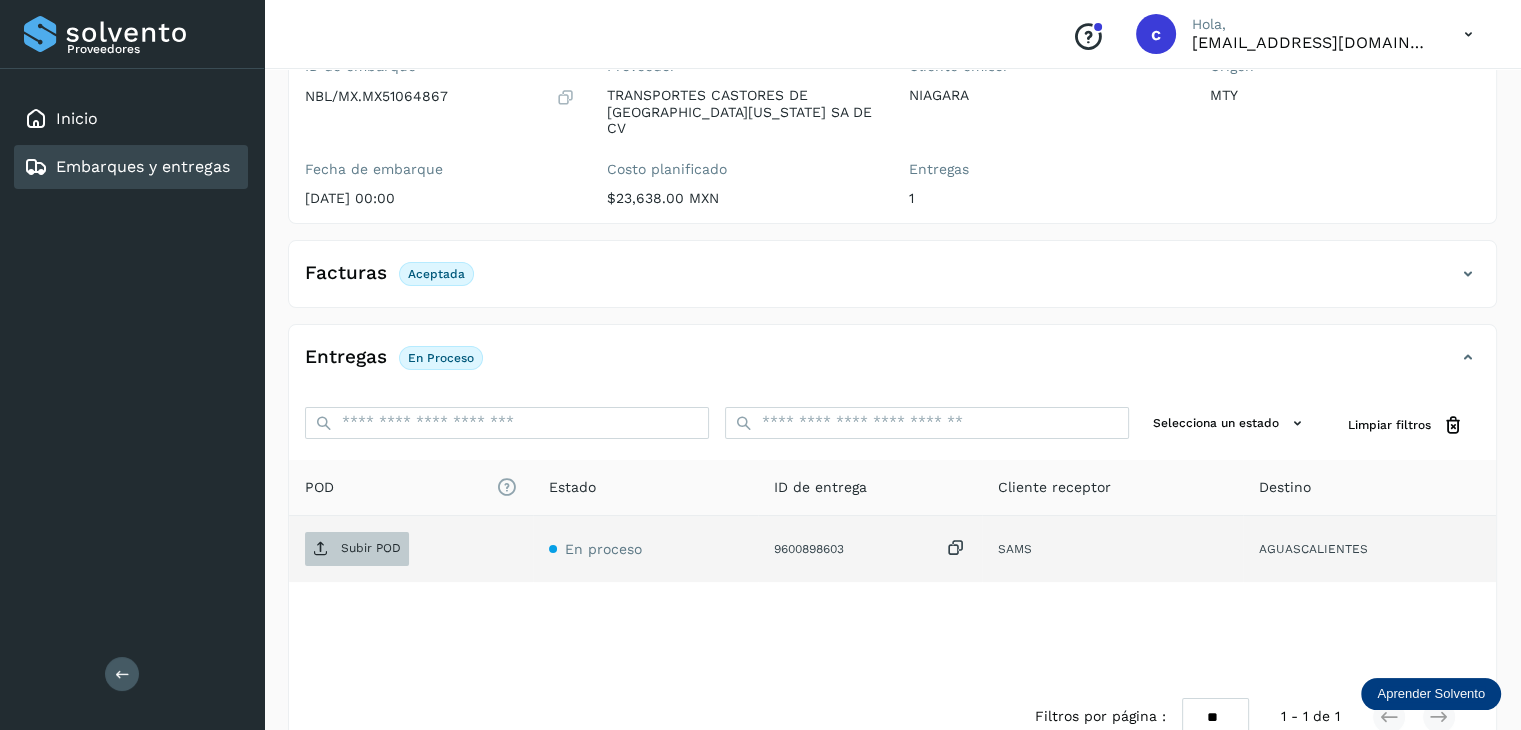 click on "Subir POD" at bounding box center [357, 549] 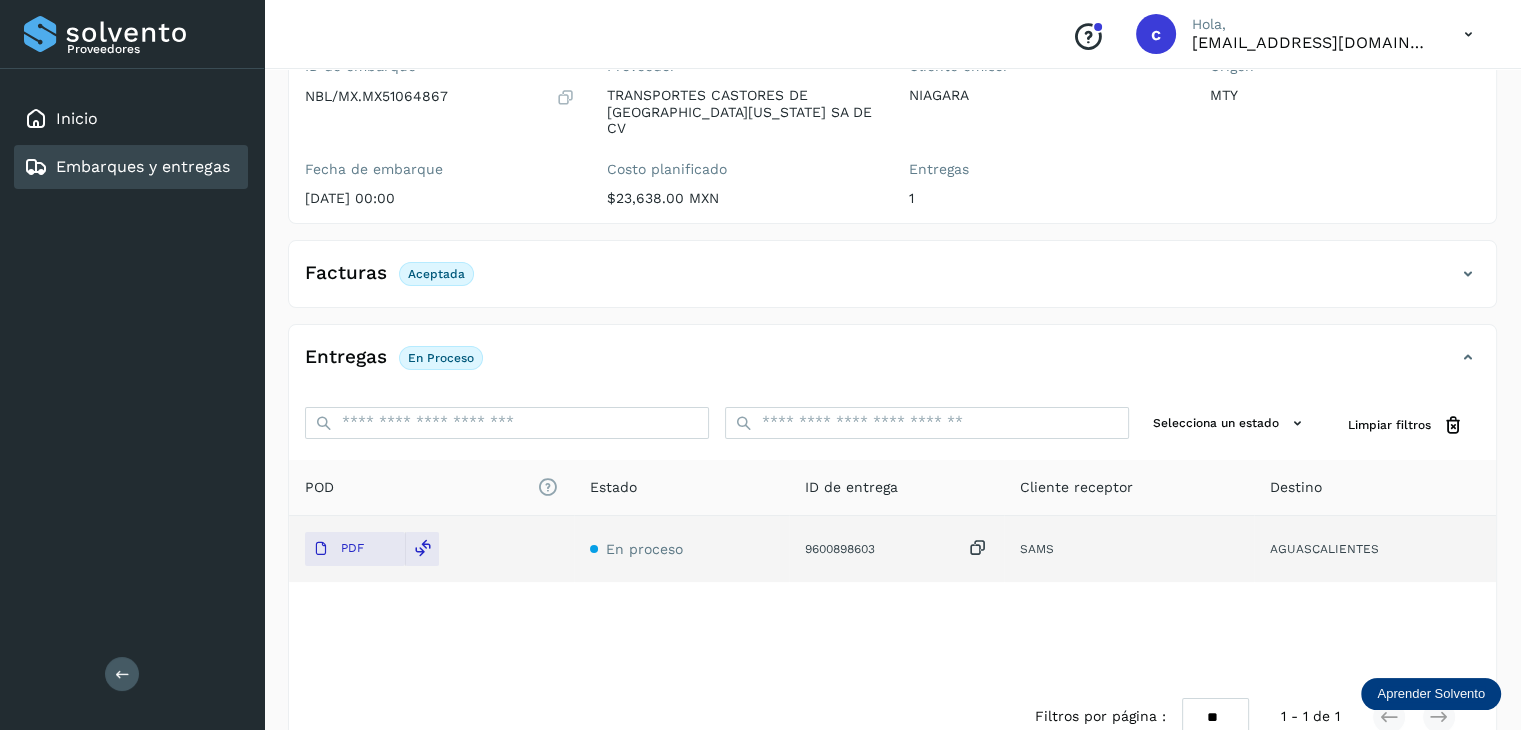 click on "Entregas En proceso Selecciona un estado Limpiar filtros POD
El tamaño máximo de archivo es de 20 Mb.
Estado ID de entrega Cliente receptor Destino PDF En proceso 9600898603  SAMS AGUASCALIENTES SAMS 9600898603 PDF Destino: AGUASCALIENTES En proceso Filtros por página : ** ** ** 1 - 1 de 1" 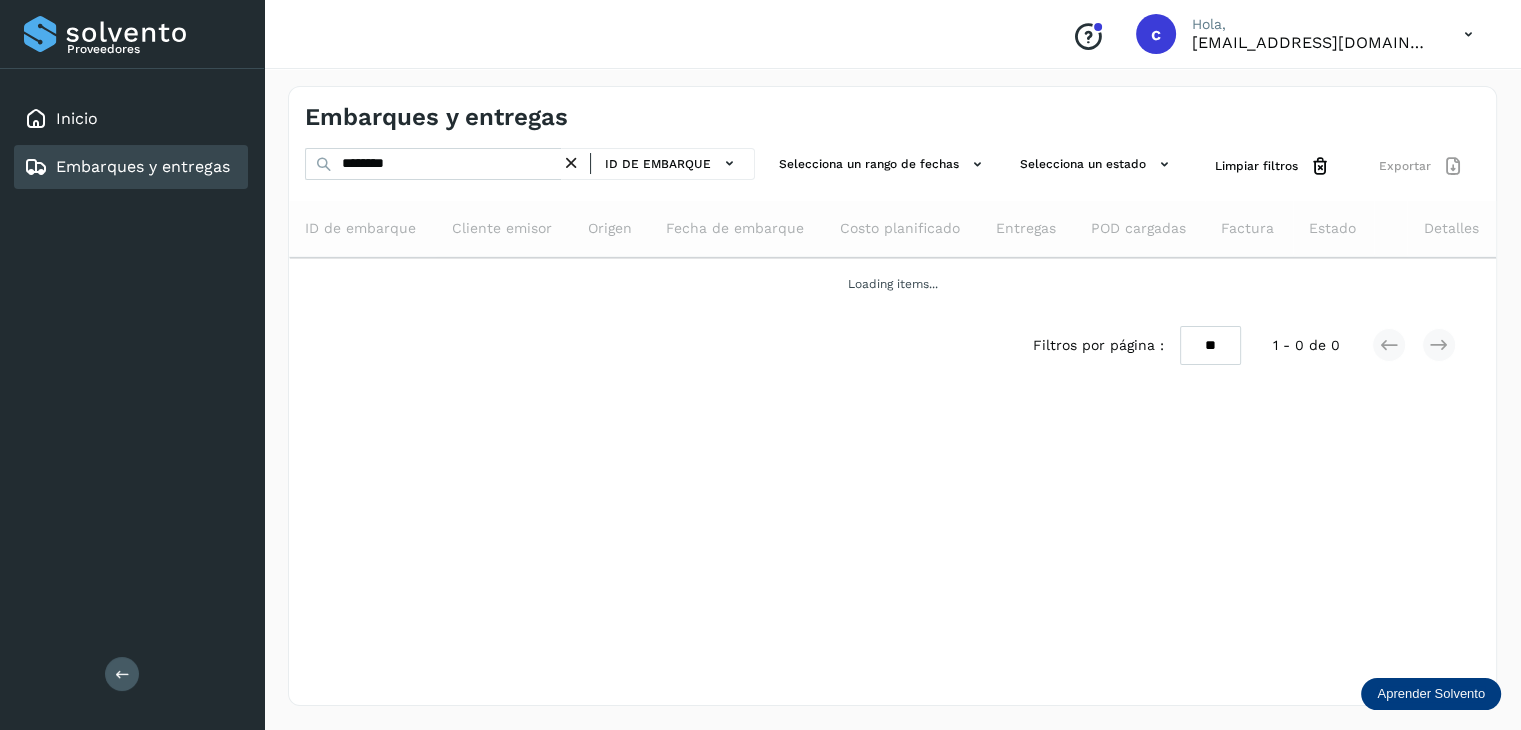 scroll, scrollTop: 0, scrollLeft: 0, axis: both 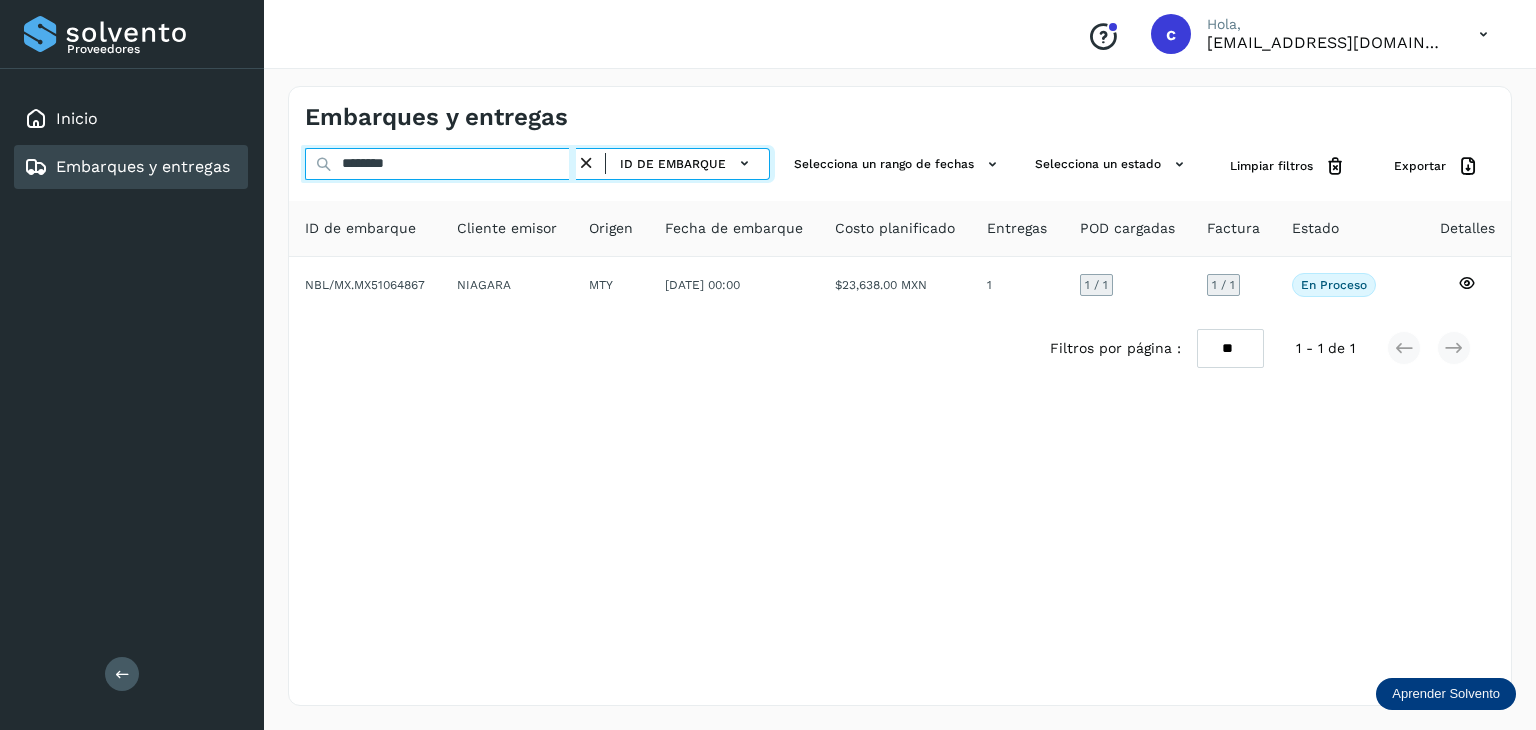 drag, startPoint x: 436, startPoint y: 164, endPoint x: 277, endPoint y: 159, distance: 159.0786 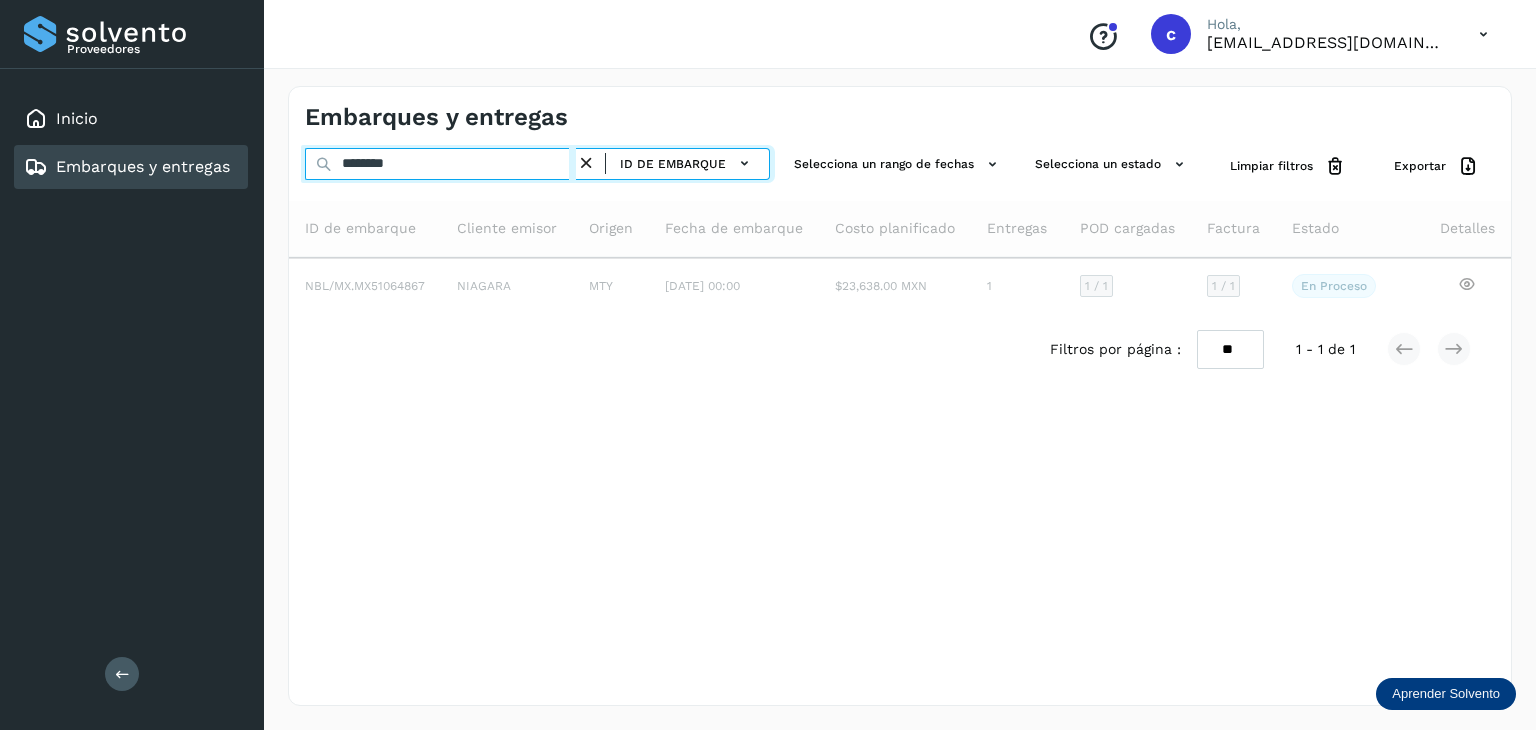 type on "********" 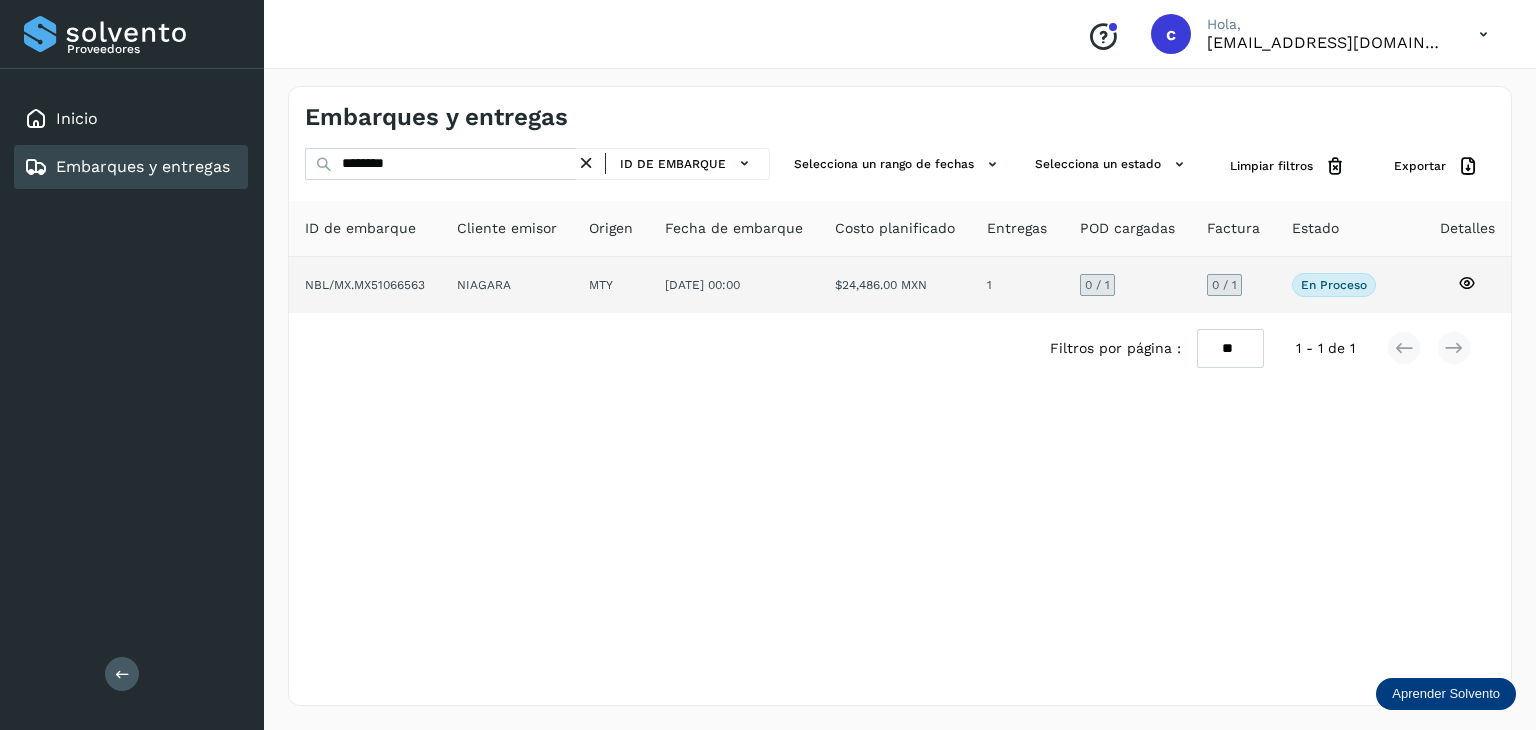 click 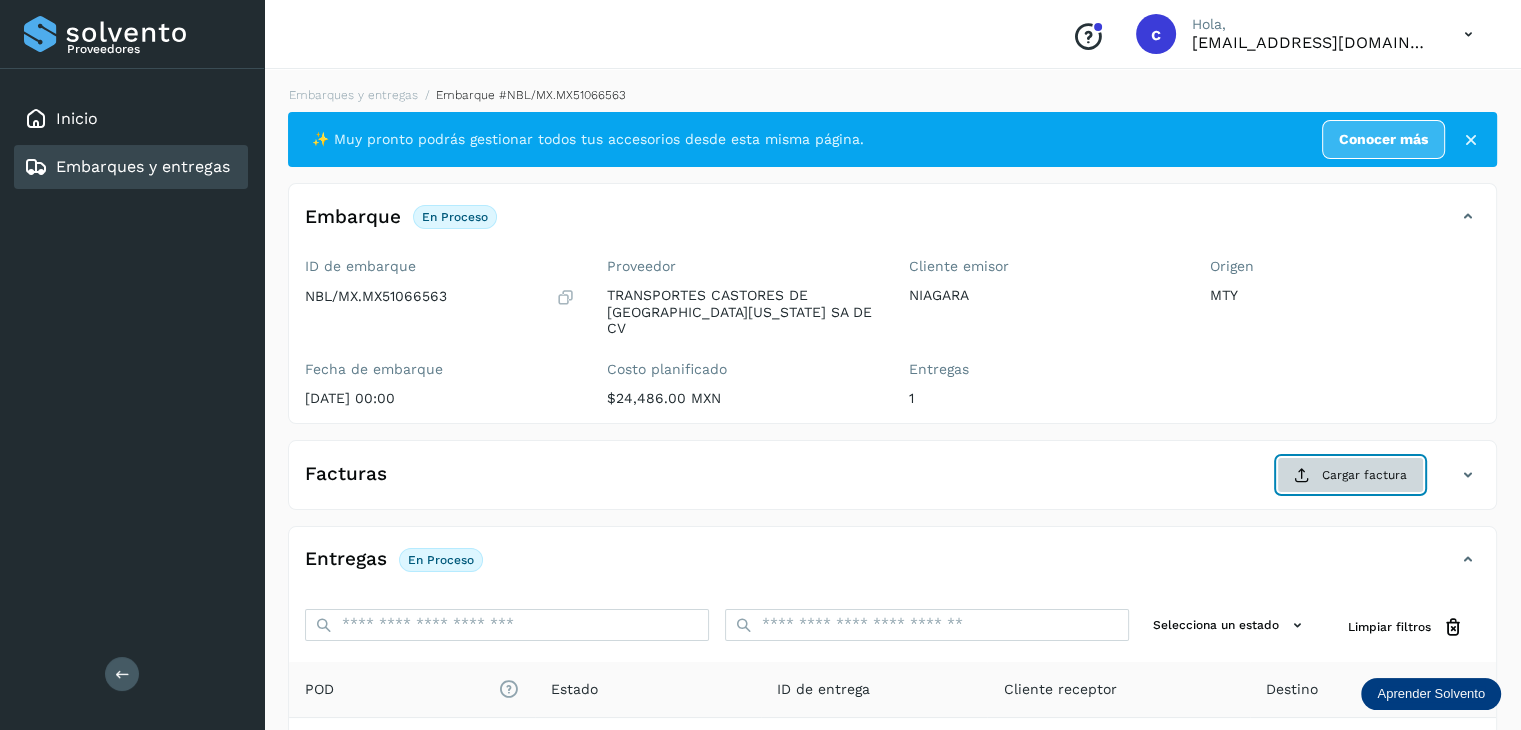 click on "Cargar factura" 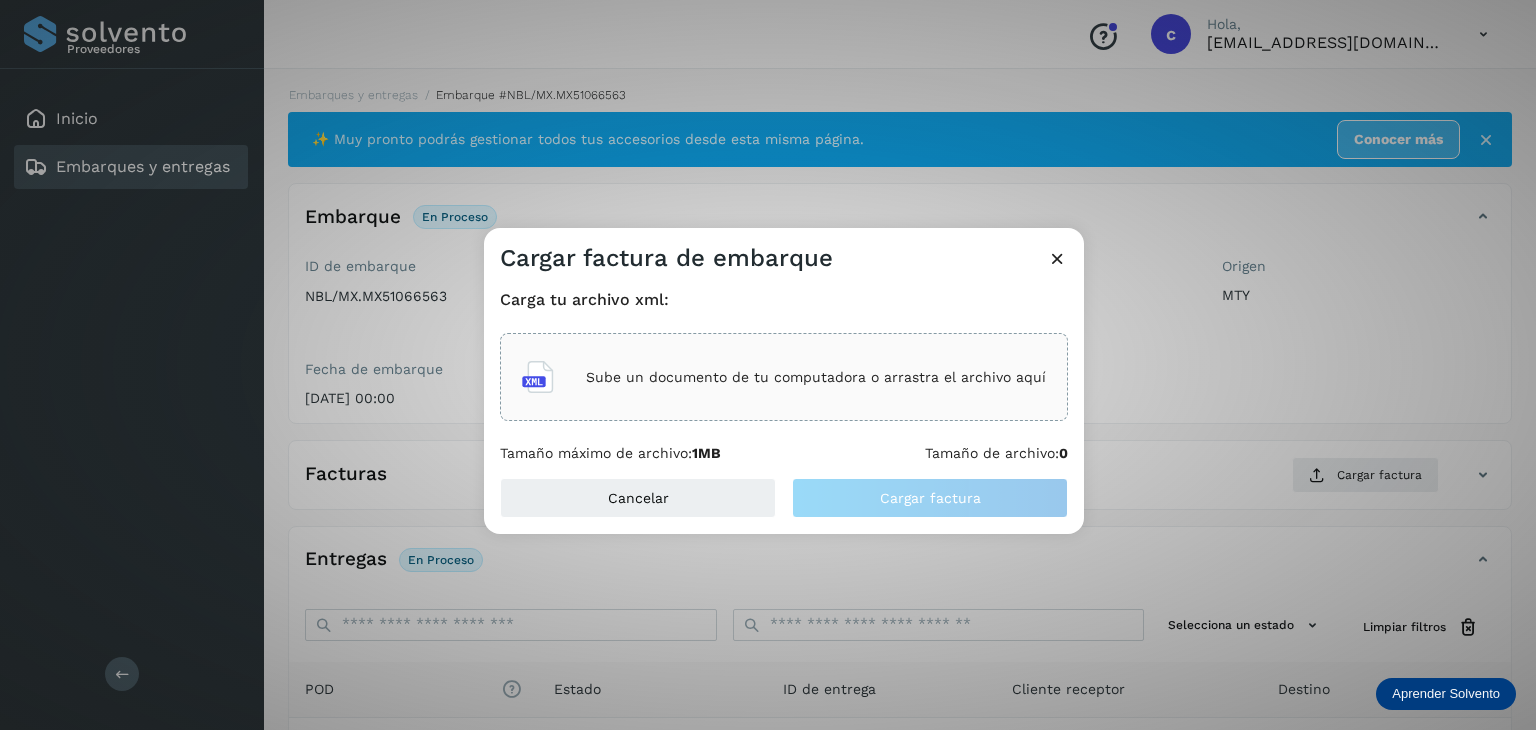 click on "Sube un documento de tu computadora o arrastra el archivo aquí" 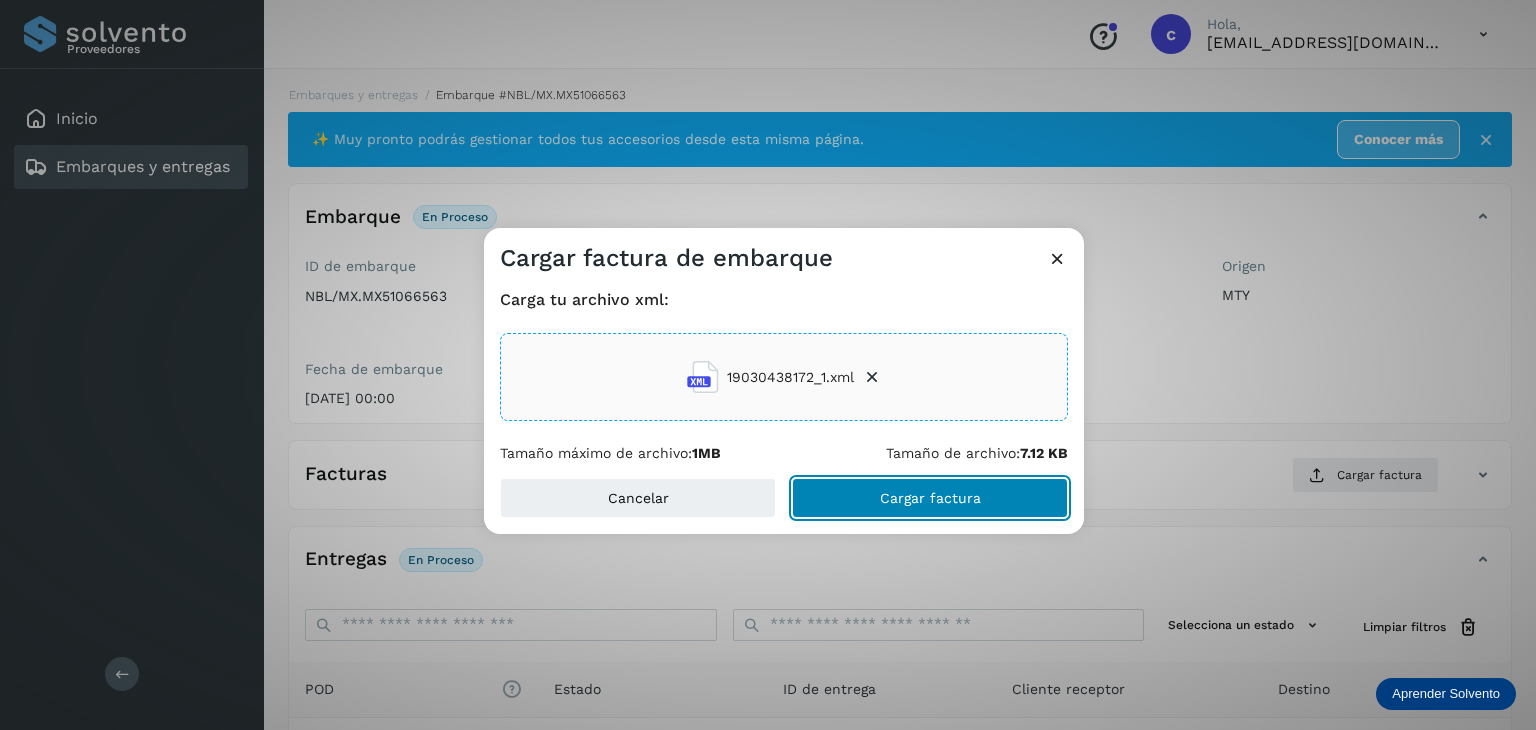 click on "Cargar factura" 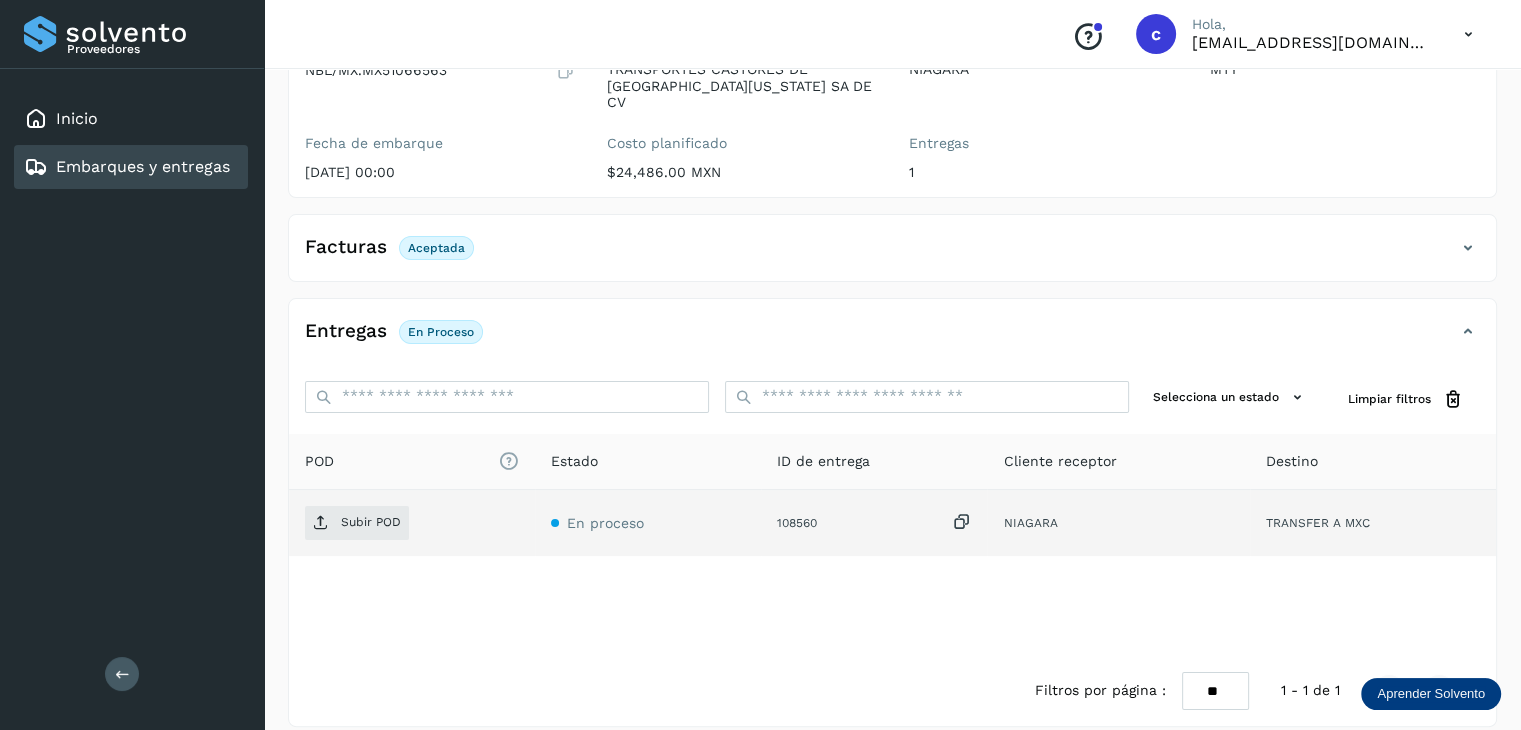 scroll, scrollTop: 229, scrollLeft: 0, axis: vertical 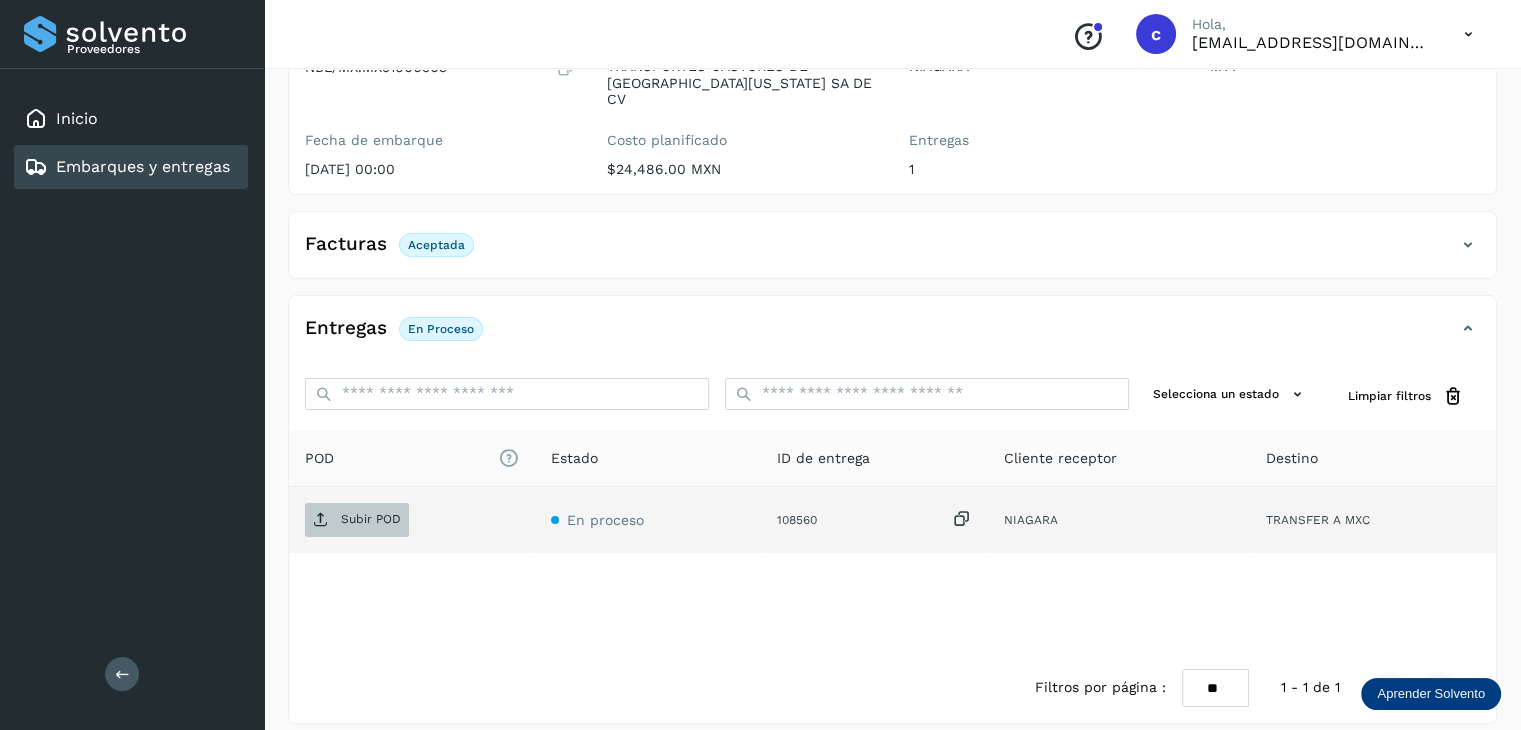 click on "Subir POD" at bounding box center [371, 519] 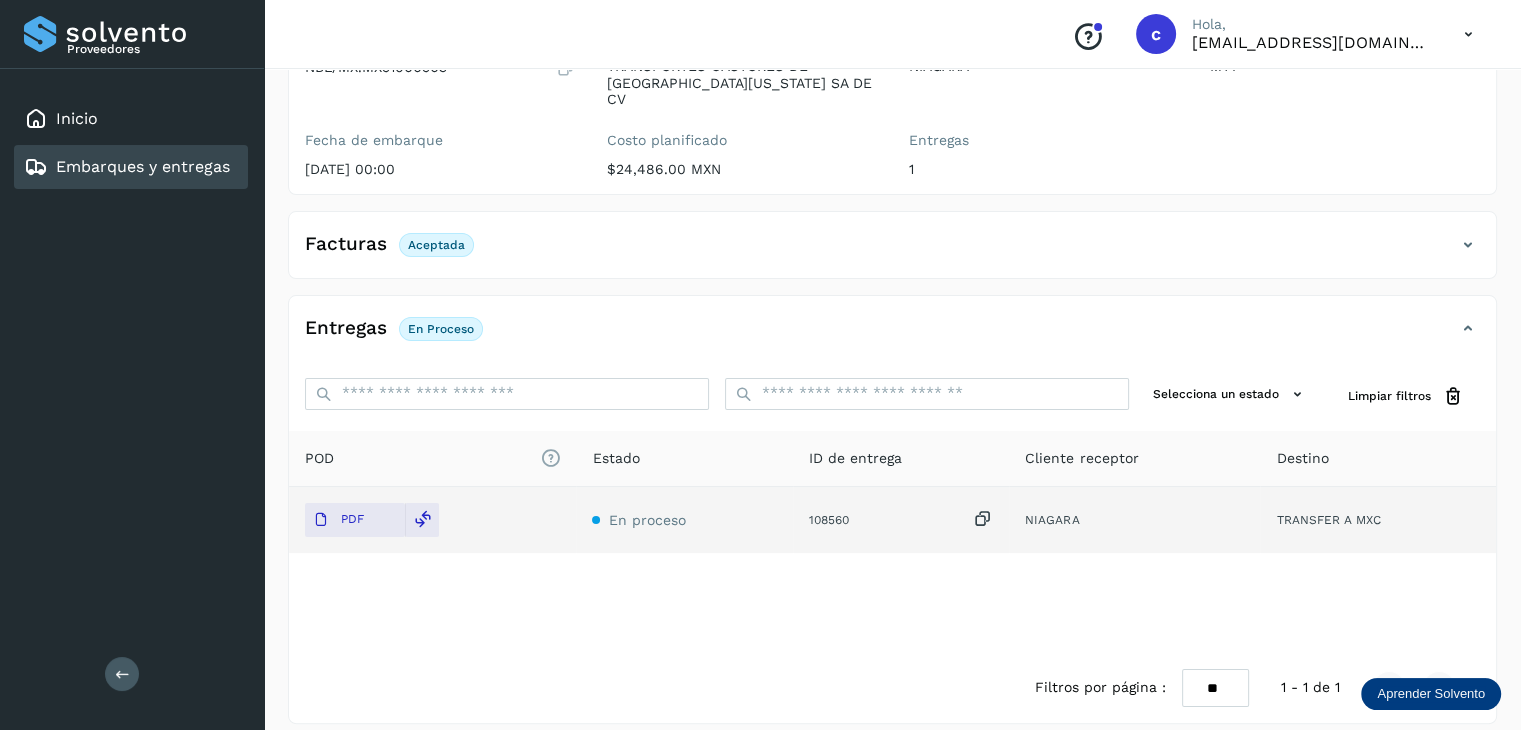 click on "Embarques y entregas" at bounding box center (143, 166) 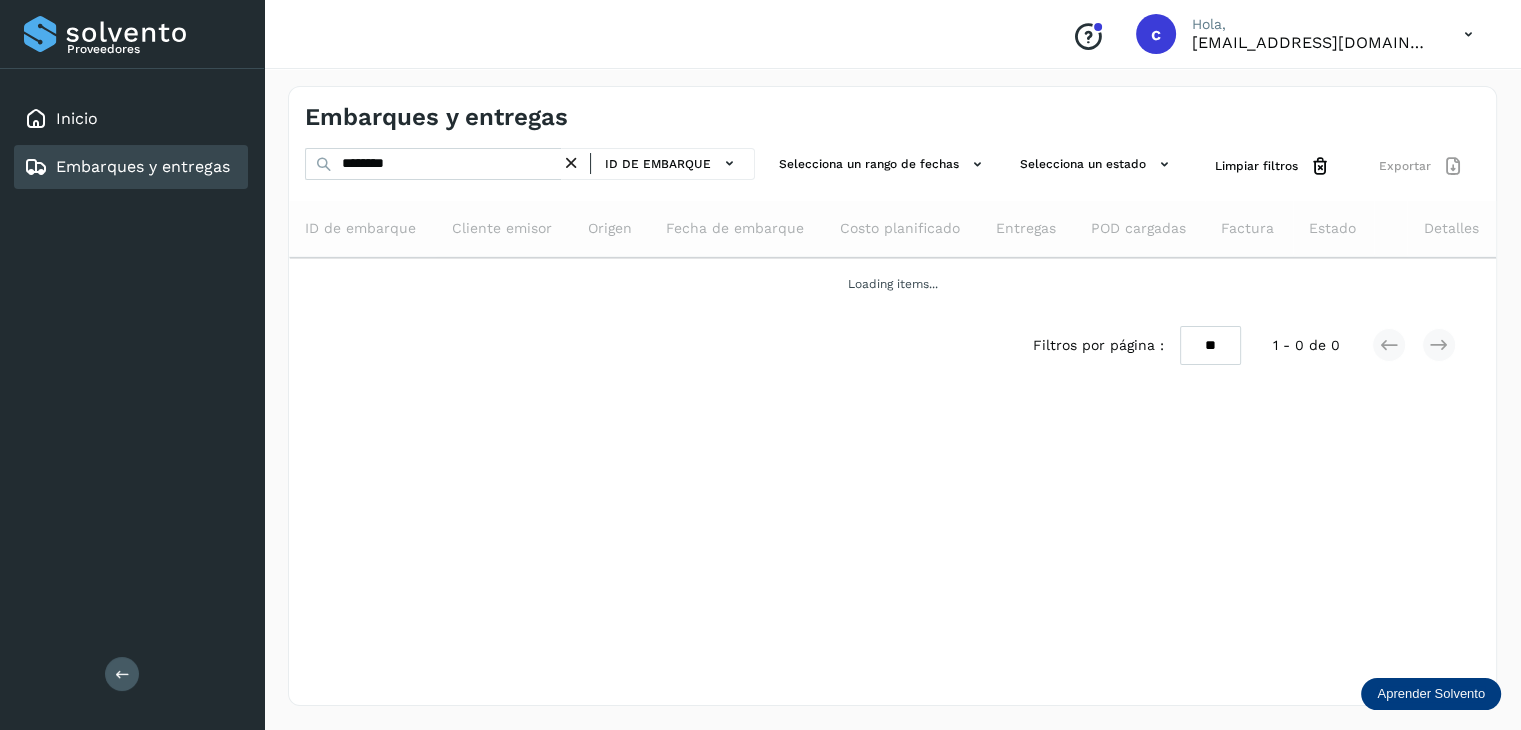 scroll, scrollTop: 0, scrollLeft: 0, axis: both 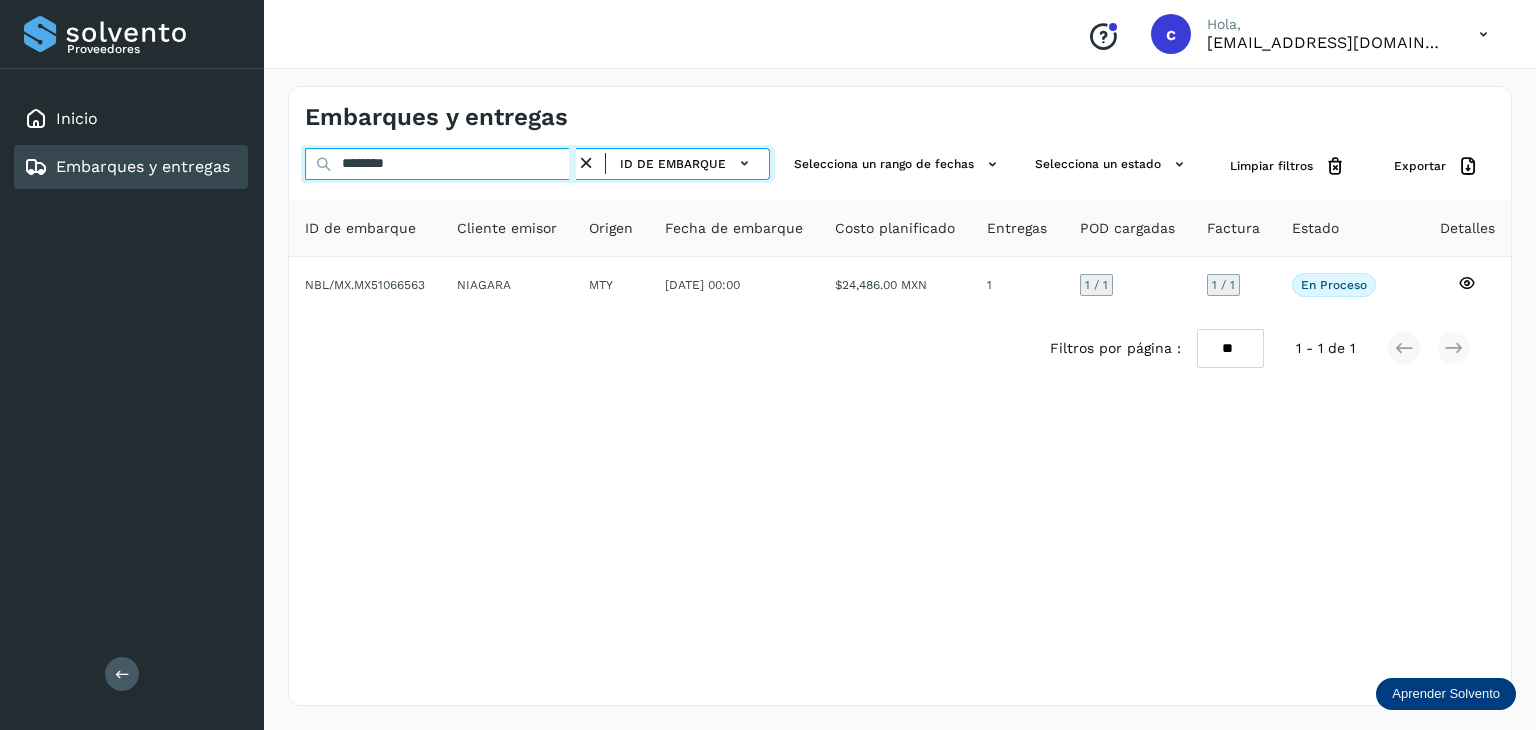 drag, startPoint x: 412, startPoint y: 161, endPoint x: 332, endPoint y: 165, distance: 80.09994 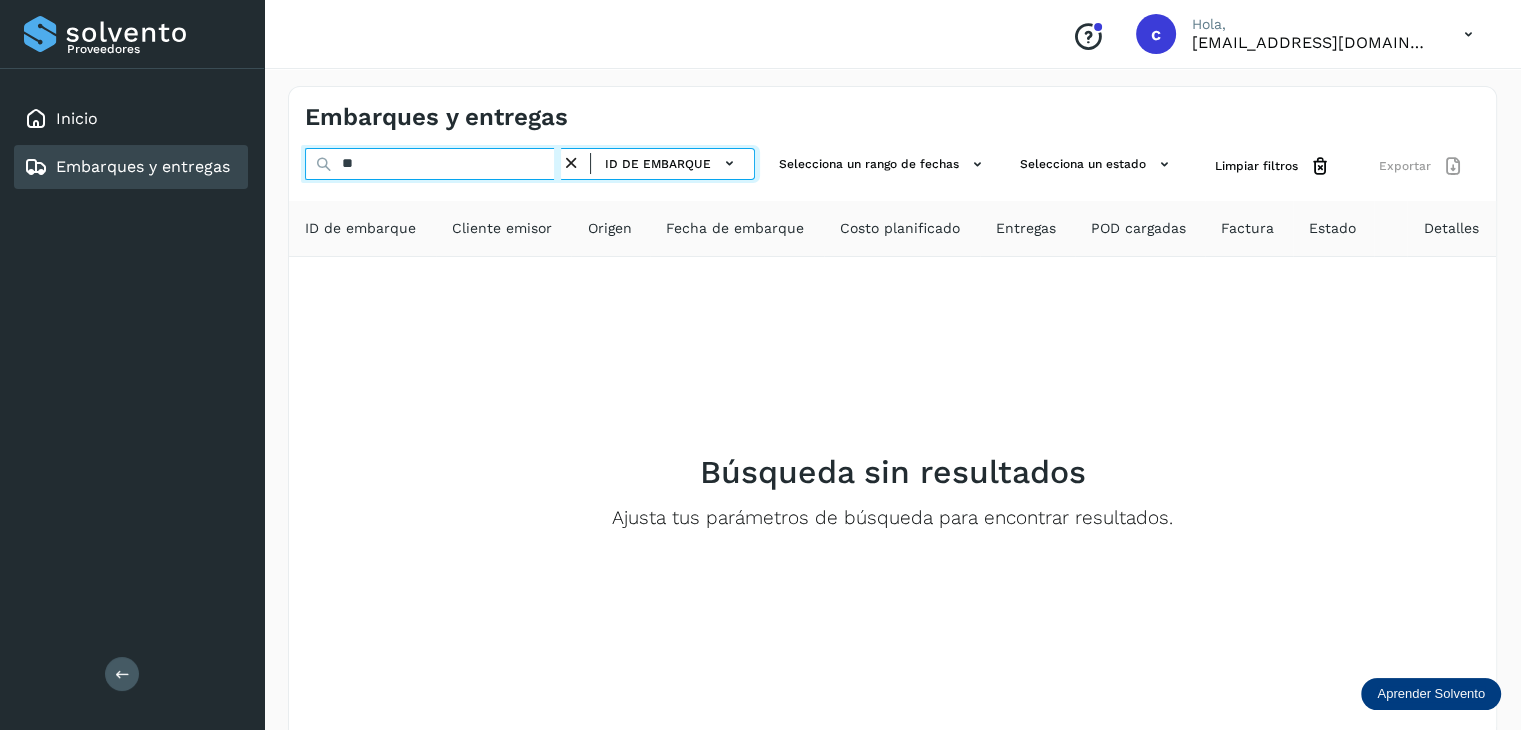 type on "*" 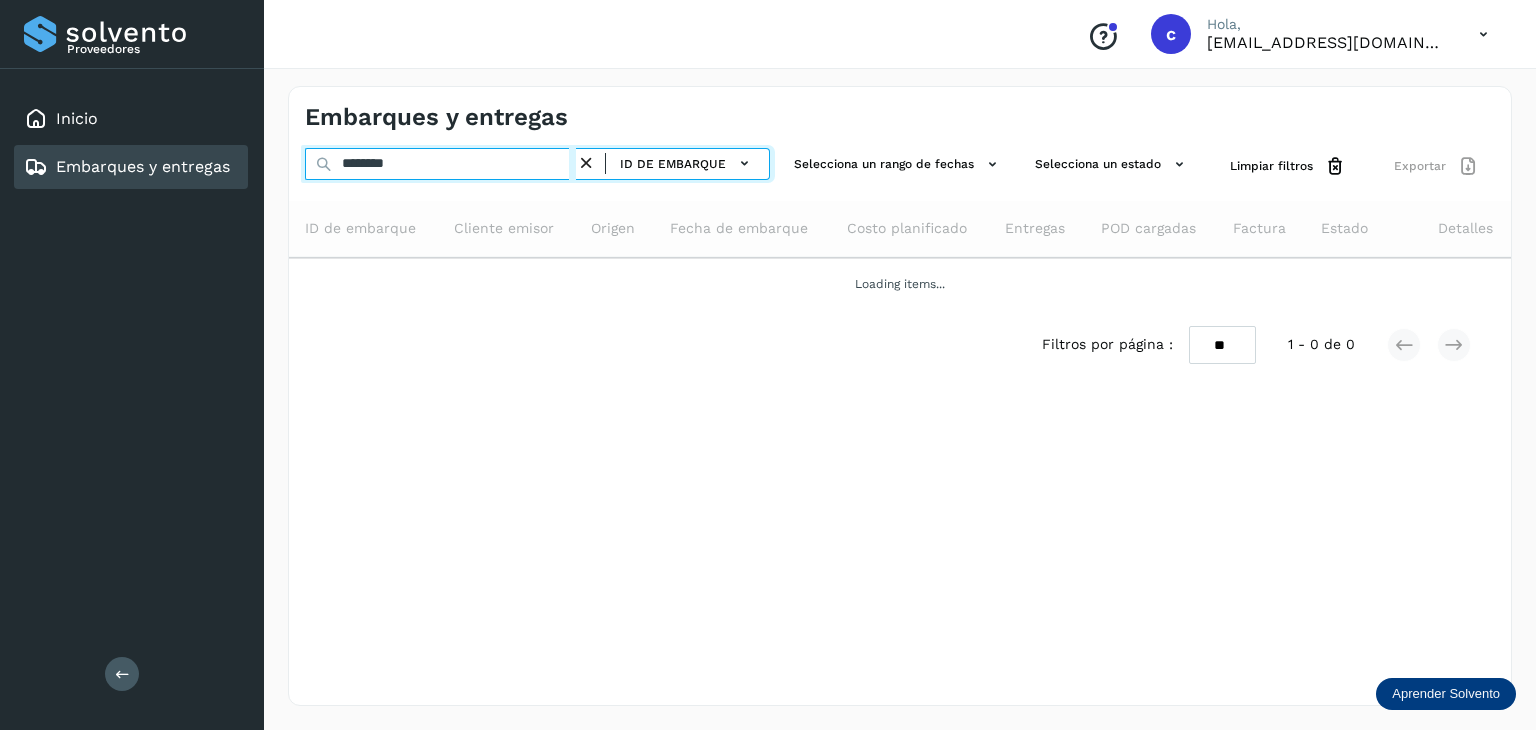 type on "********" 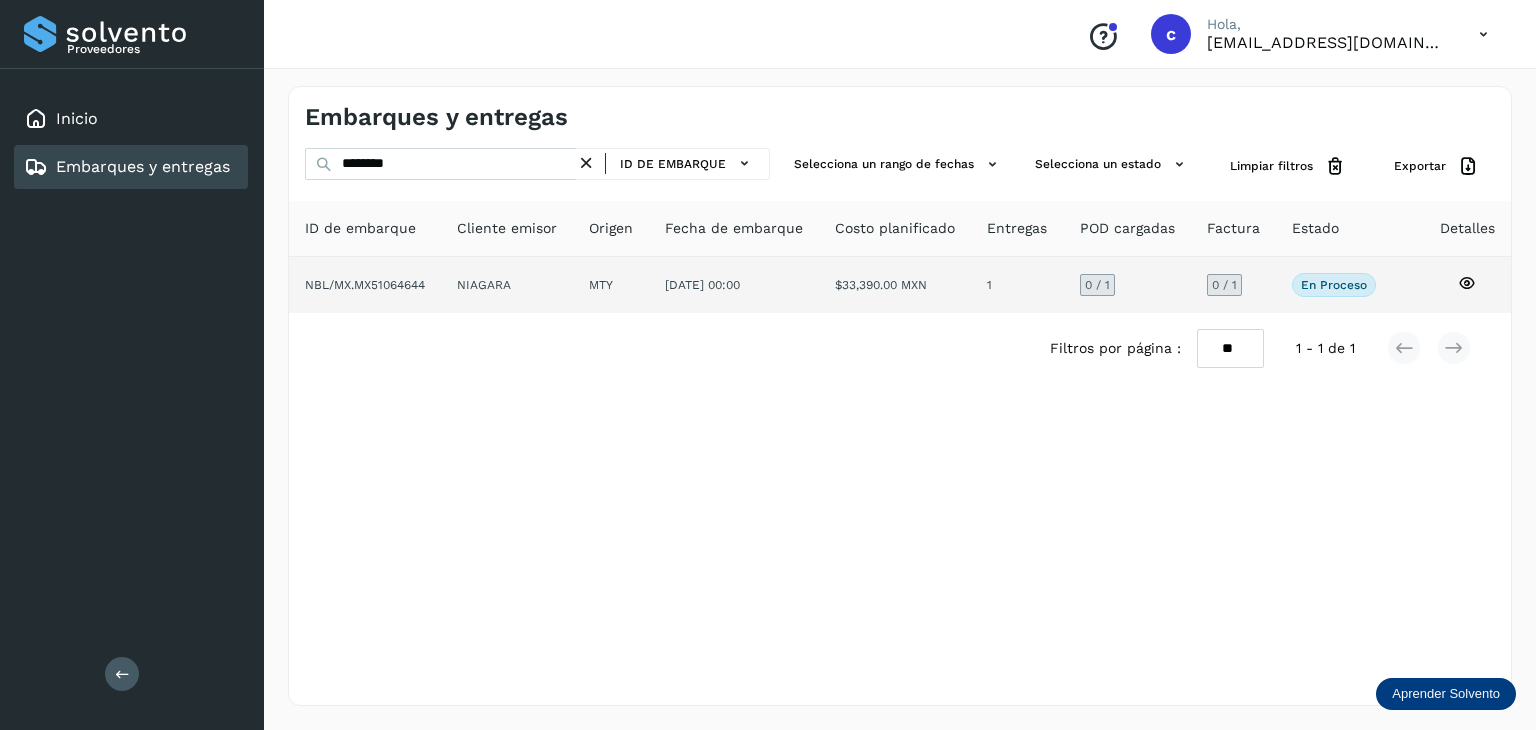 click 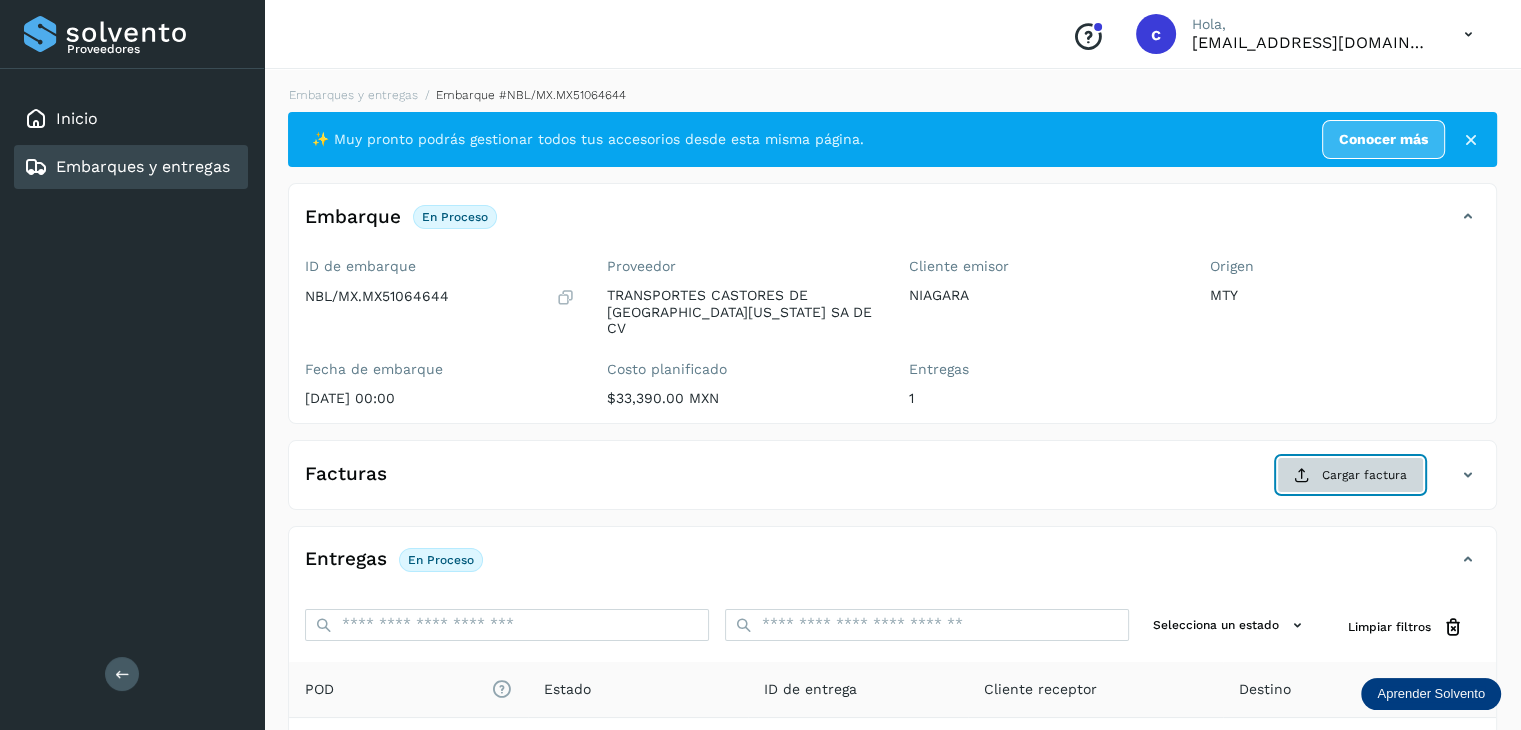click on "Cargar factura" 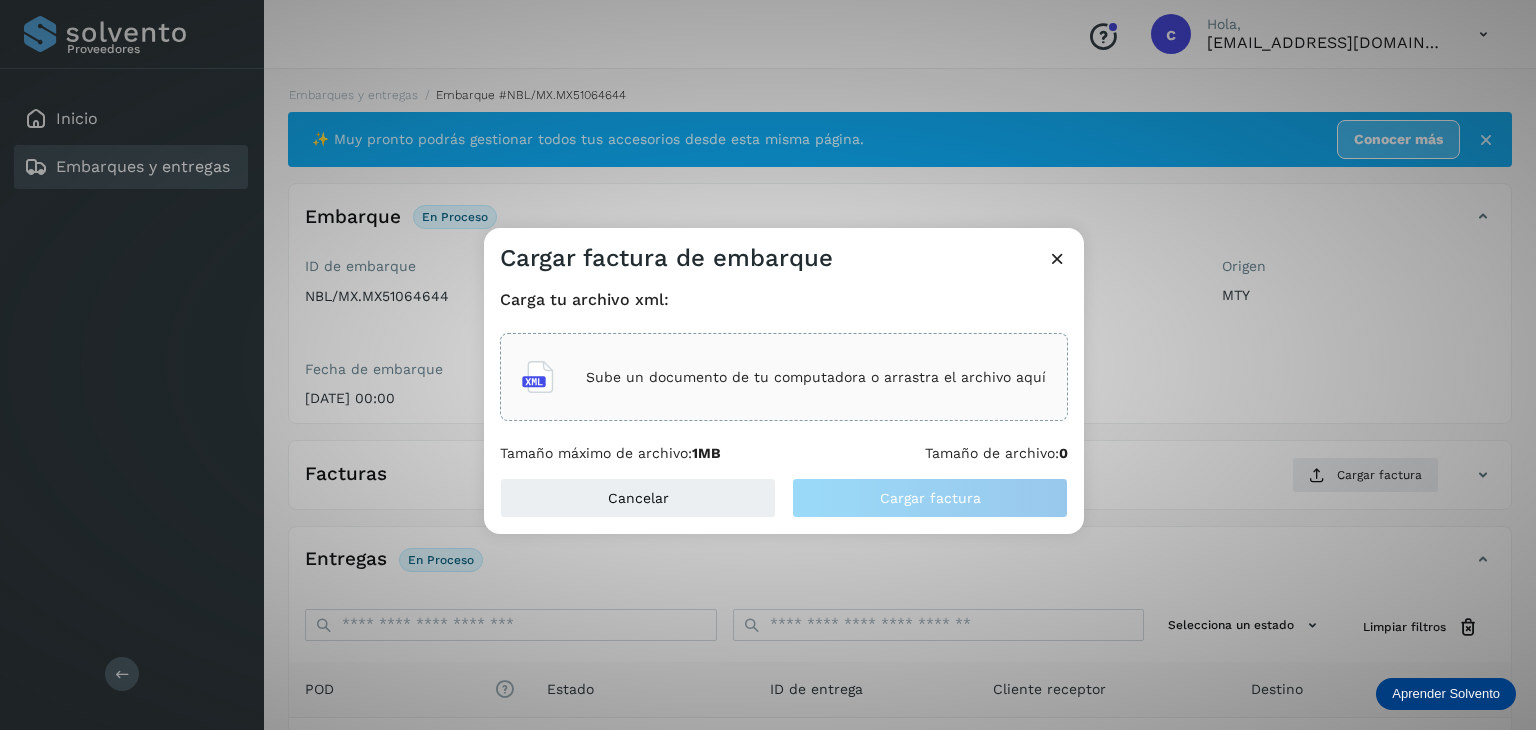 click on "Sube un documento de tu computadora o arrastra el archivo aquí" at bounding box center (816, 377) 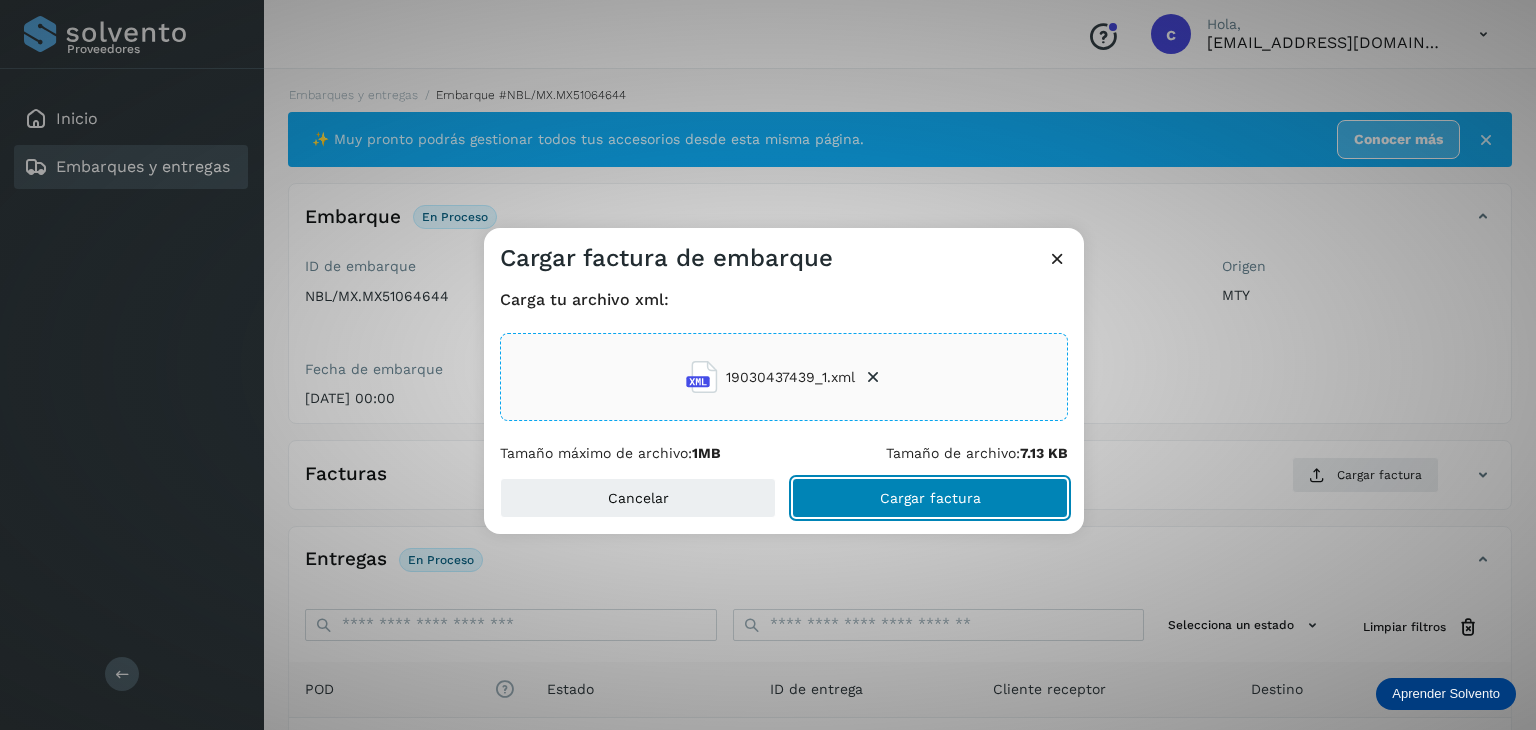 click on "Cargar factura" 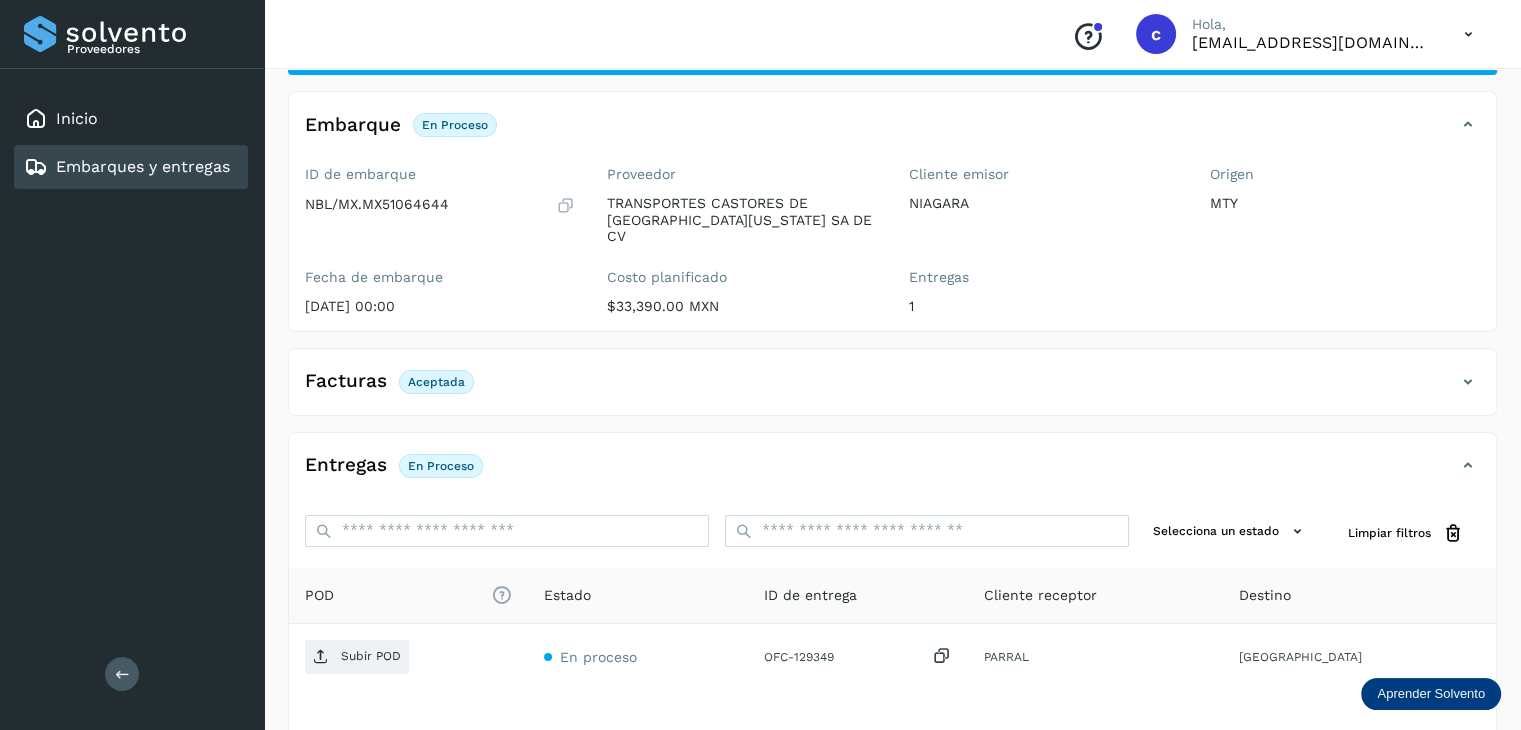scroll, scrollTop: 229, scrollLeft: 0, axis: vertical 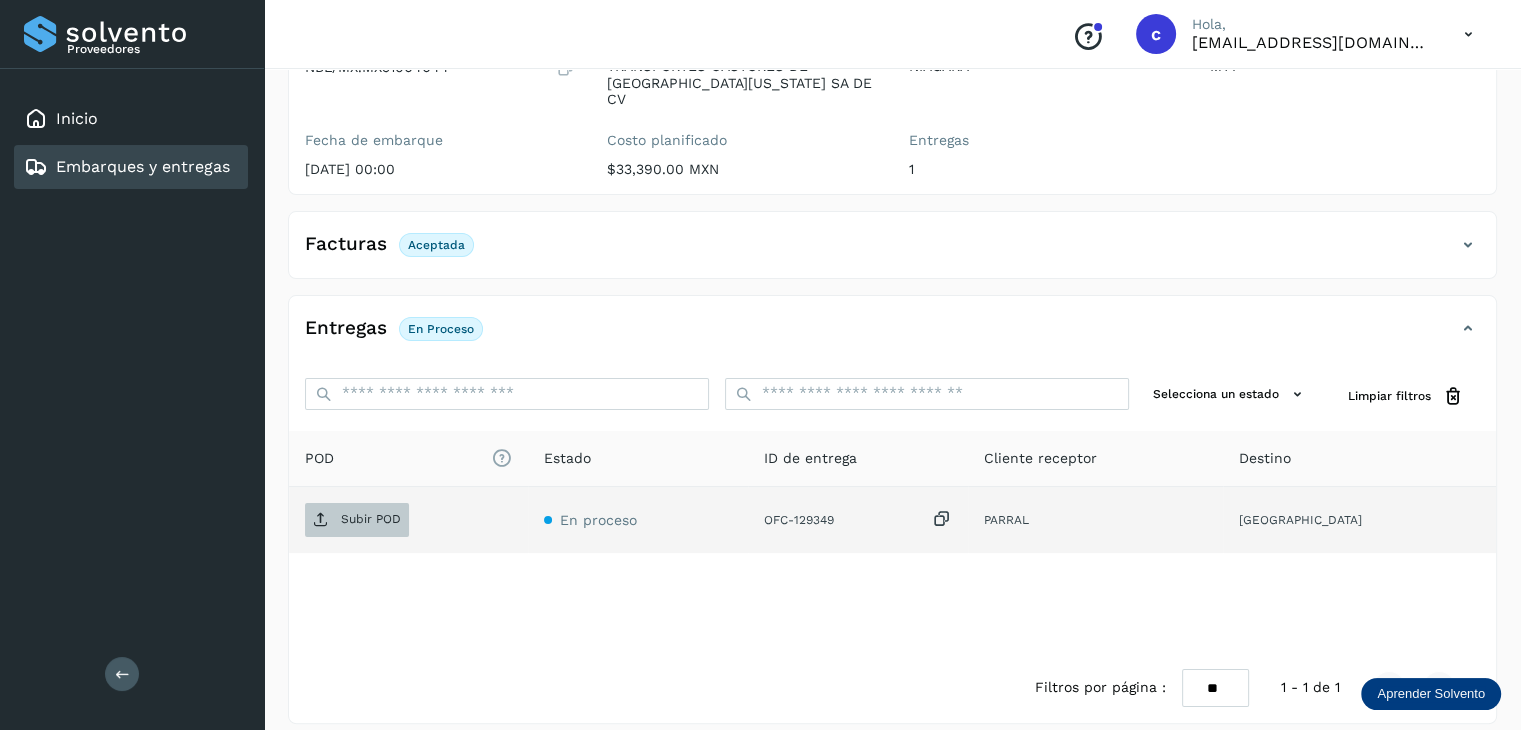 click on "Subir POD" at bounding box center [371, 519] 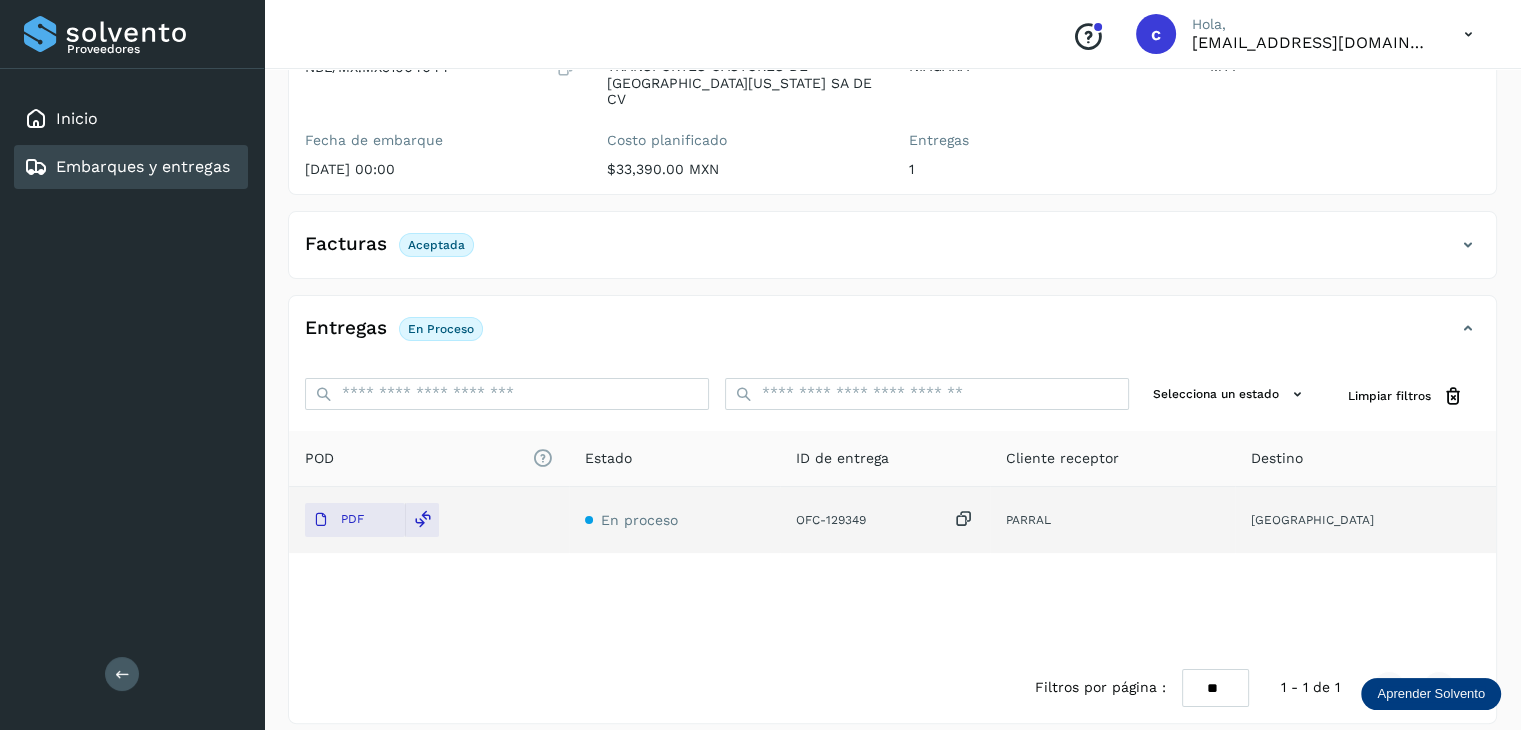 click on "Embarques y entregas" at bounding box center (143, 166) 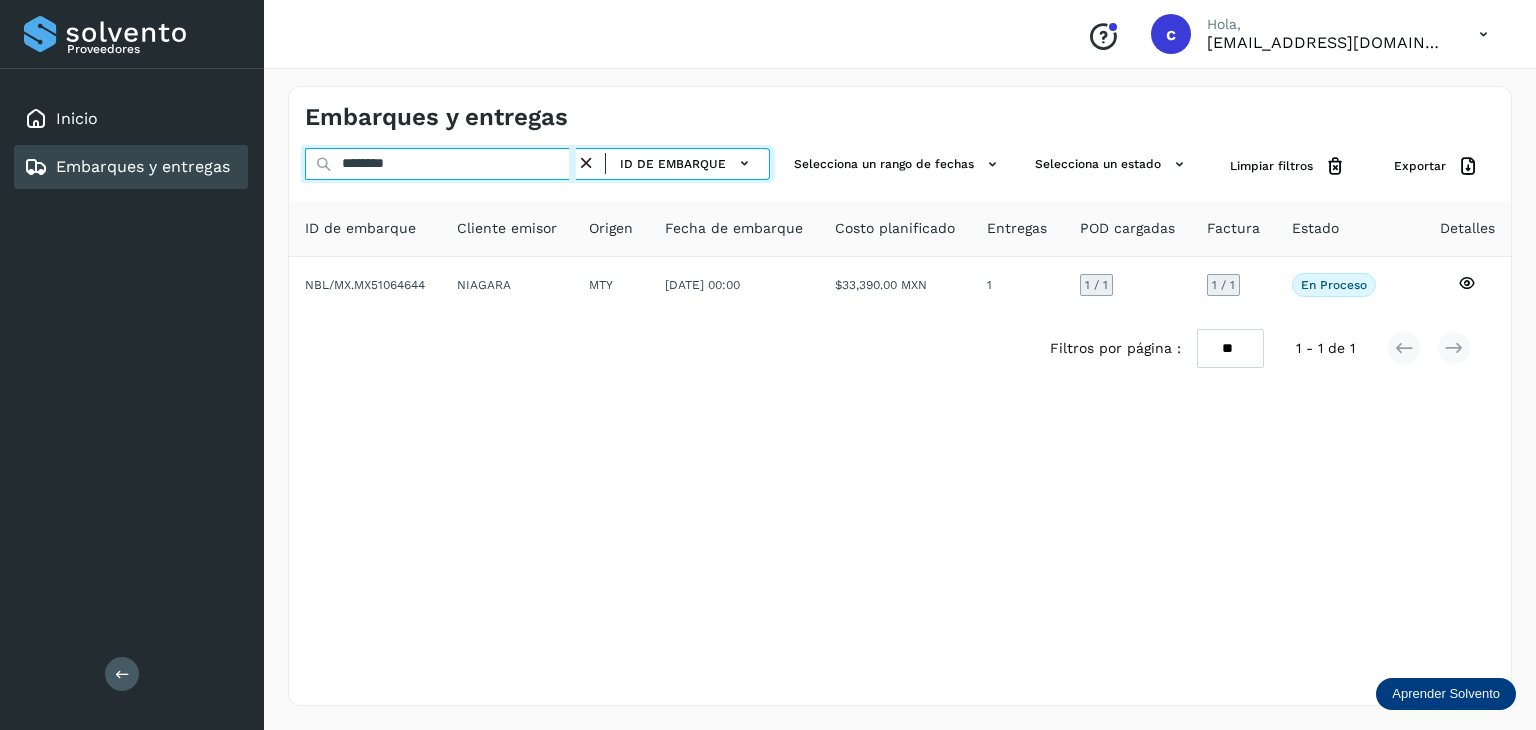 drag, startPoint x: 385, startPoint y: 136, endPoint x: 308, endPoint y: 139, distance: 77.05842 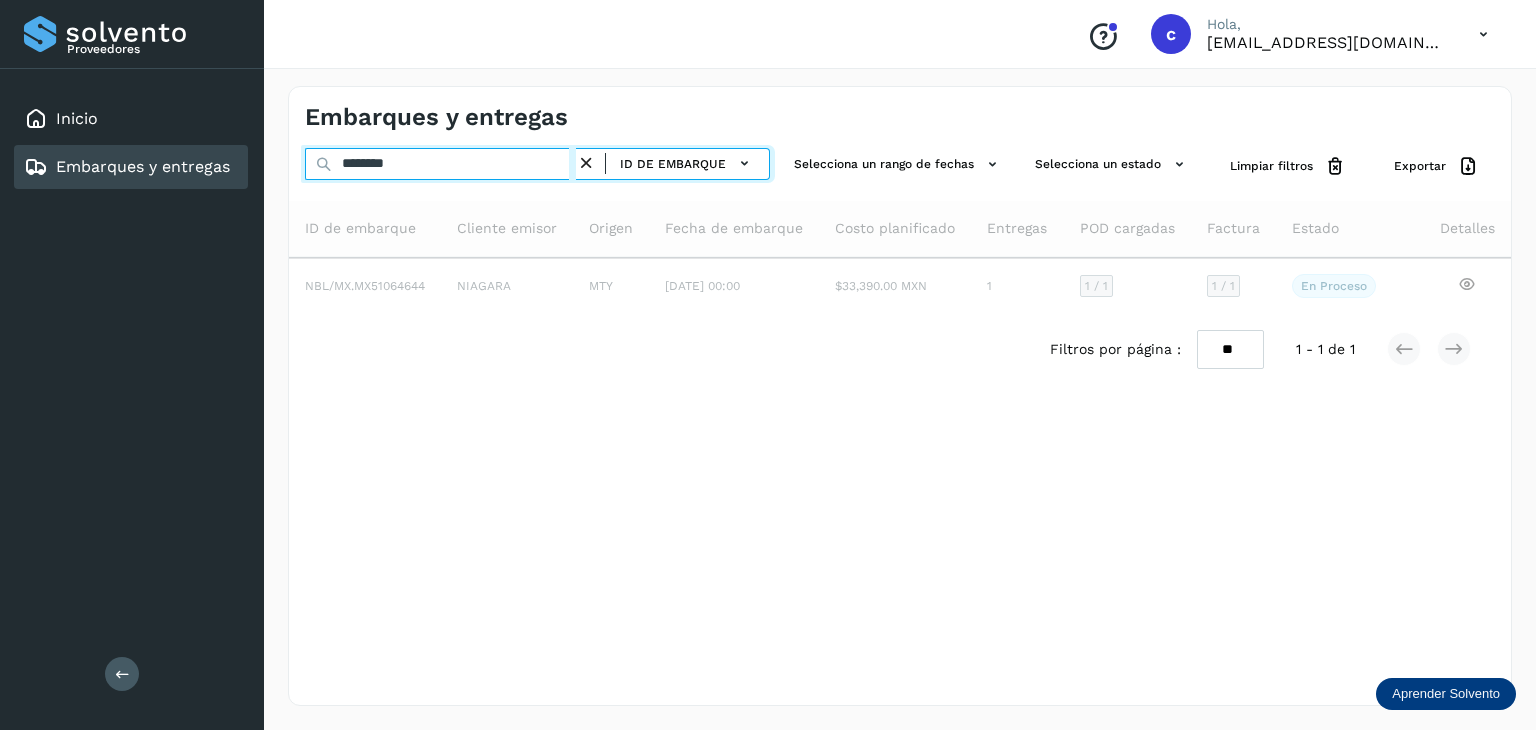 type on "********" 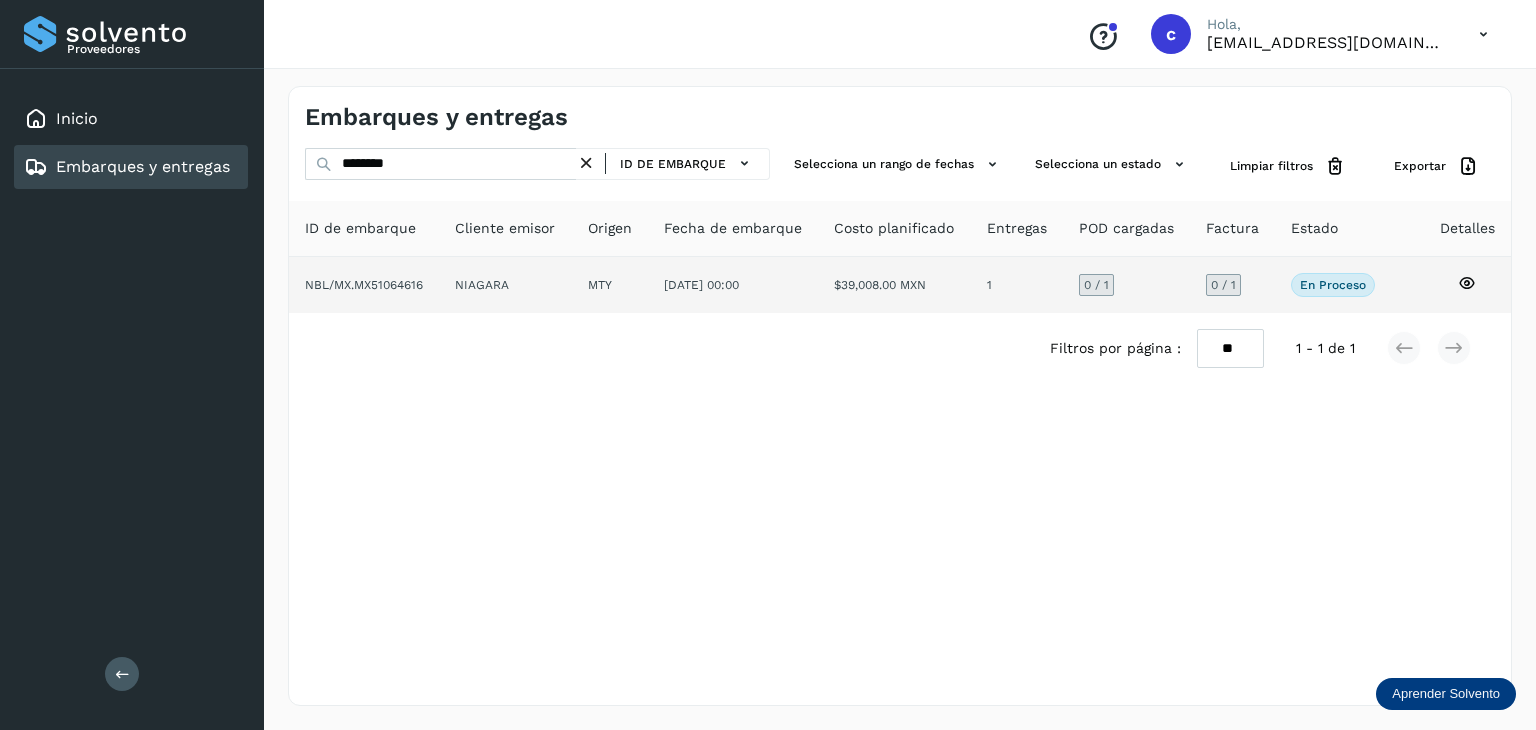 click 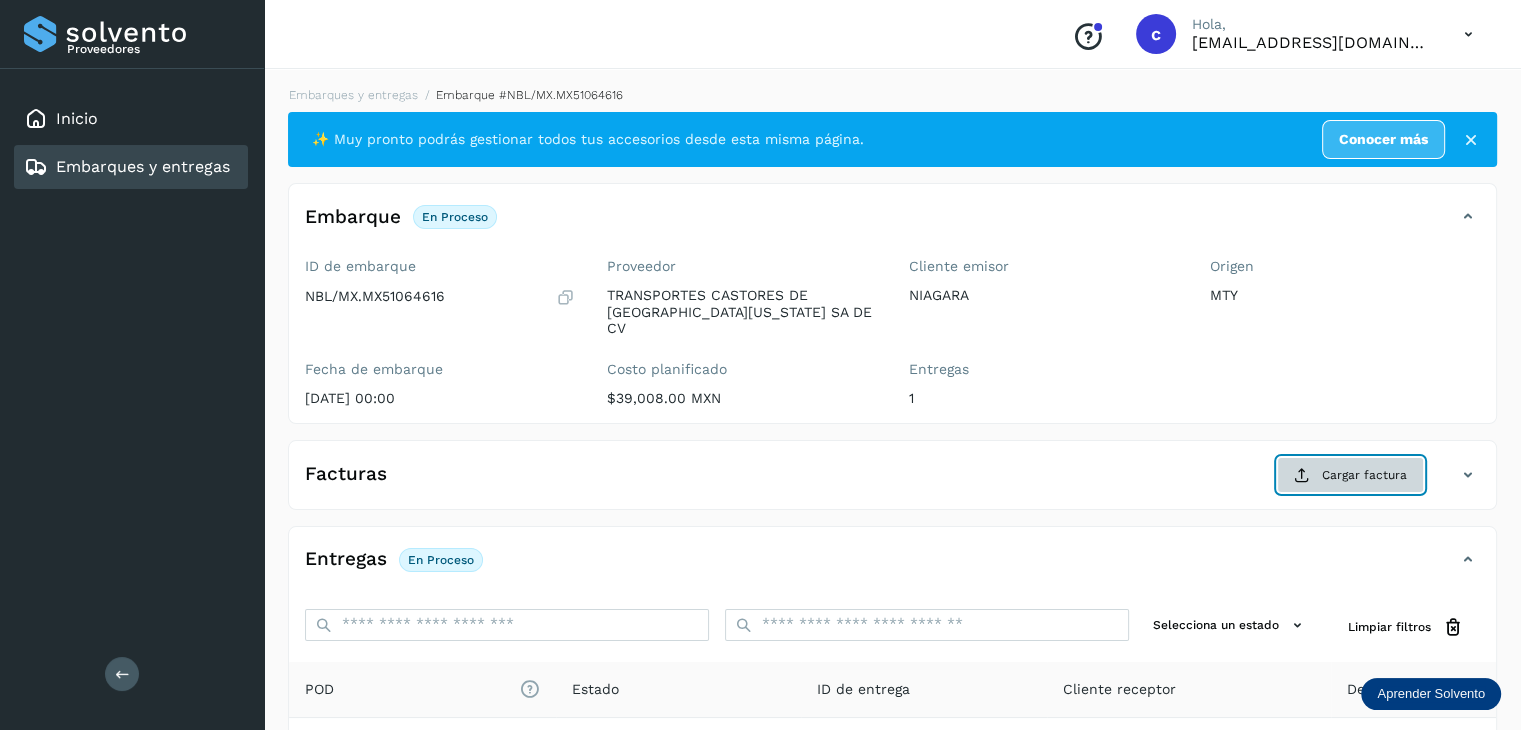 click on "Cargar factura" at bounding box center (1350, 475) 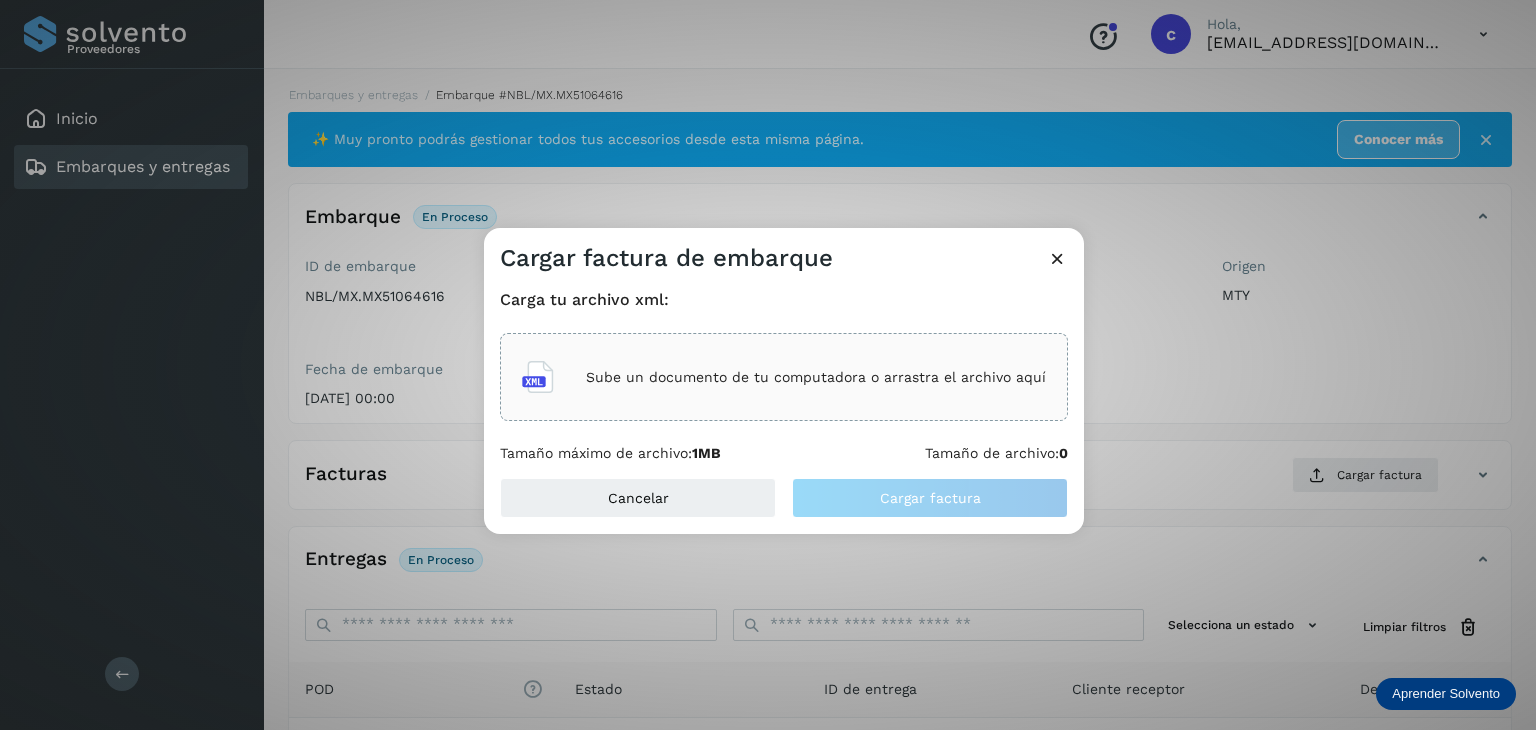 click on "Sube un documento de tu computadora o arrastra el archivo aquí" at bounding box center (816, 377) 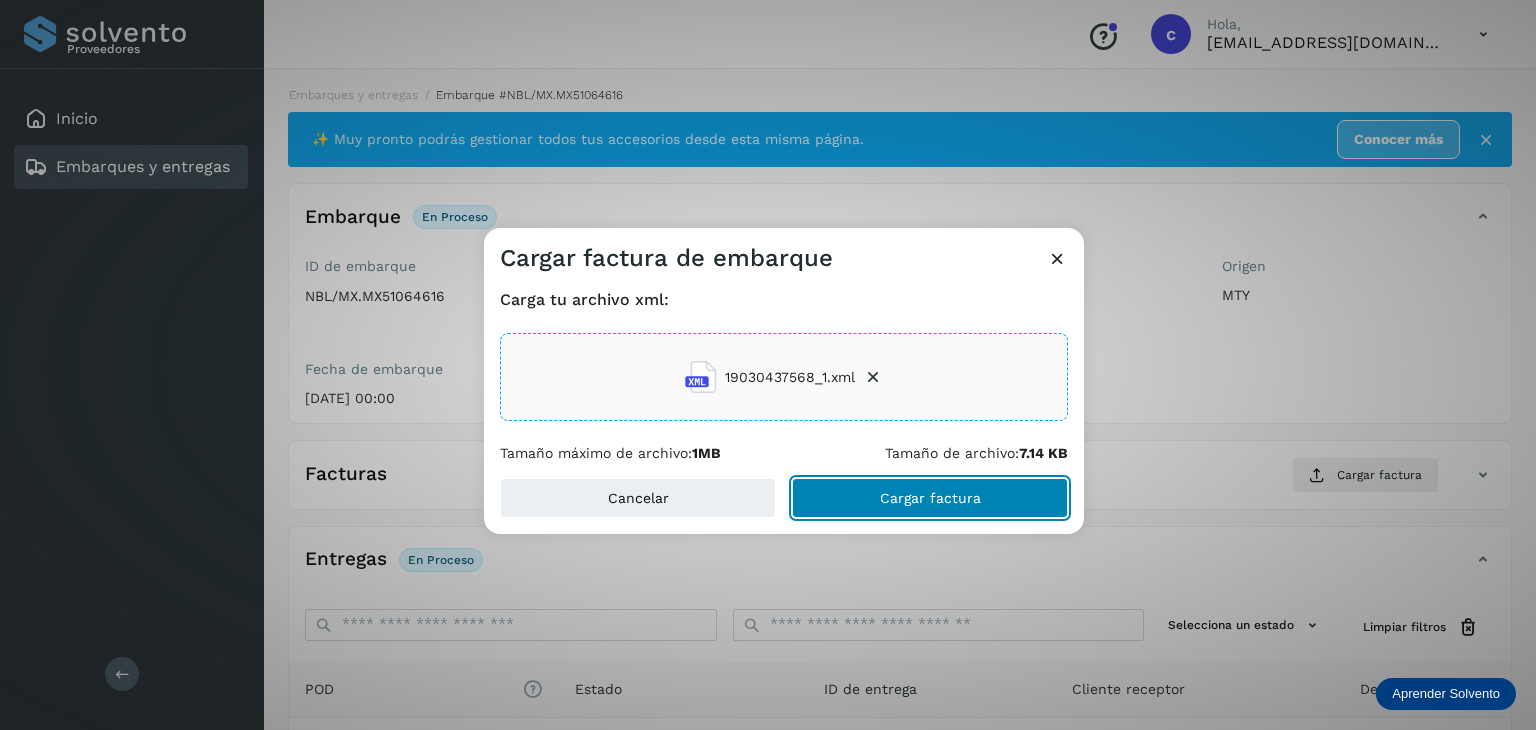 click on "Cargar factura" 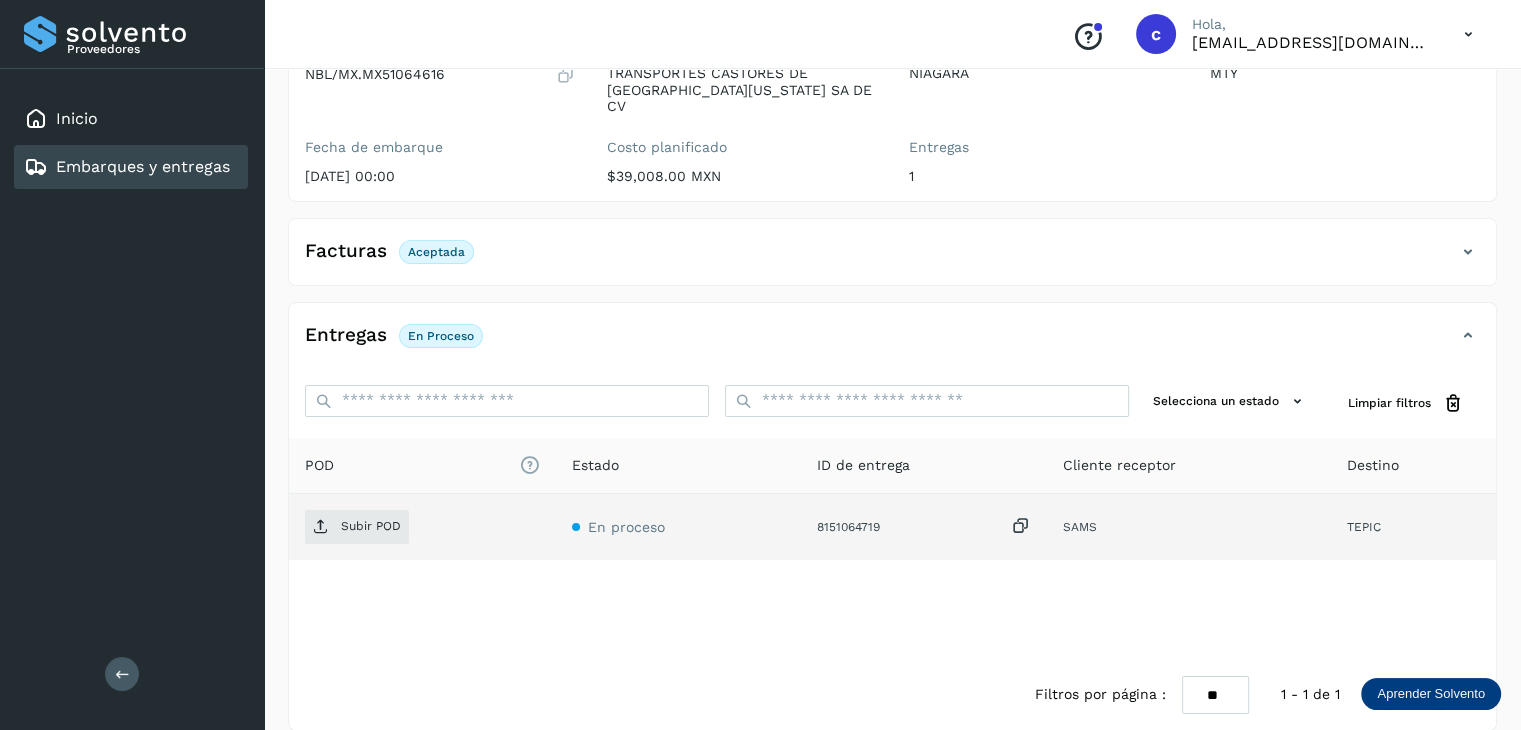 scroll, scrollTop: 229, scrollLeft: 0, axis: vertical 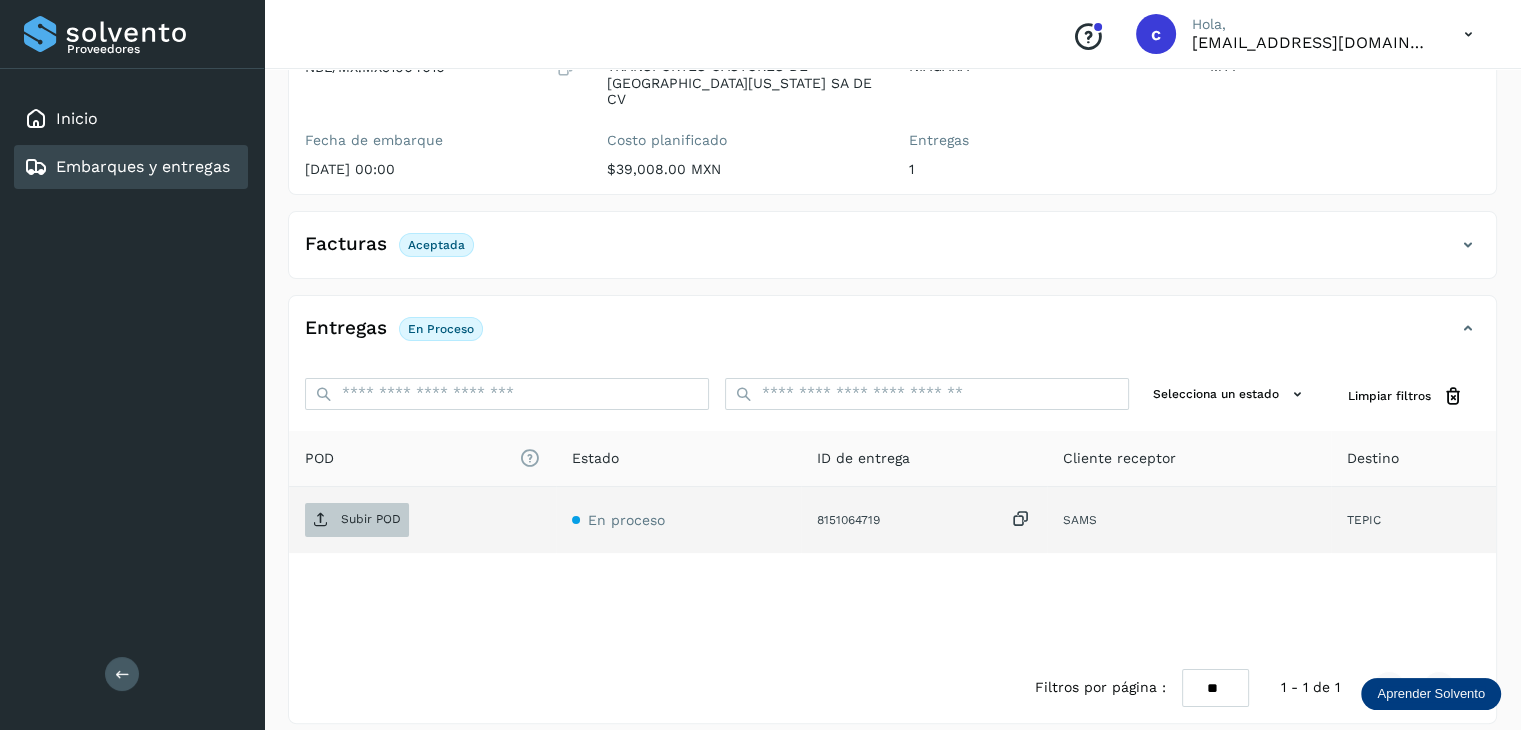 click on "Subir POD" at bounding box center (357, 520) 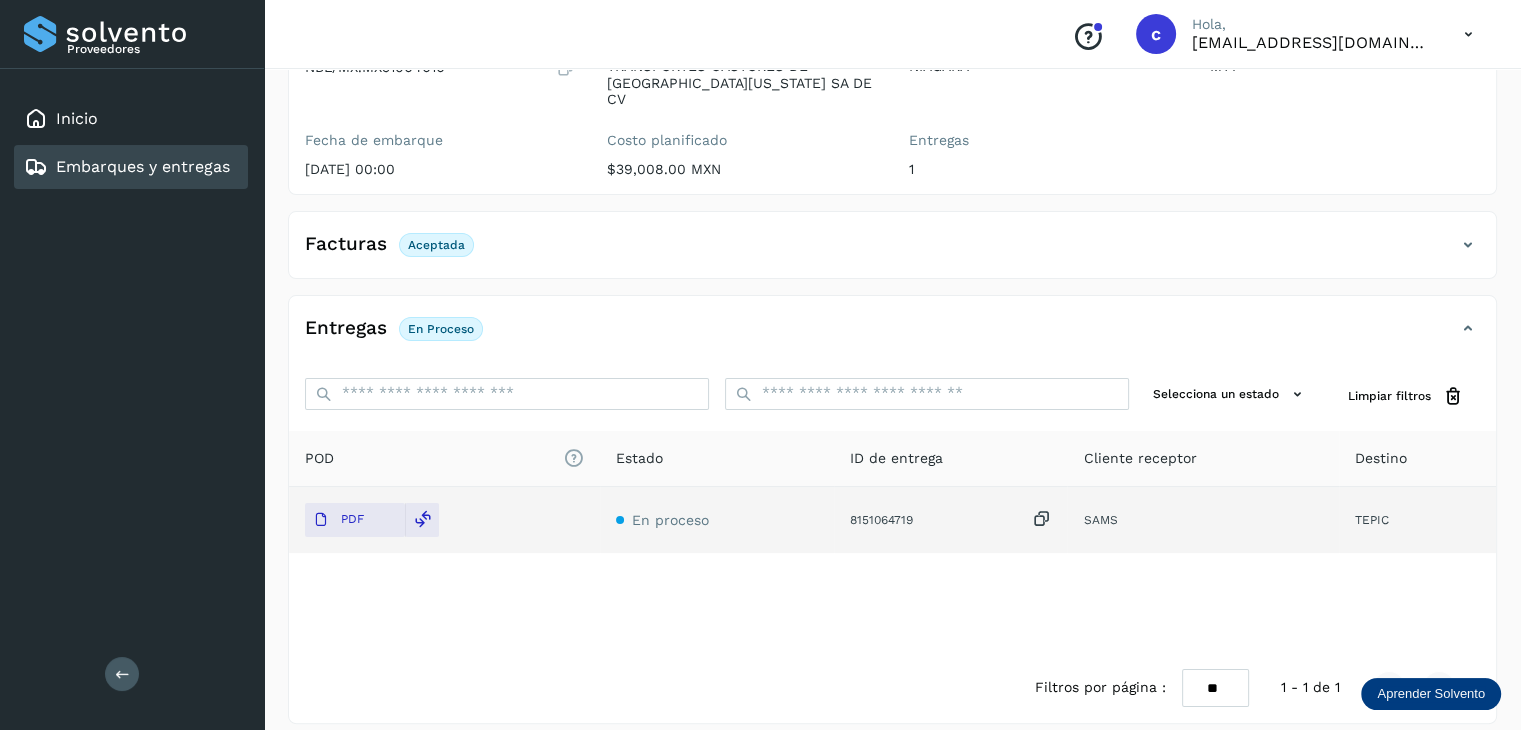 click on "Embarques y entregas" 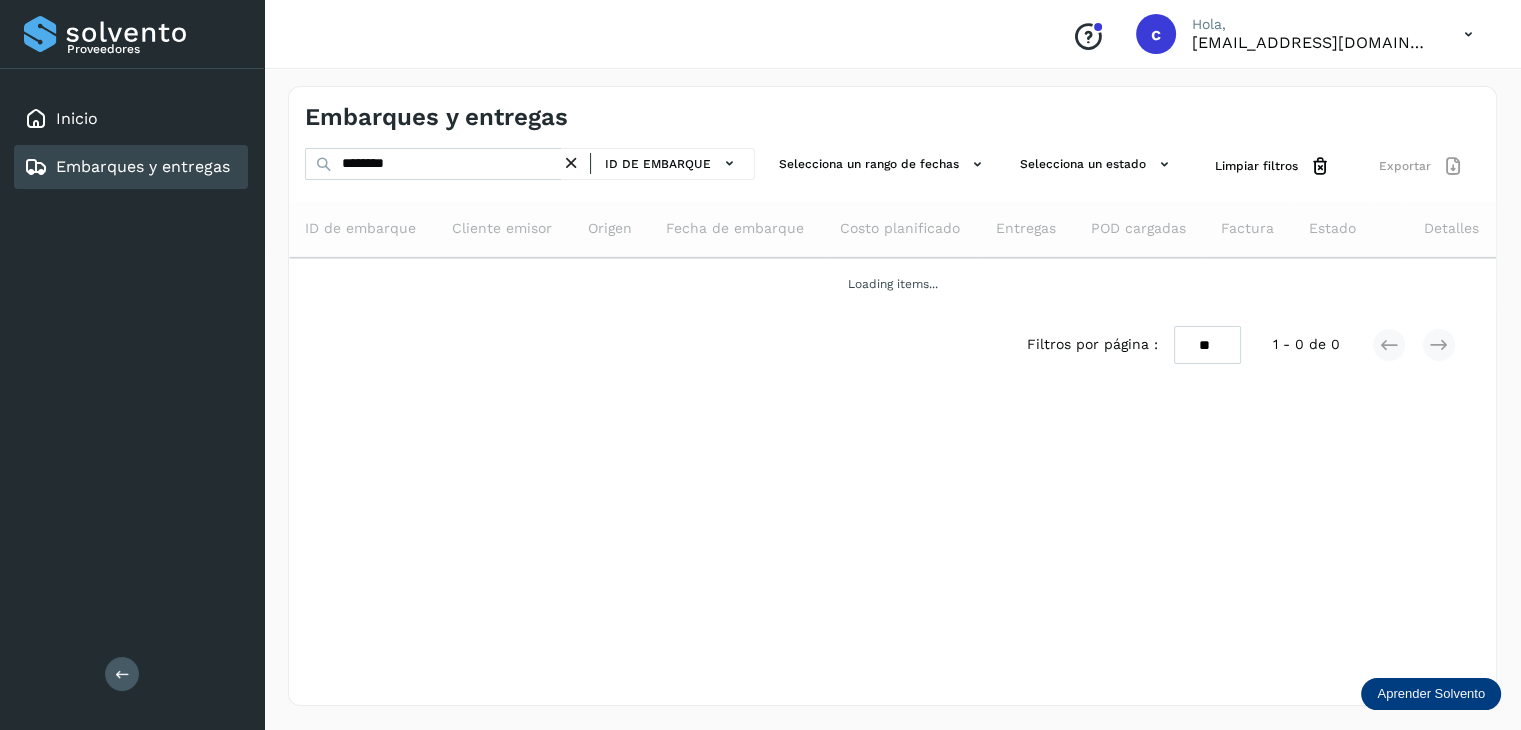 scroll, scrollTop: 0, scrollLeft: 0, axis: both 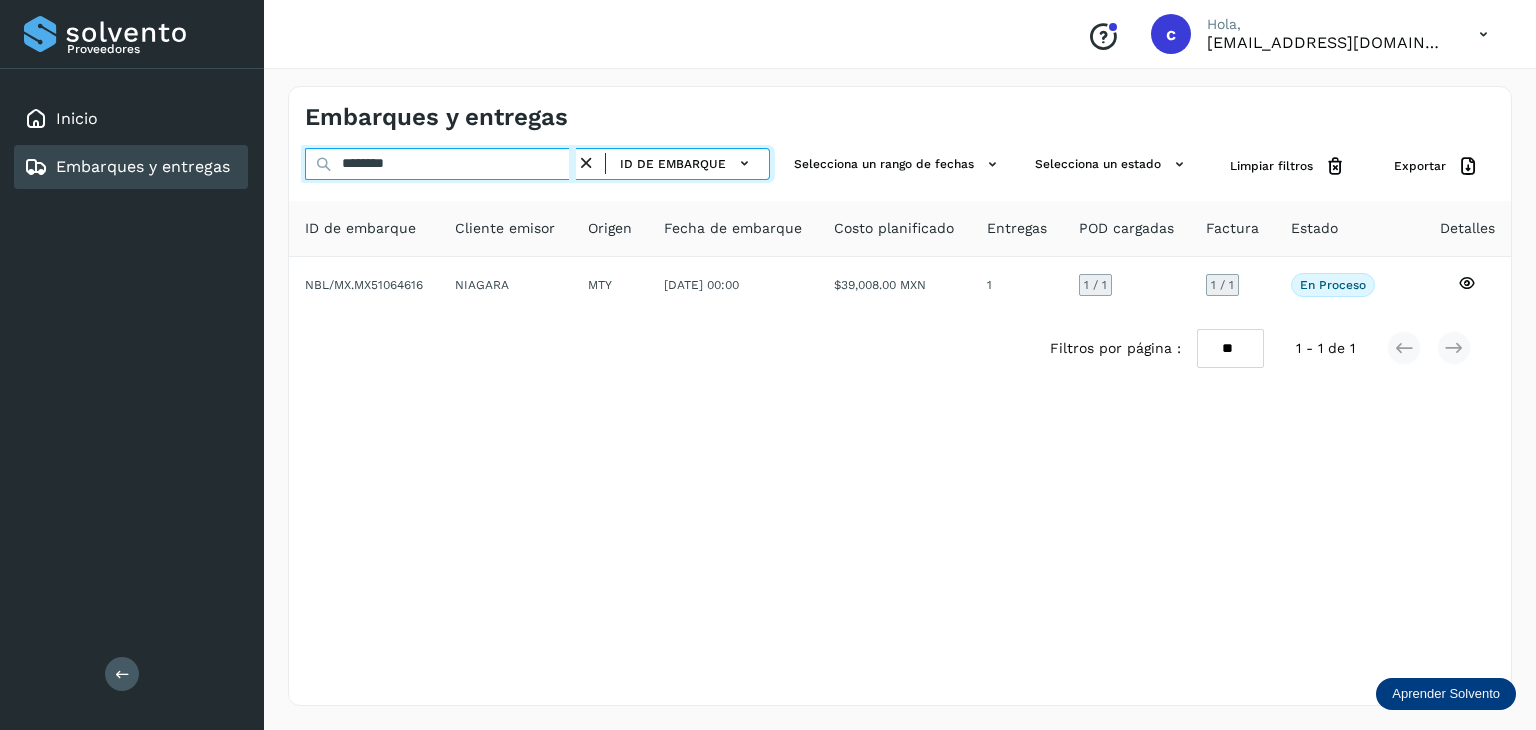 drag, startPoint x: 413, startPoint y: 161, endPoint x: 164, endPoint y: 157, distance: 249.03212 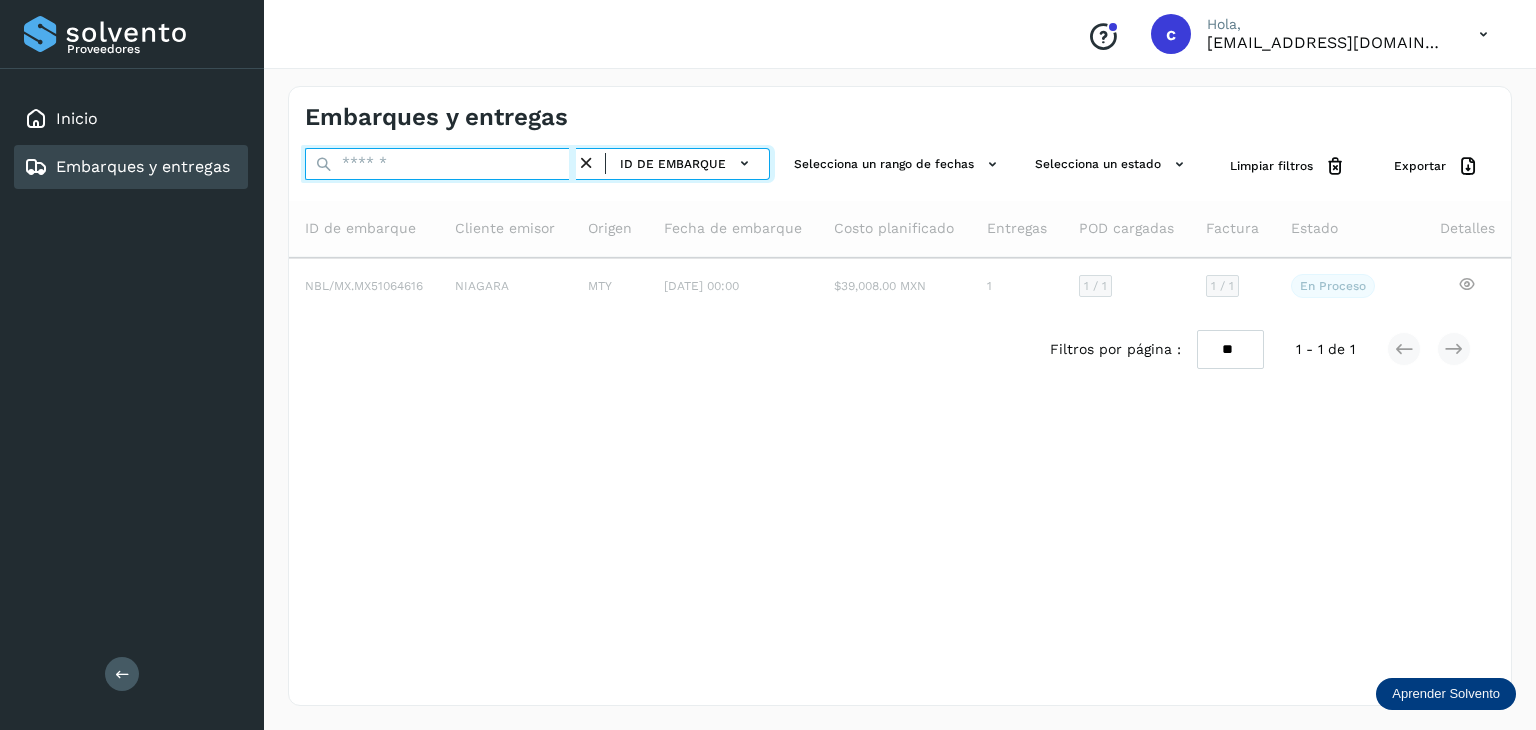 click at bounding box center (440, 164) 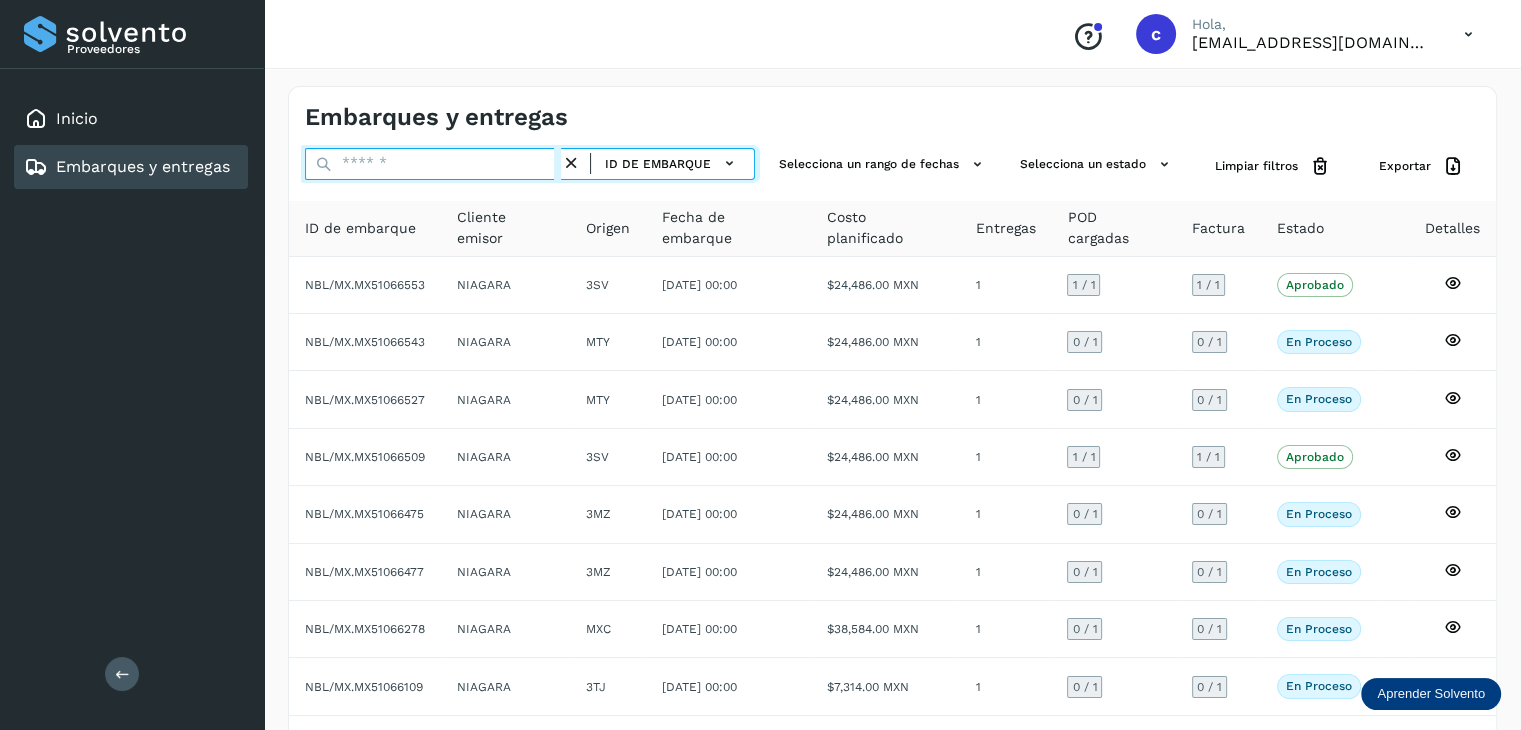 click at bounding box center (433, 164) 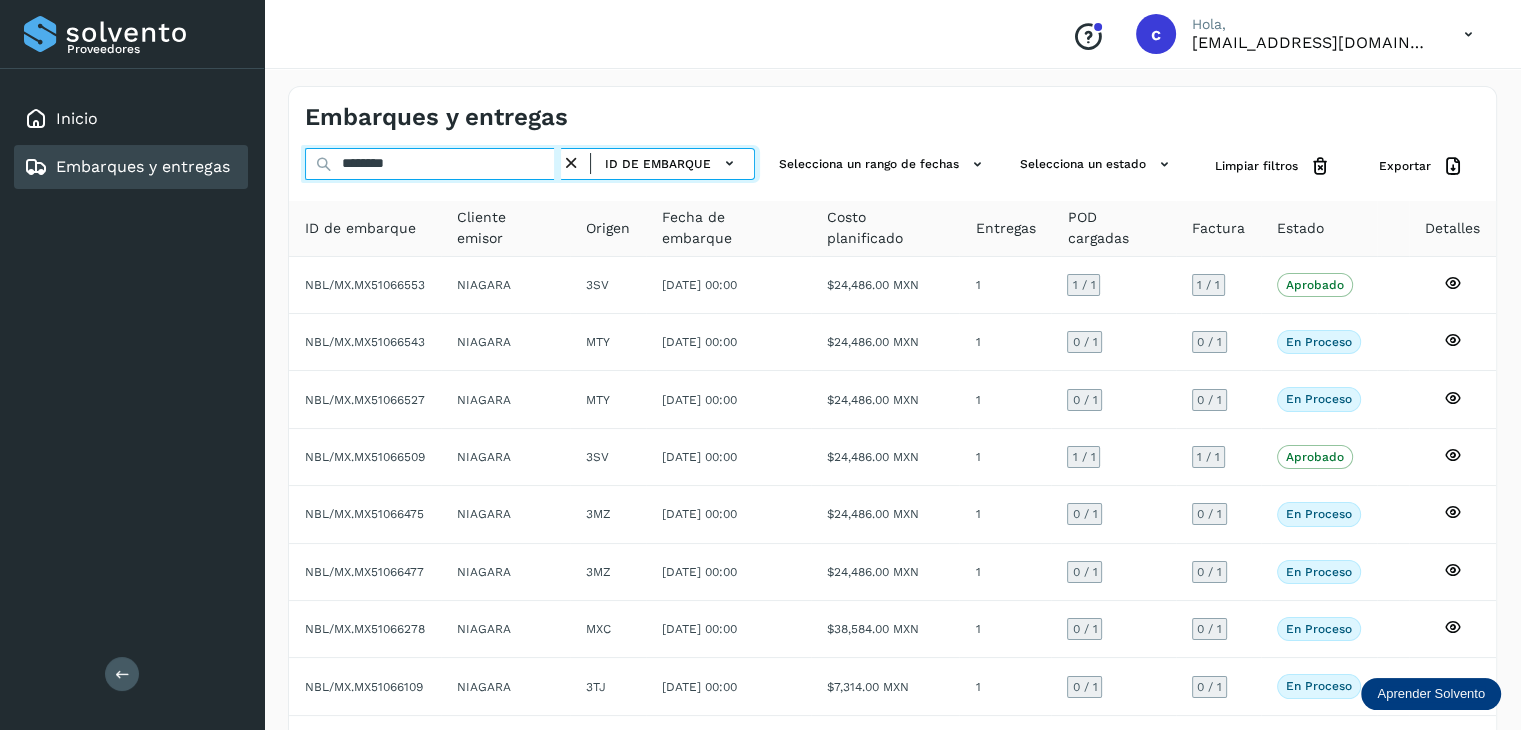 type on "********" 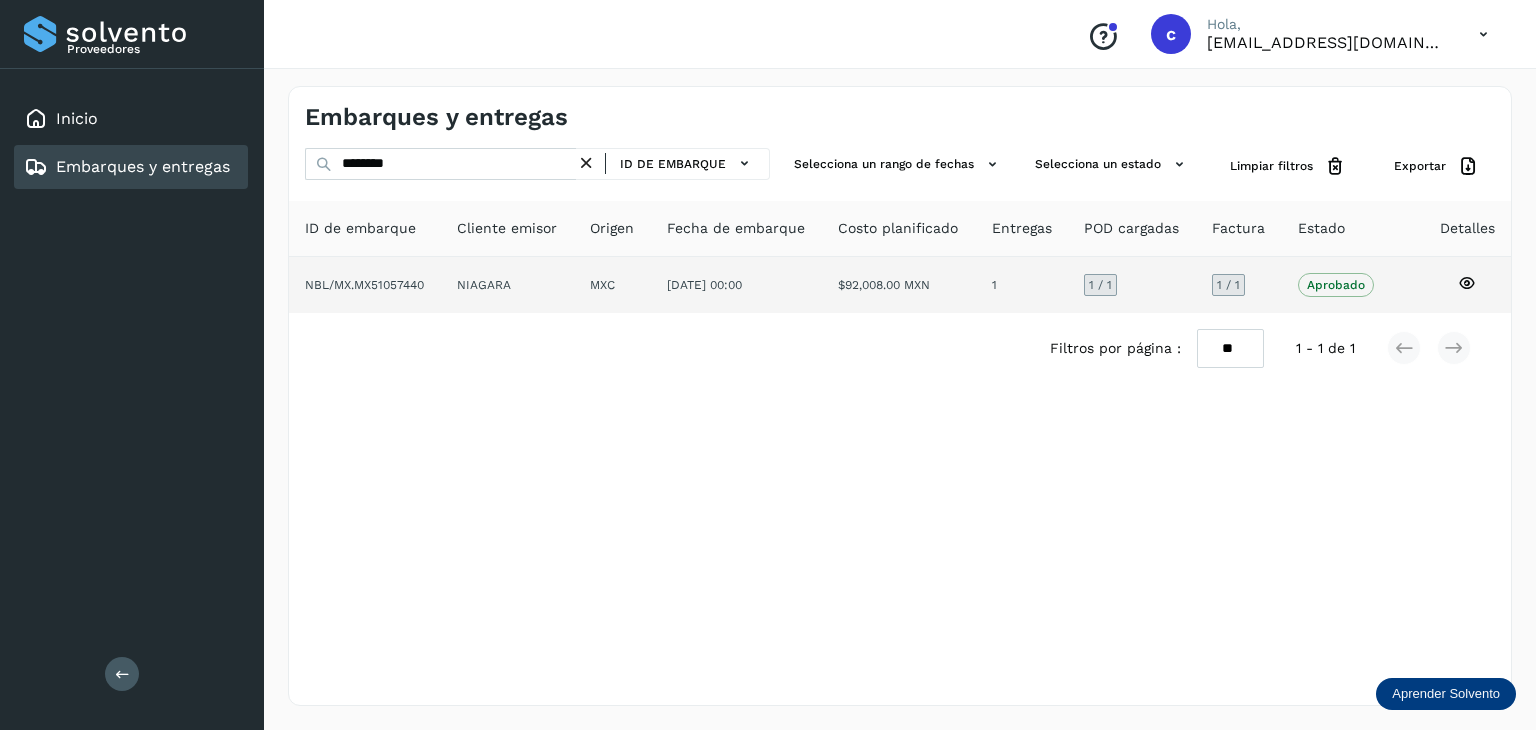click 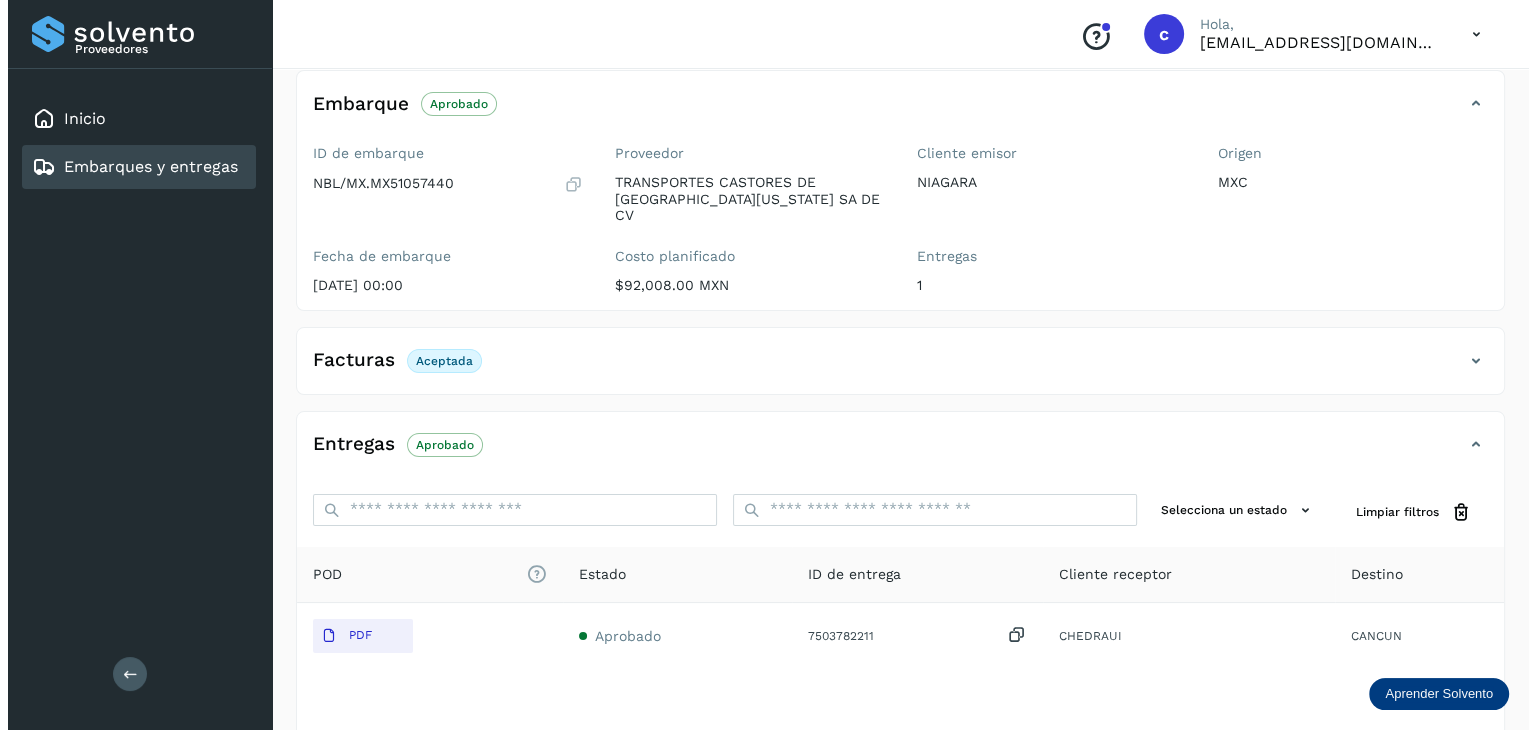 scroll, scrollTop: 0, scrollLeft: 0, axis: both 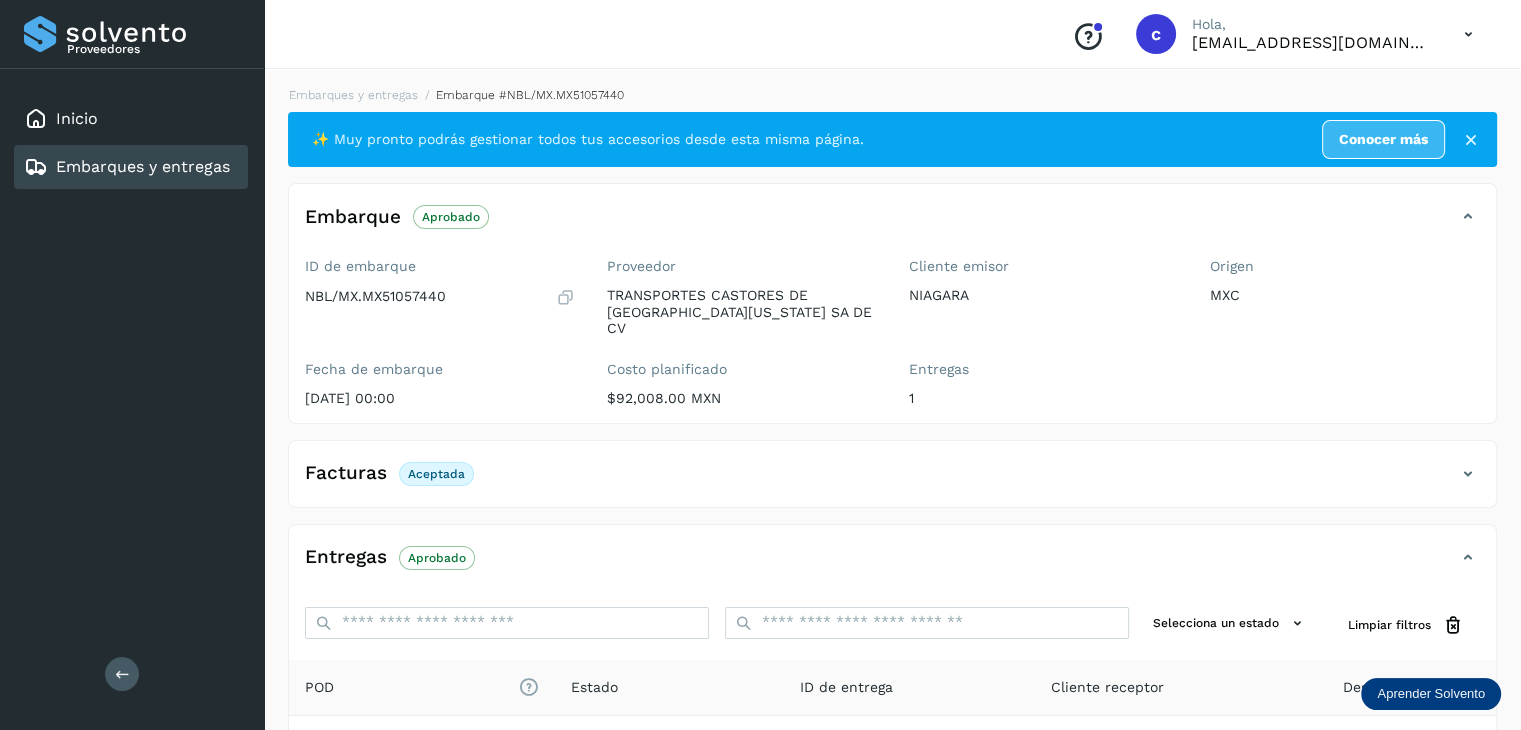 click on "Embarques y entregas" at bounding box center (143, 166) 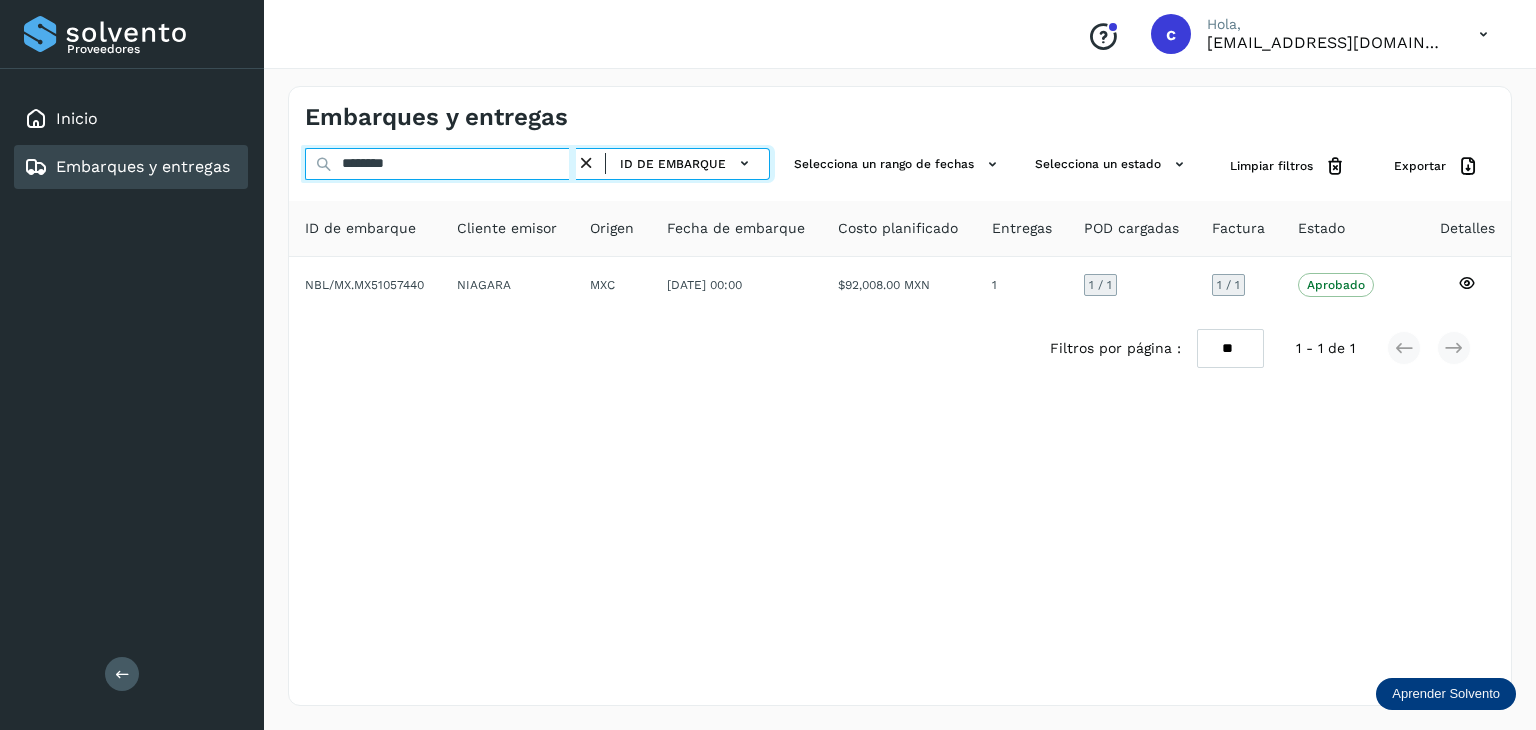 drag, startPoint x: 416, startPoint y: 168, endPoint x: 266, endPoint y: 169, distance: 150.00333 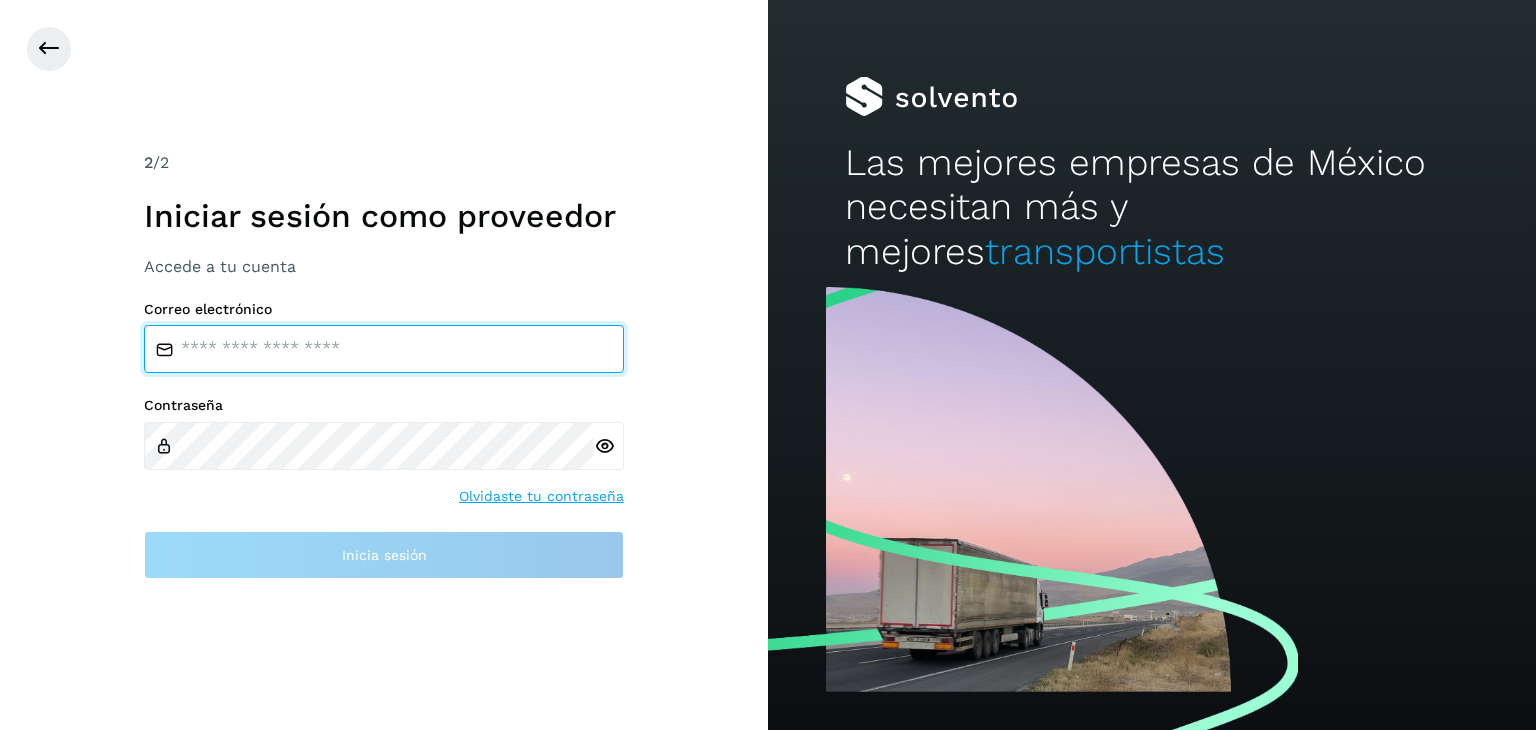 type on "**********" 